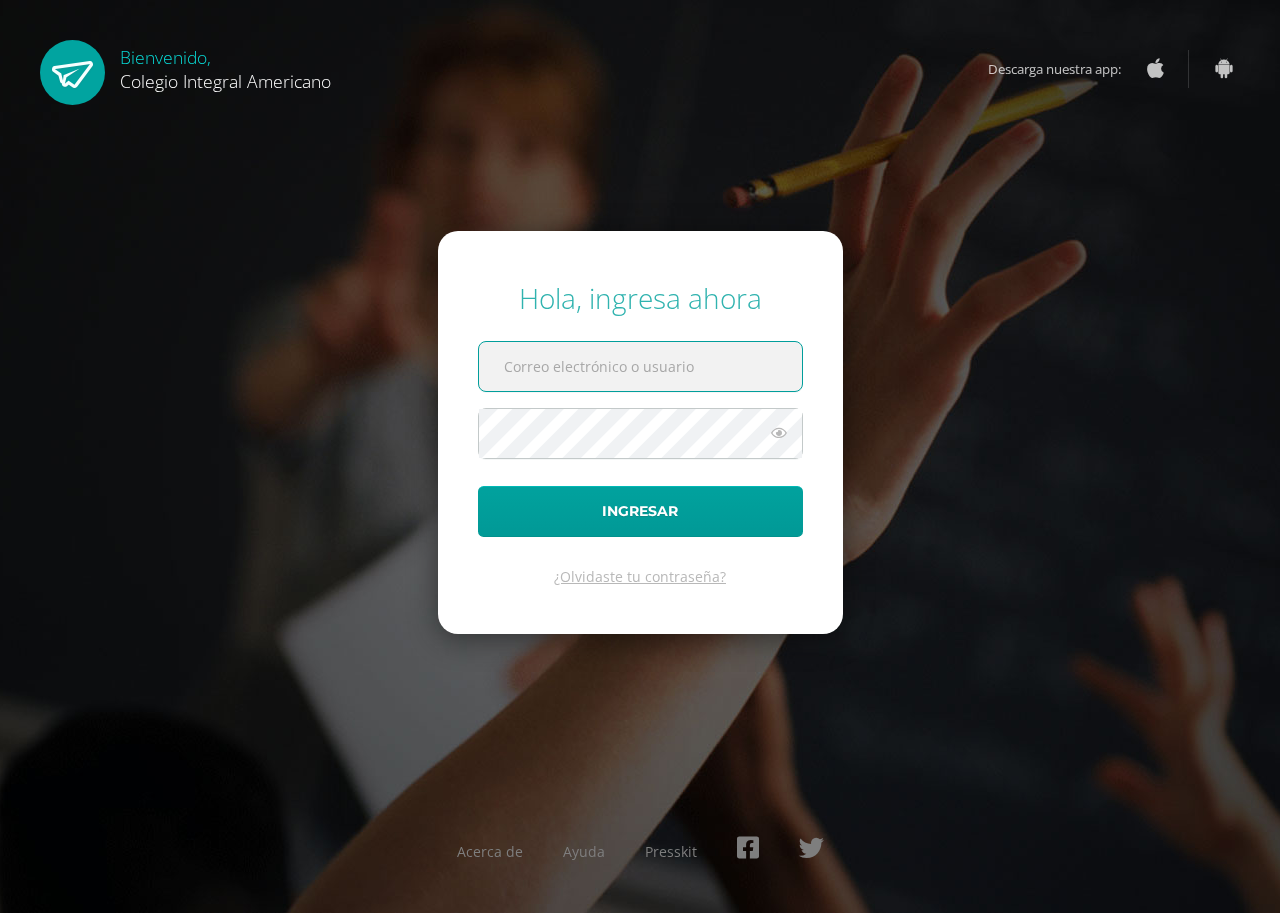scroll, scrollTop: 0, scrollLeft: 0, axis: both 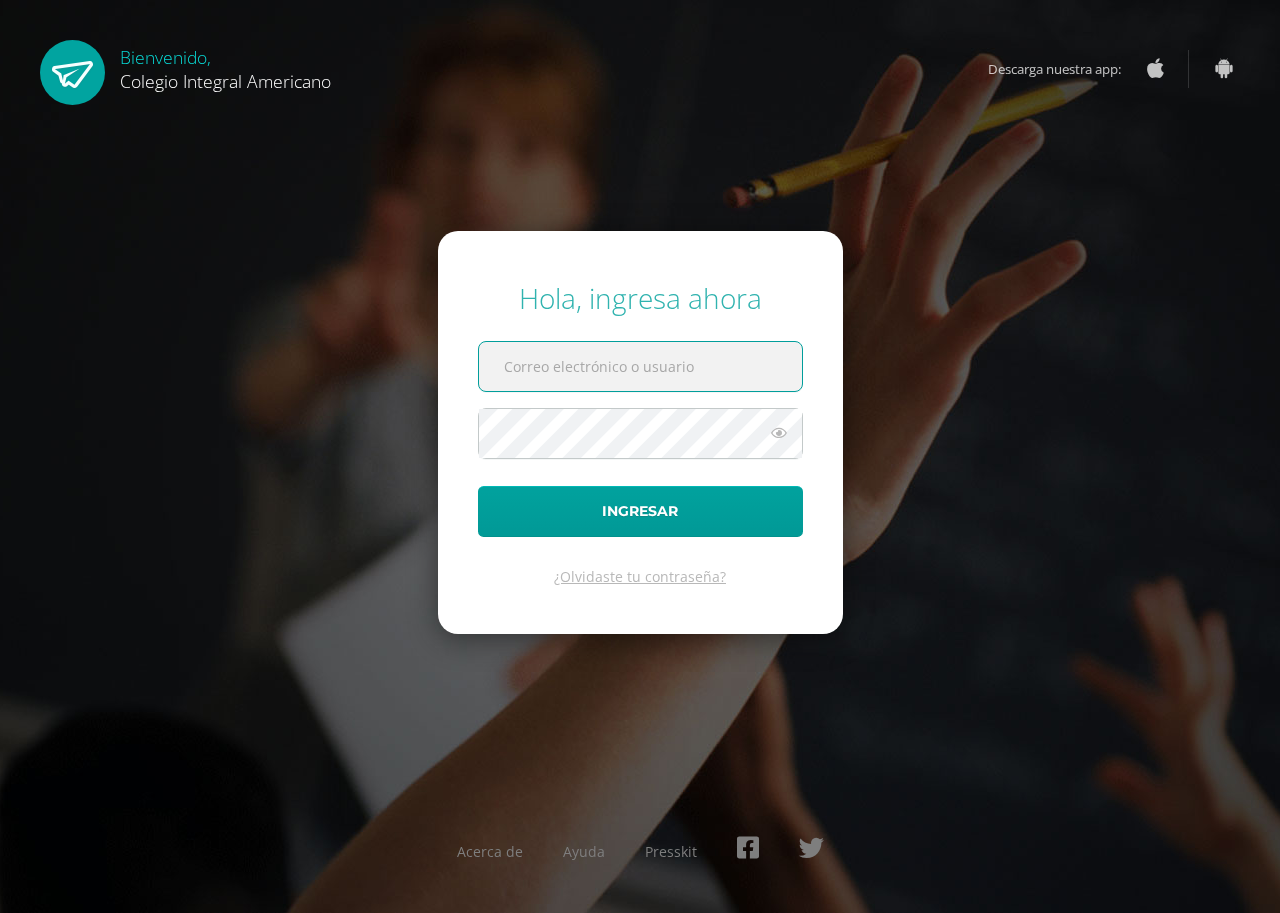 click at bounding box center (640, 366) 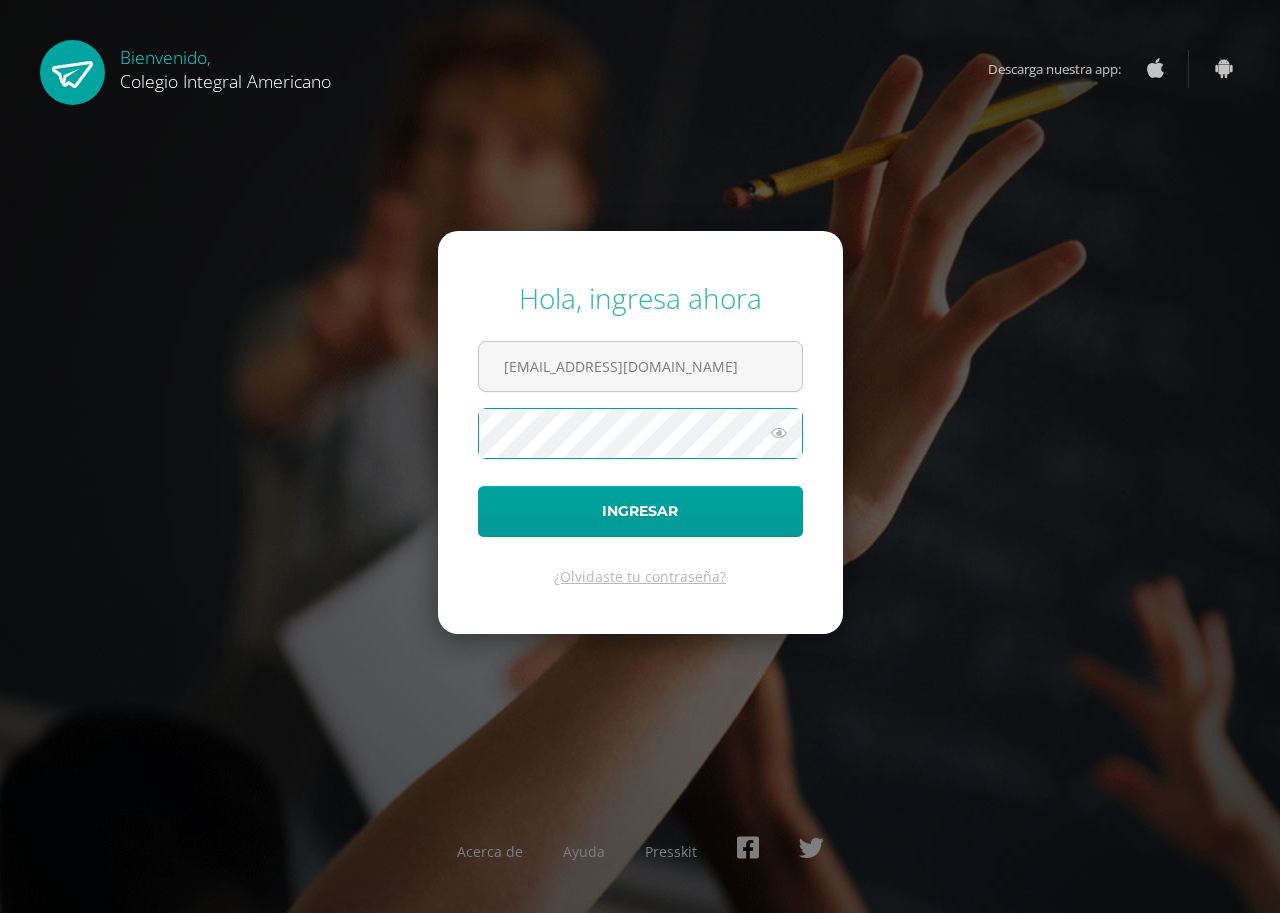 click at bounding box center (779, 433) 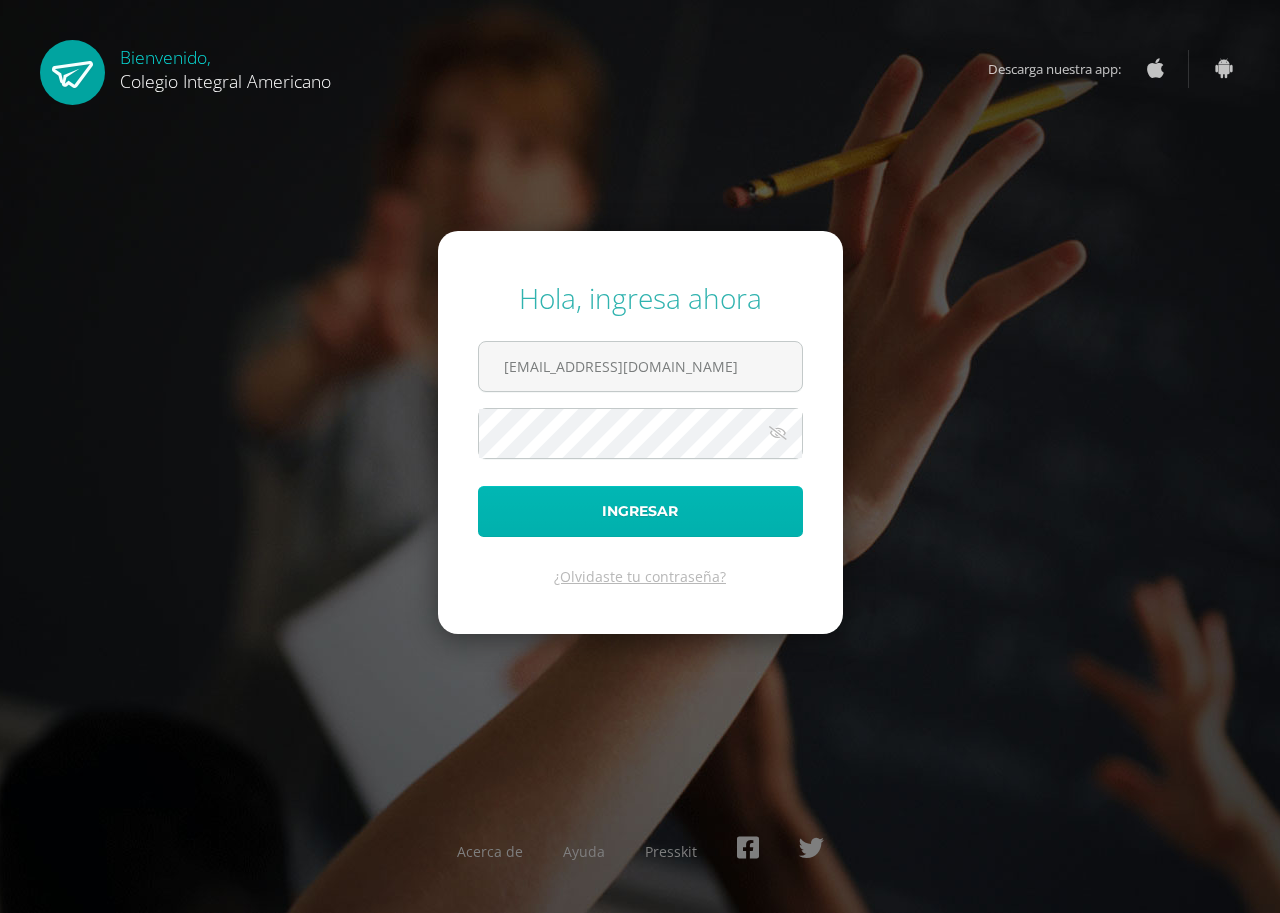 click on "Ingresar" at bounding box center [640, 511] 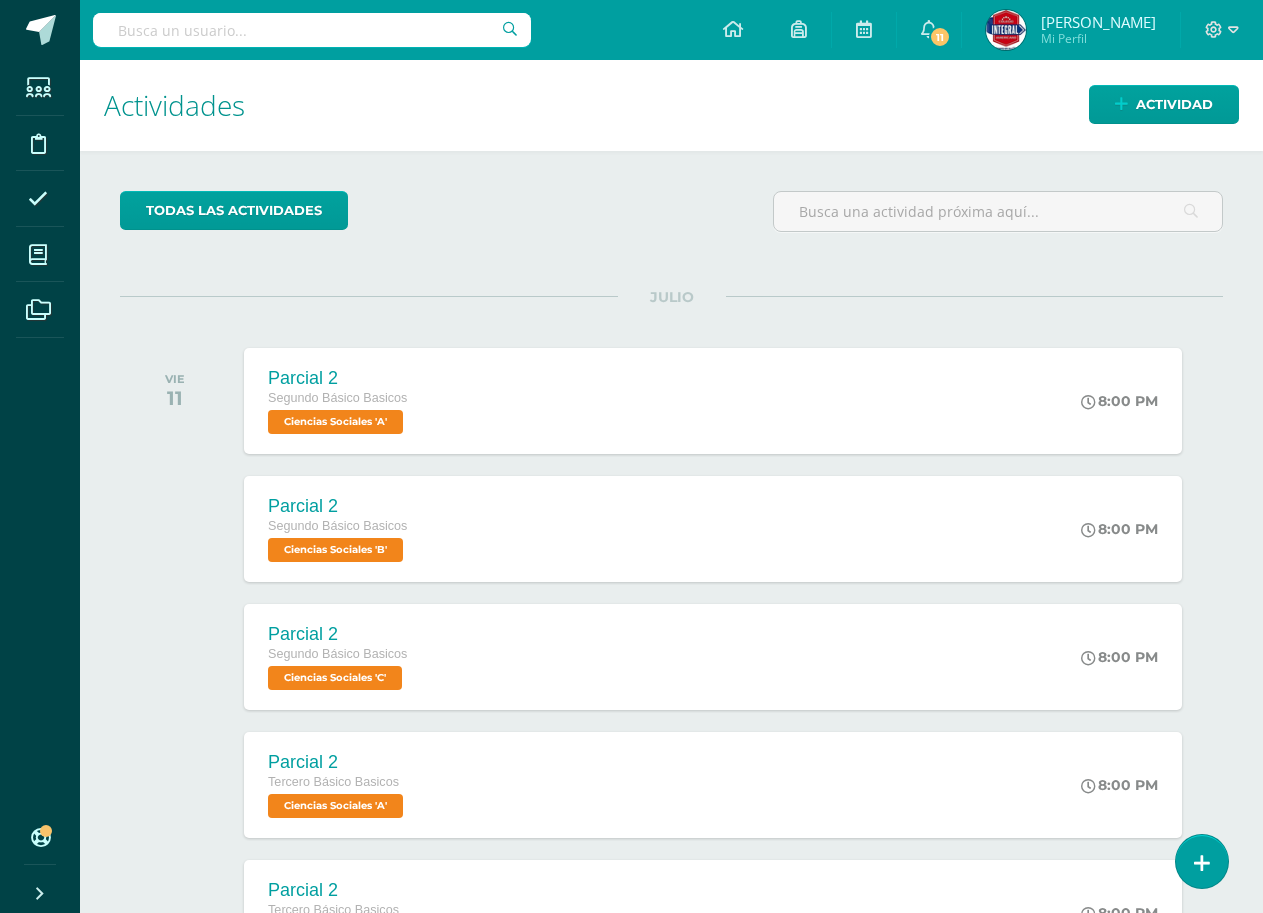scroll, scrollTop: 0, scrollLeft: 0, axis: both 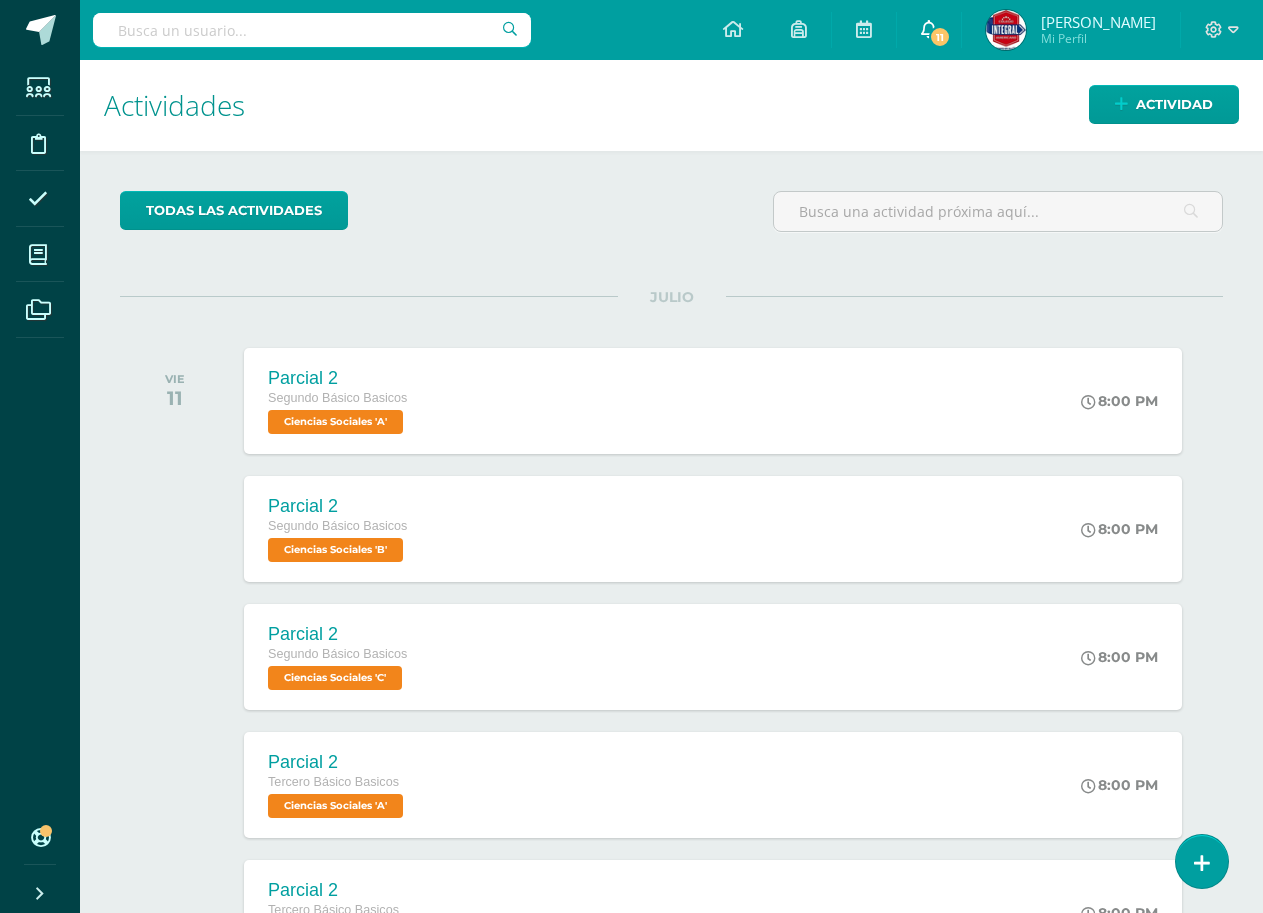 click at bounding box center [929, 29] 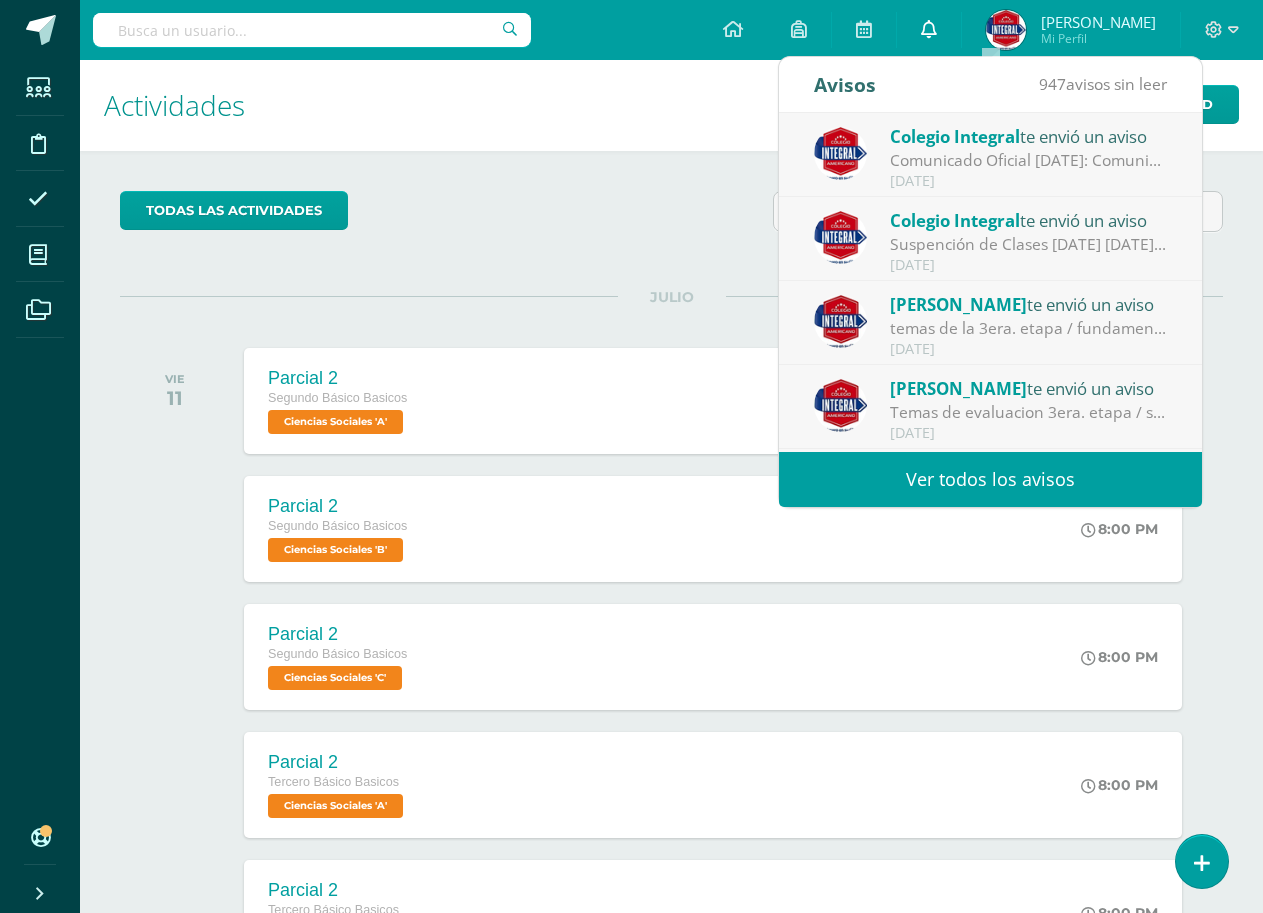 click at bounding box center (929, 30) 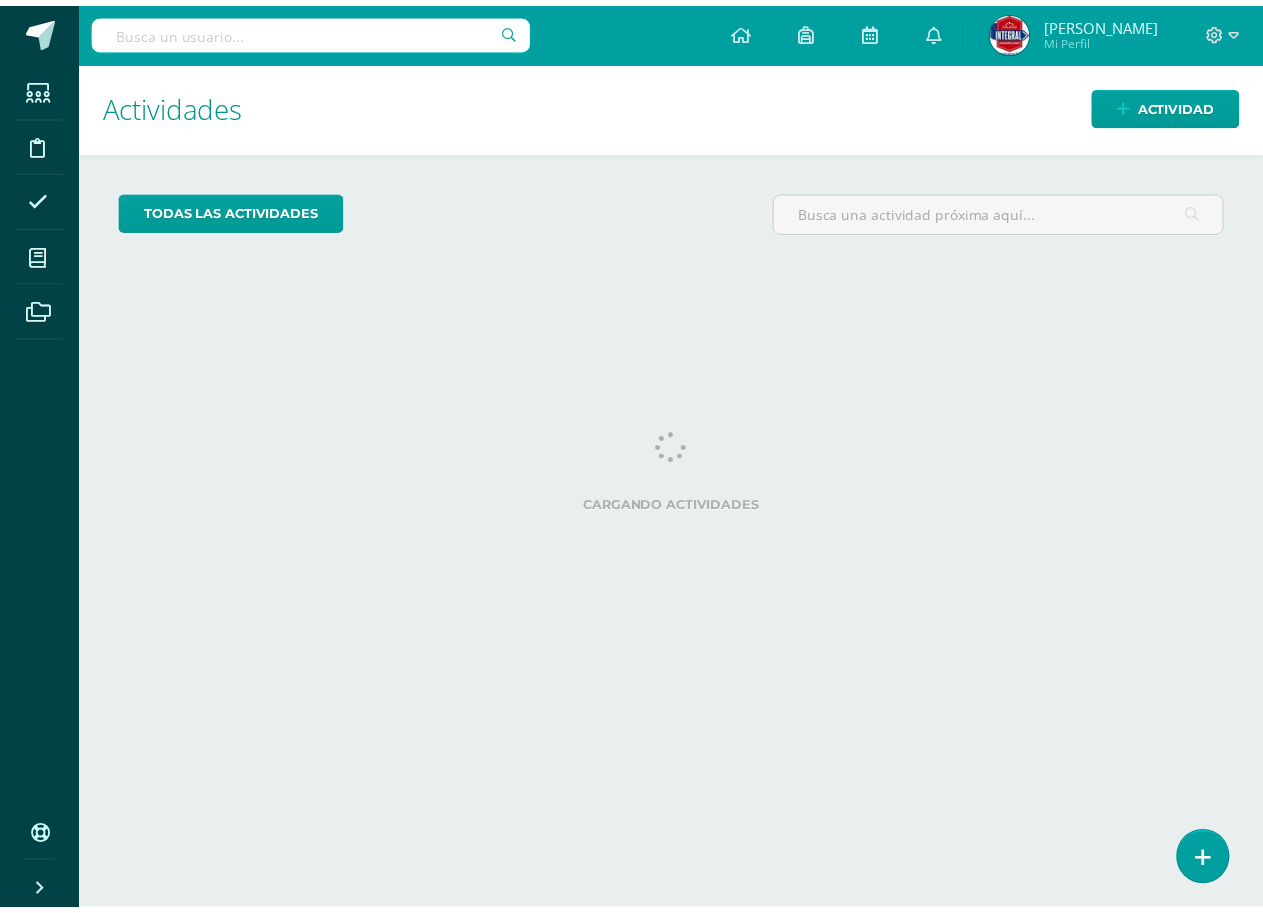 scroll, scrollTop: 0, scrollLeft: 0, axis: both 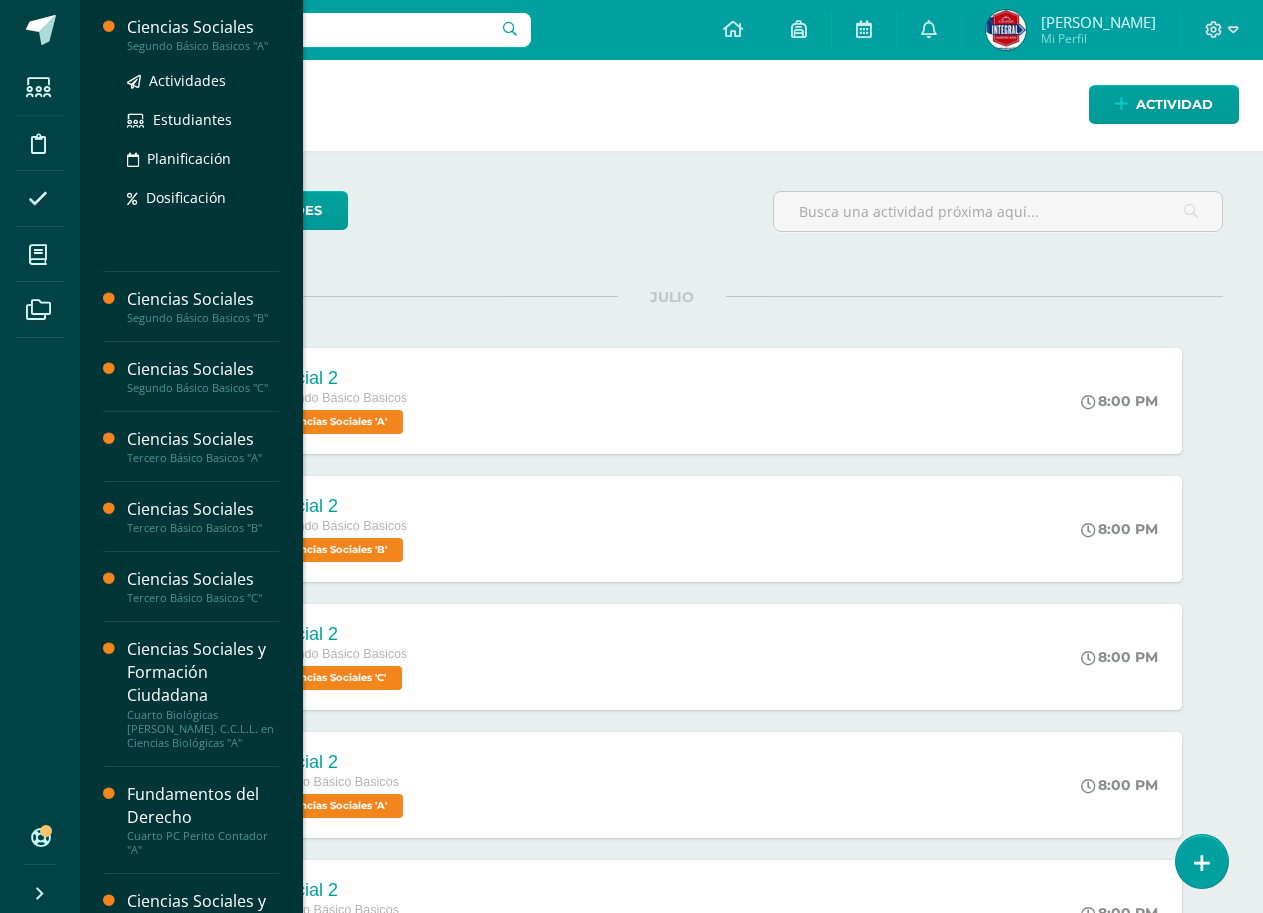 click on "Ciencias Sociales" at bounding box center [203, 27] 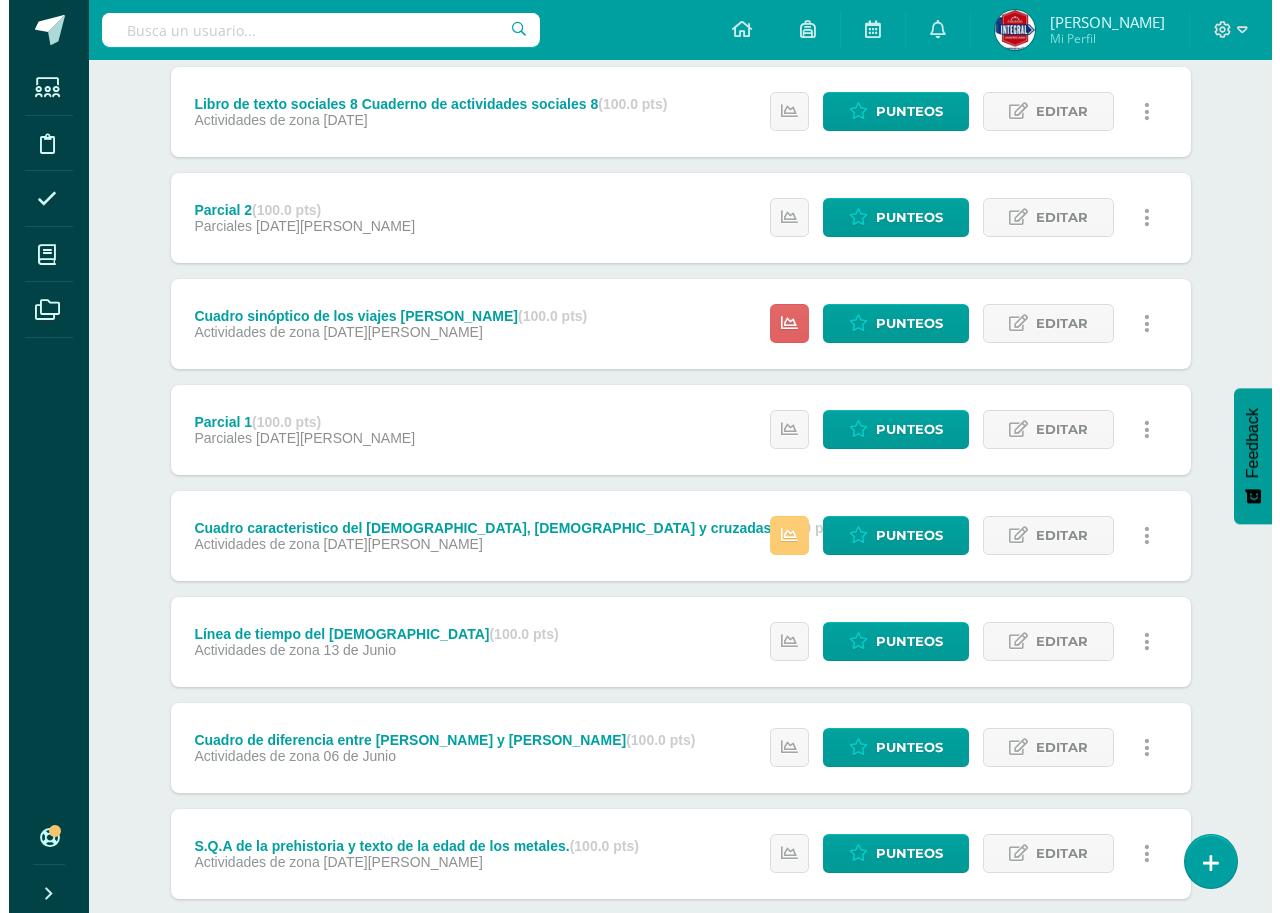 scroll, scrollTop: 400, scrollLeft: 0, axis: vertical 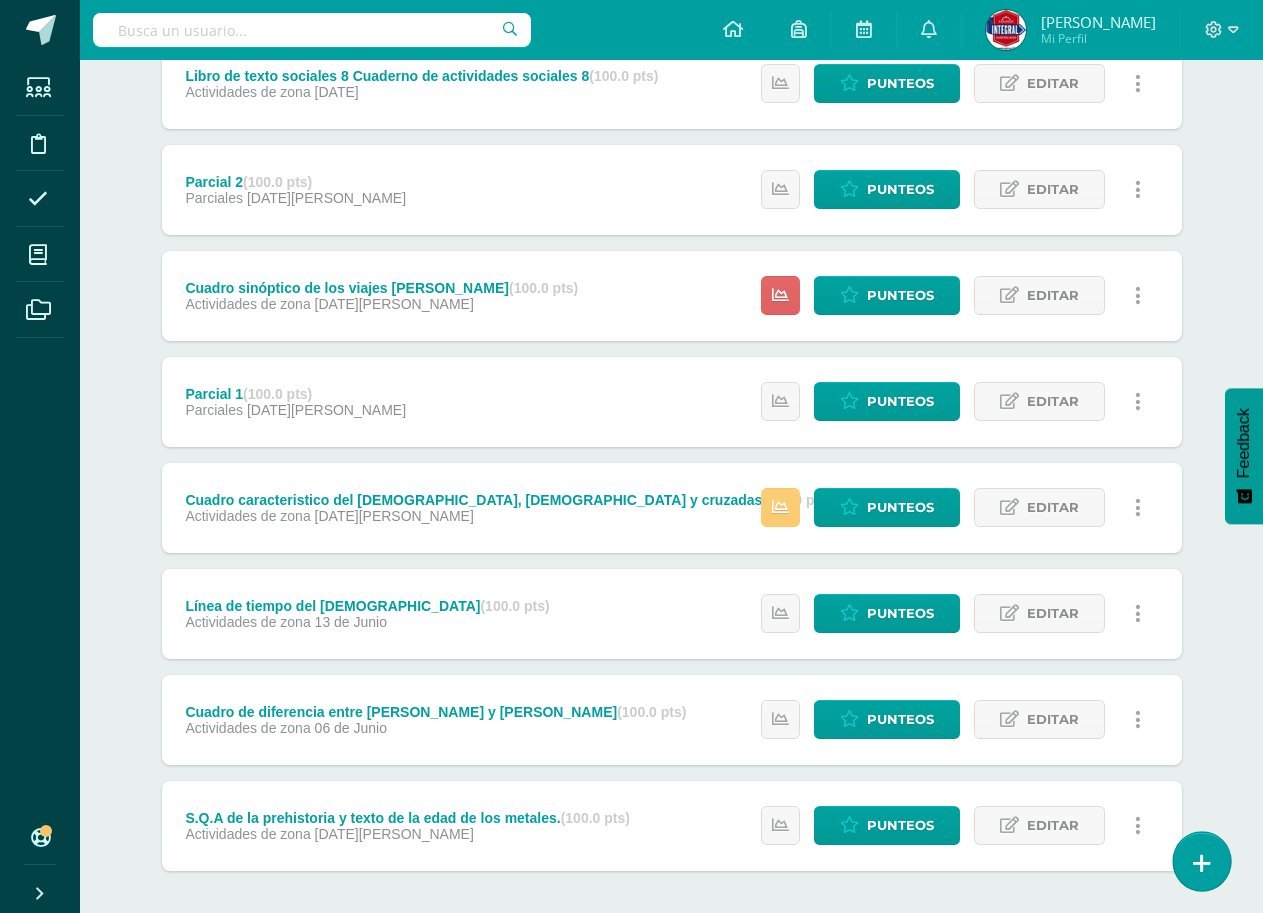 click at bounding box center (1201, 861) 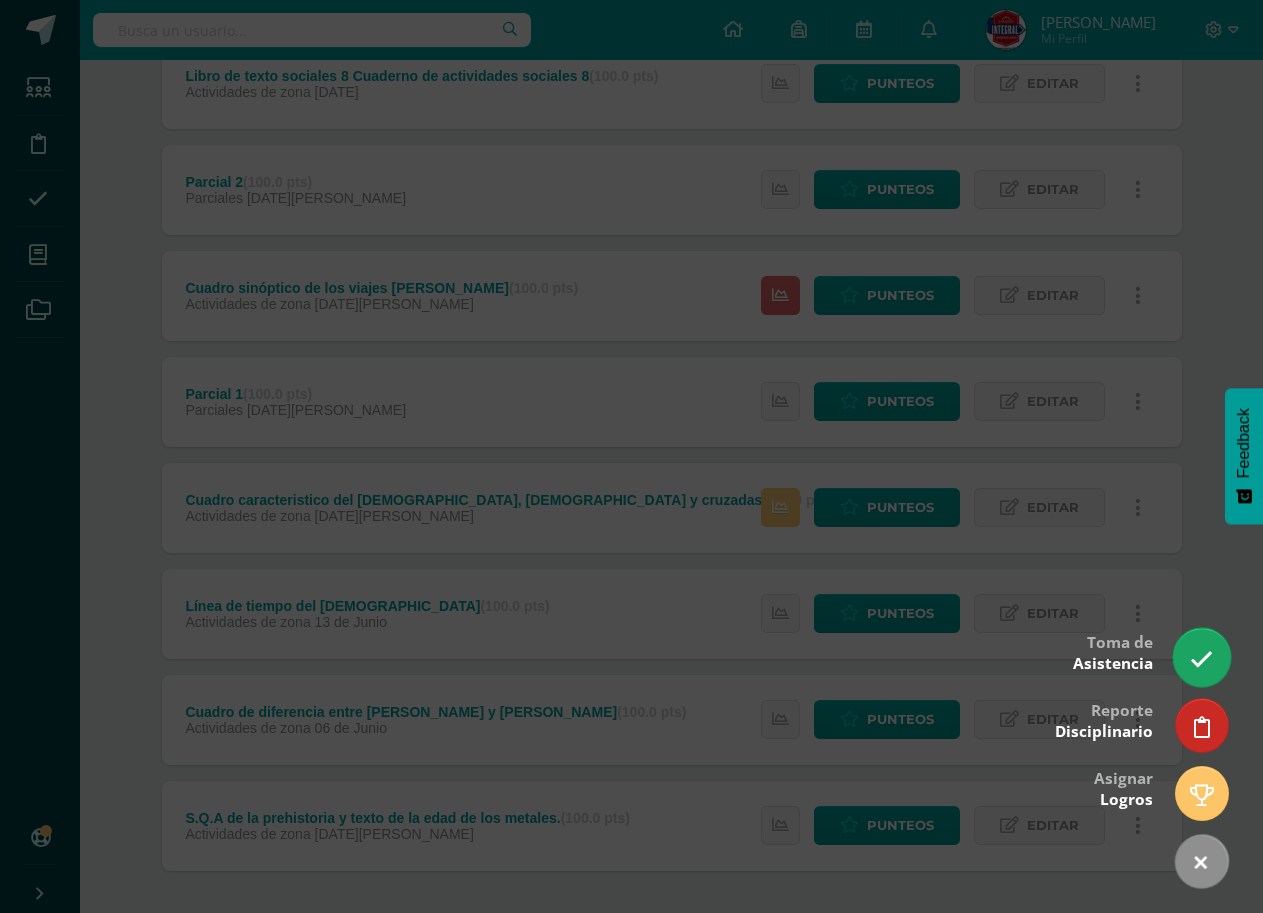 click at bounding box center (1201, 659) 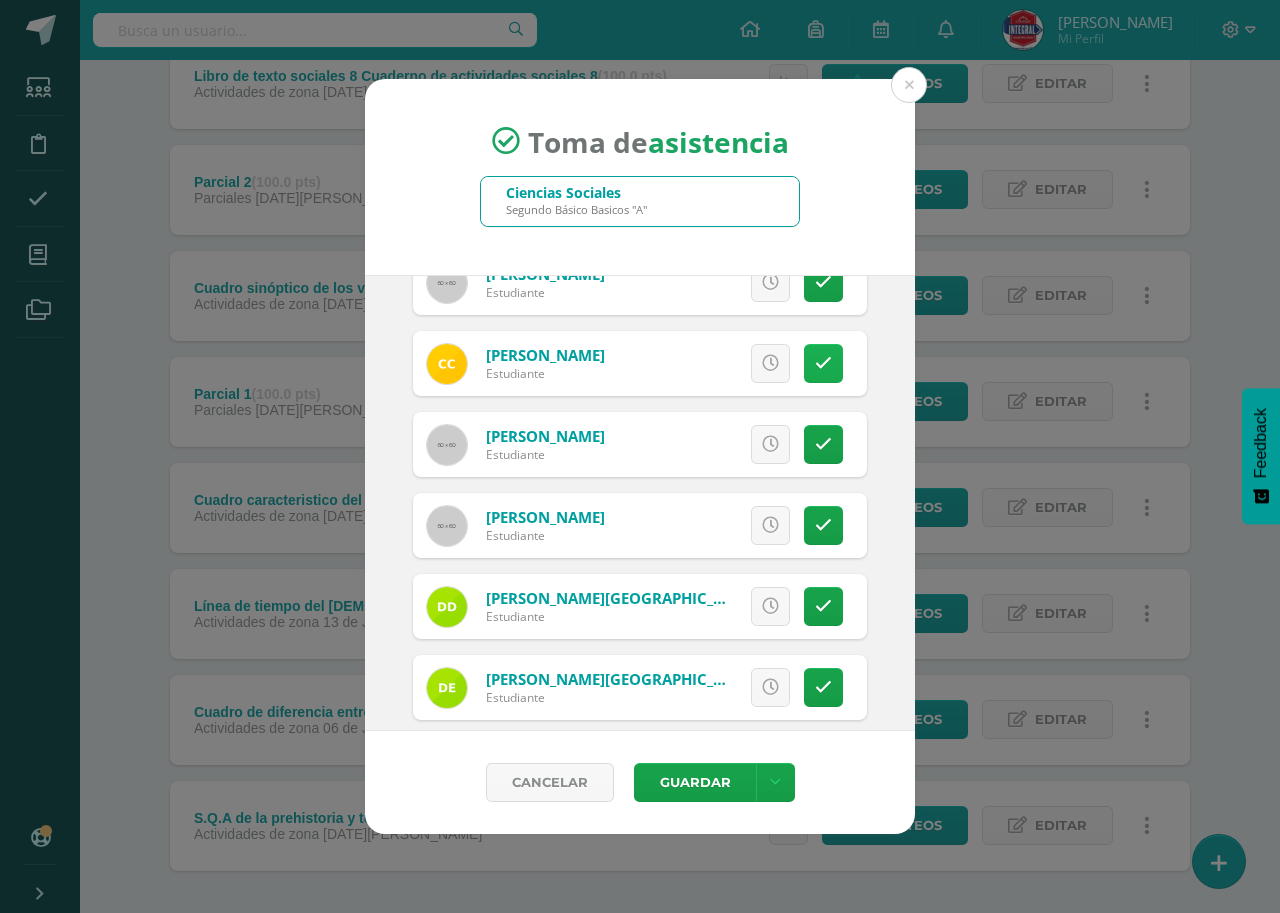 scroll, scrollTop: 200, scrollLeft: 0, axis: vertical 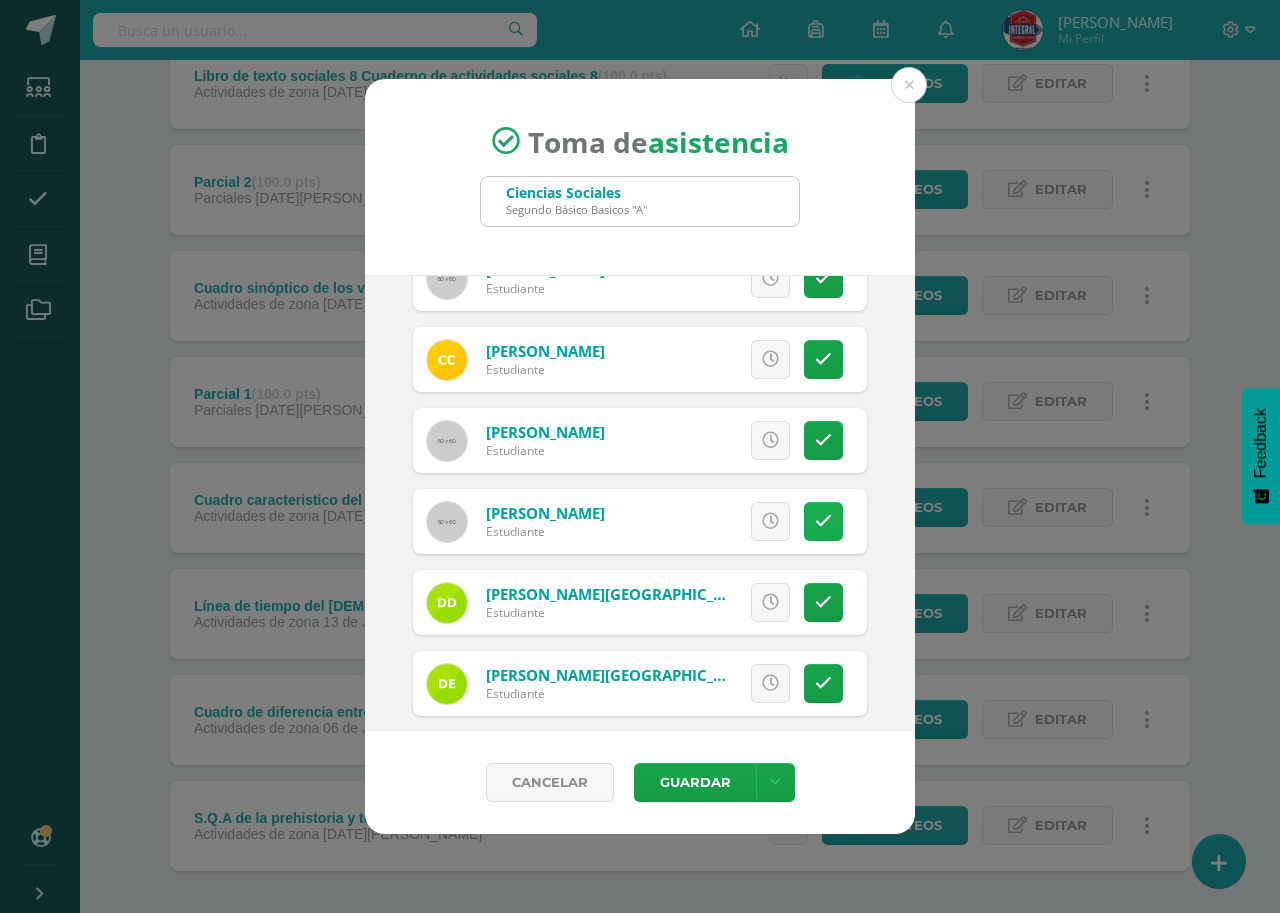 click at bounding box center [823, 521] 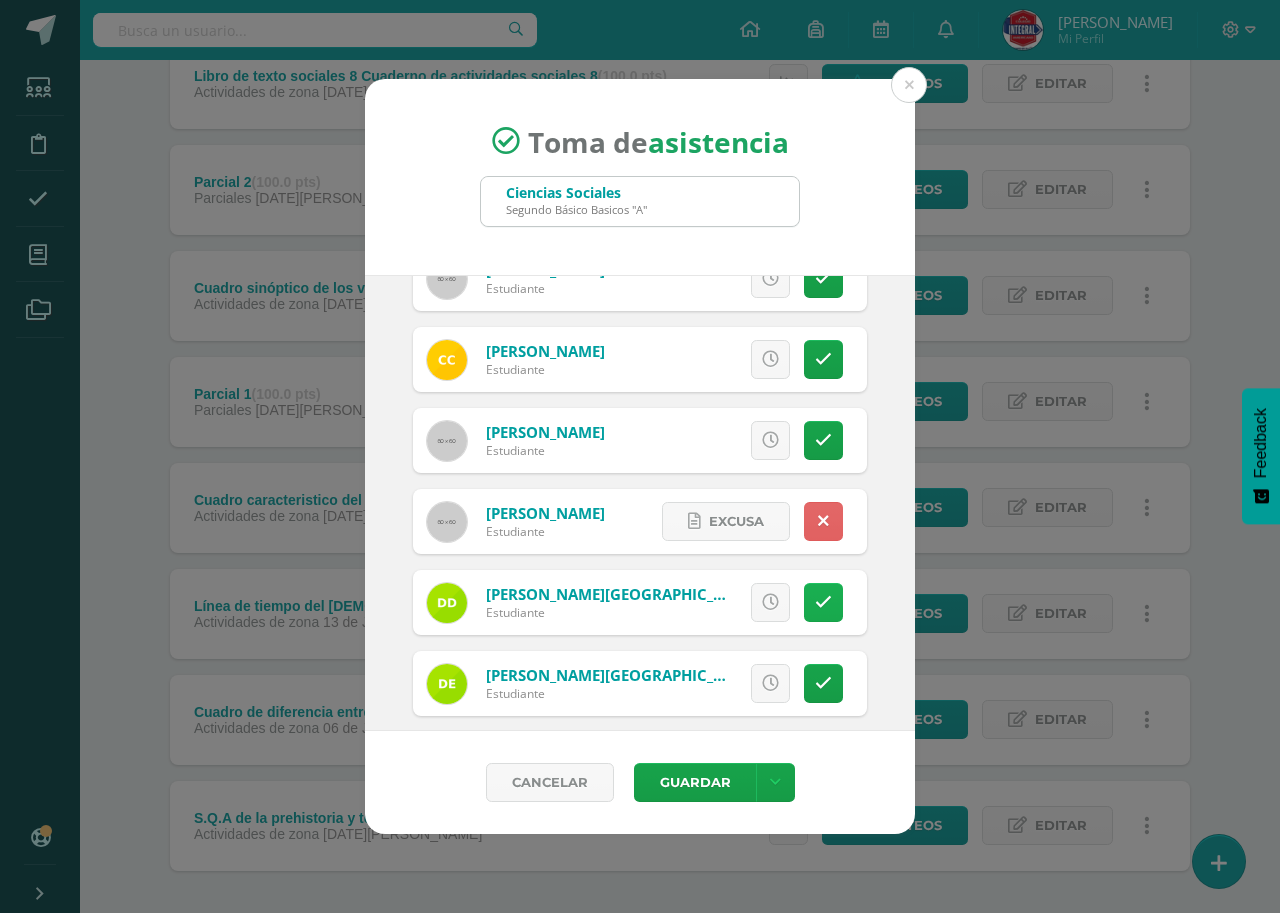 click at bounding box center [823, 602] 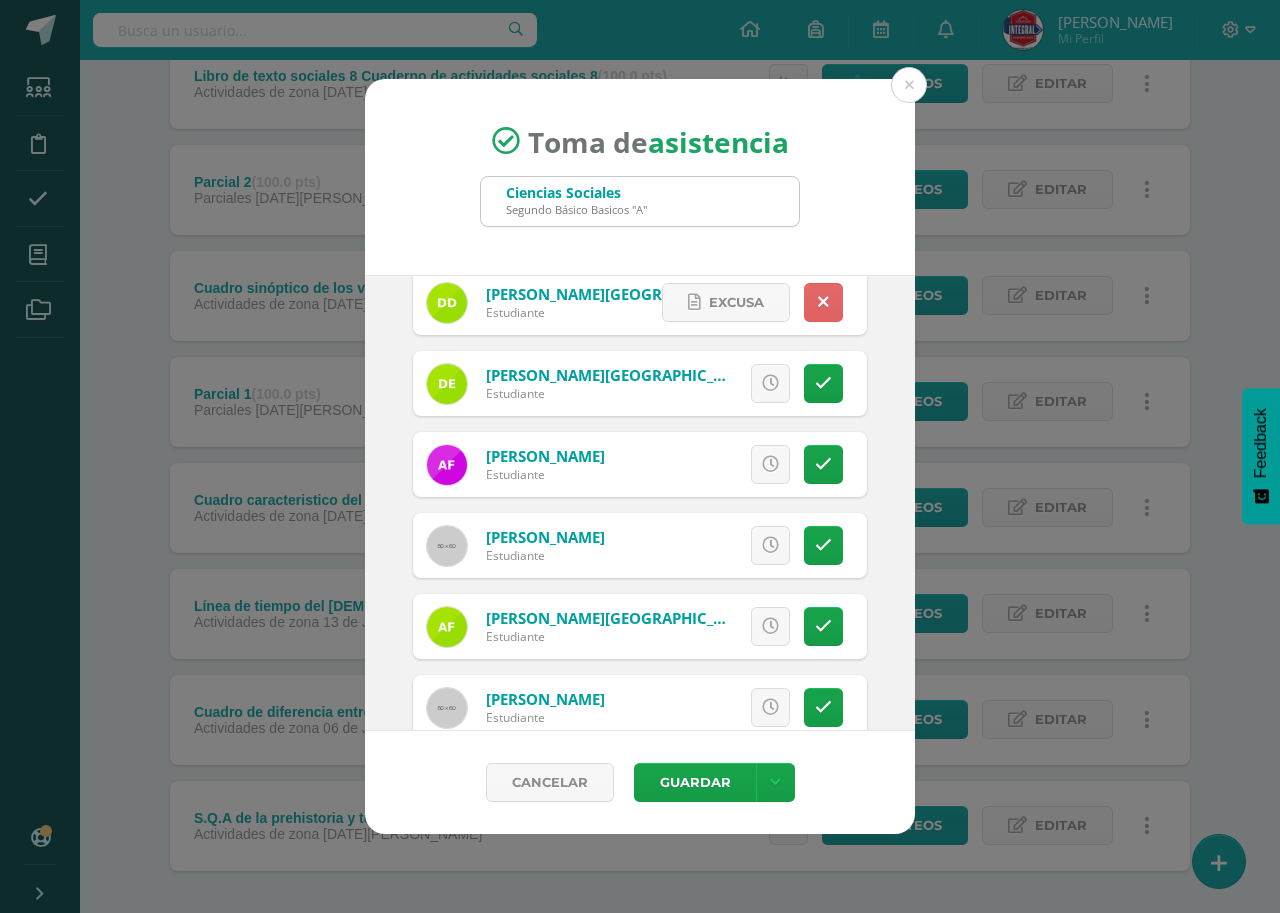 scroll, scrollTop: 600, scrollLeft: 0, axis: vertical 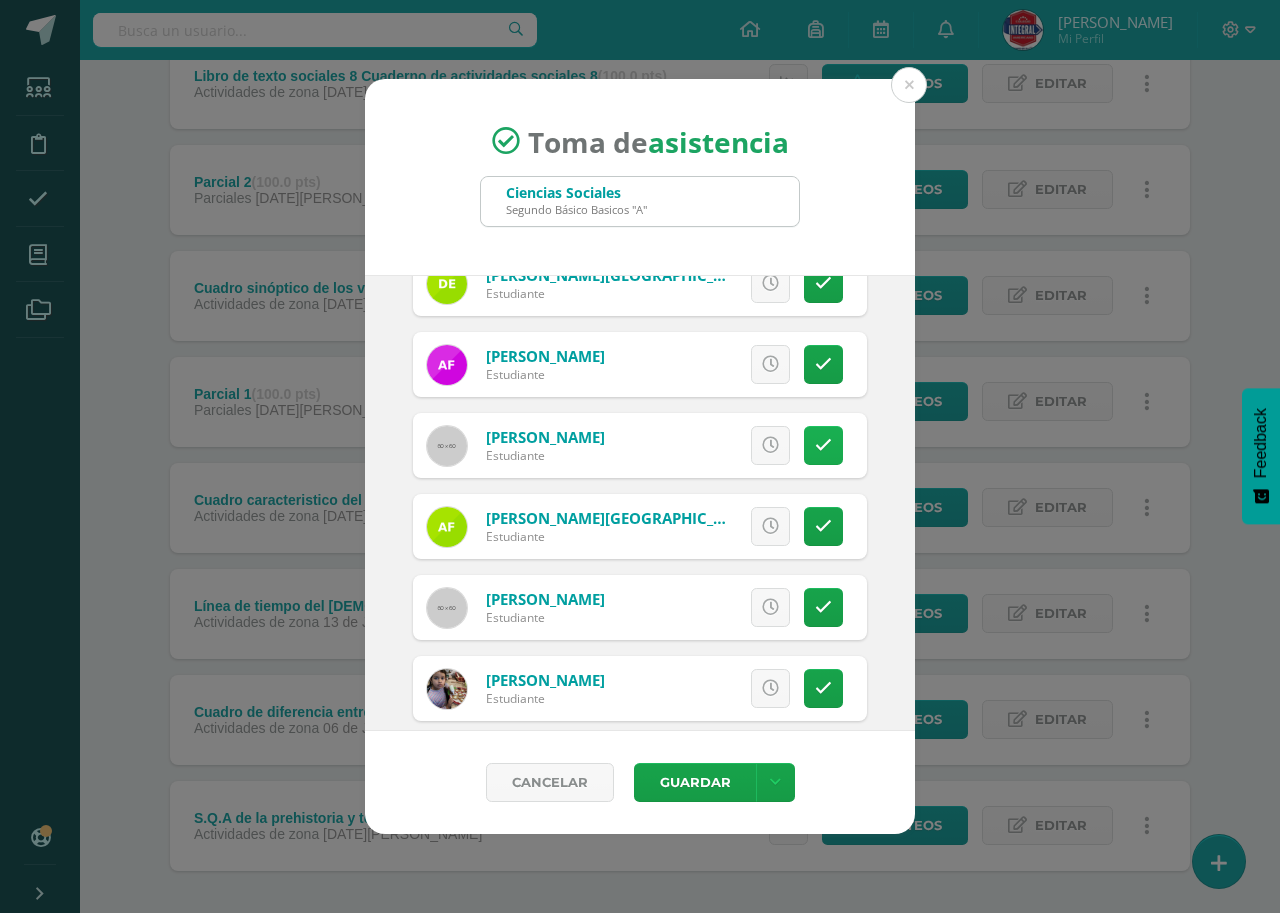 click at bounding box center (823, 445) 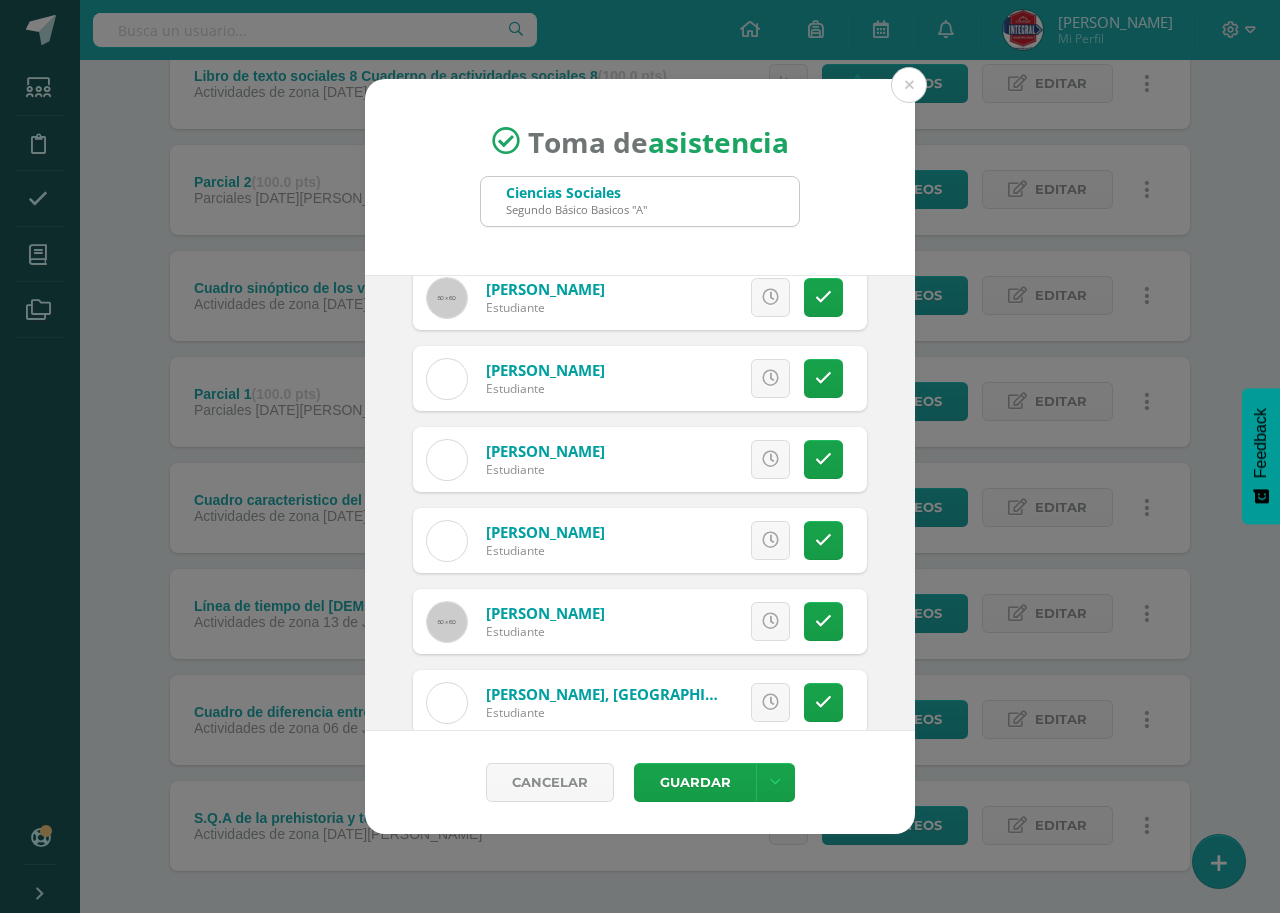 scroll, scrollTop: 1100, scrollLeft: 0, axis: vertical 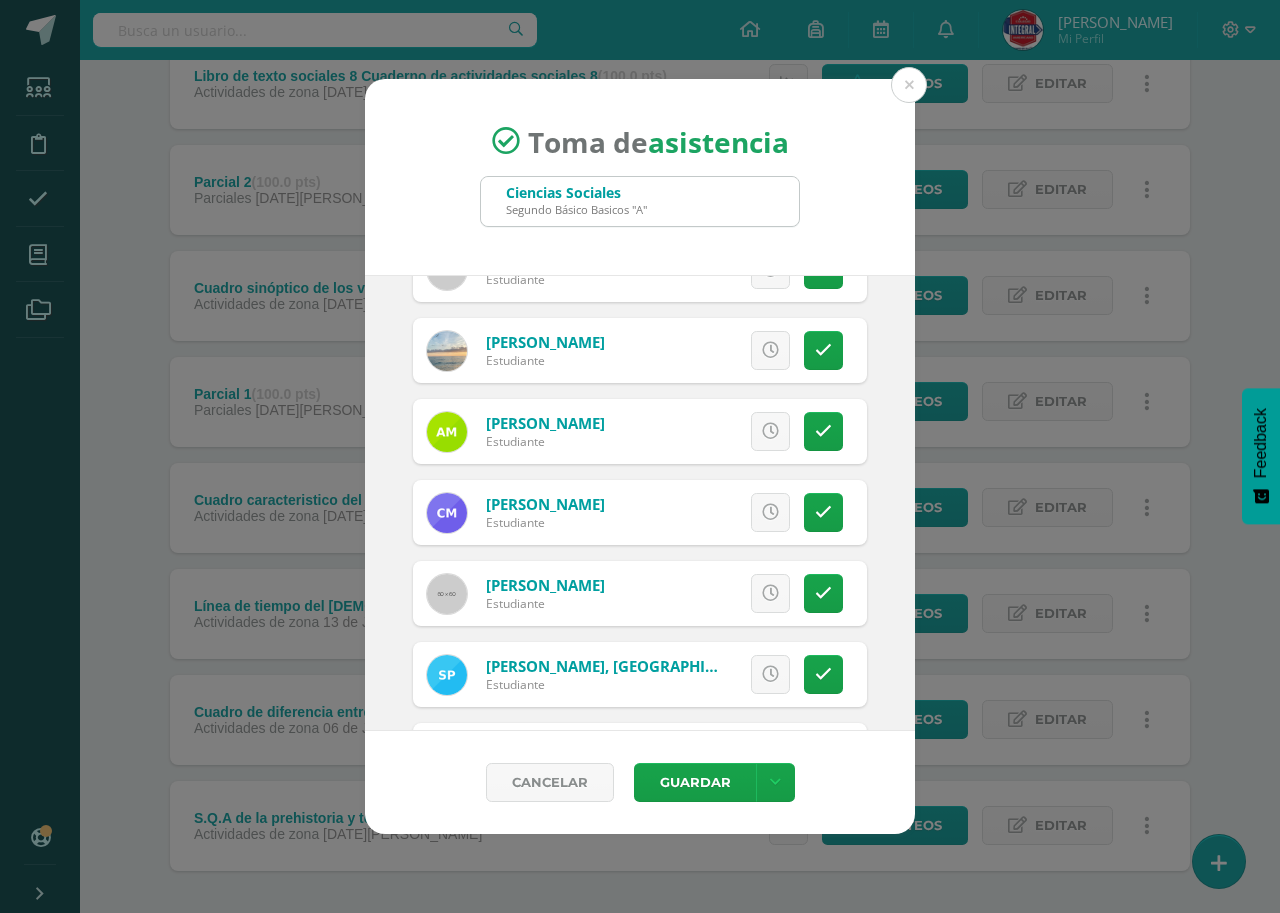 click at bounding box center [823, 512] 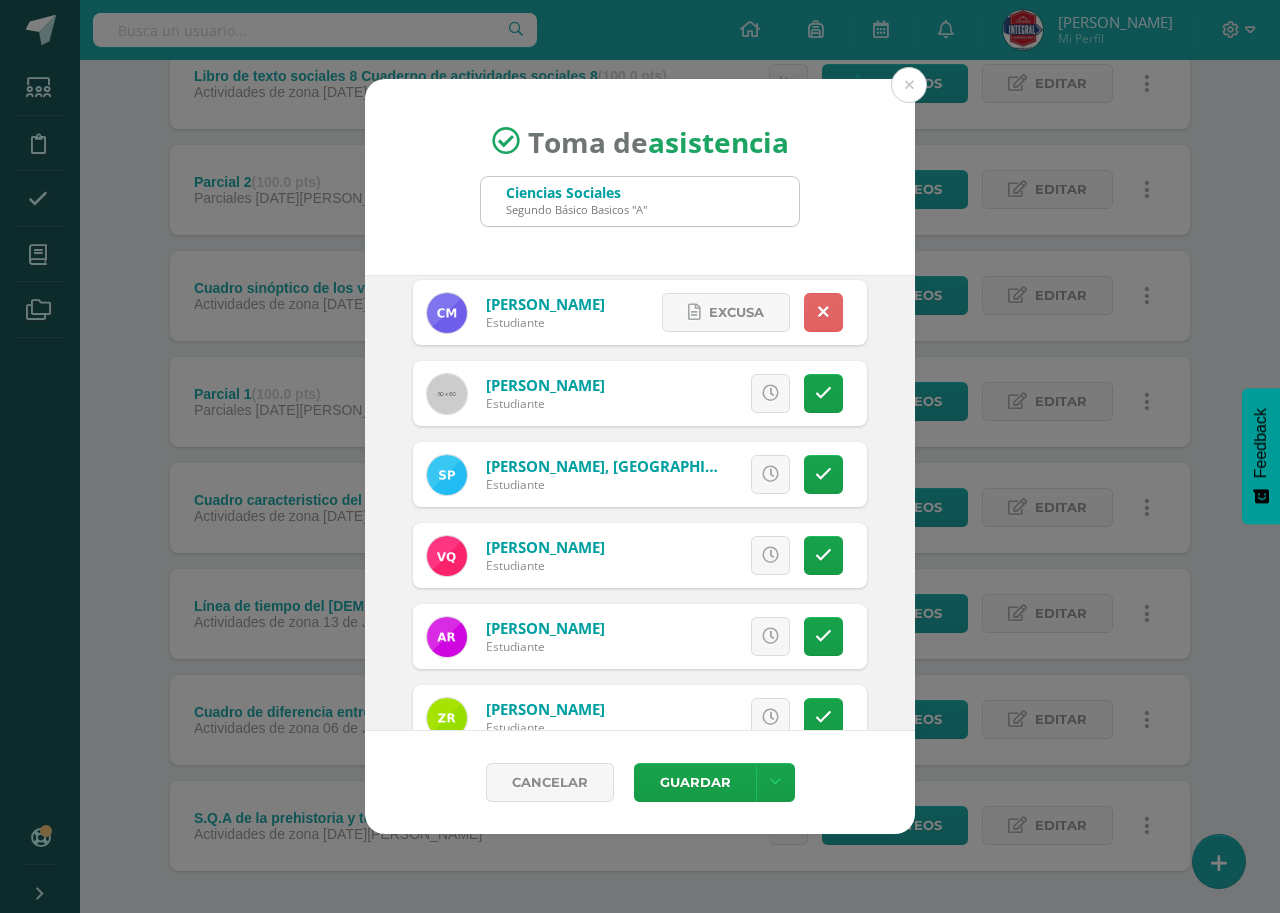 scroll, scrollTop: 1400, scrollLeft: 0, axis: vertical 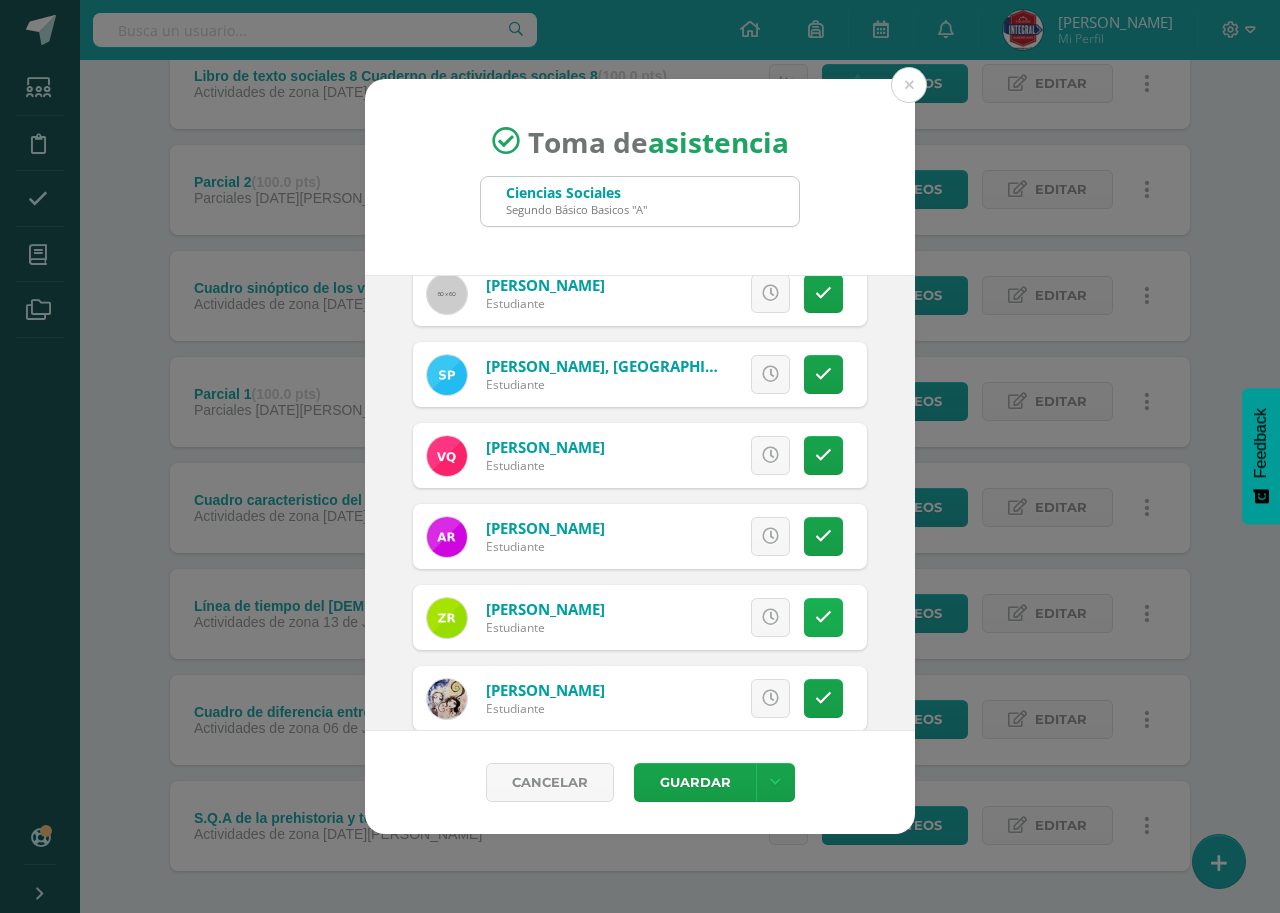 click at bounding box center (823, 617) 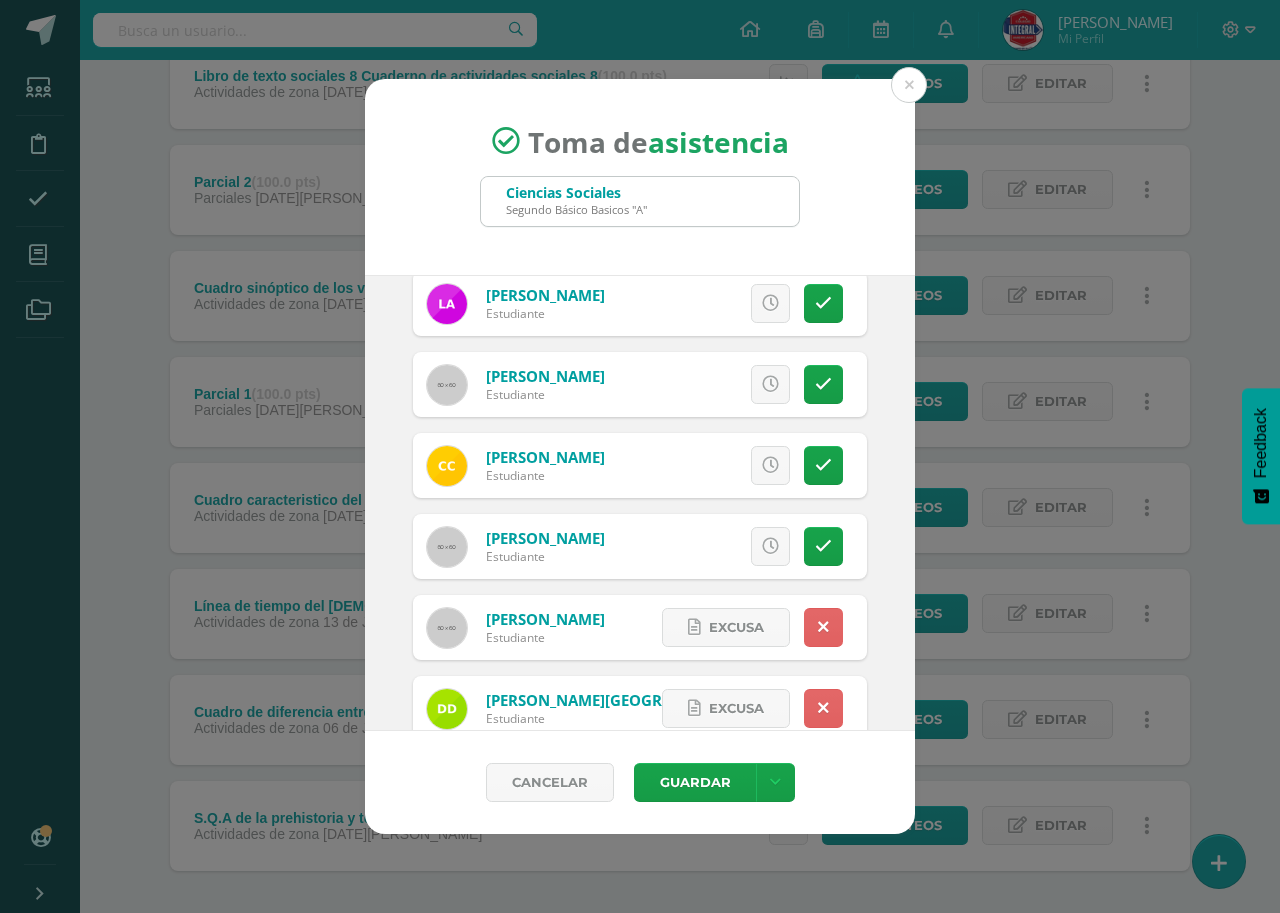 scroll, scrollTop: 0, scrollLeft: 0, axis: both 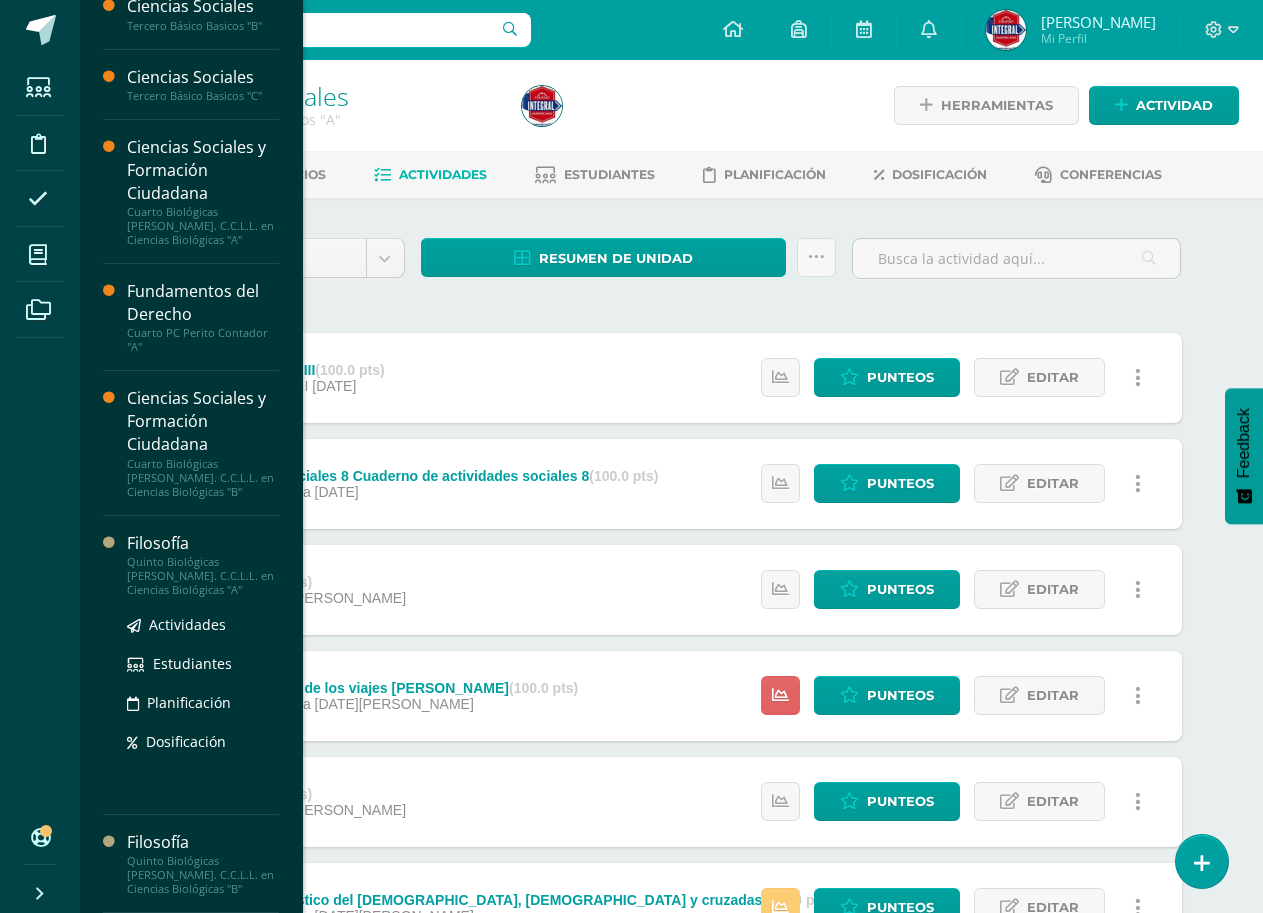 click on "Filosofía
Quinto Biológicas
Bach. C.C.L.L.  en Ciencias Biológicas
"A"
Actividades Estudiantes Planificación Dosificación" at bounding box center [191, 666] 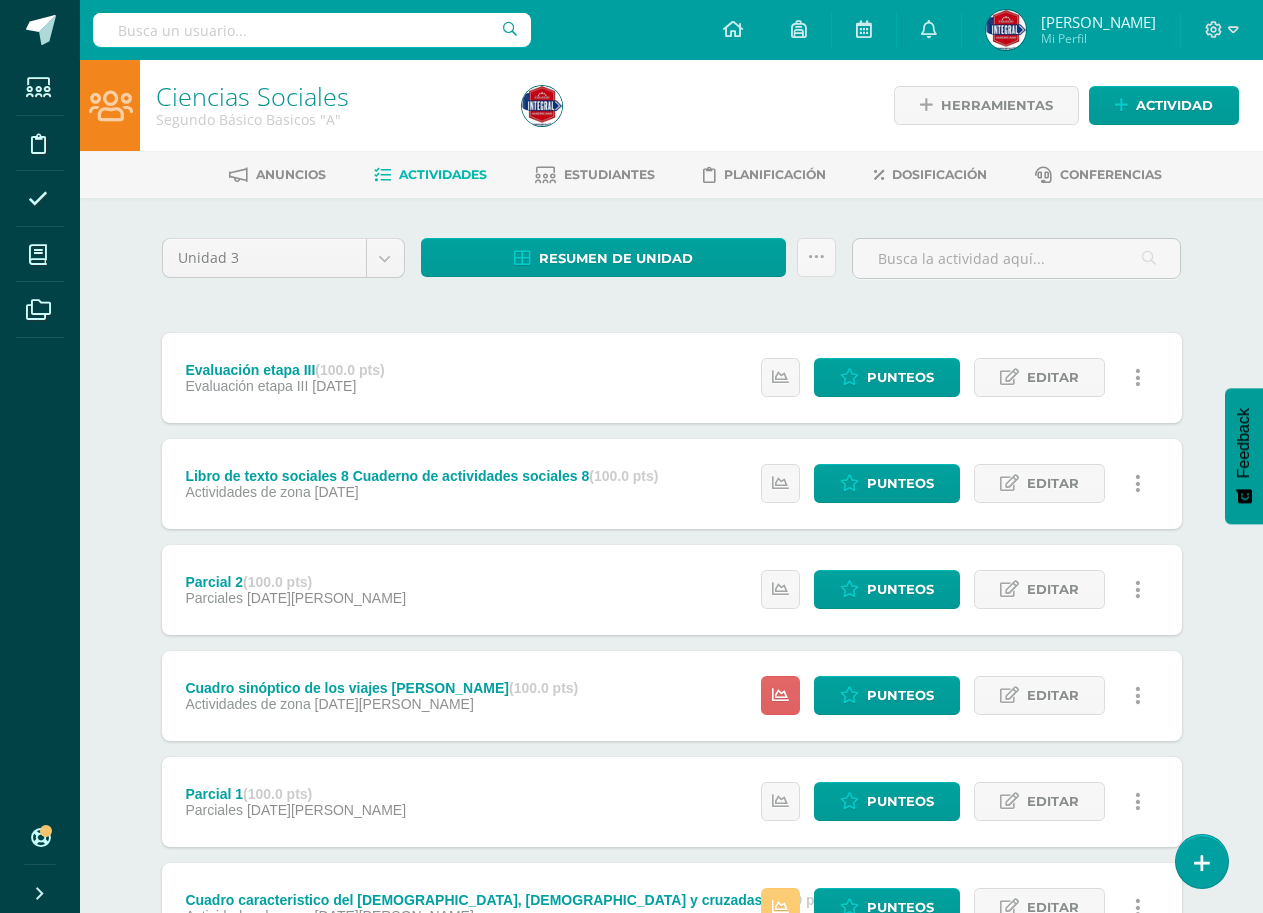 scroll, scrollTop: 100, scrollLeft: 0, axis: vertical 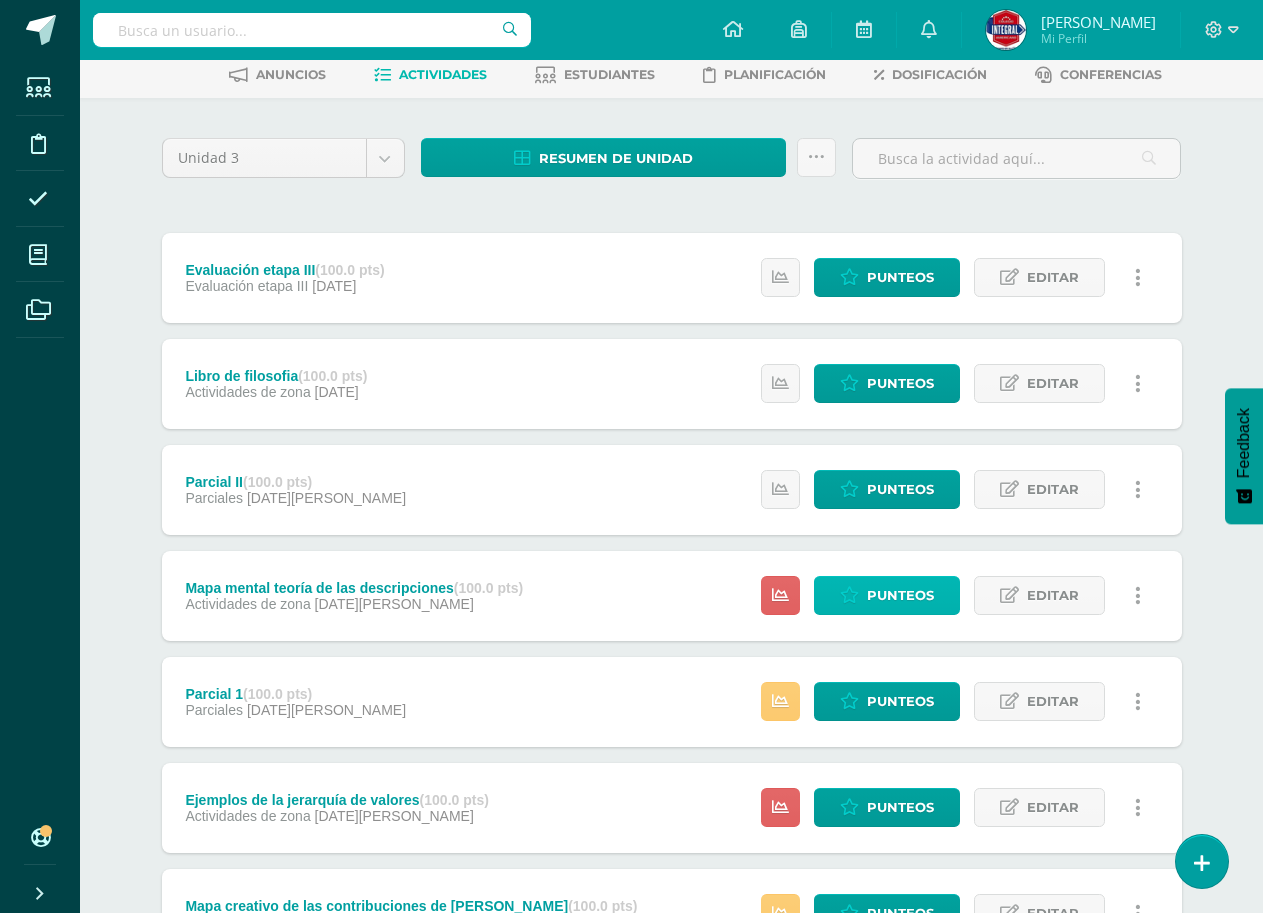 click on "Punteos" at bounding box center (900, 595) 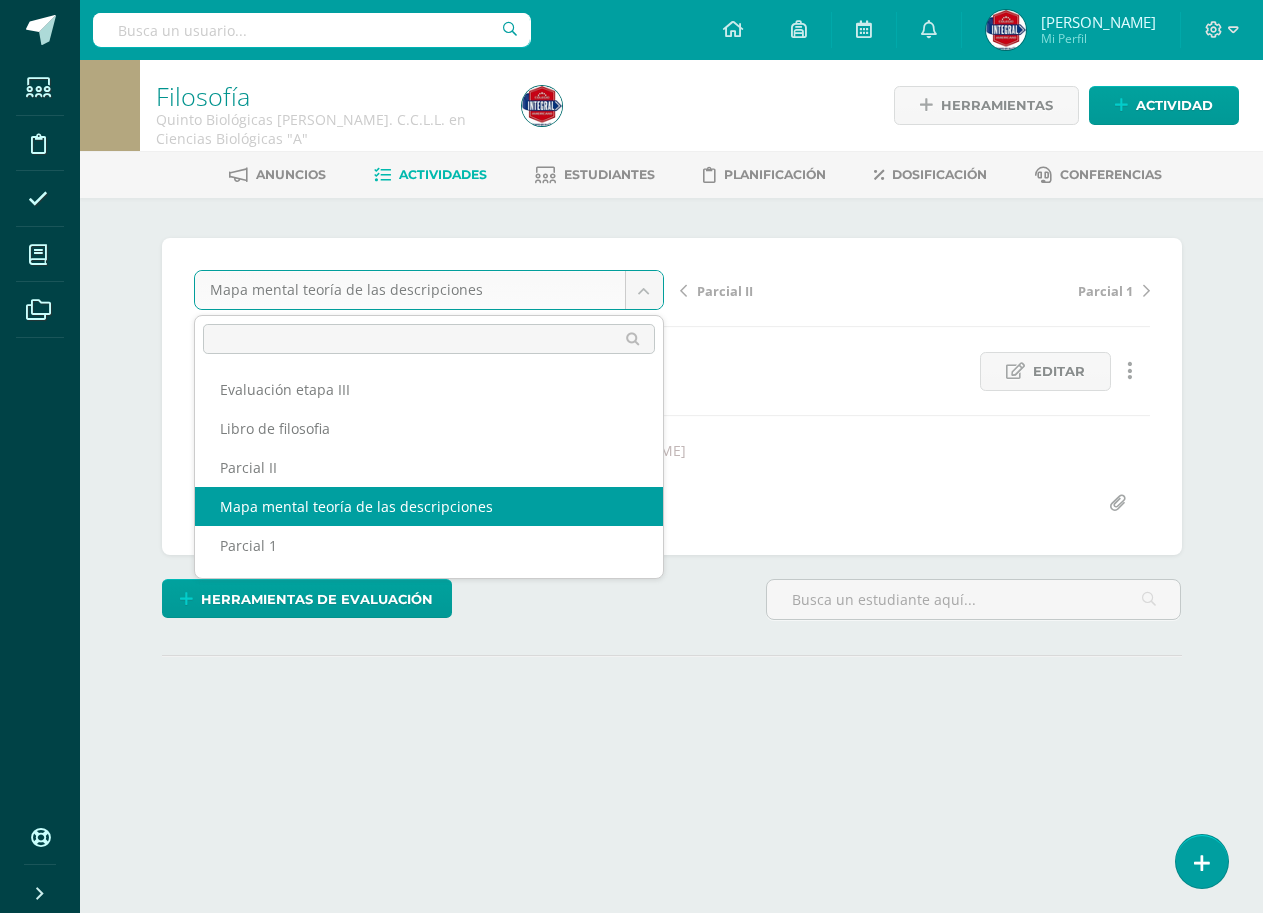 scroll, scrollTop: 0, scrollLeft: 0, axis: both 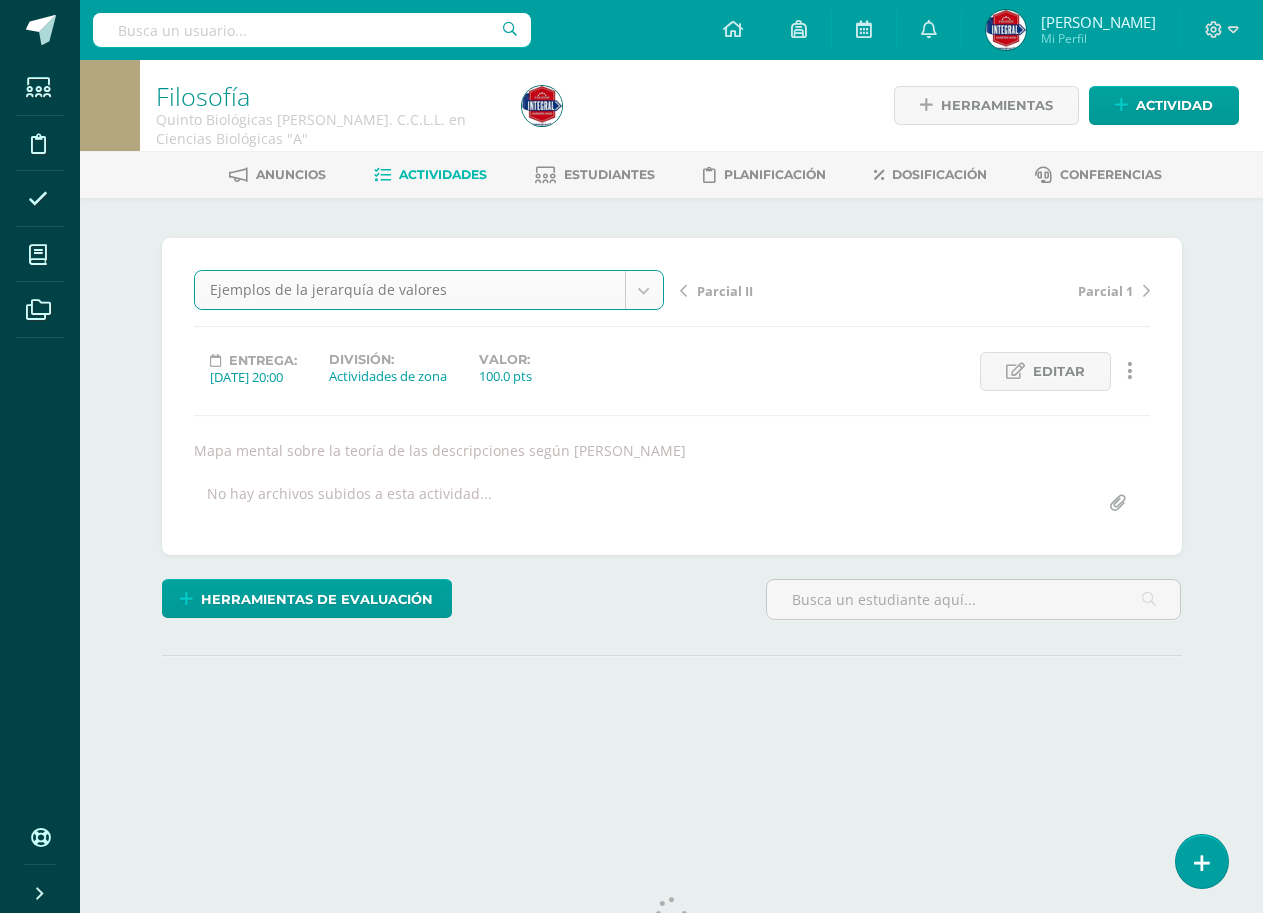 select on "/dashboard/teacher/grade-activity/185532/" 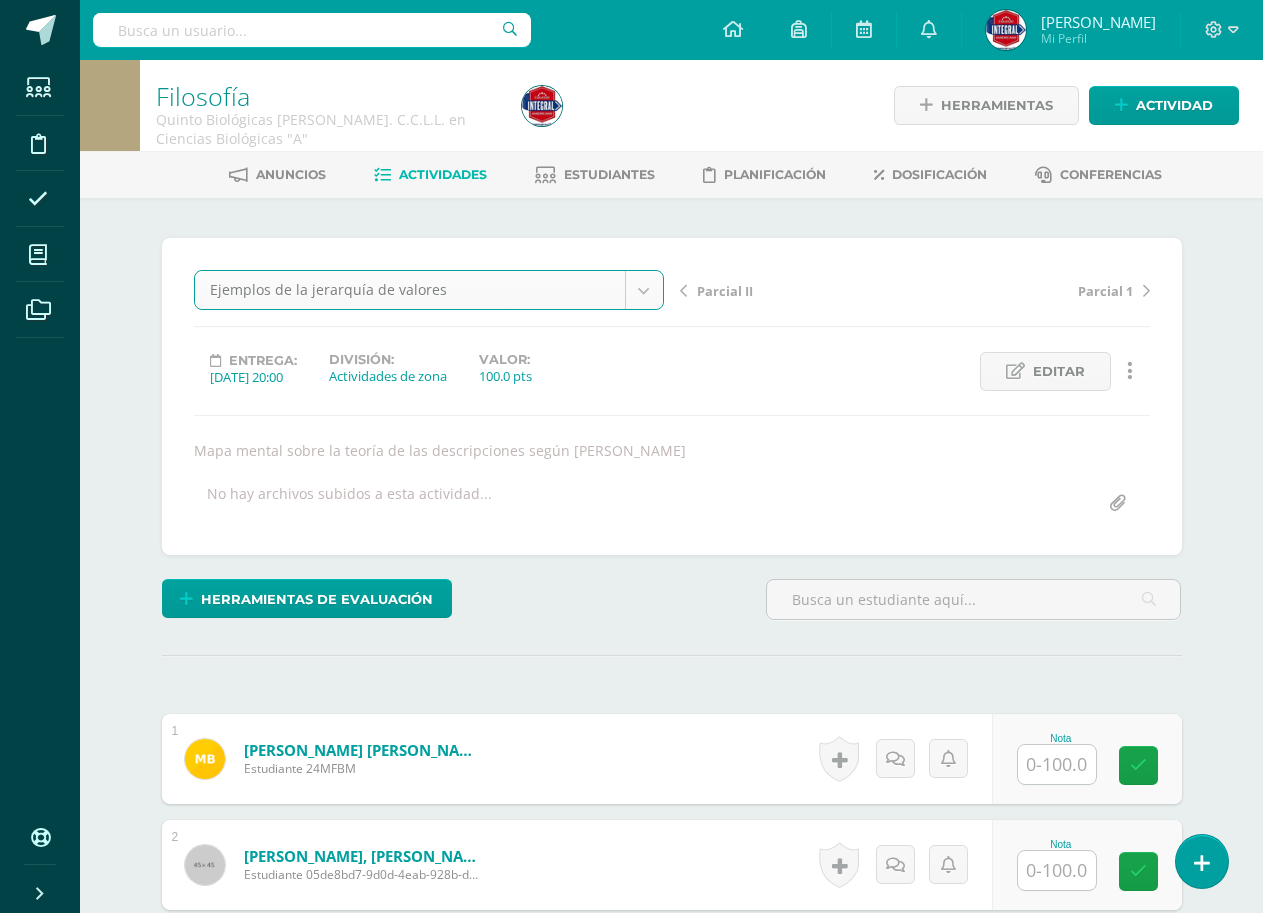 scroll, scrollTop: 1, scrollLeft: 0, axis: vertical 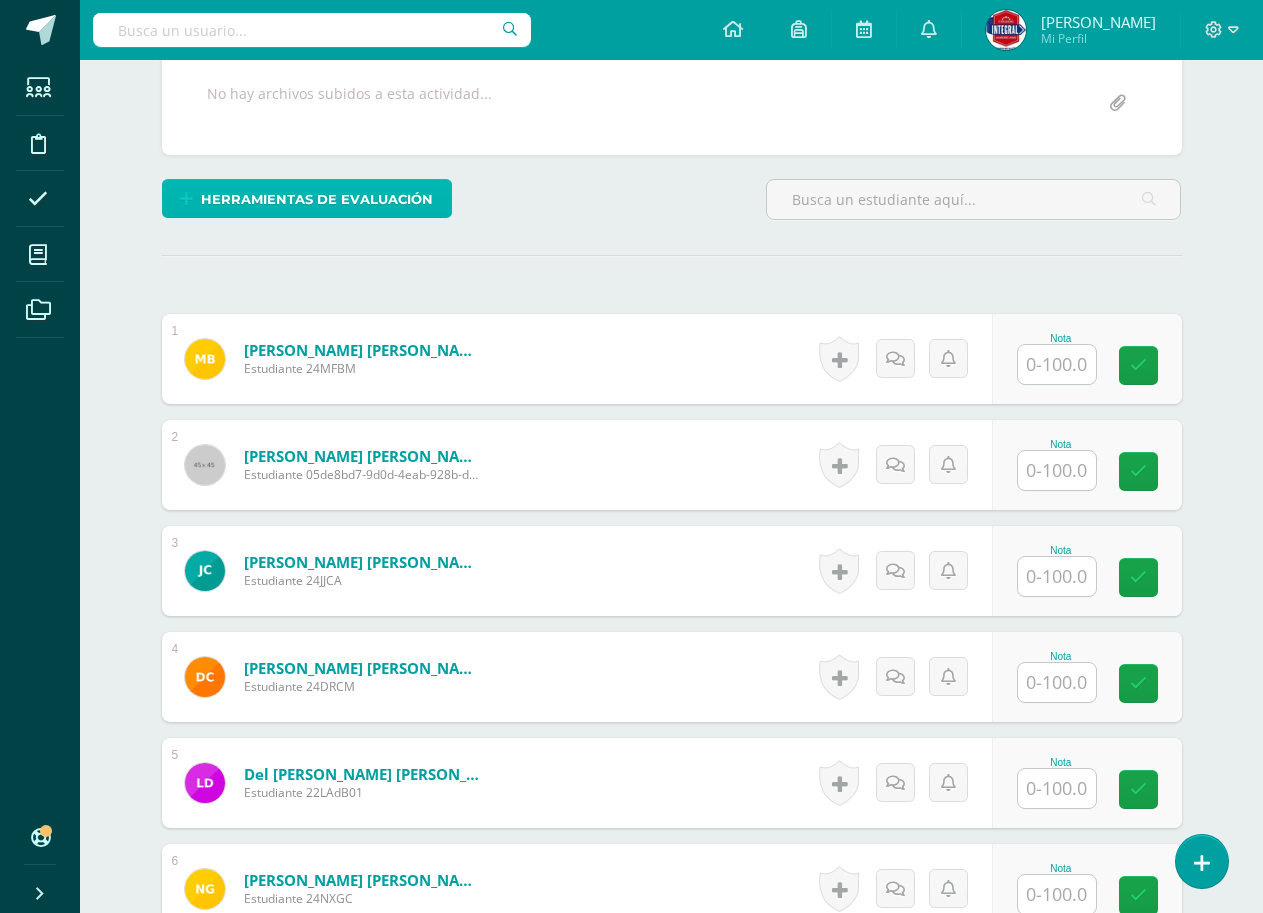 click on "Herramientas de evaluación" at bounding box center [317, 199] 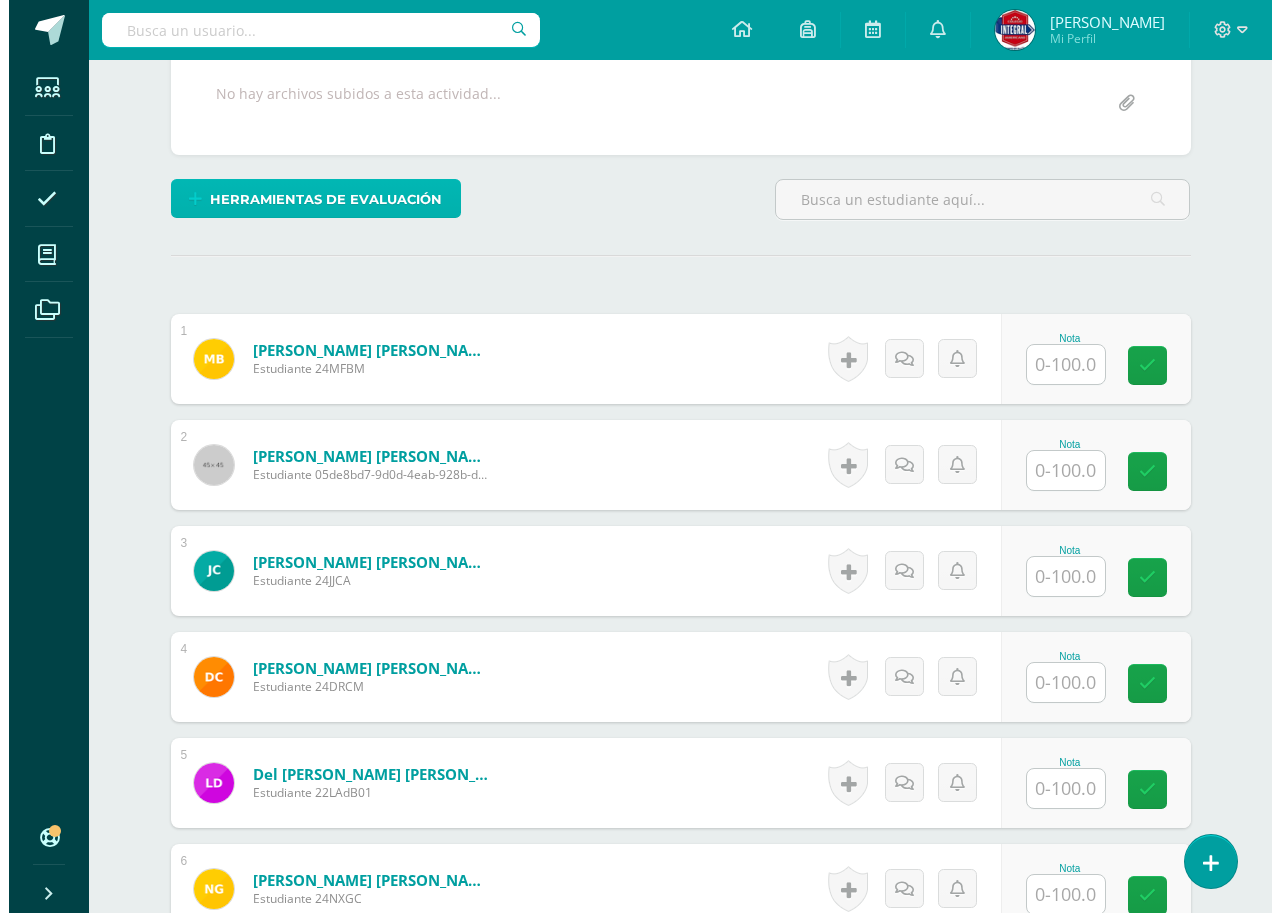 scroll, scrollTop: 401, scrollLeft: 0, axis: vertical 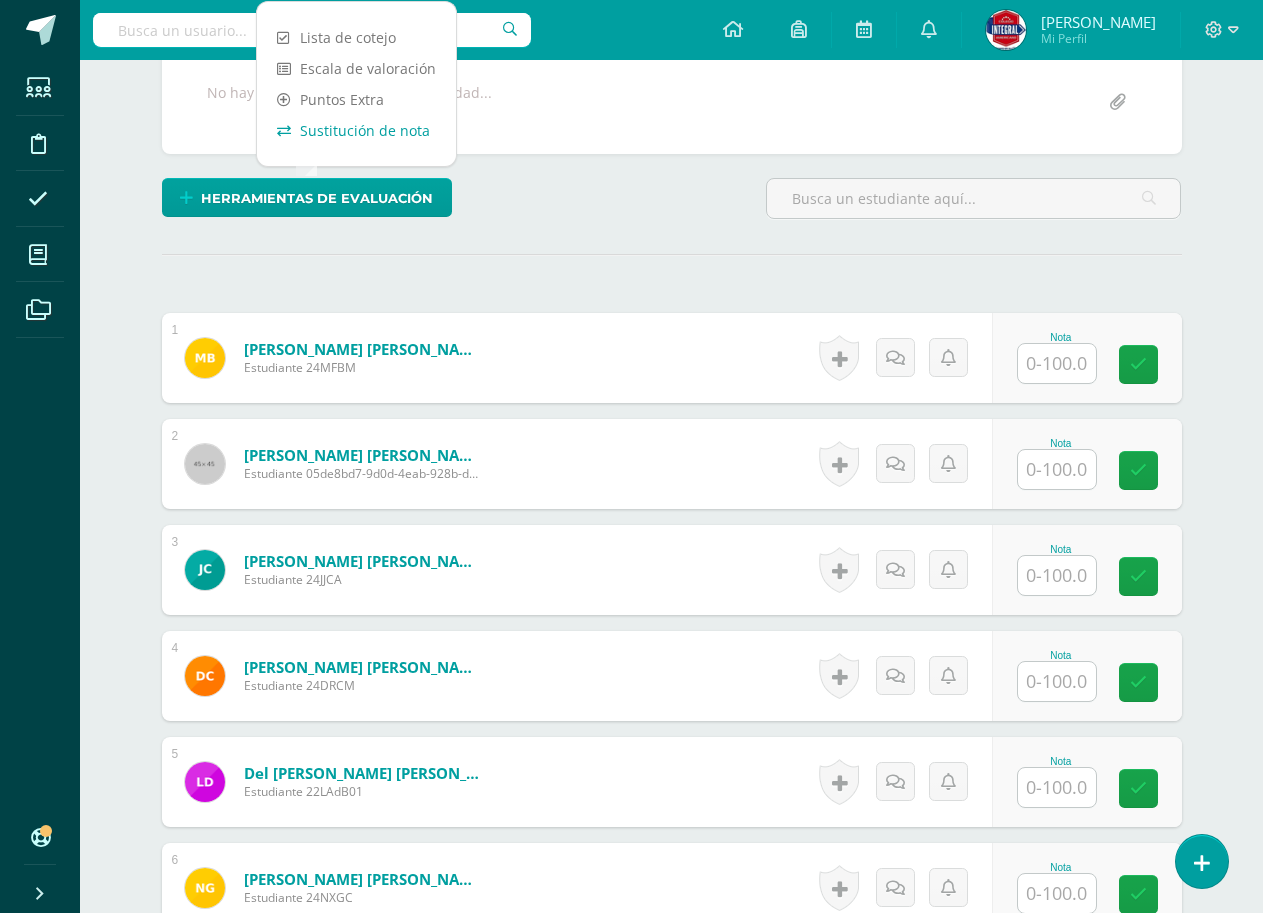 click on "Sustitución de nota" at bounding box center [356, 130] 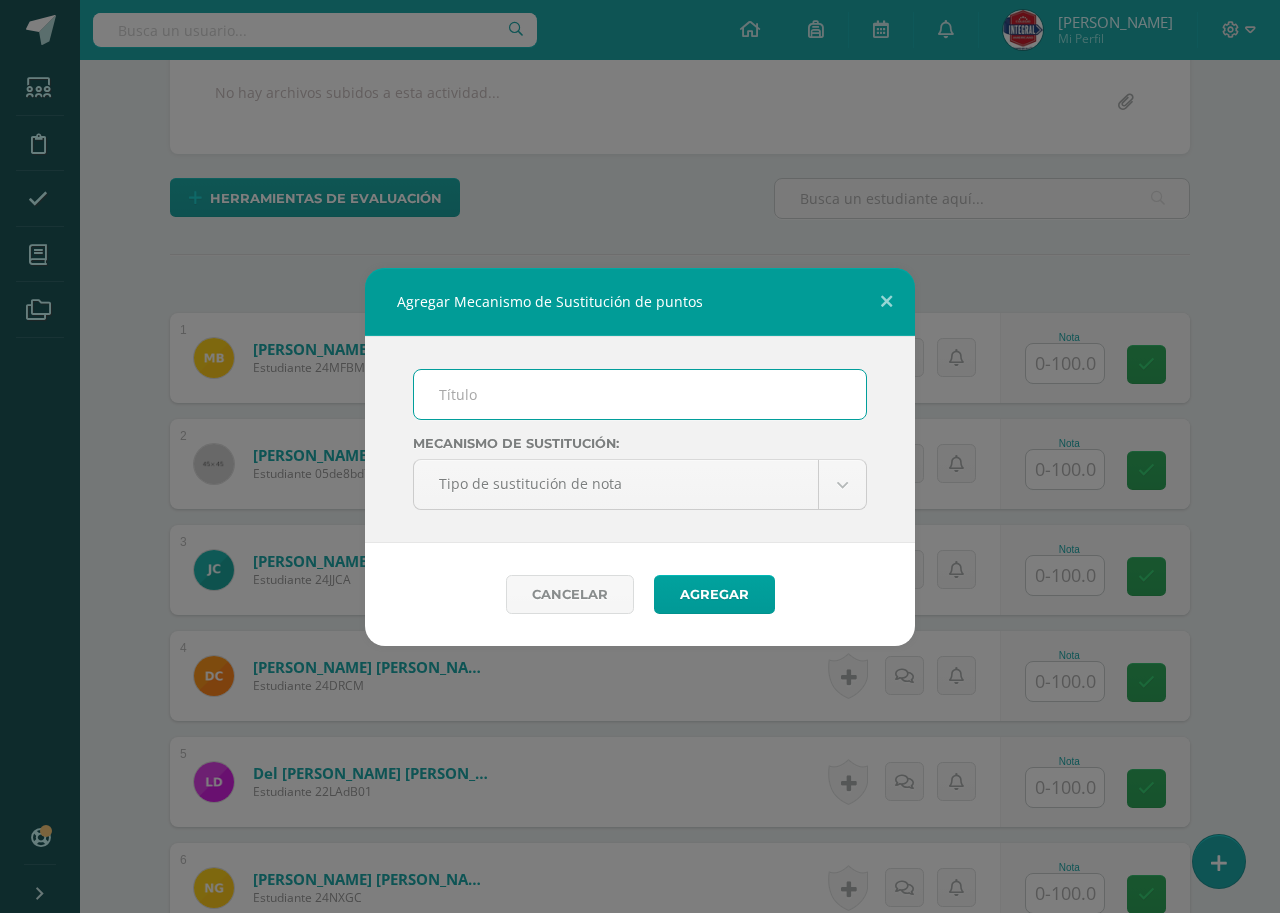 click at bounding box center [640, 394] 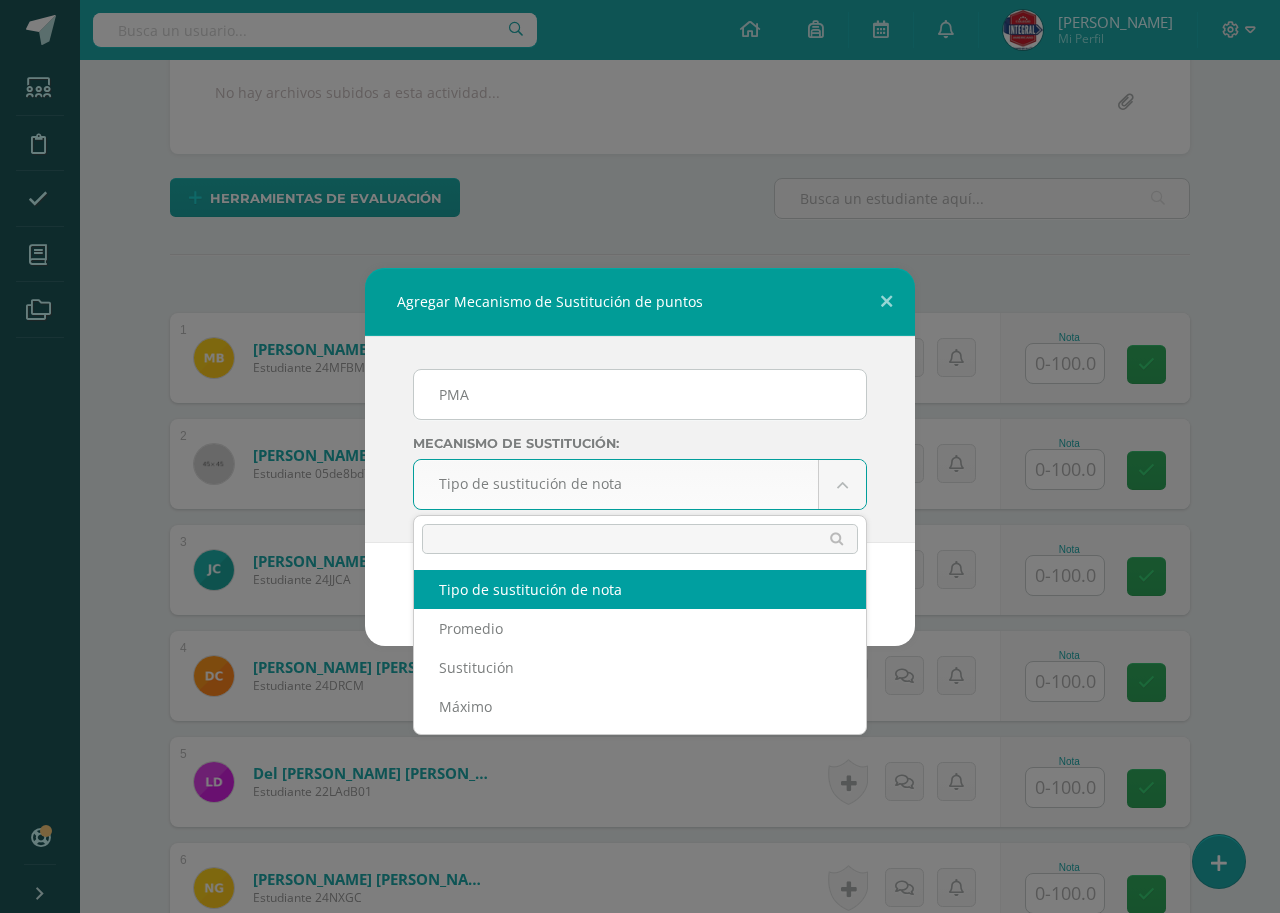 click on "Agregar Mecanismo de Sustitución de puntos
PMA Mecanismo de sustitución:     Tipo de sustitución de nota     Tipo de sustitución de nota Promedio Sustitución Máximo Cancelar Agregar Loading... Estudiantes Disciplina Asistencia Mis cursos Archivos Soporte
Centro de ayuda
Últimas actualizaciones
10+ Cerrar panel
Ciencias Sociales
Segundo Básico
Basicos
"A"
Actividades Estudiantes Planificación Dosificación
Ciencias Sociales
Segundo Básico
Basicos
"B"
Actividades Estudiantes Planificación Dosificación
Ciencias Sociales
Actividades Estudiantes Planificación" at bounding box center [640, 910] 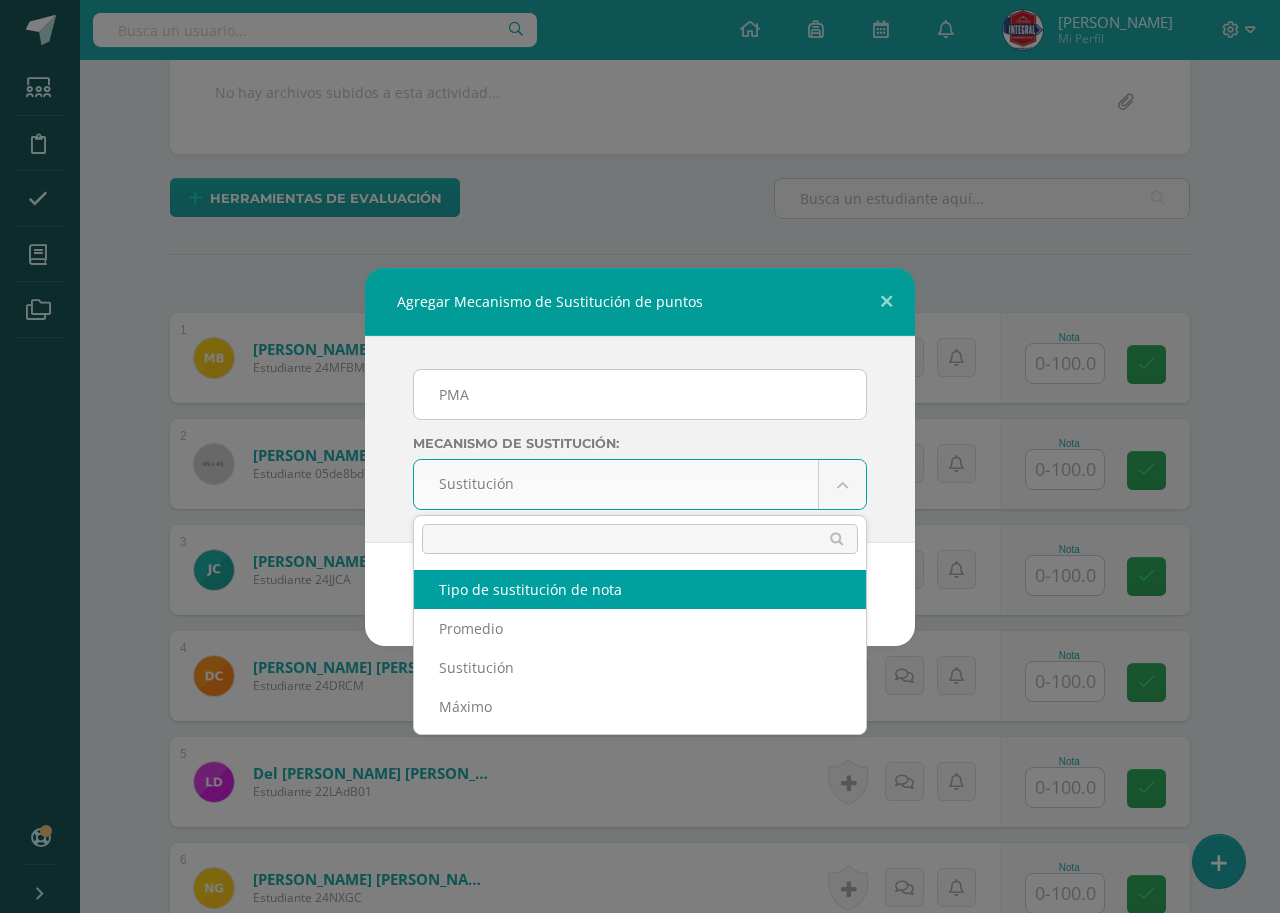 click on "Agregar Mecanismo de Sustitución de puntos
PMA Mecanismo de sustitución:     Sustitución     Tipo de sustitución de nota Promedio Sustitución Máximo Cancelar Agregar Loading... Estudiantes Disciplina Asistencia Mis cursos Archivos Soporte
Centro de ayuda
Últimas actualizaciones
10+ Cerrar panel
Ciencias Sociales
Segundo Básico
Basicos
"A"
Actividades Estudiantes Planificación Dosificación
Ciencias Sociales
Segundo Básico
Basicos
"B"
Actividades Estudiantes Planificación Dosificación
Ciencias Sociales
Actividades Estudiantes Planificación Dosificación 1" at bounding box center [640, 910] 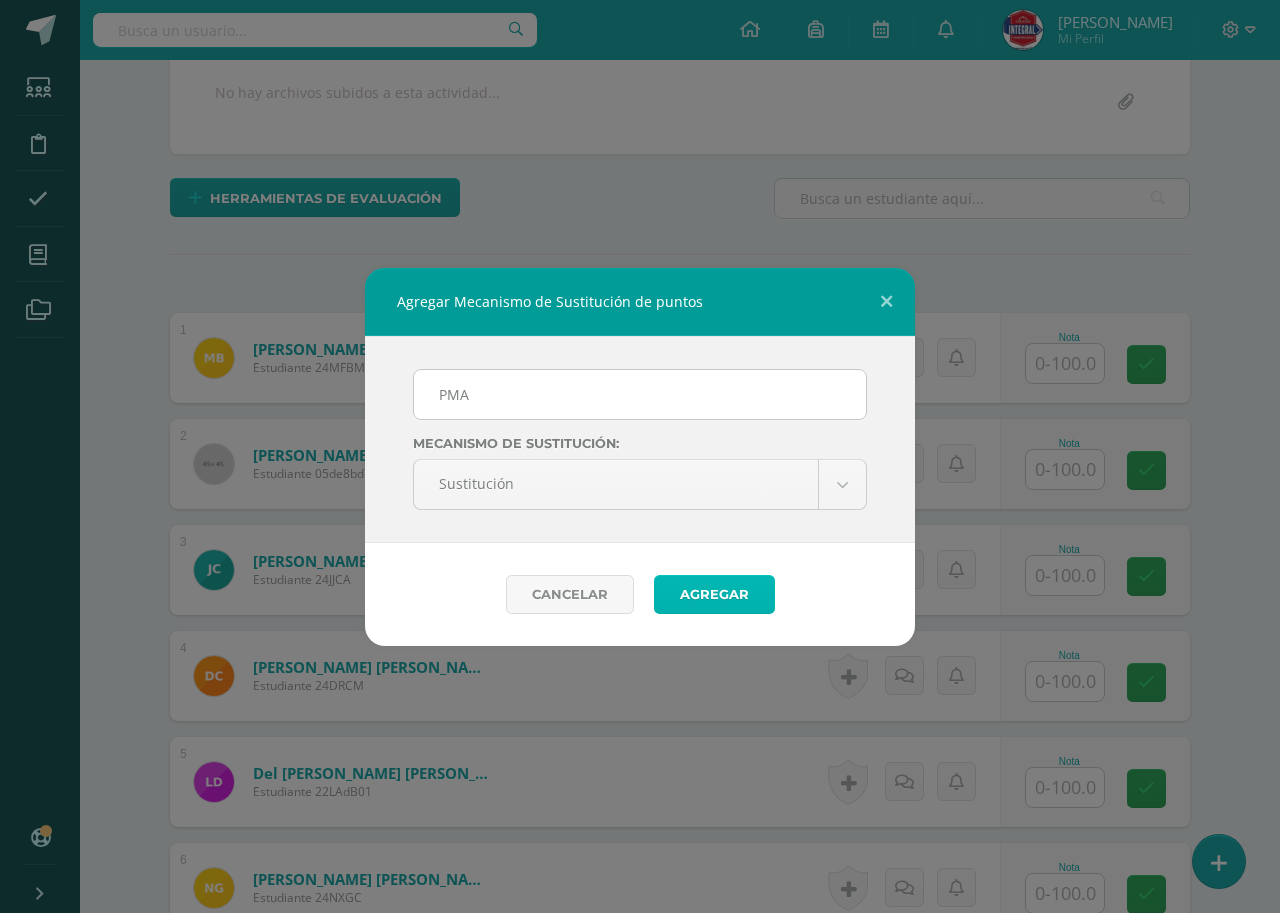 click on "Agregar" at bounding box center [714, 594] 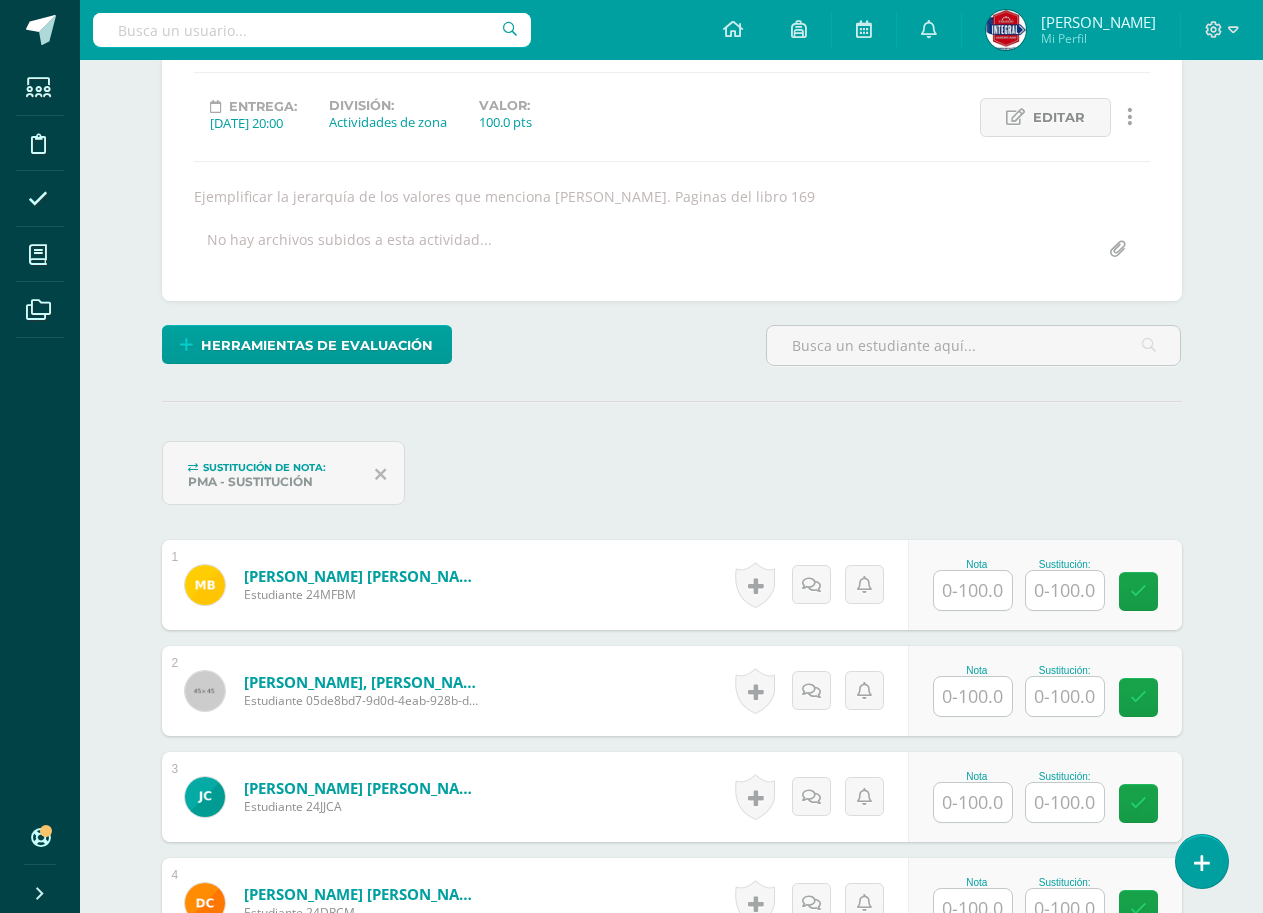 scroll, scrollTop: 255, scrollLeft: 0, axis: vertical 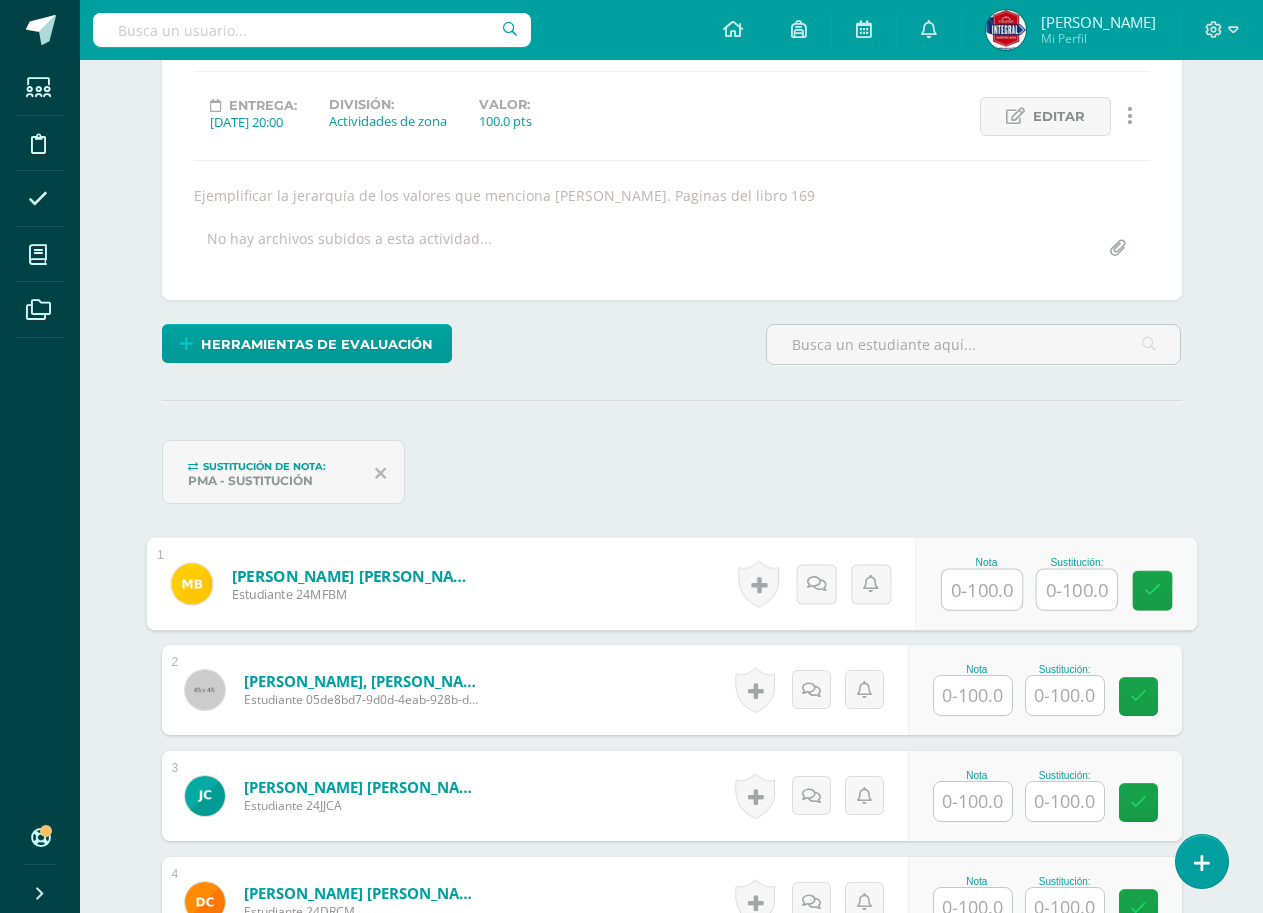 click at bounding box center [982, 590] 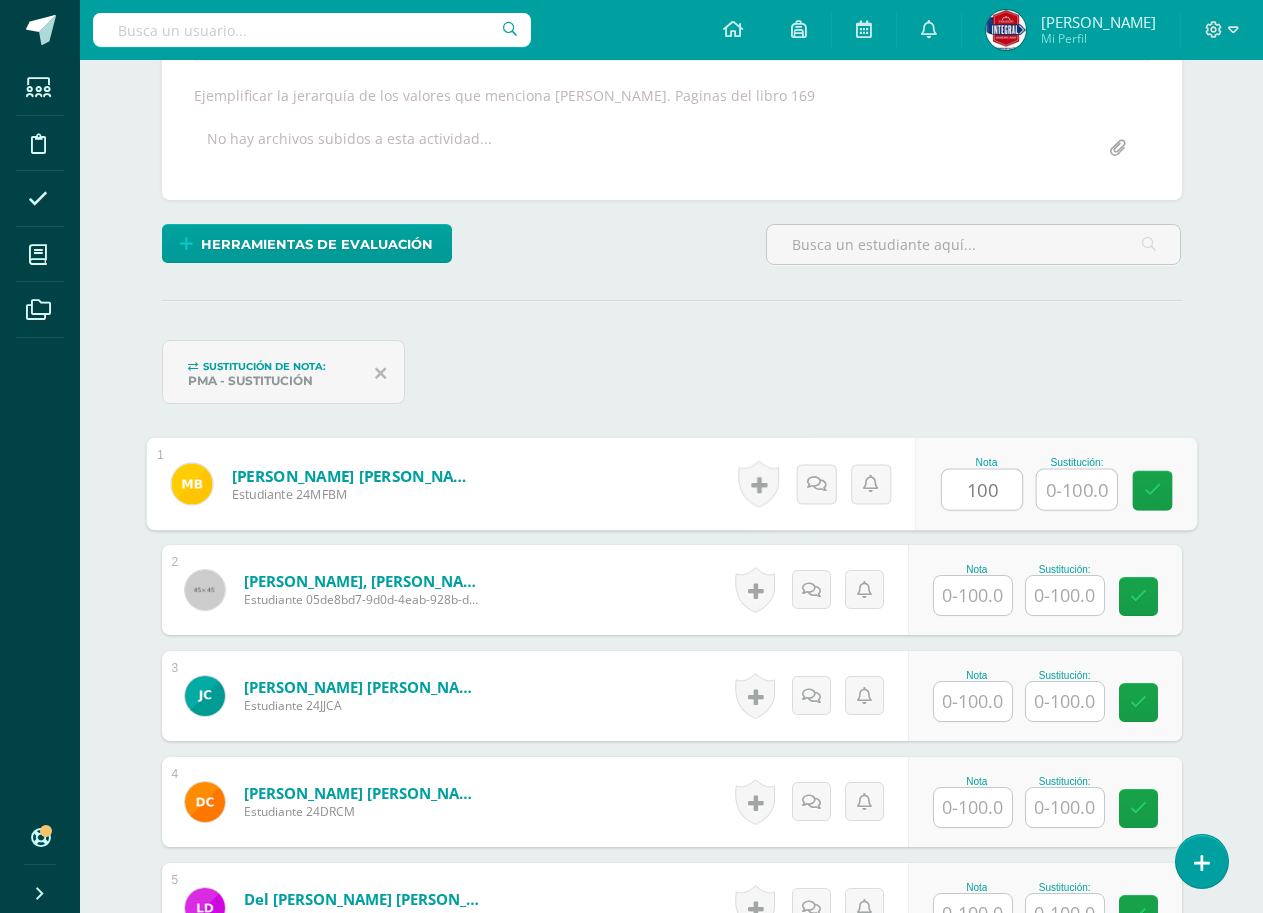 type on "100" 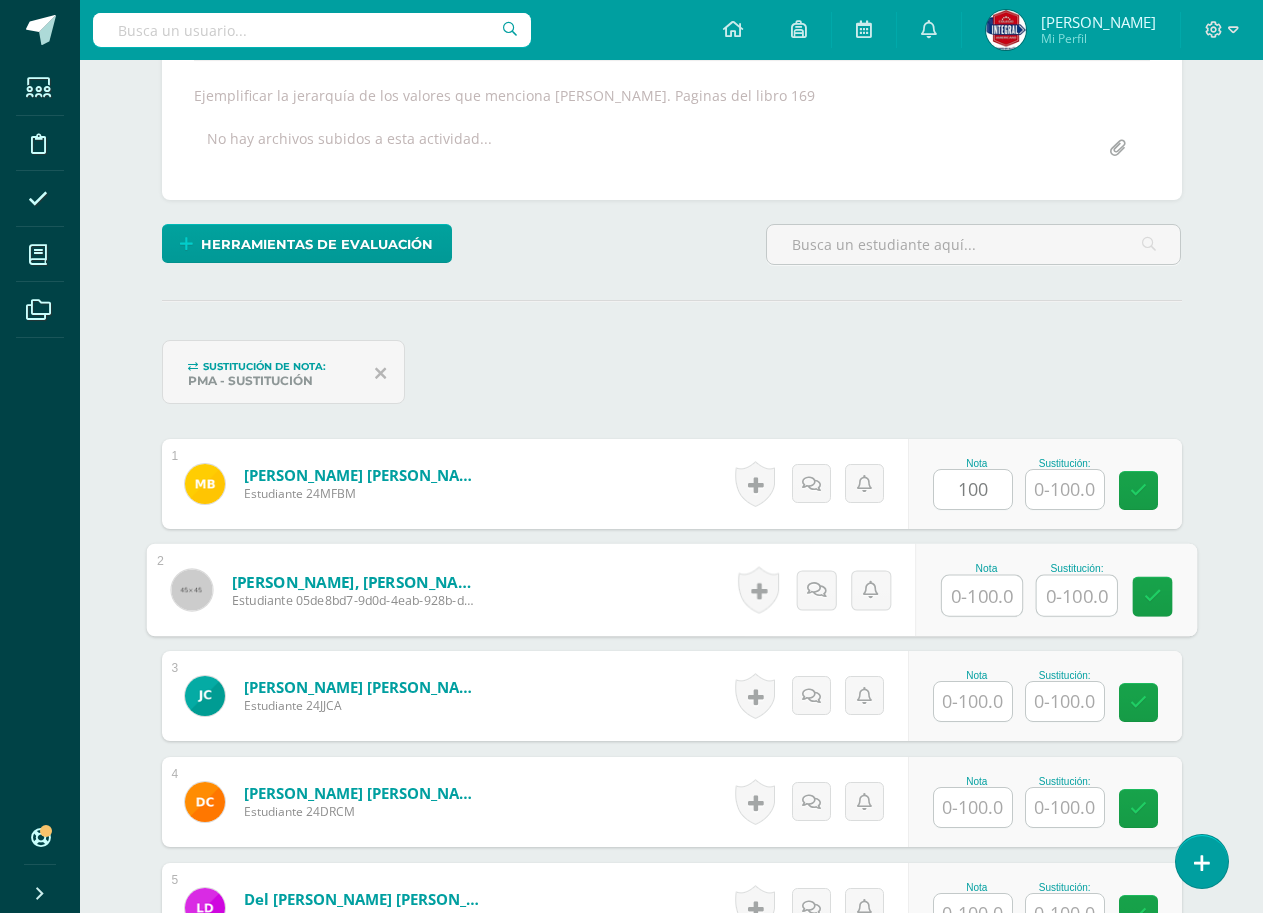 click at bounding box center [982, 596] 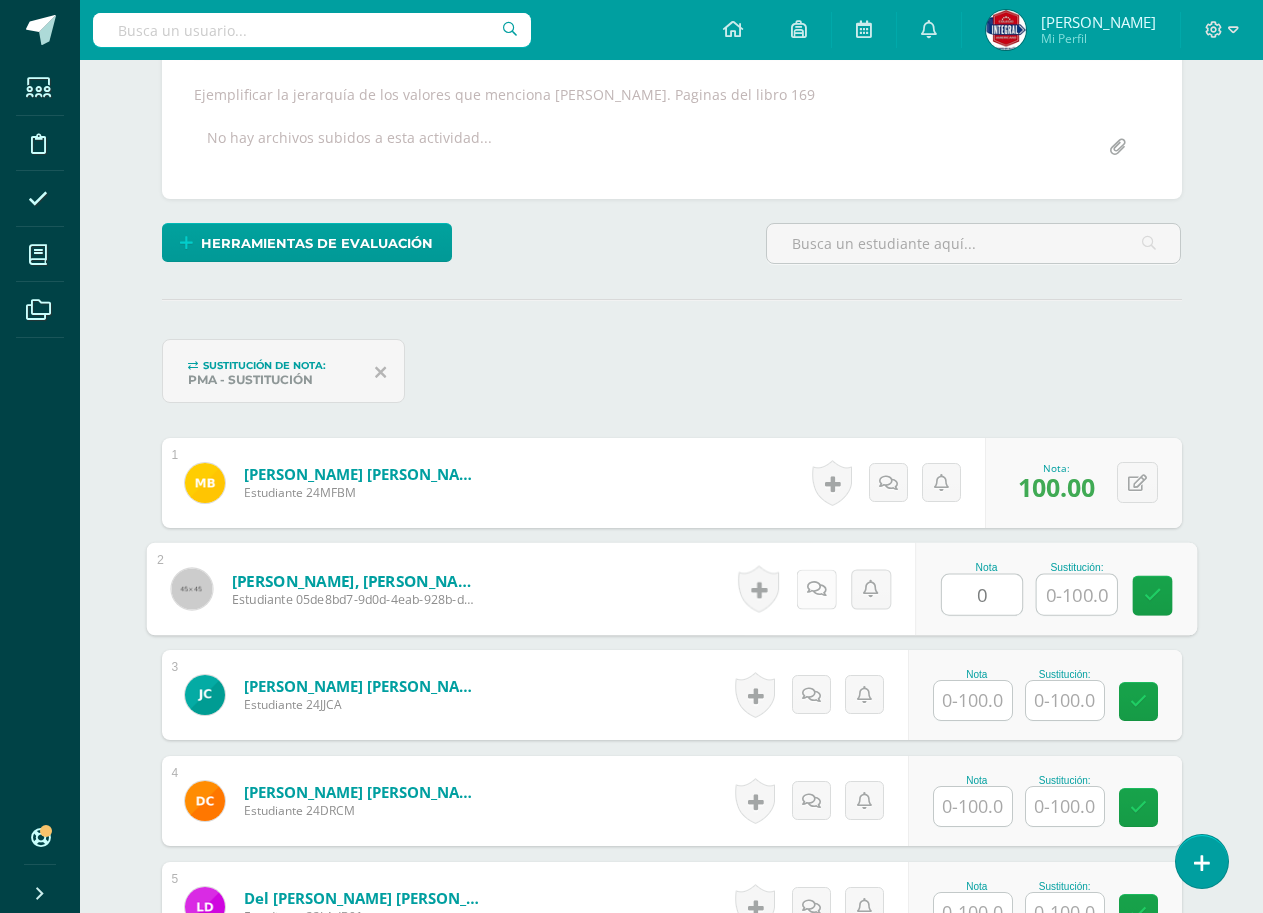 type on "0" 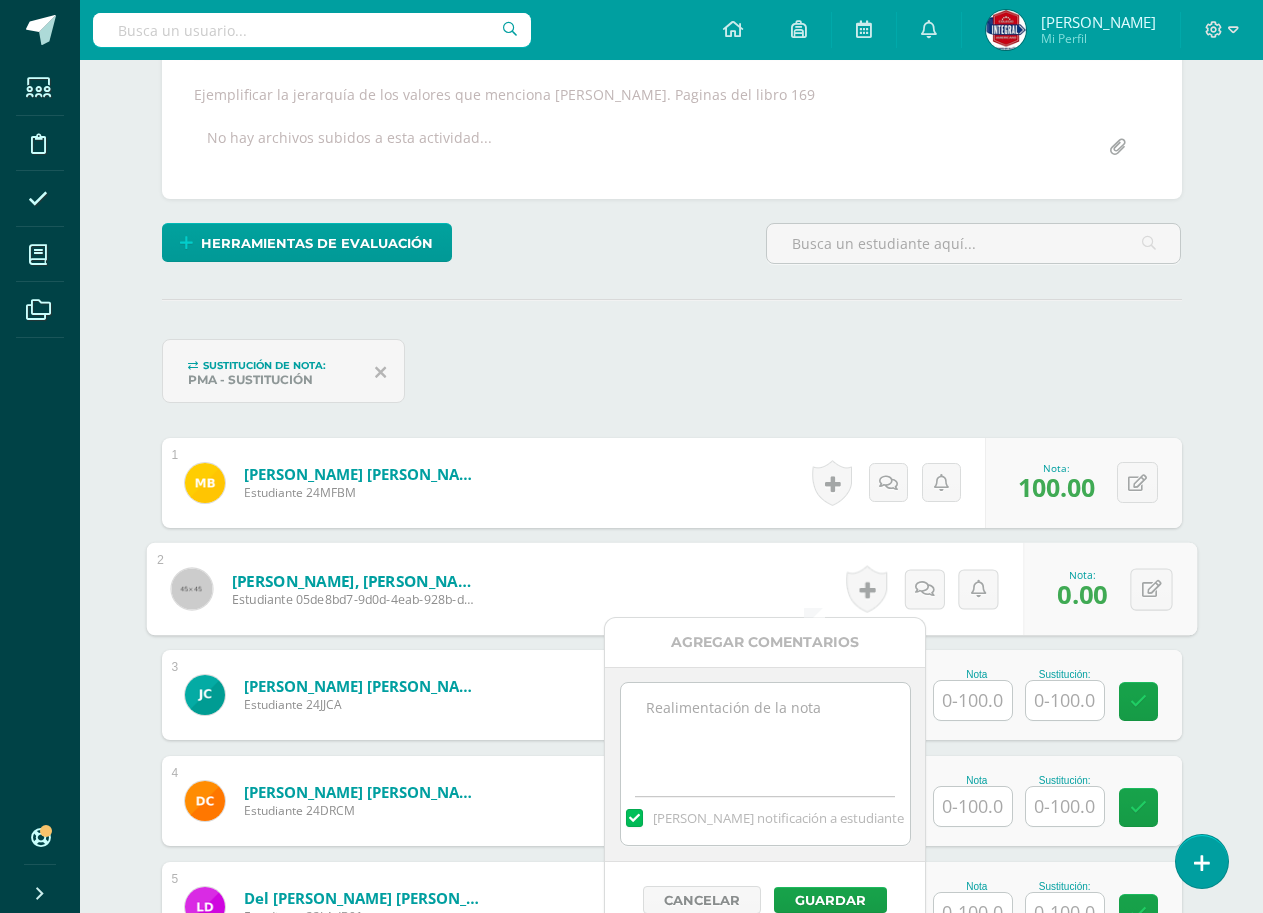 click at bounding box center [765, 733] 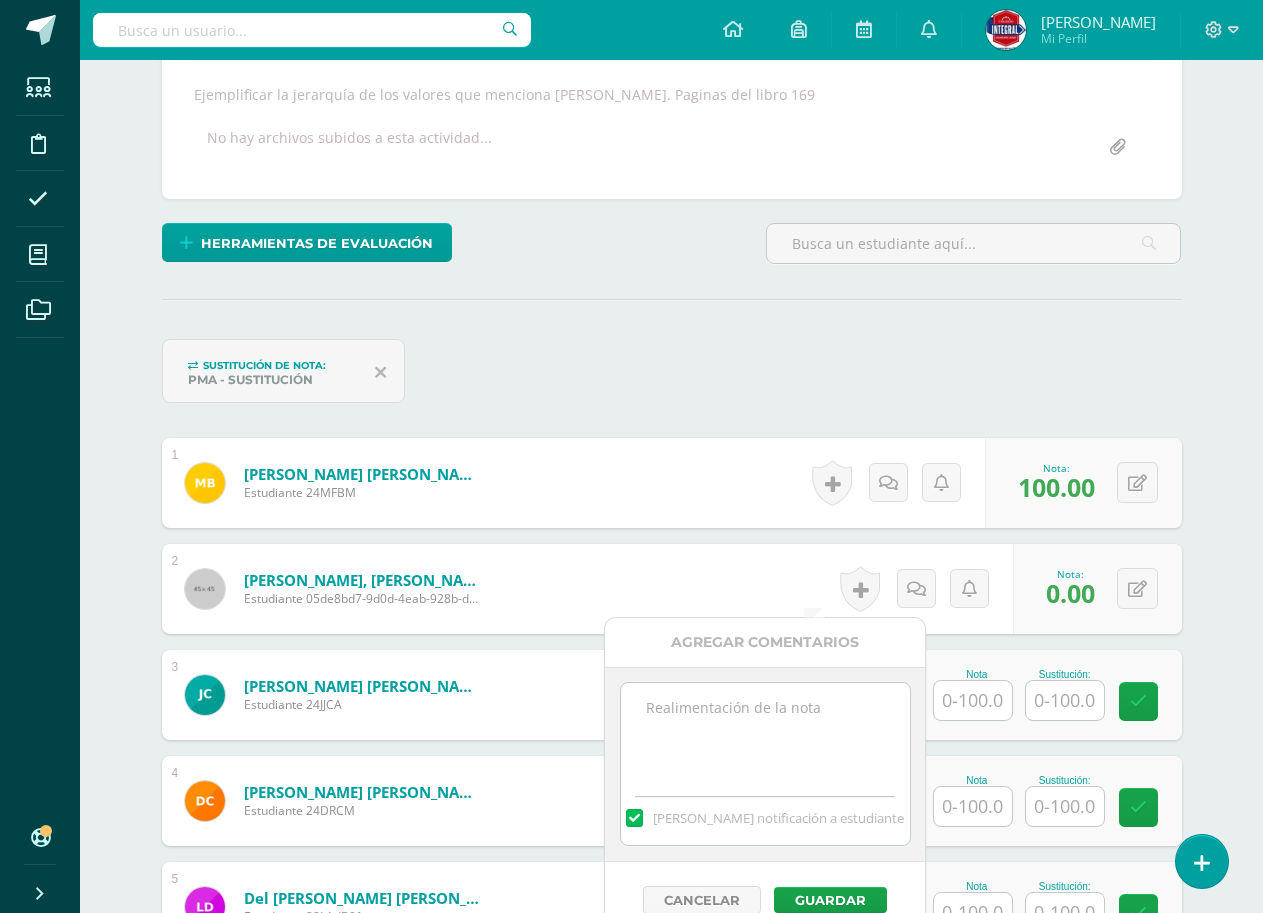 type on "m" 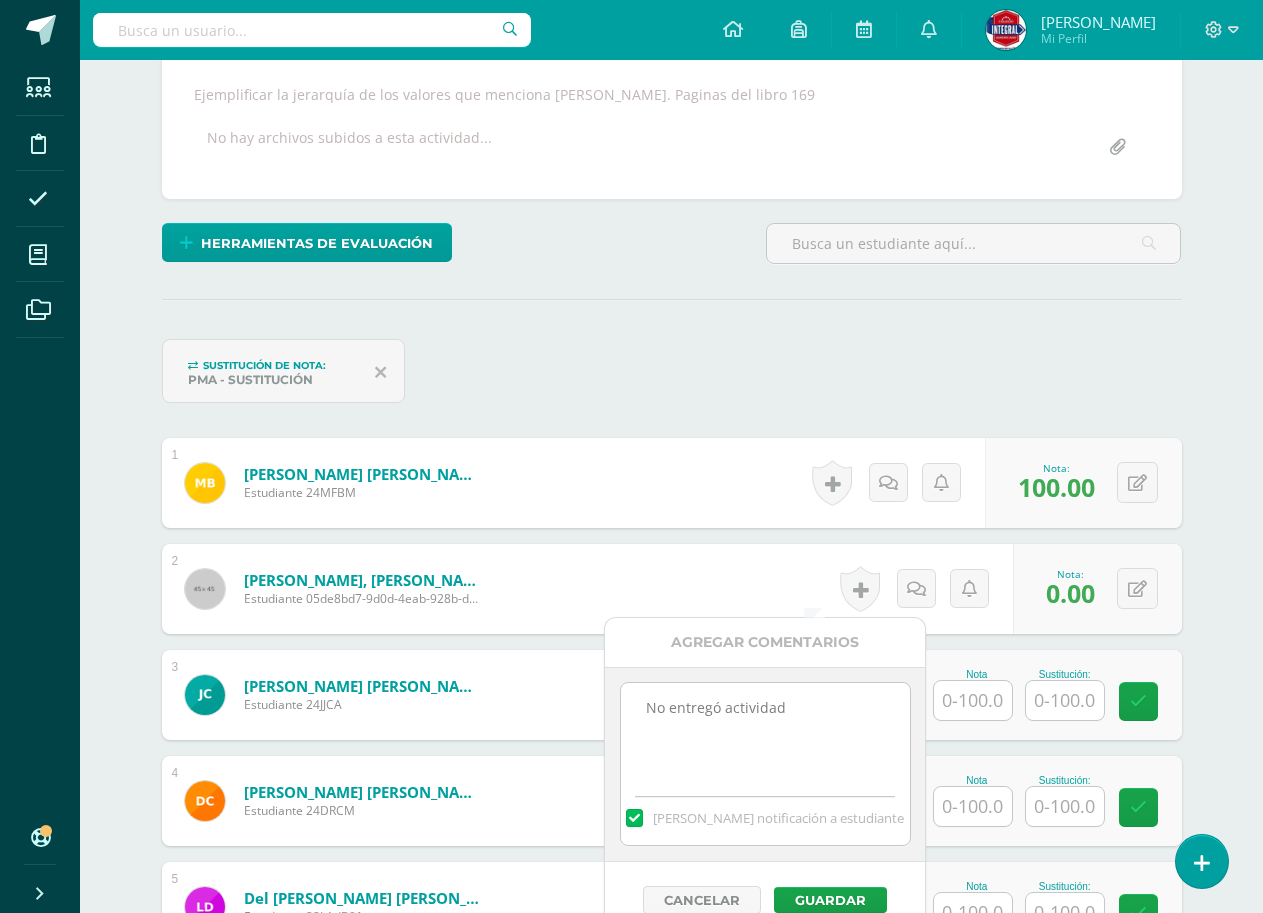 drag, startPoint x: 840, startPoint y: 715, endPoint x: 640, endPoint y: 718, distance: 200.02249 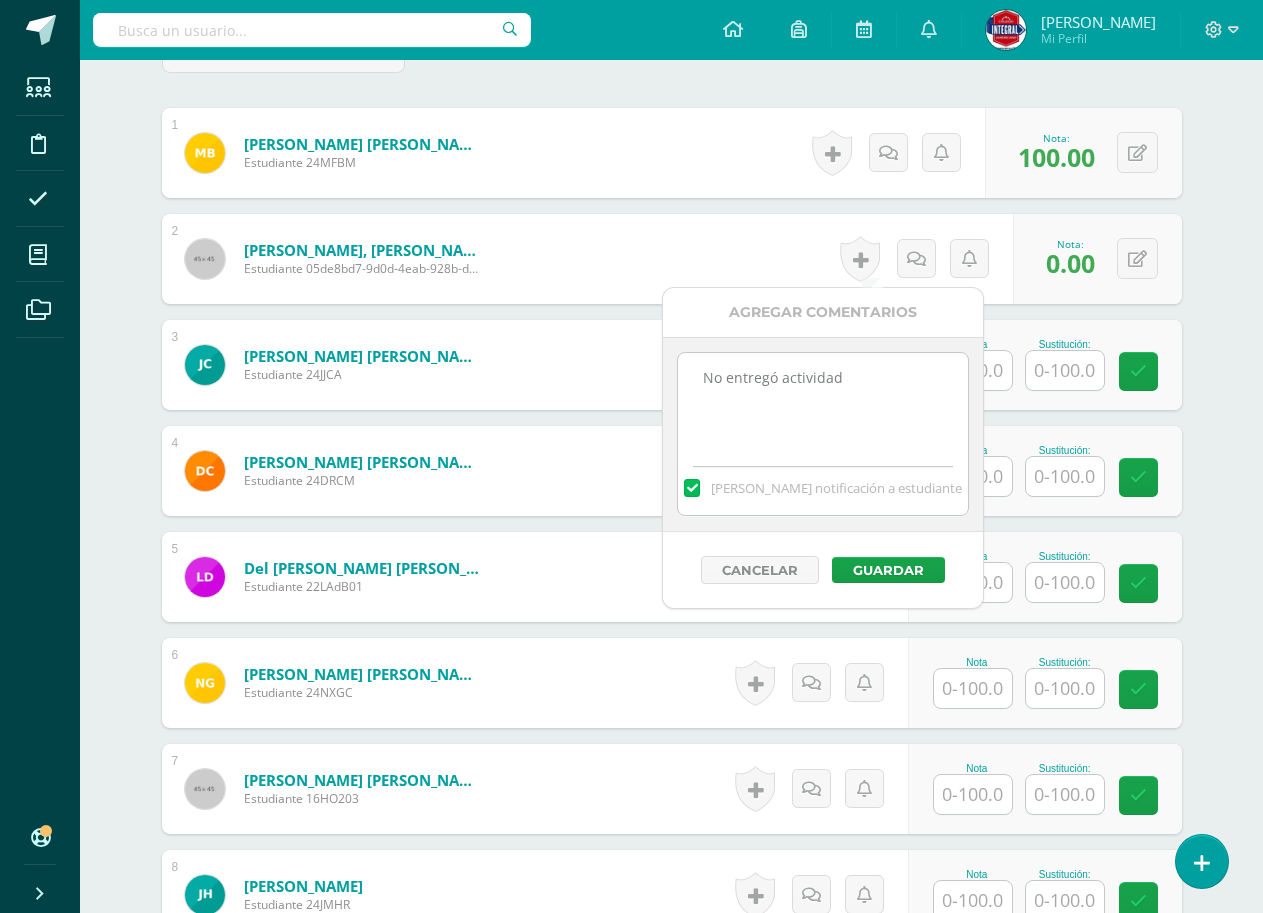 scroll, scrollTop: 756, scrollLeft: 0, axis: vertical 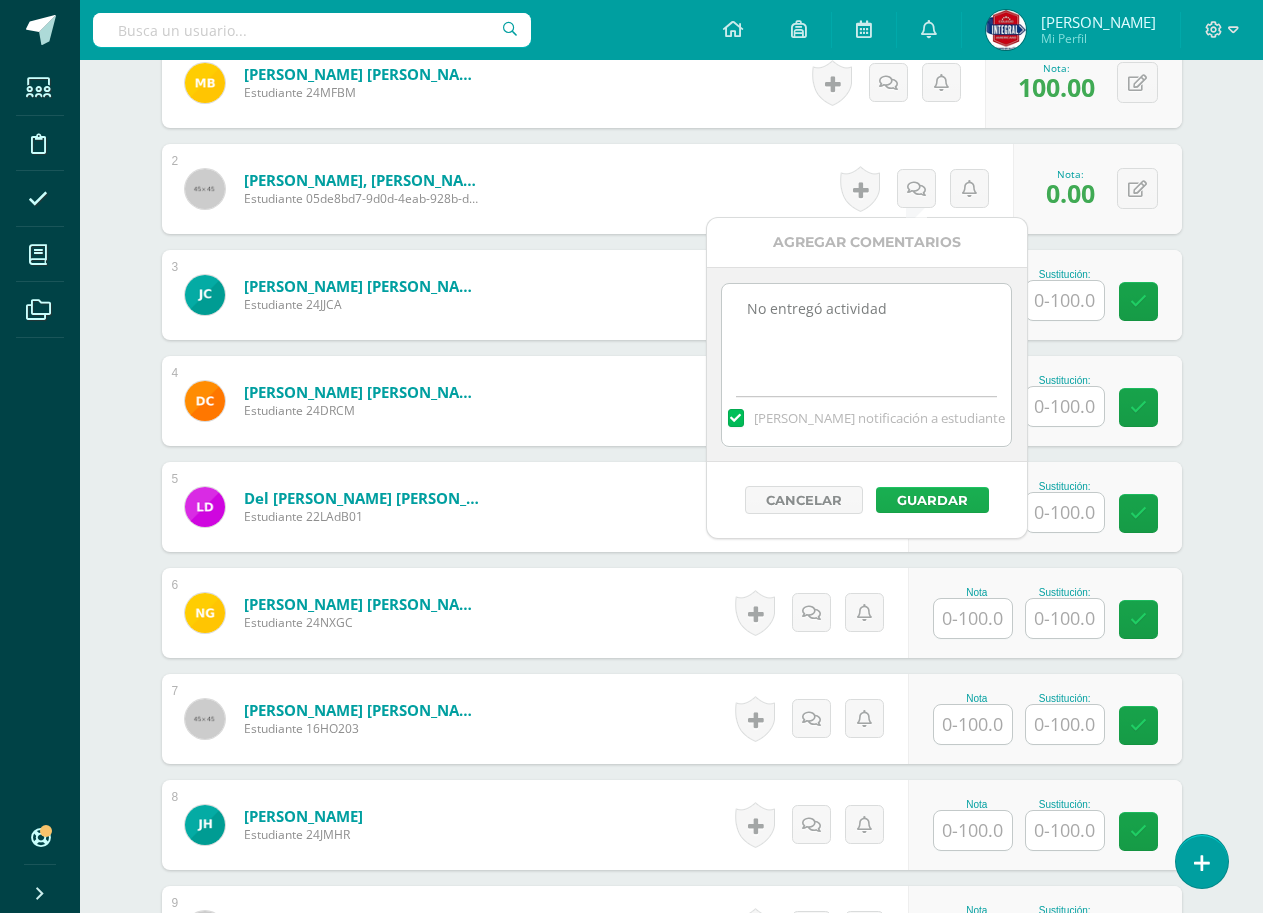 type on "No entregó actividad" 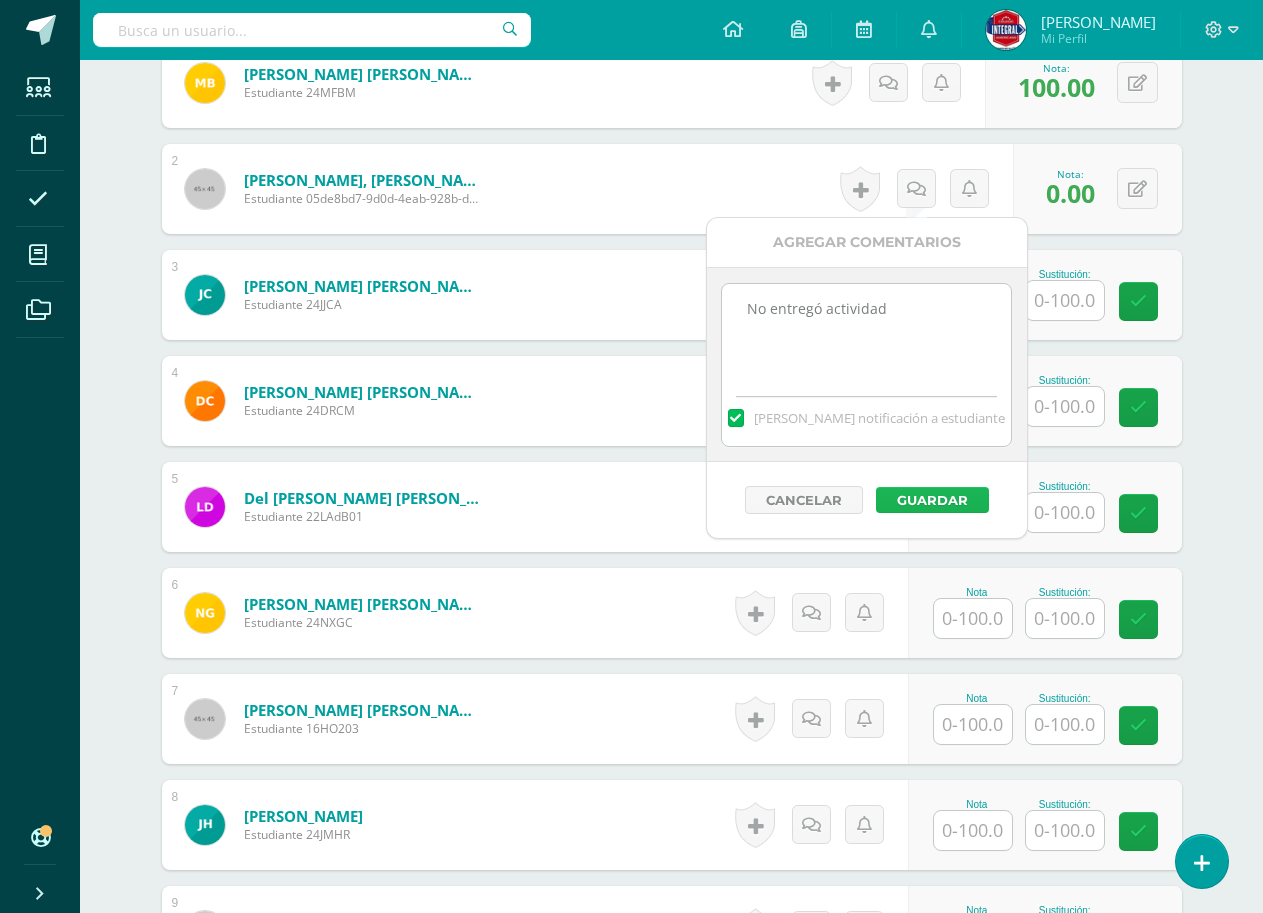 click on "Guardar" at bounding box center [932, 500] 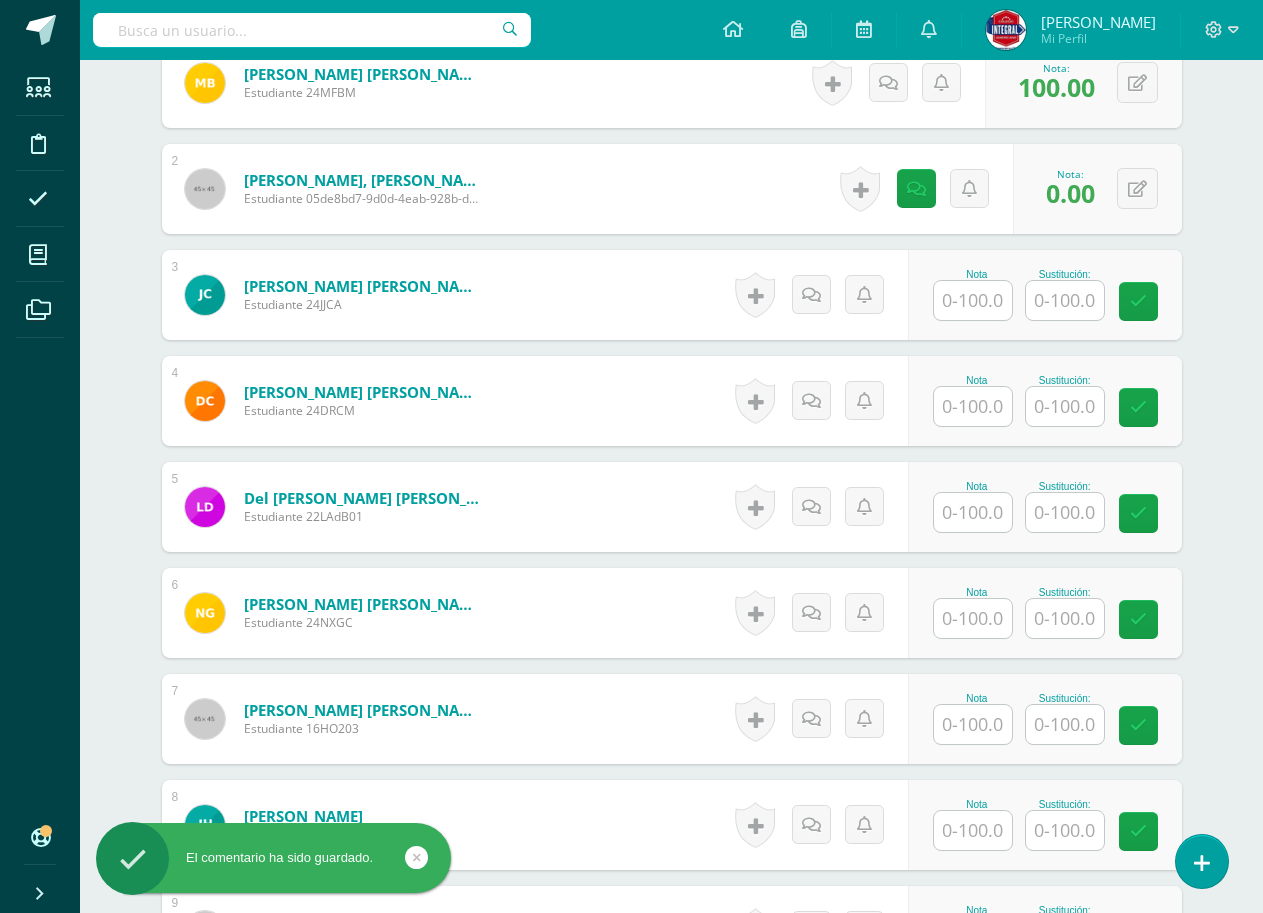 click on "Nota
Sustitución:" at bounding box center [1045, 295] 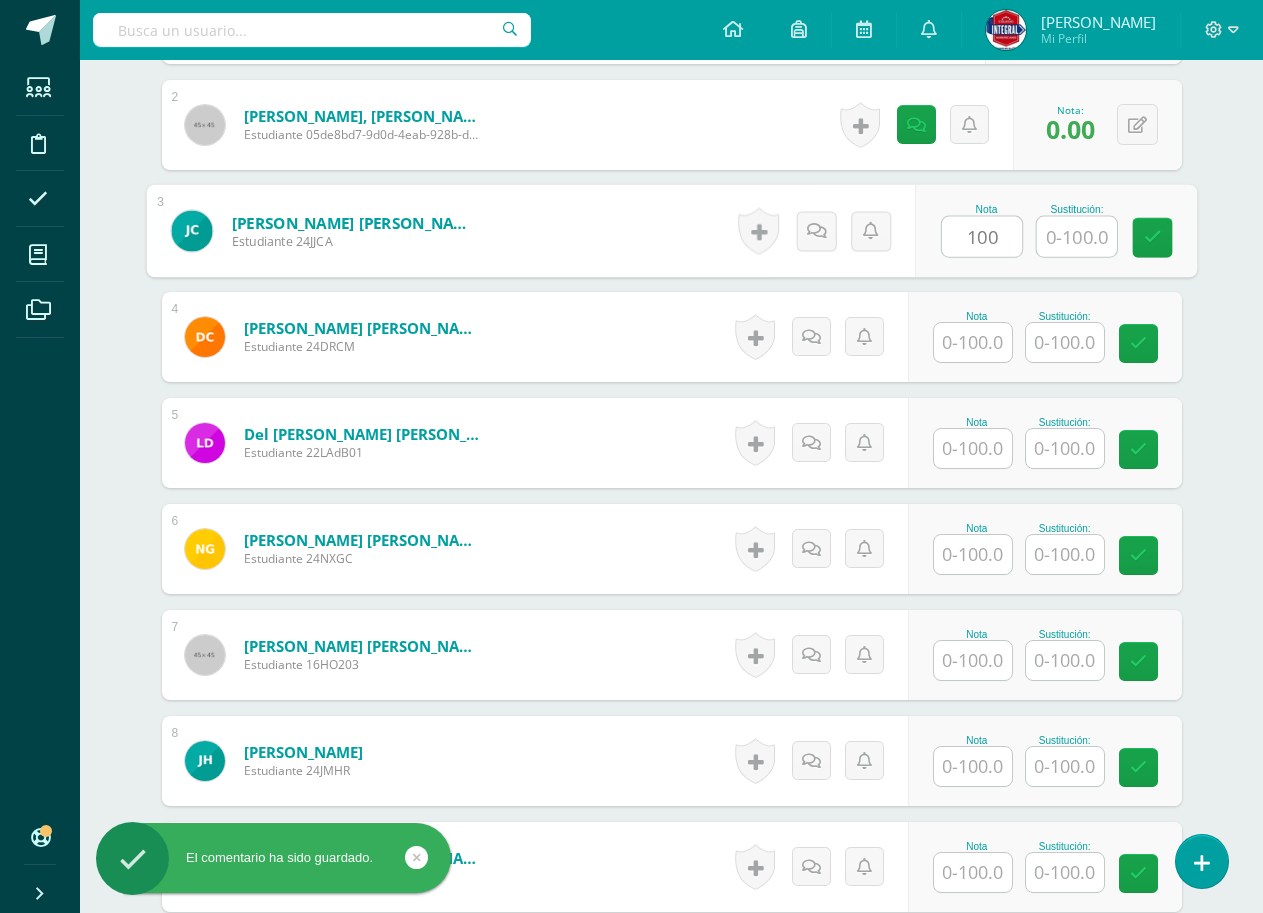 scroll, scrollTop: 856, scrollLeft: 0, axis: vertical 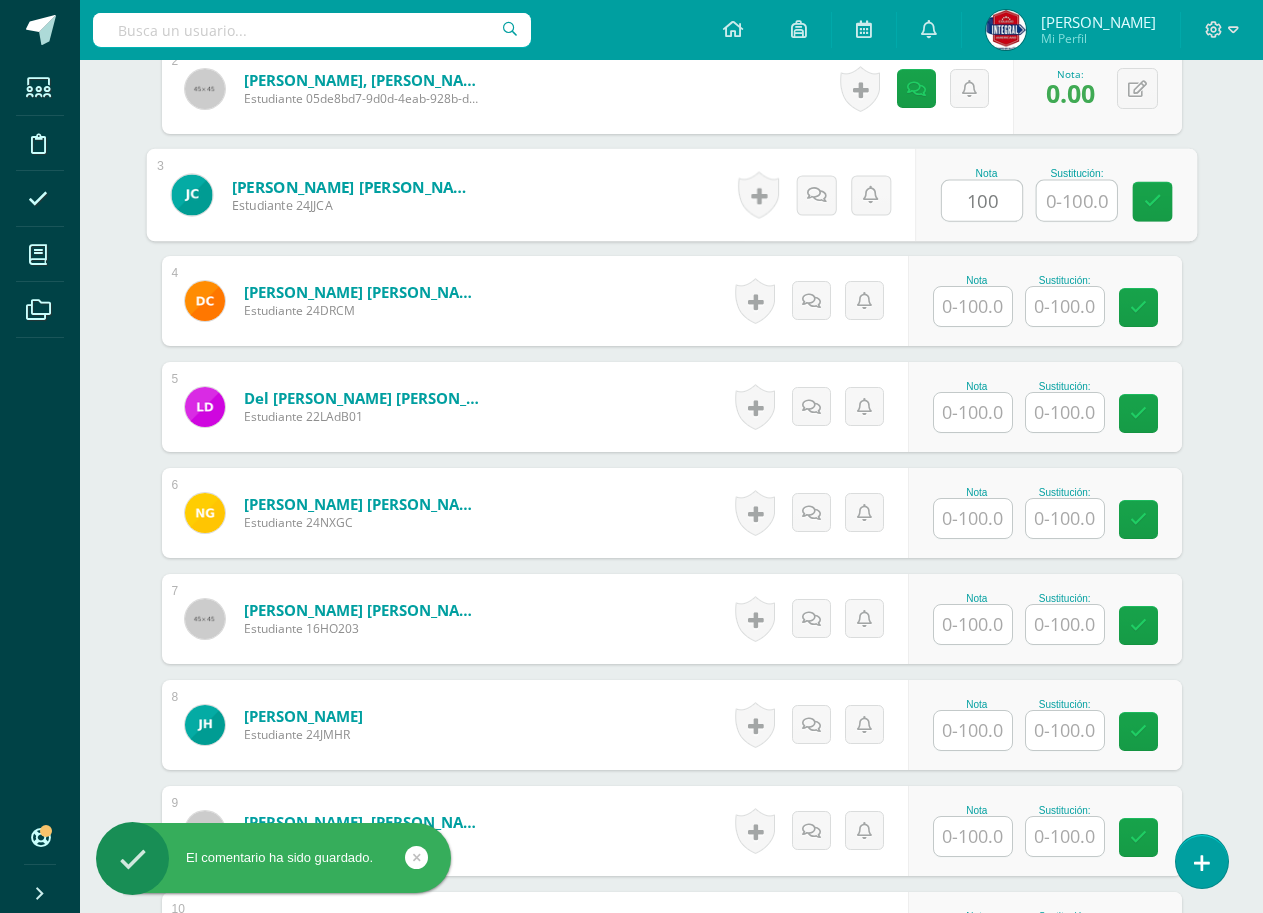 type on "100" 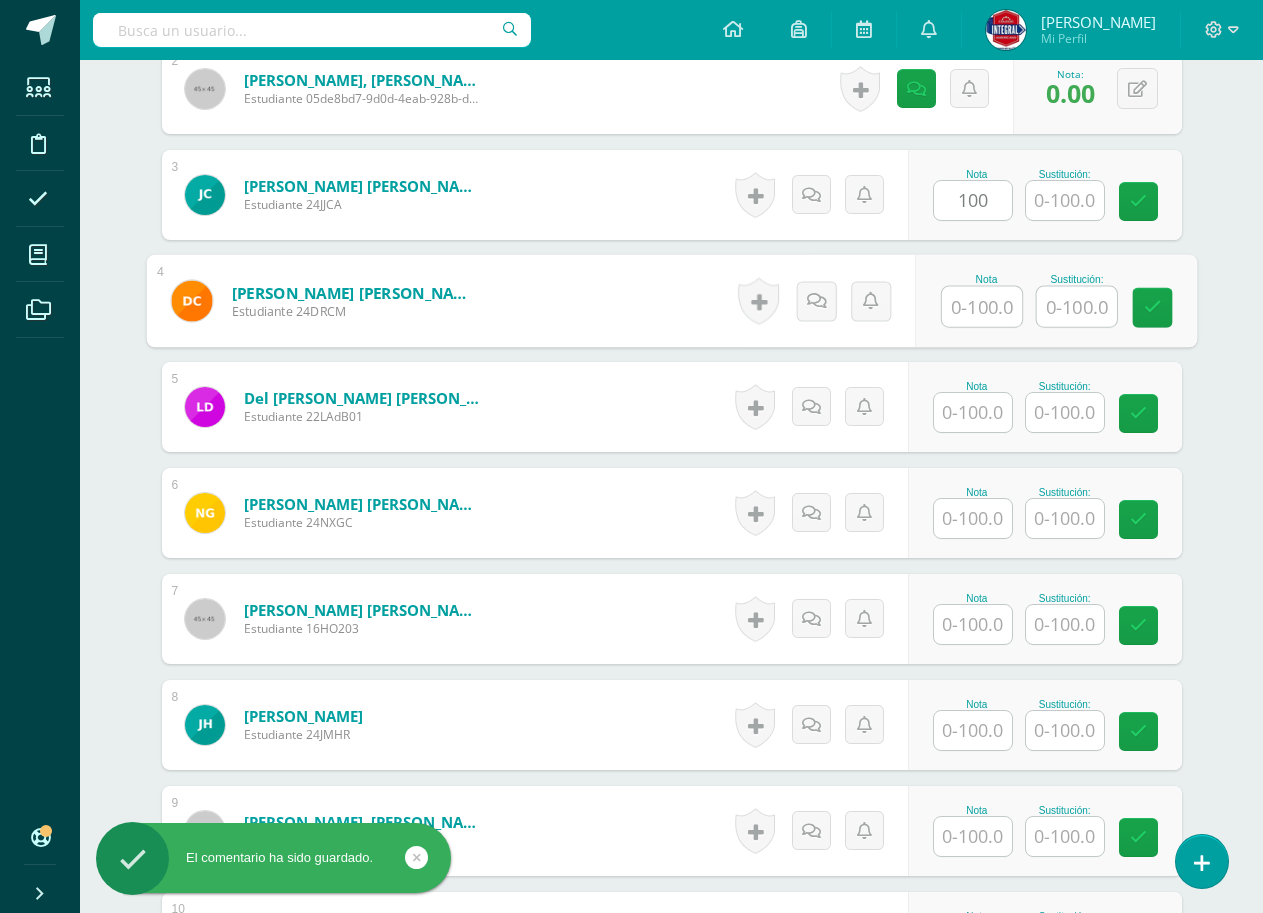 click at bounding box center (982, 307) 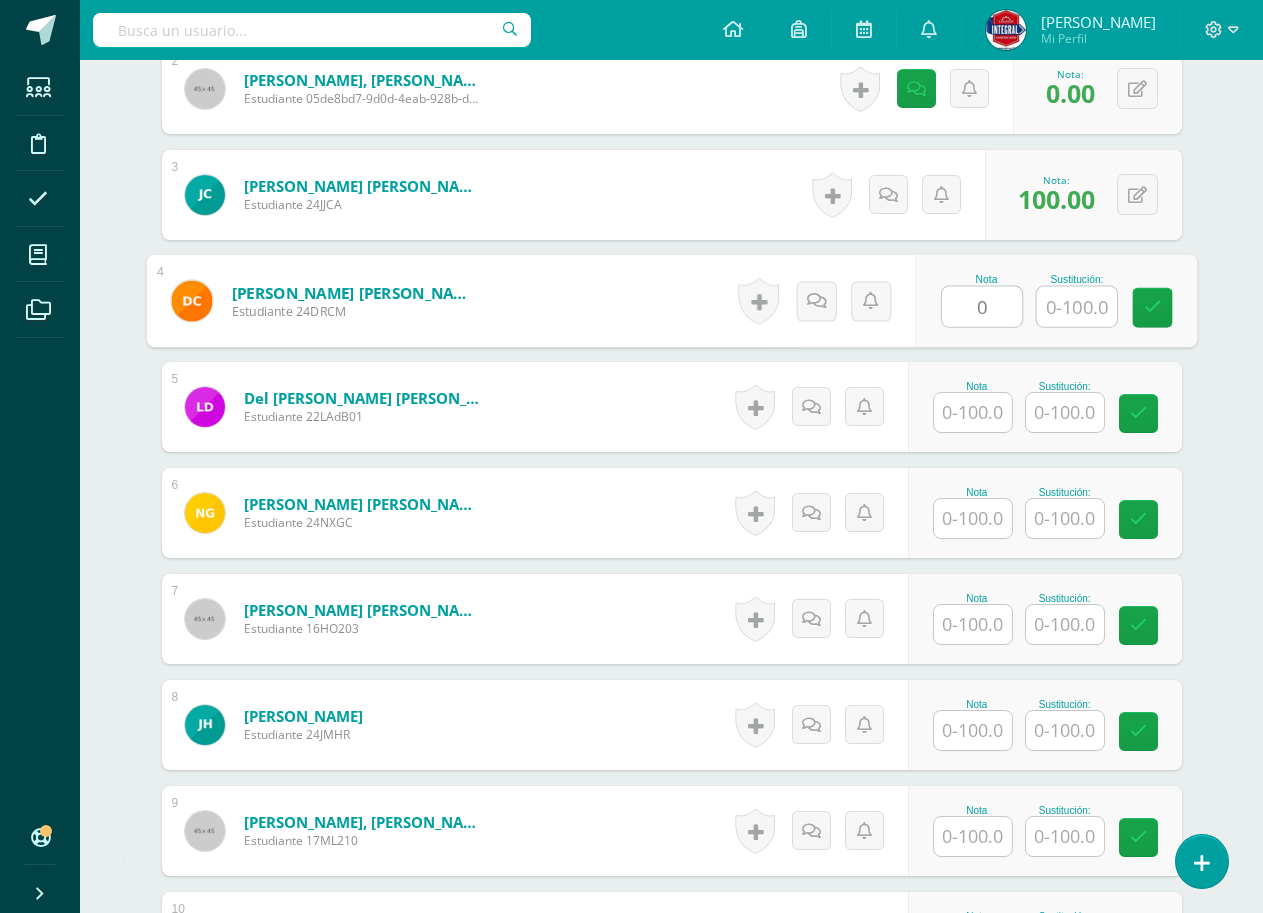 type on "0" 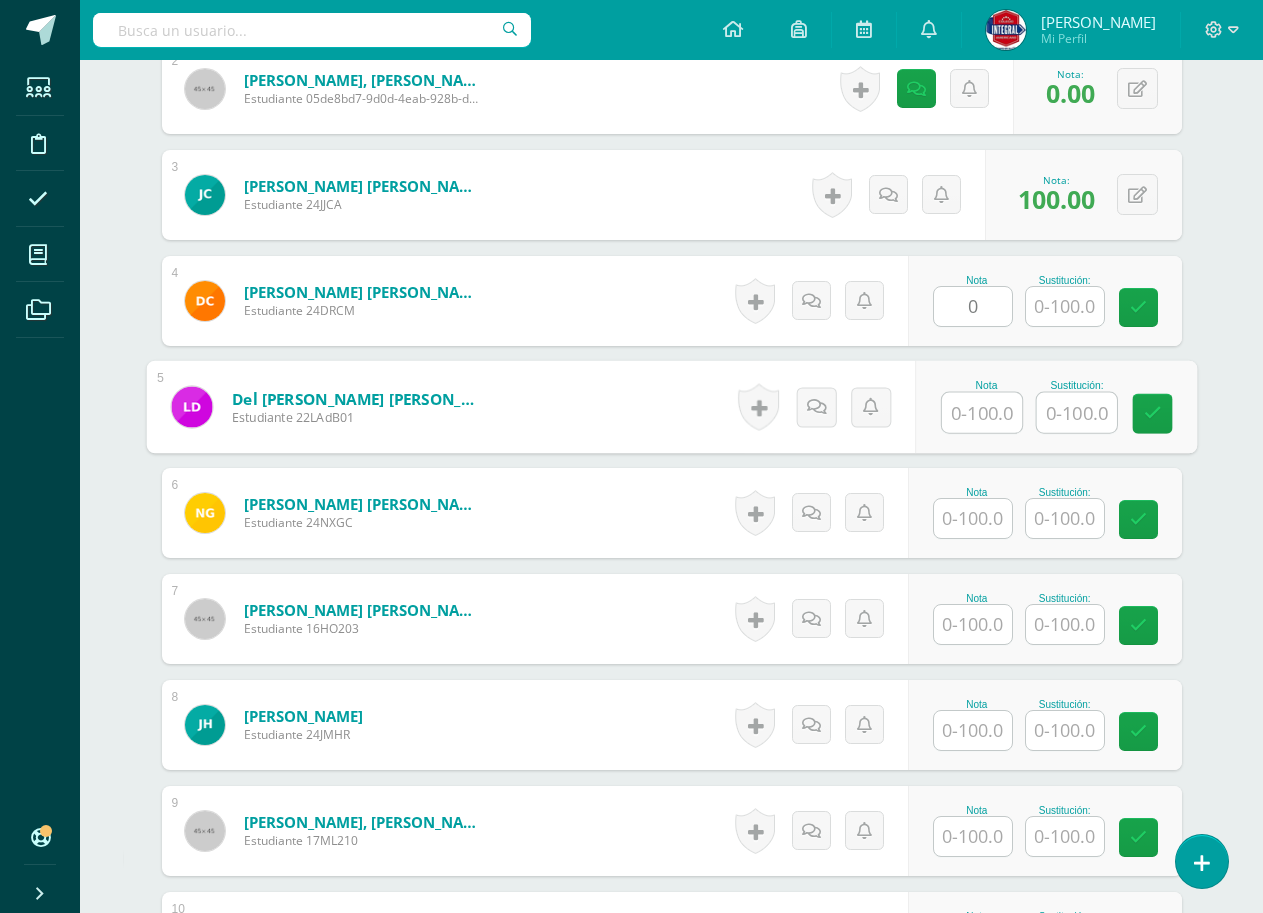 click at bounding box center (982, 413) 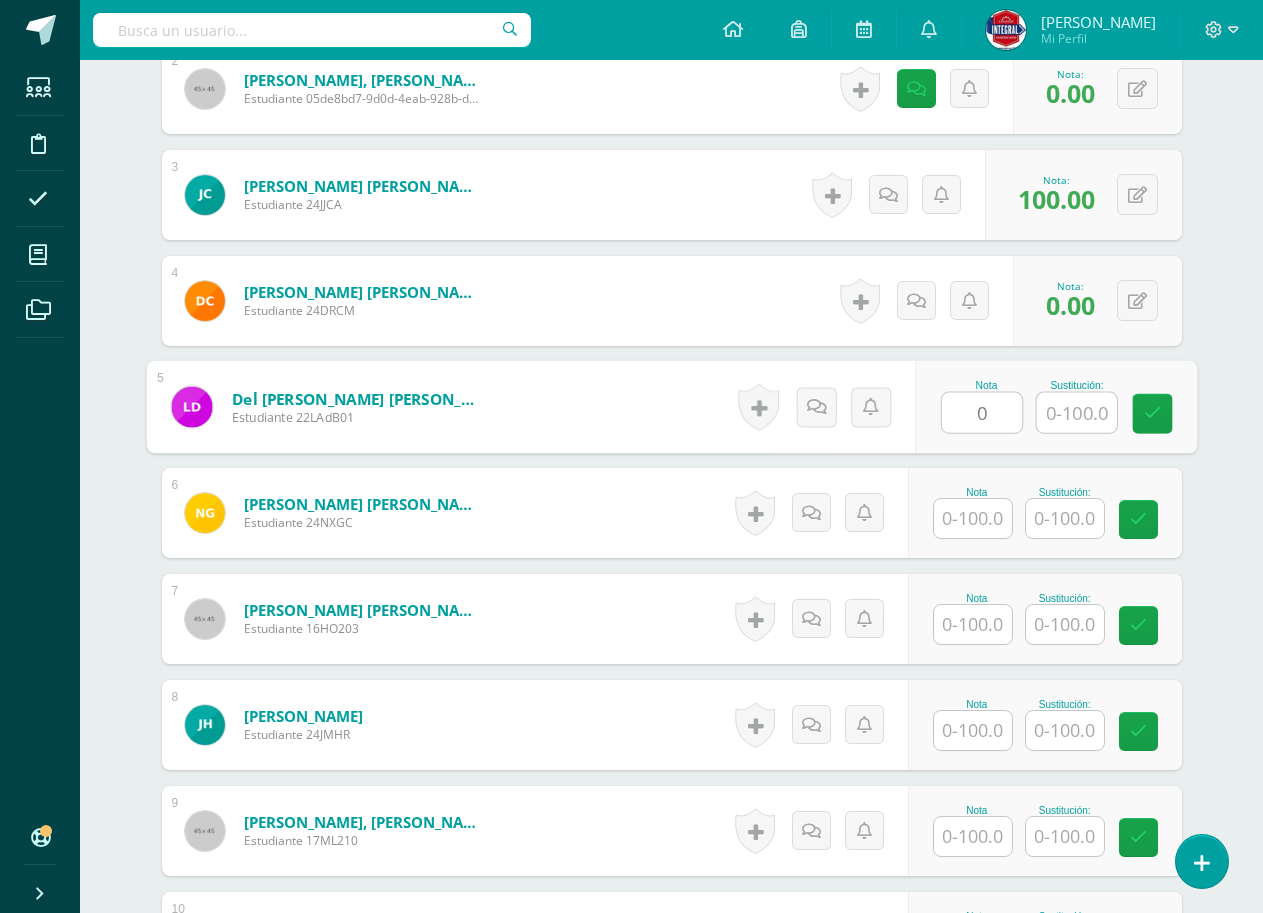 type on "0" 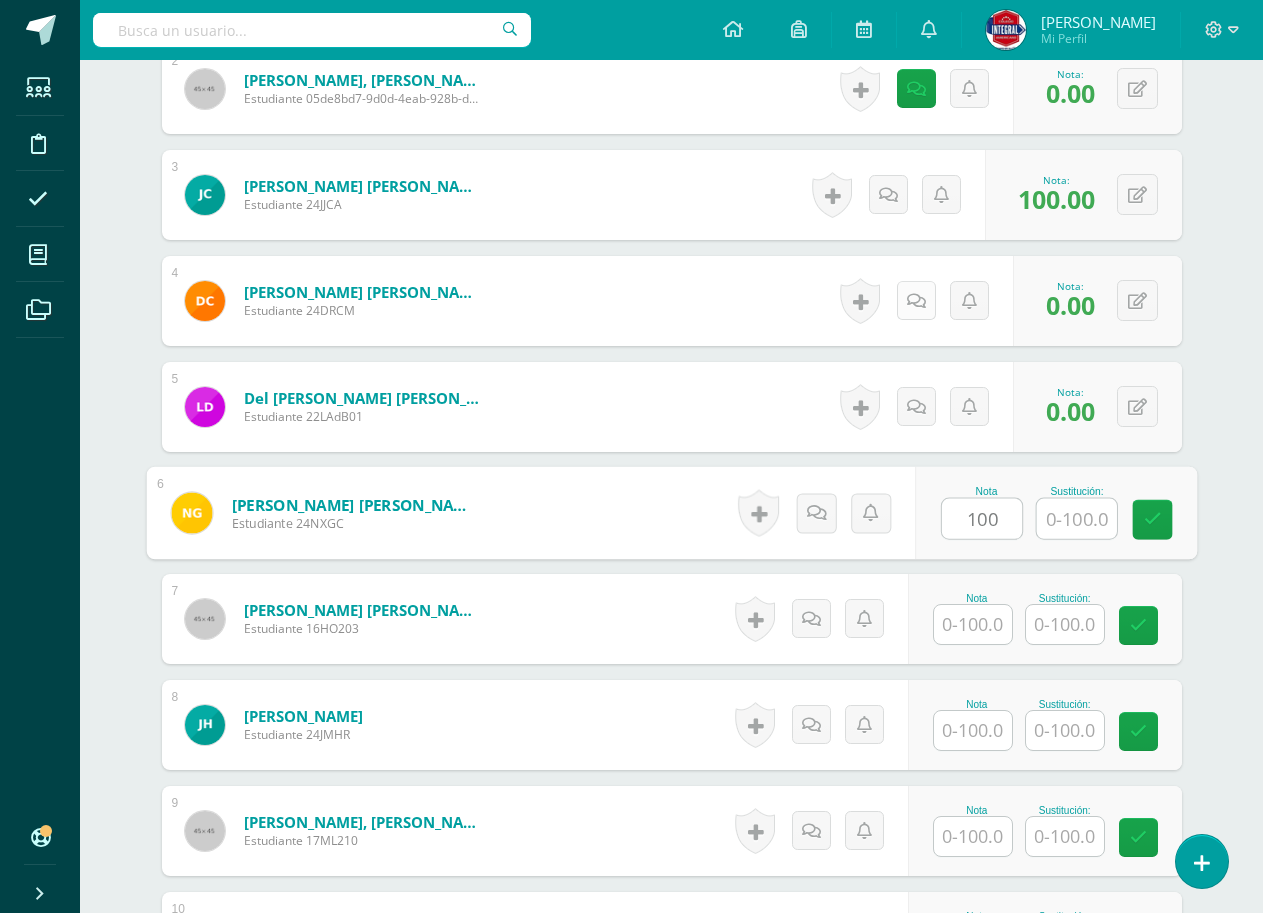 type on "100" 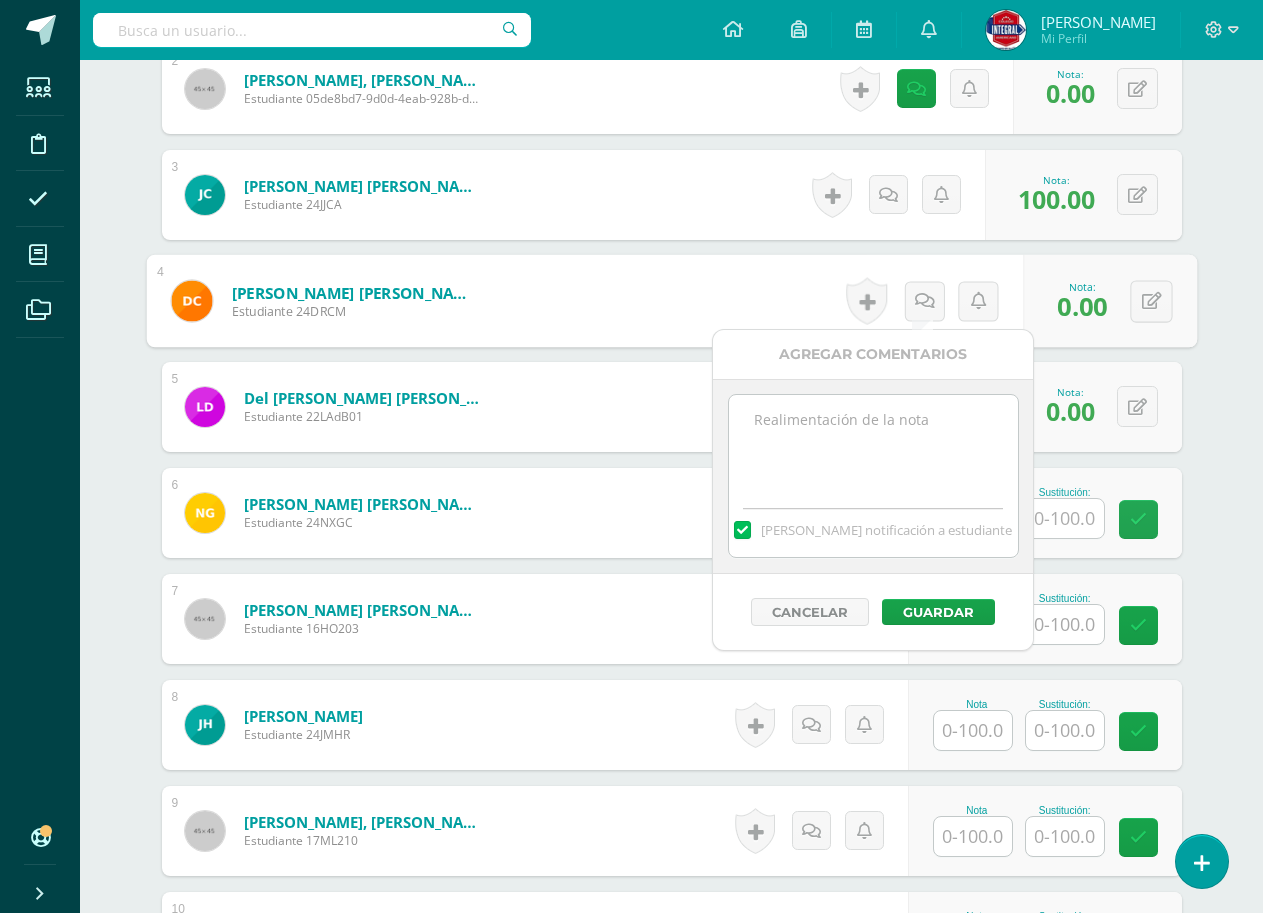 click at bounding box center (873, 445) 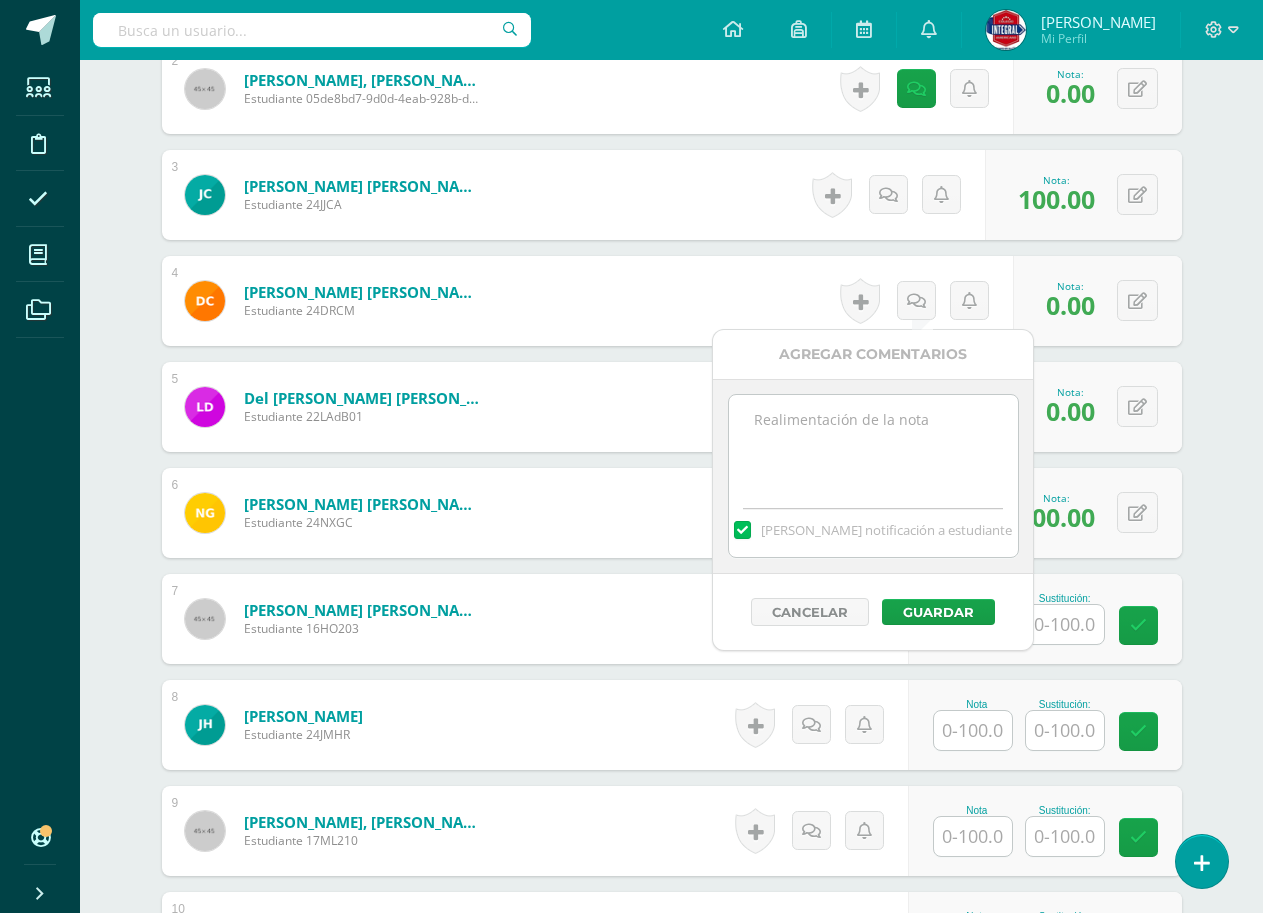 paste on "No entregó actividad" 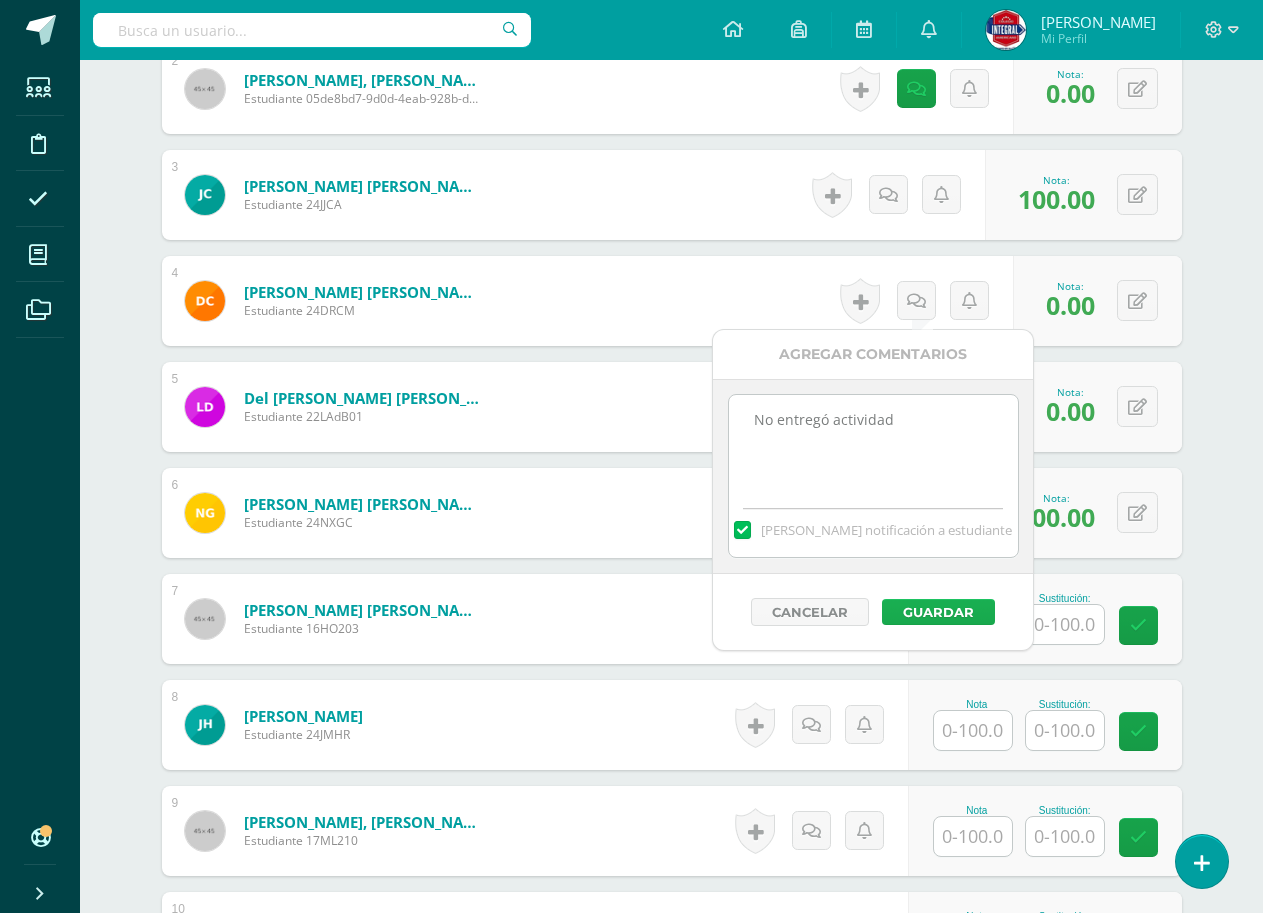 type on "No entregó actividad" 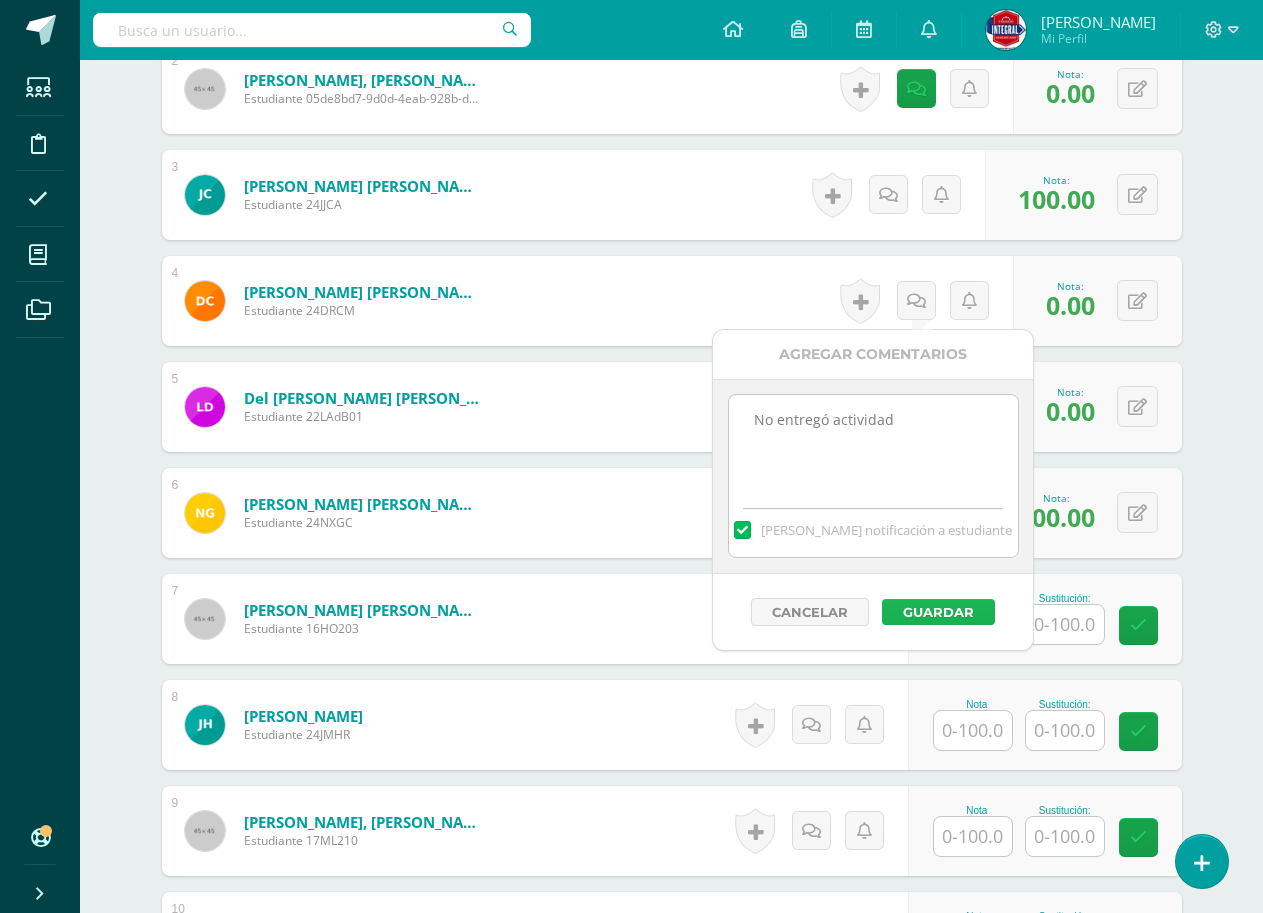 click on "Guardar" at bounding box center (938, 612) 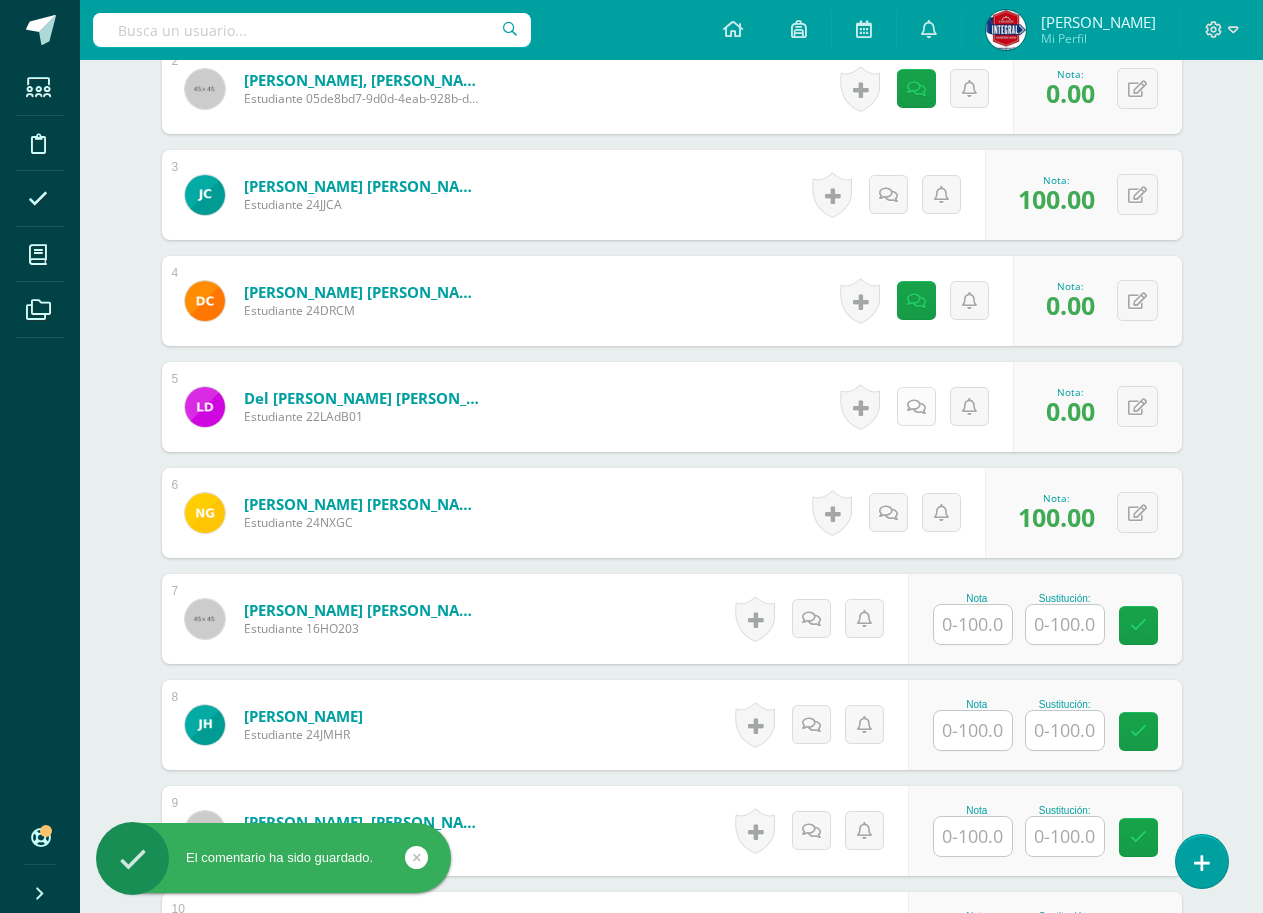 click at bounding box center [916, 406] 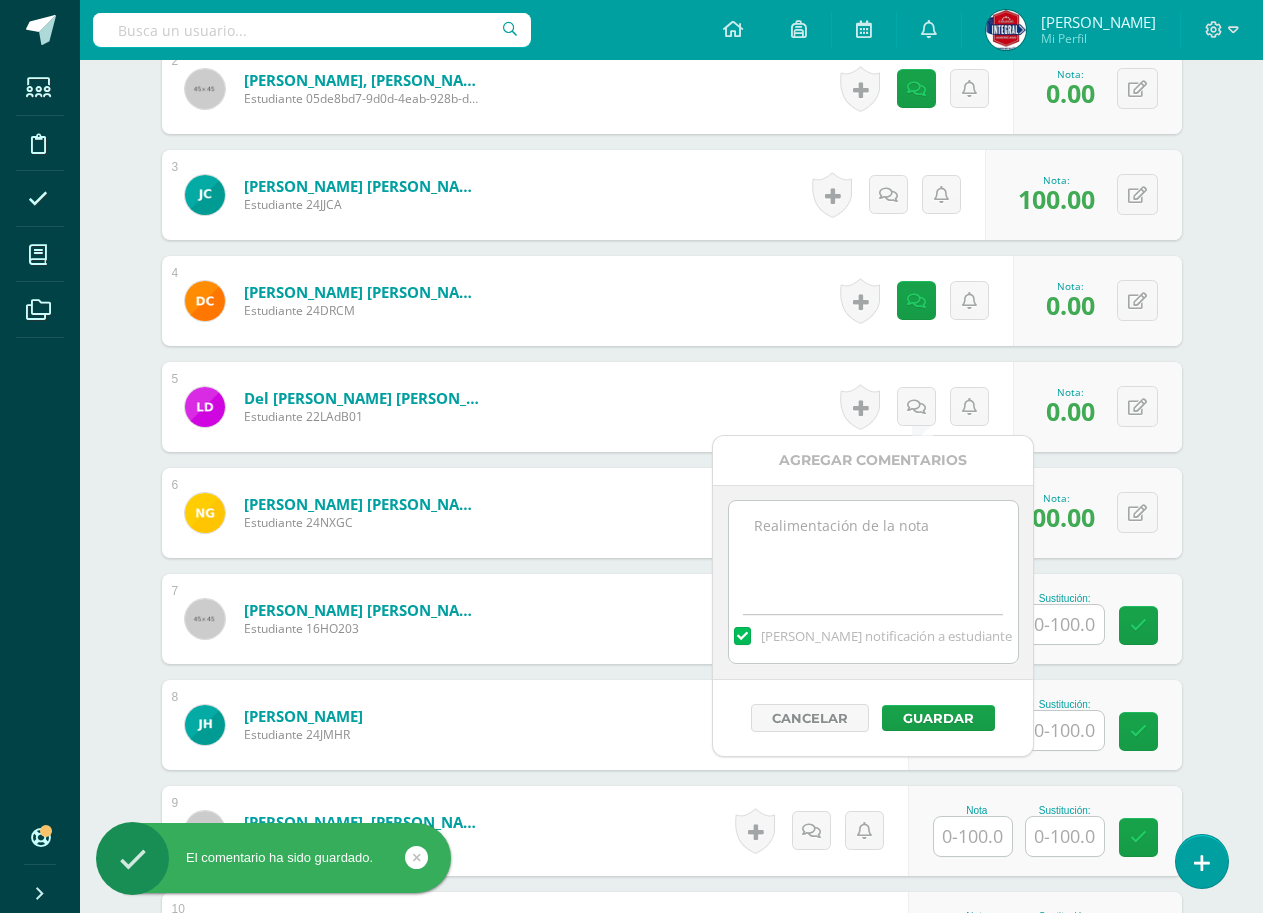 click at bounding box center (873, 551) 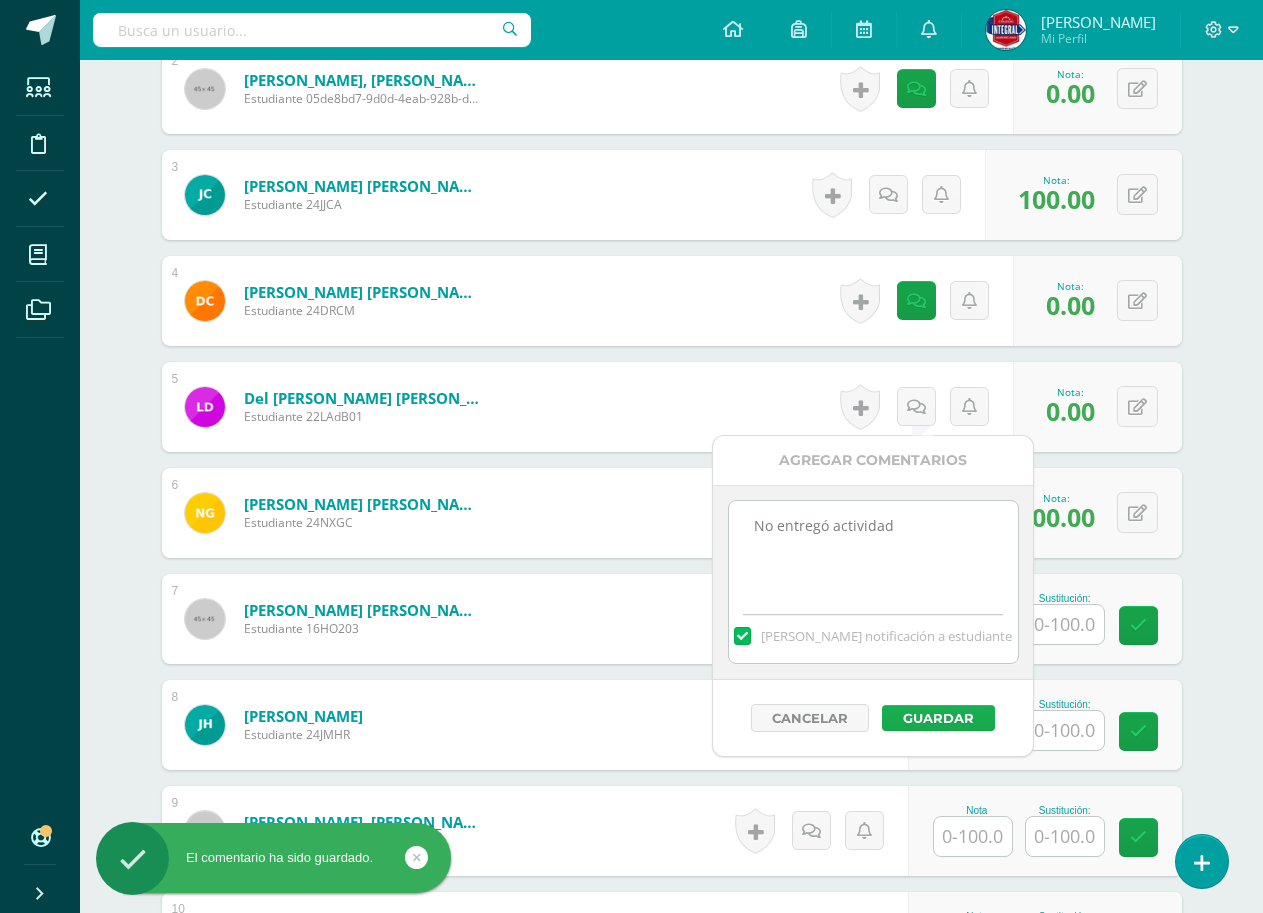 type on "No entregó actividad" 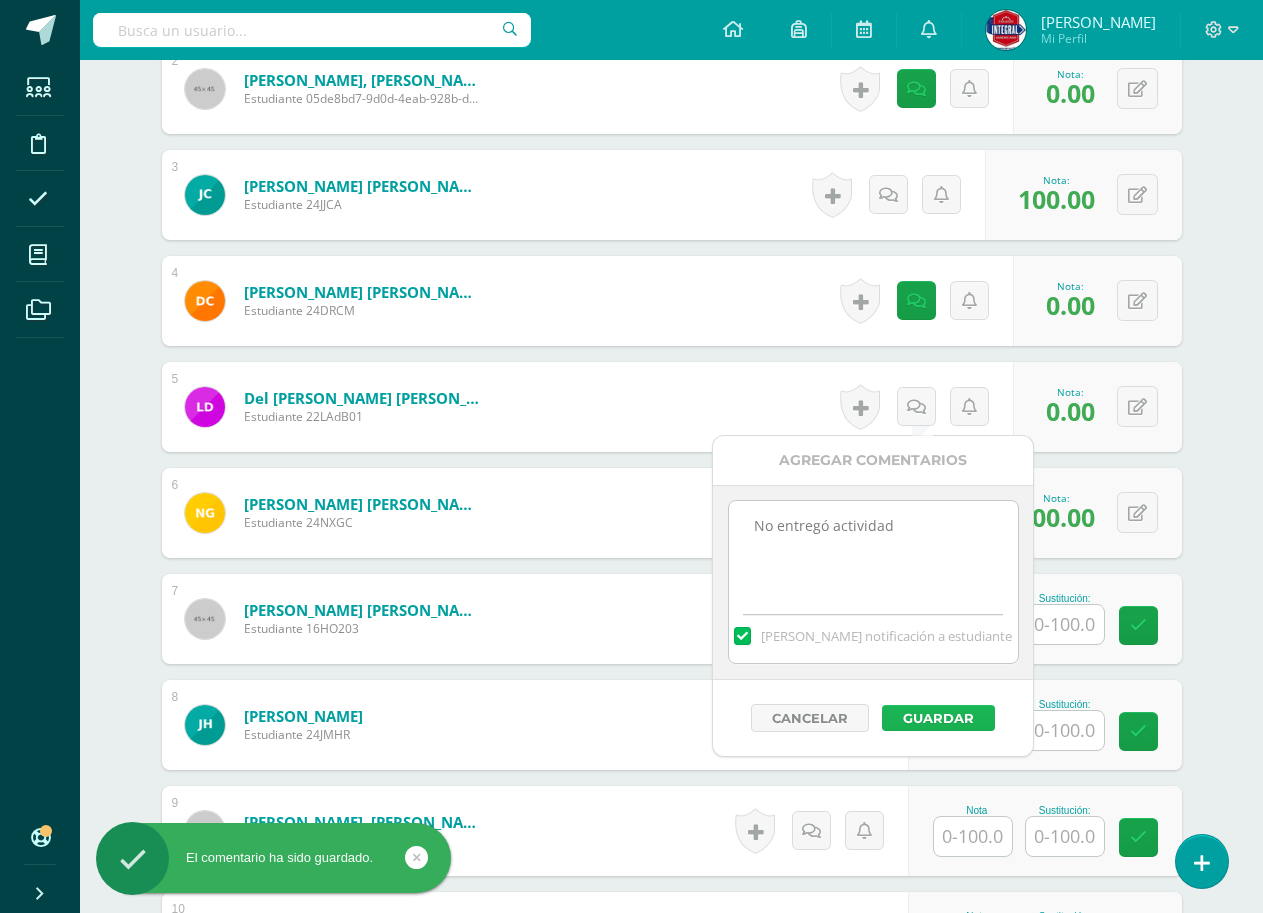 click on "Guardar" at bounding box center (938, 718) 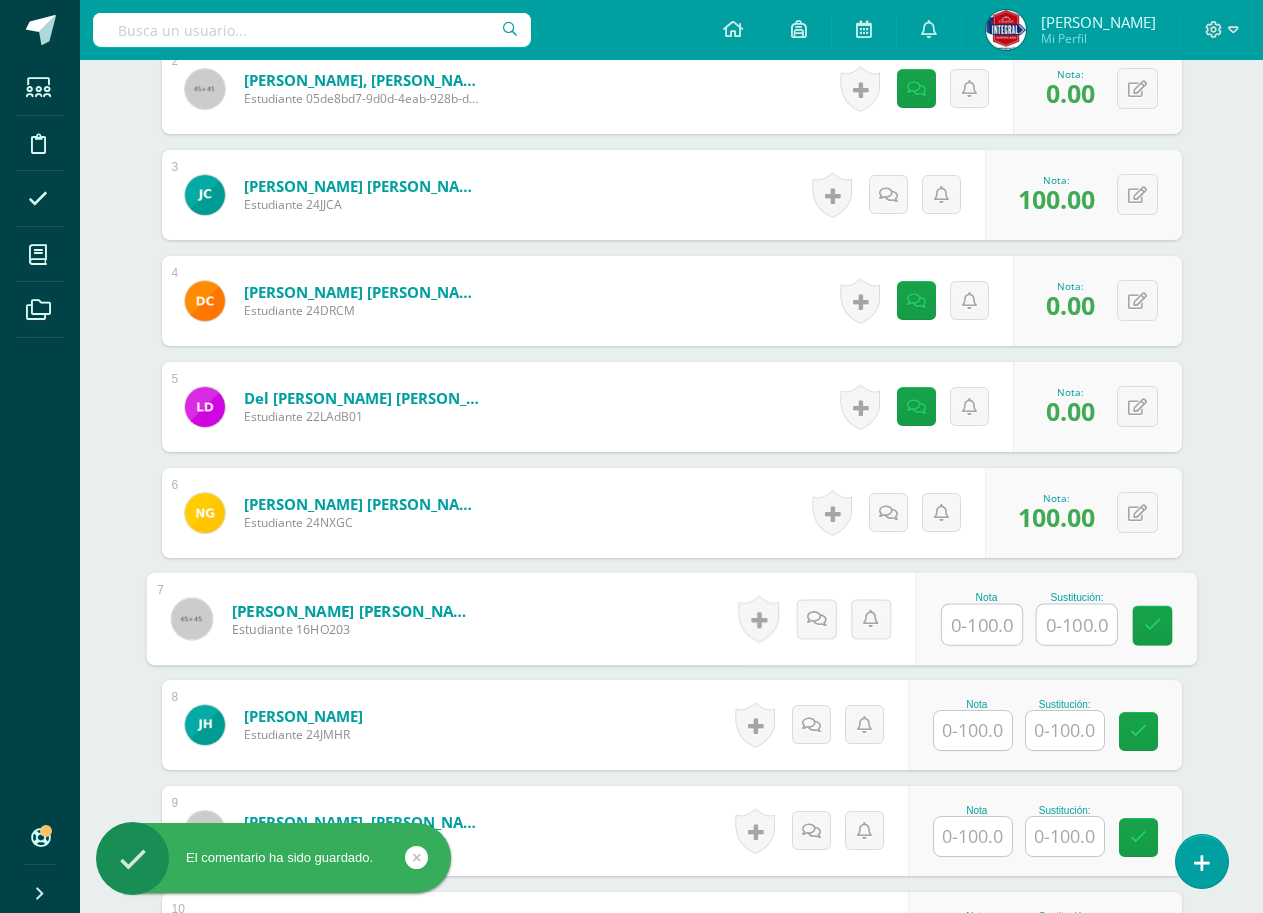 click at bounding box center [982, 625] 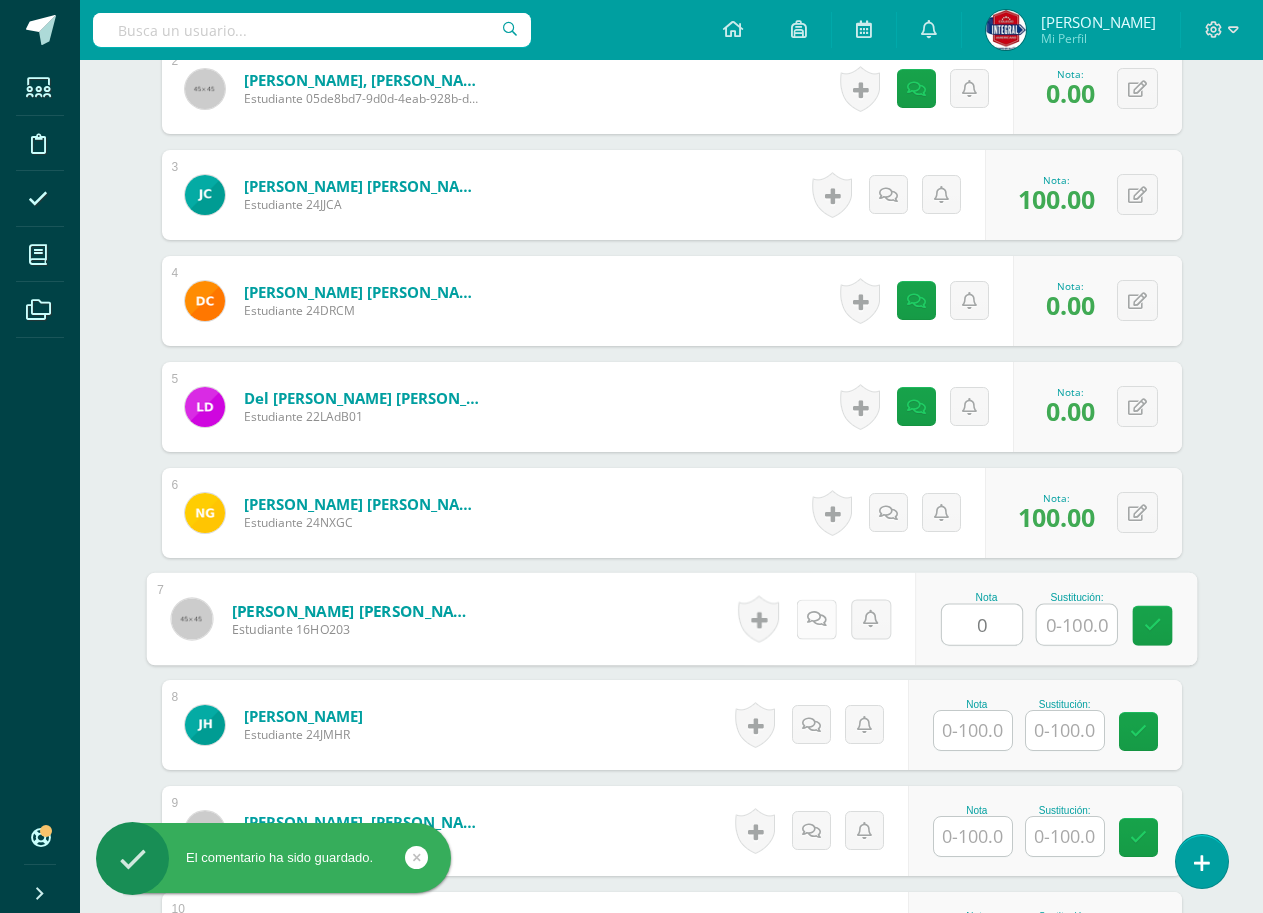 type on "0" 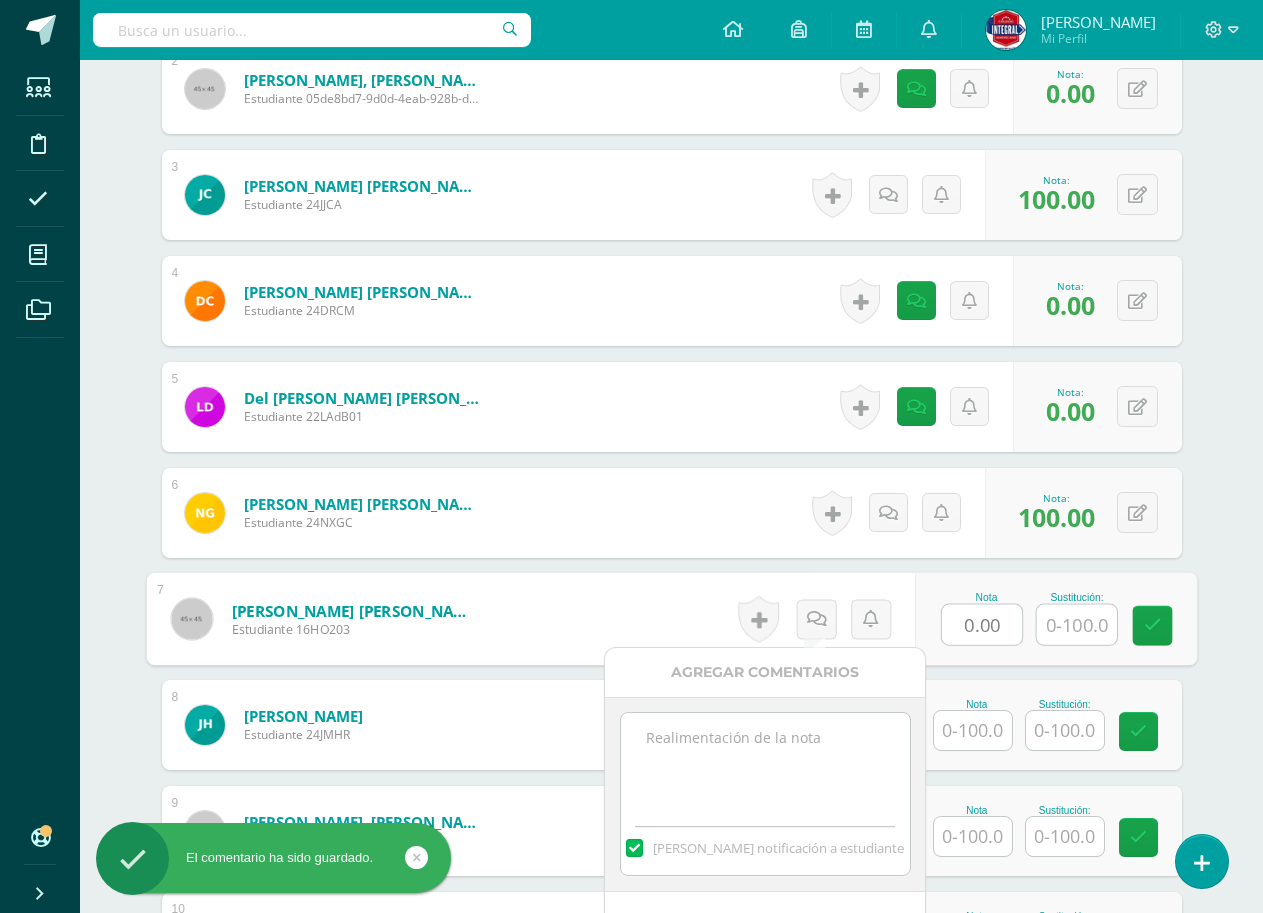 click at bounding box center (765, 763) 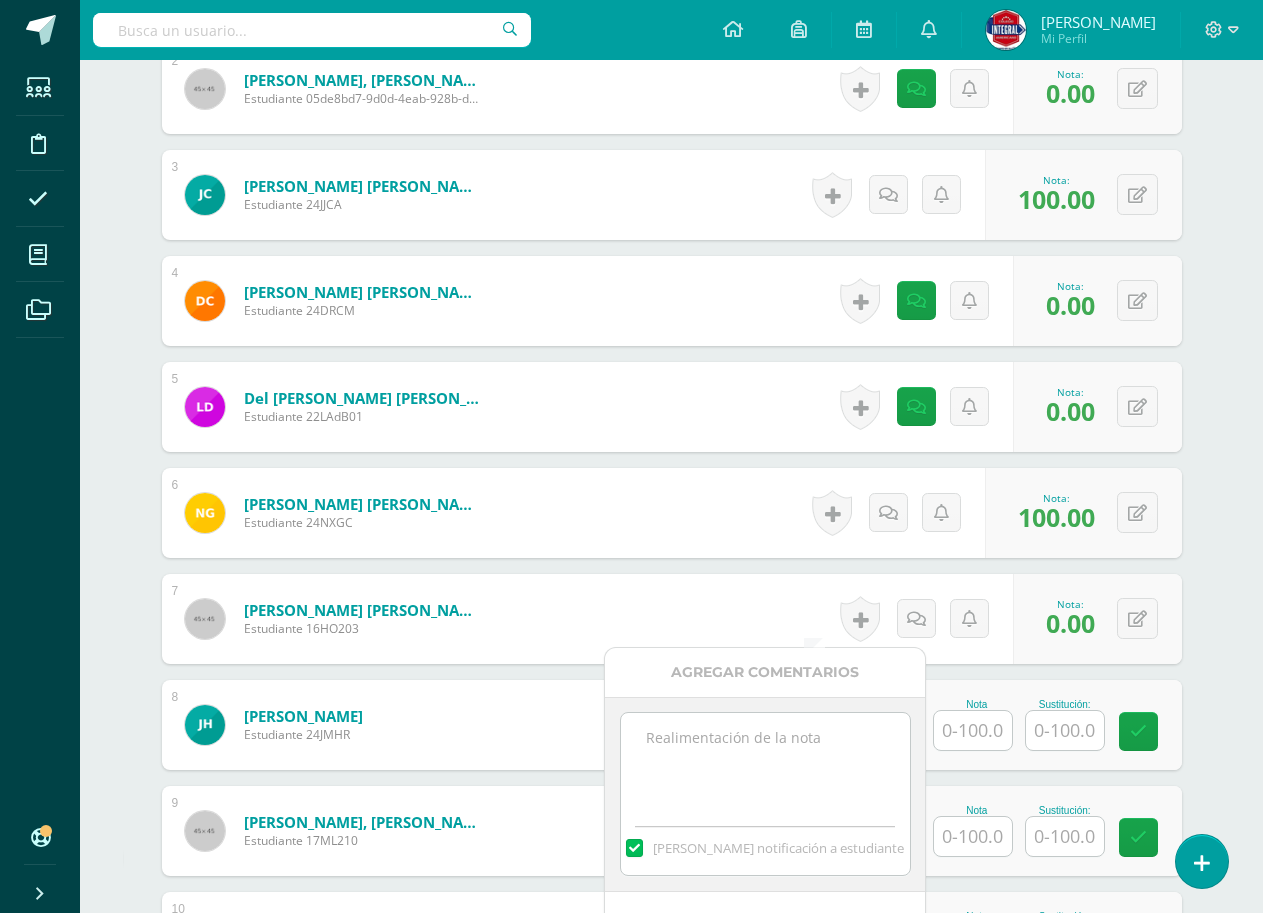 paste on "No entregó actividad" 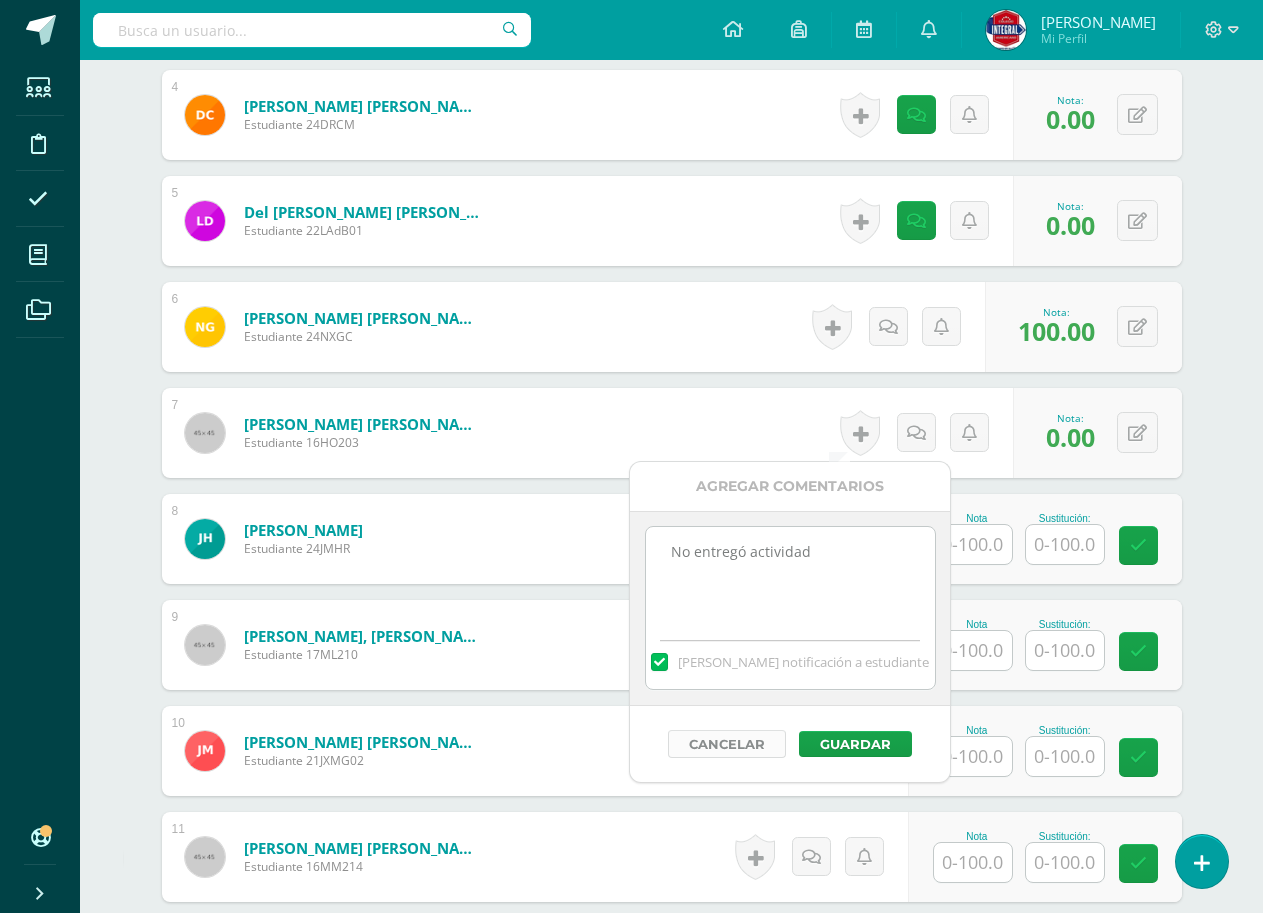 scroll, scrollTop: 1056, scrollLeft: 0, axis: vertical 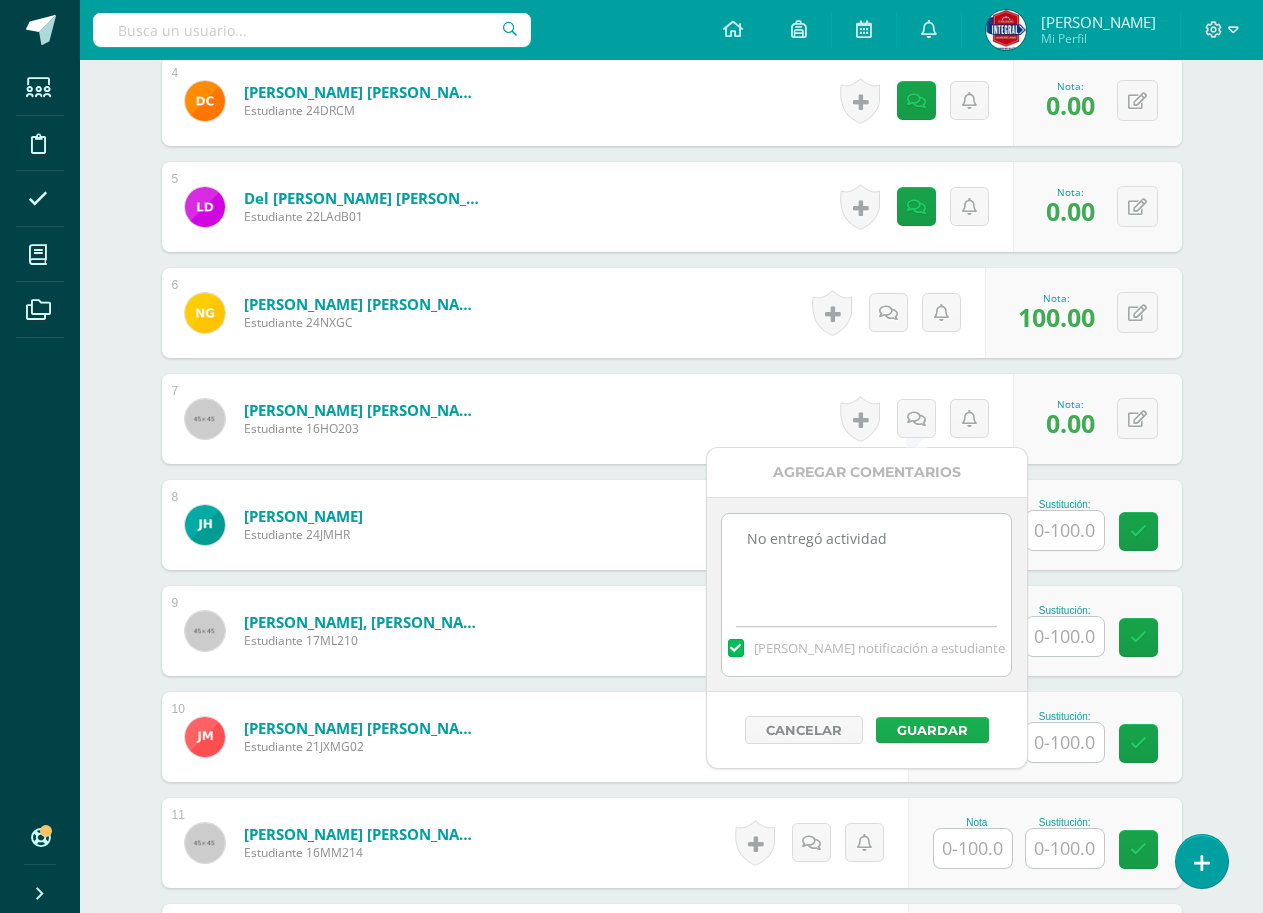 type on "No entregó actividad" 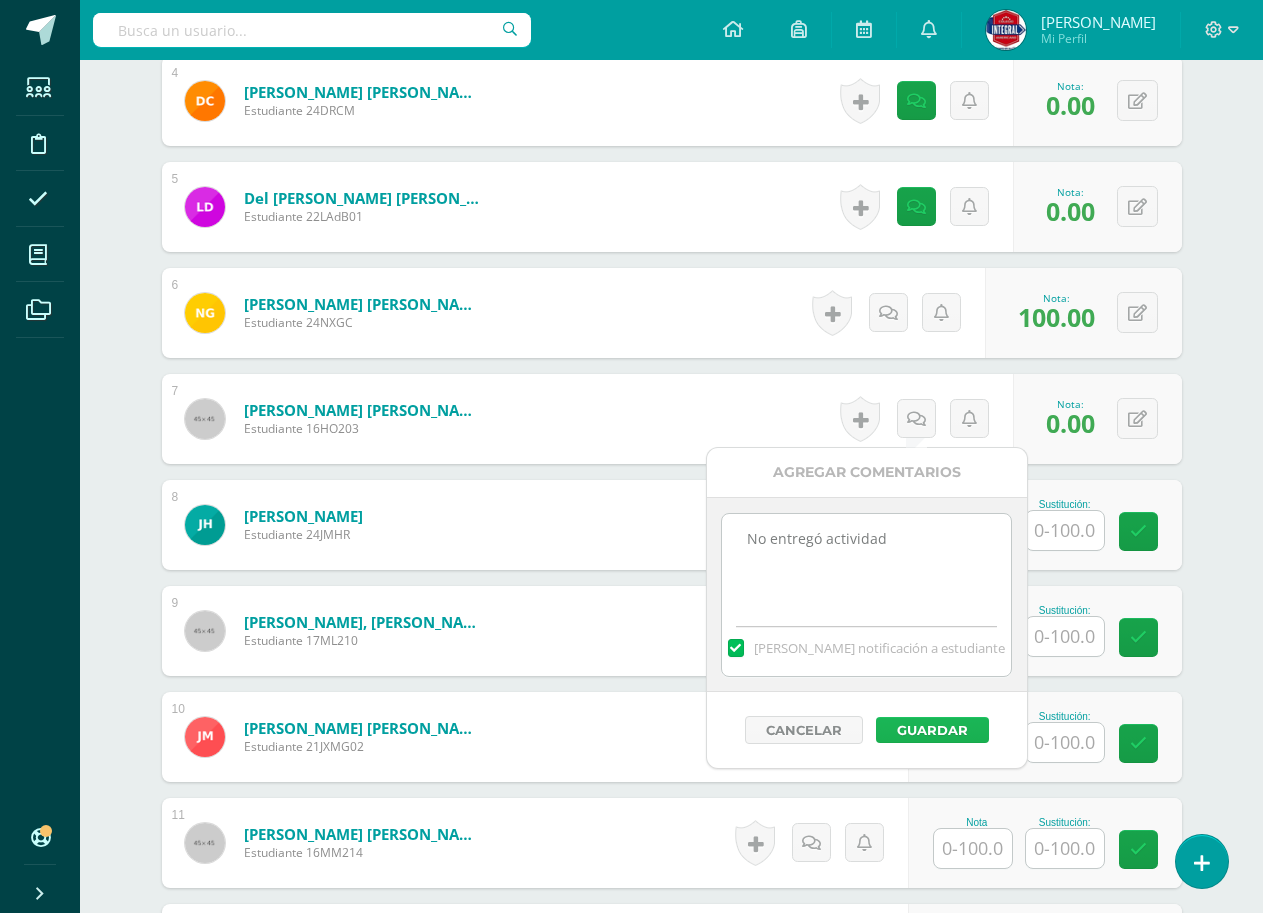 click on "Guardar" at bounding box center [932, 730] 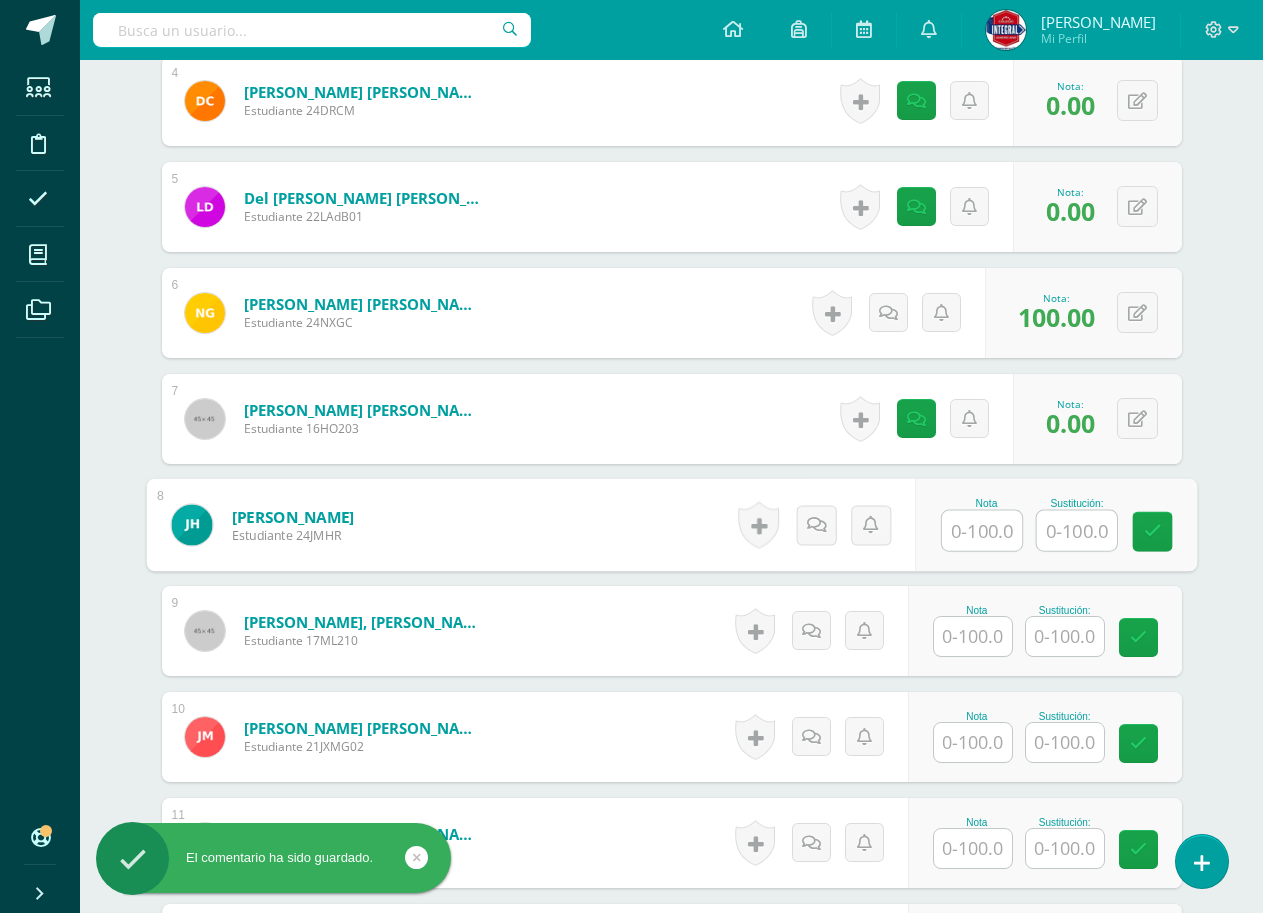 click at bounding box center [982, 531] 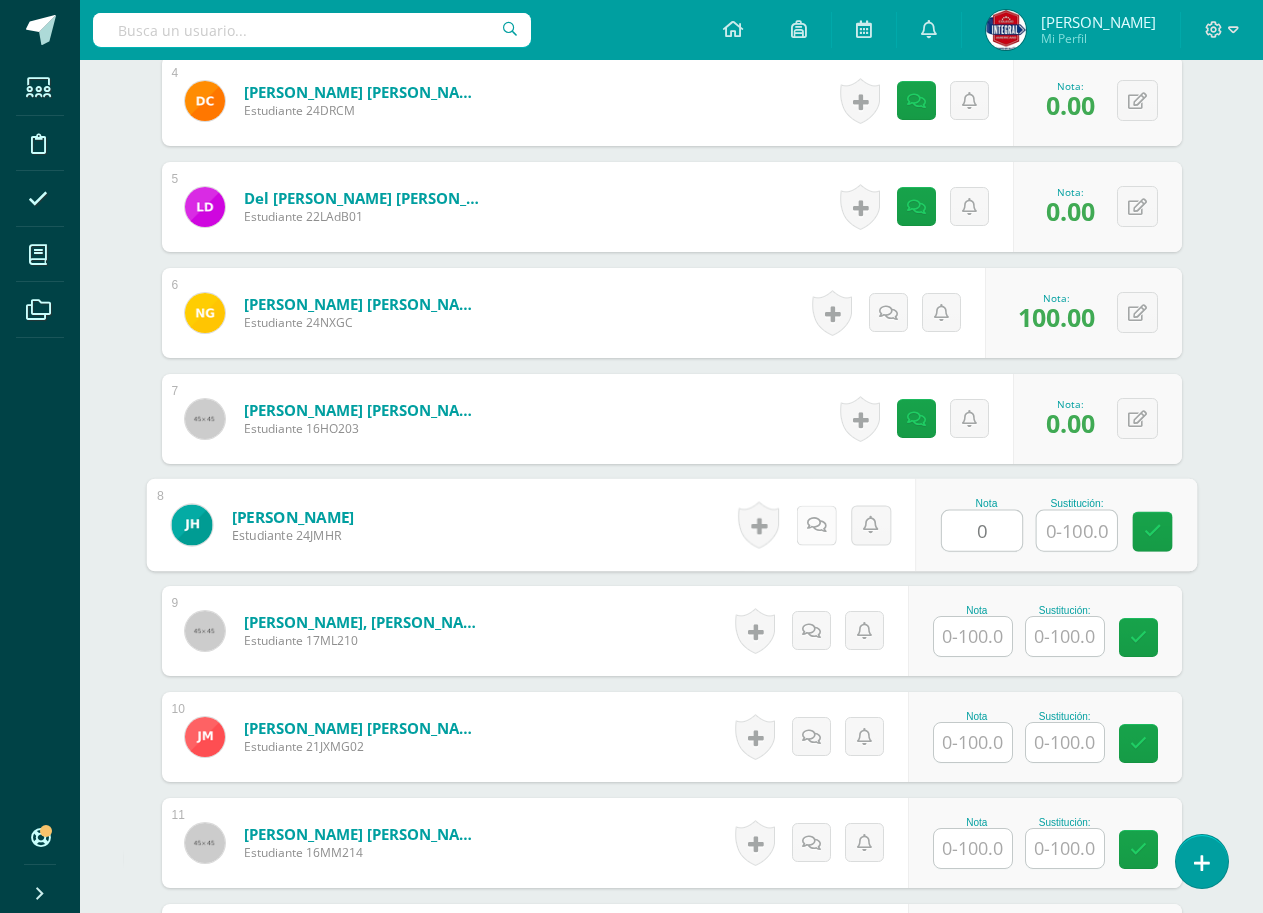 type on "0" 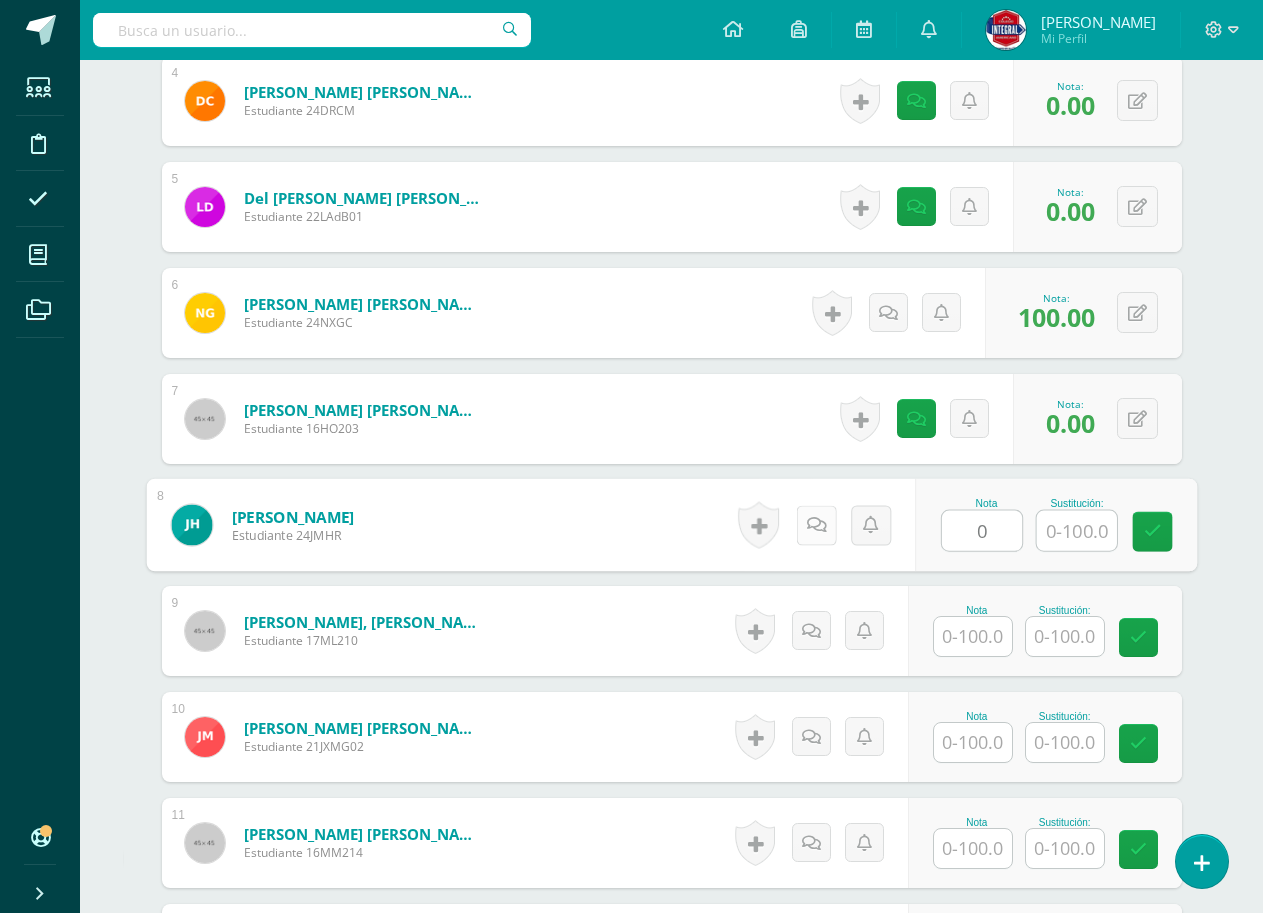 click at bounding box center (816, 524) 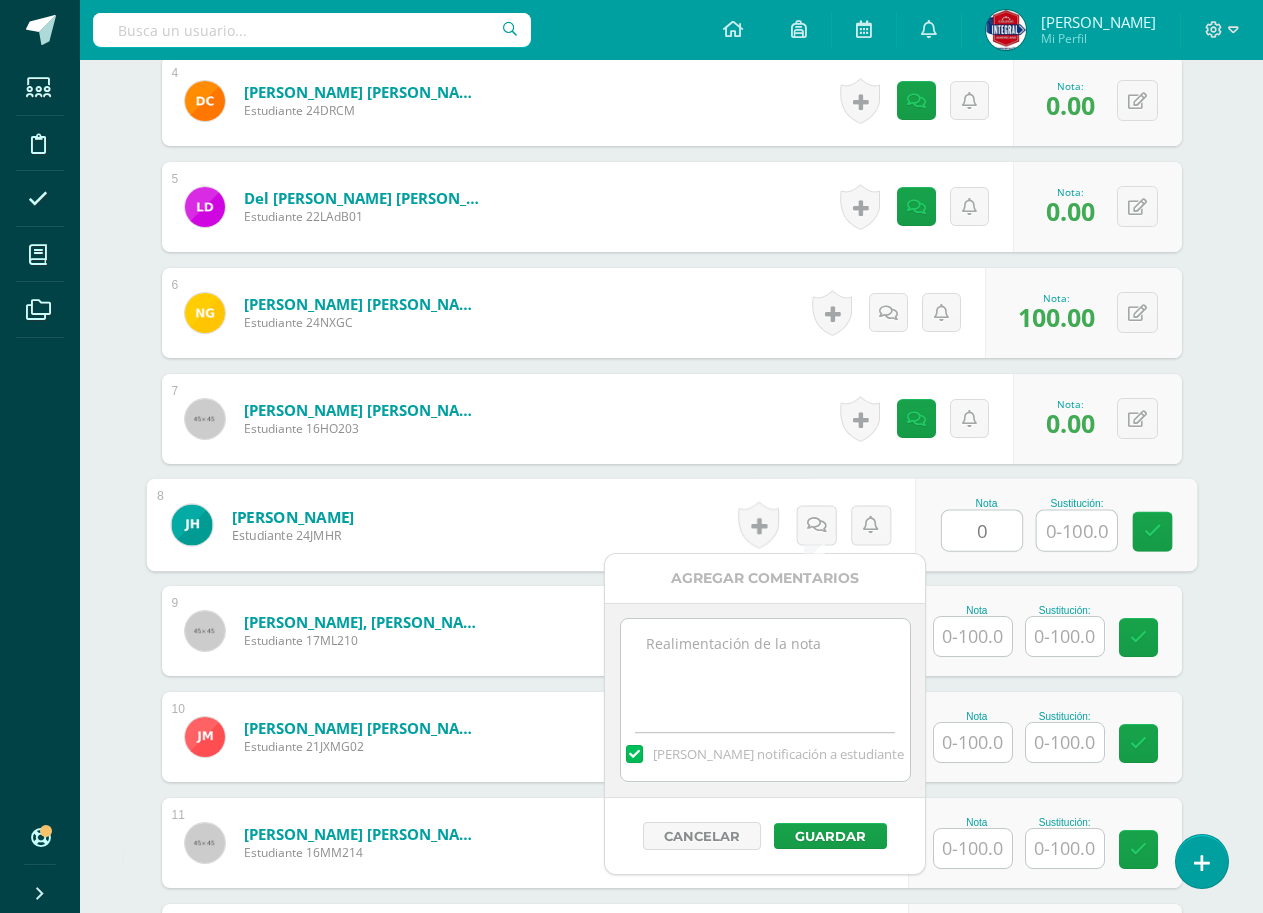 click at bounding box center (765, 669) 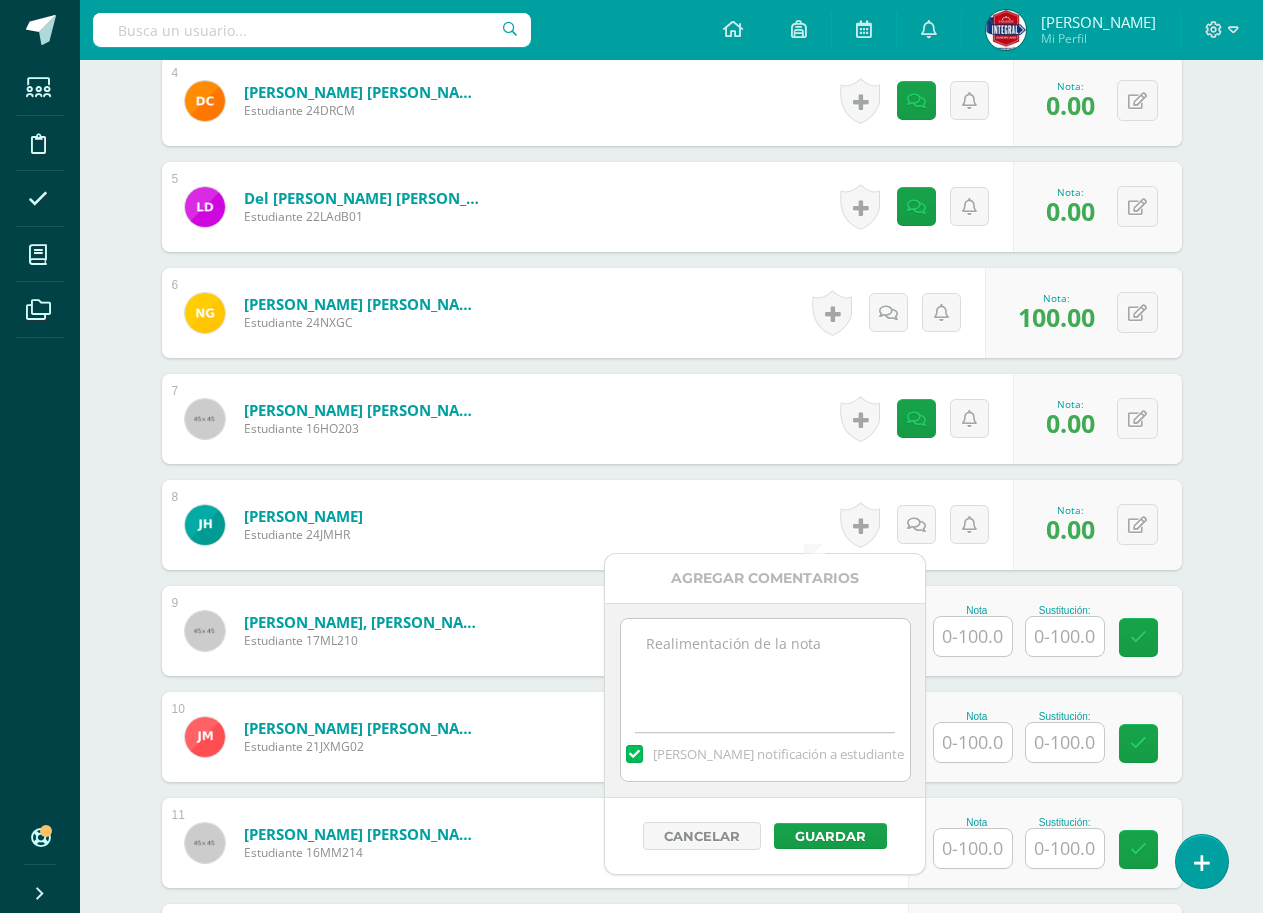 paste on "No entregó actividad" 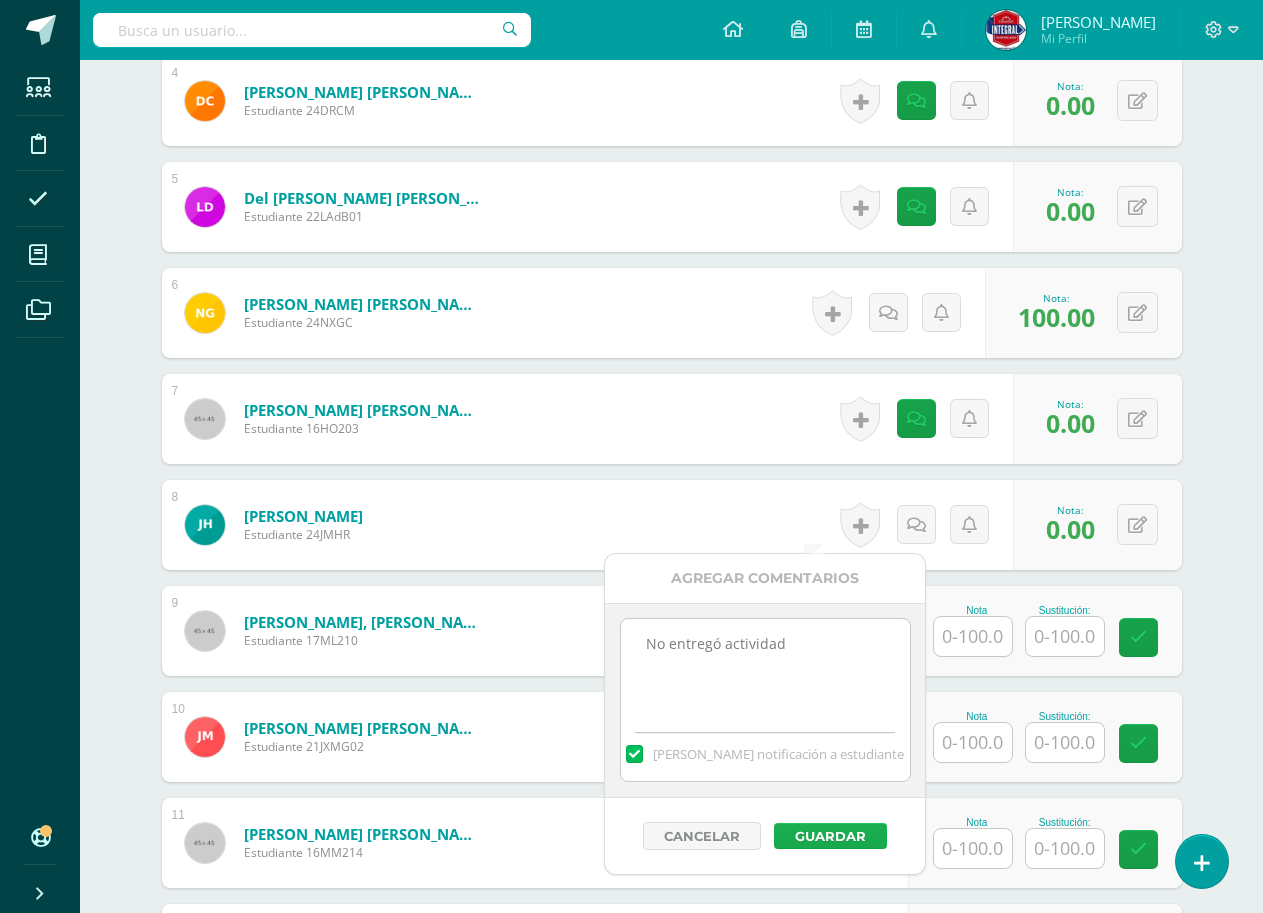 type on "No entregó actividad" 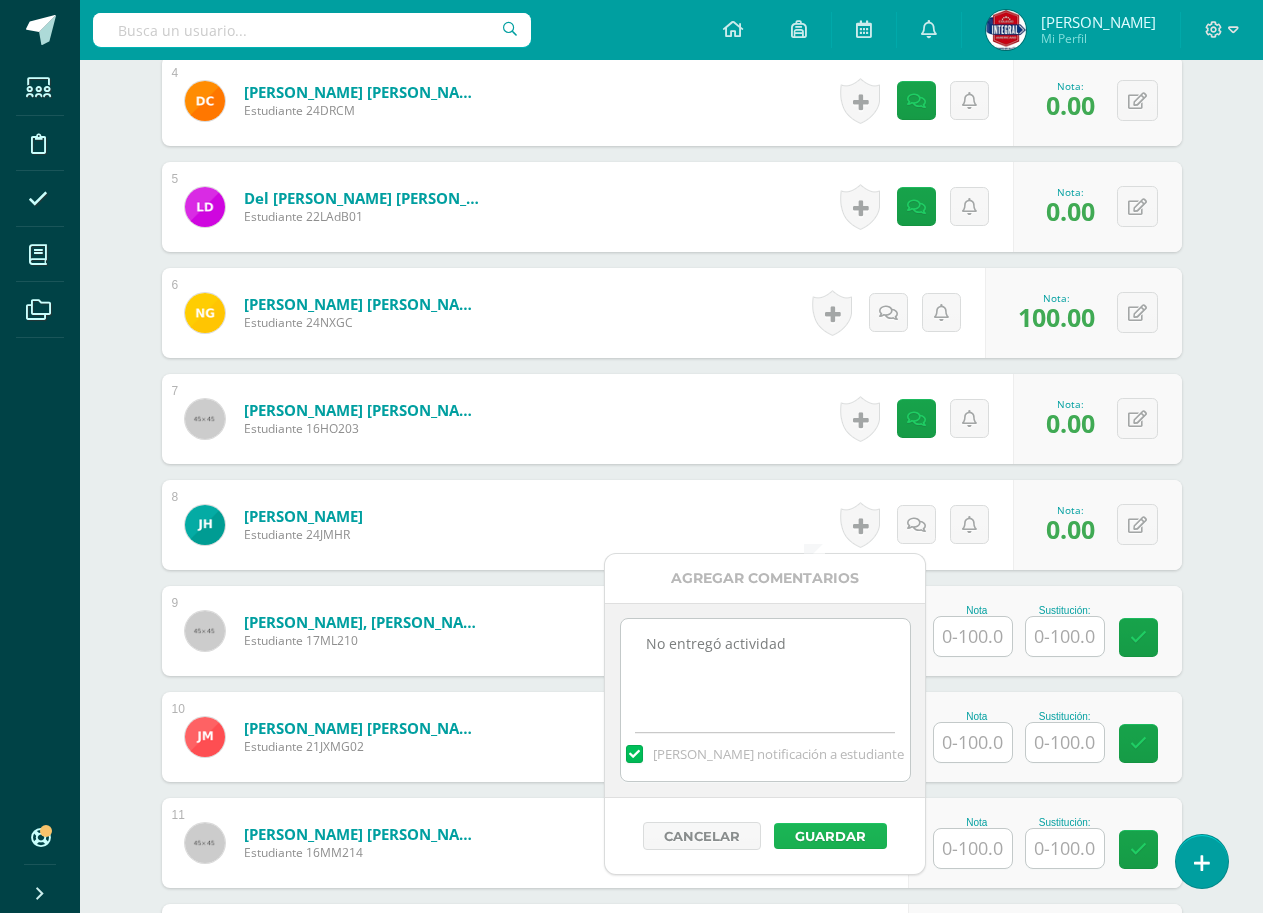 click on "Guardar" at bounding box center [830, 836] 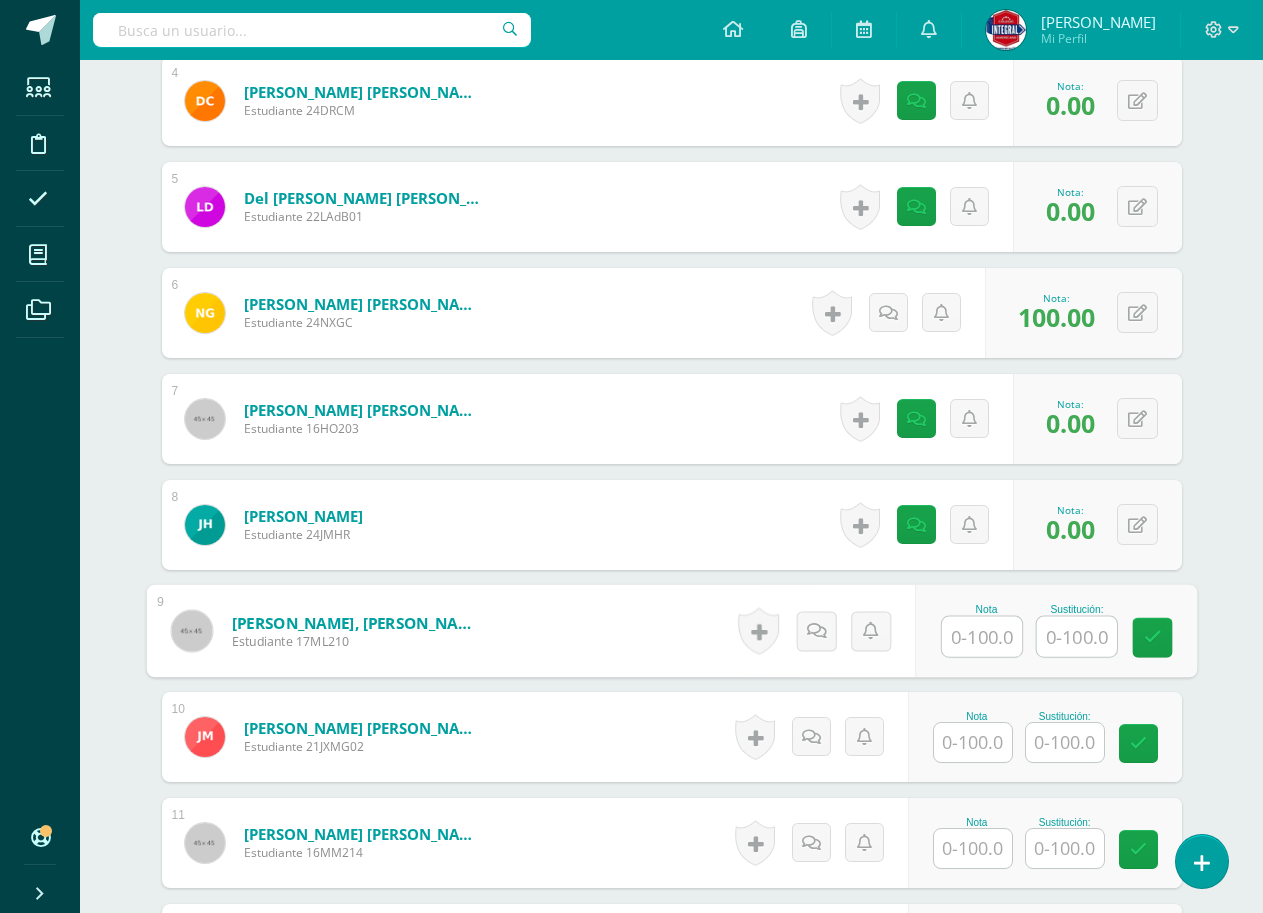click at bounding box center (982, 637) 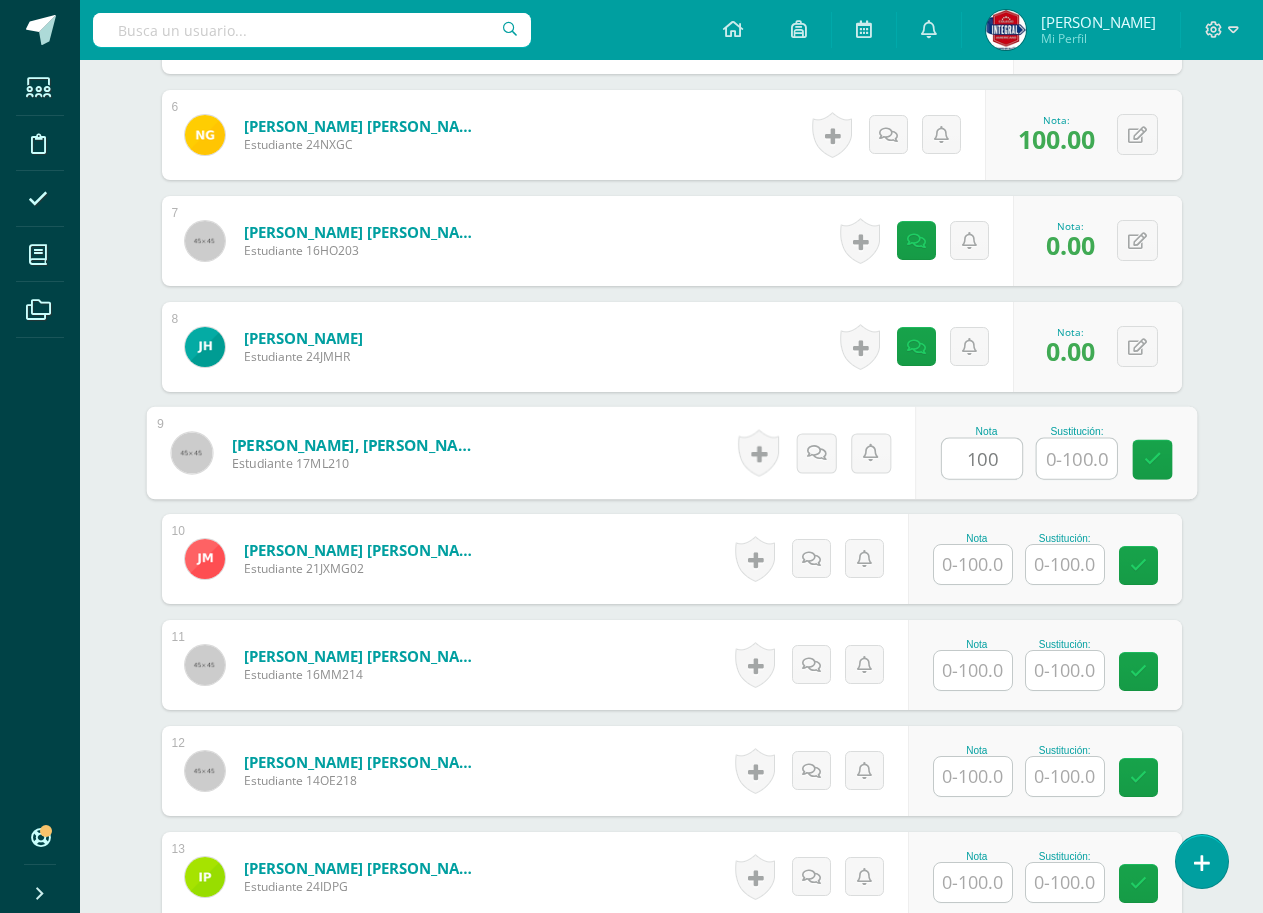 scroll, scrollTop: 1256, scrollLeft: 0, axis: vertical 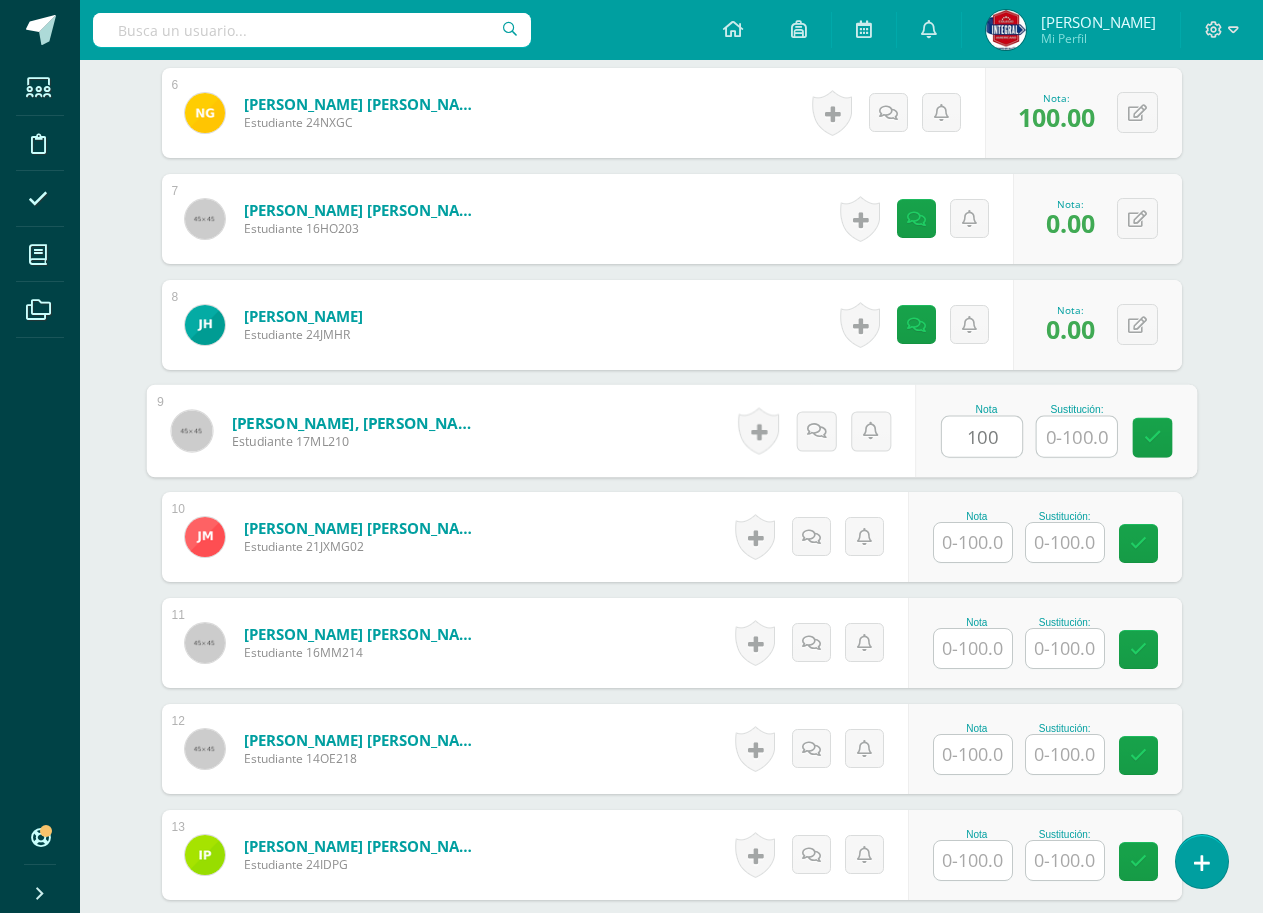 type on "100" 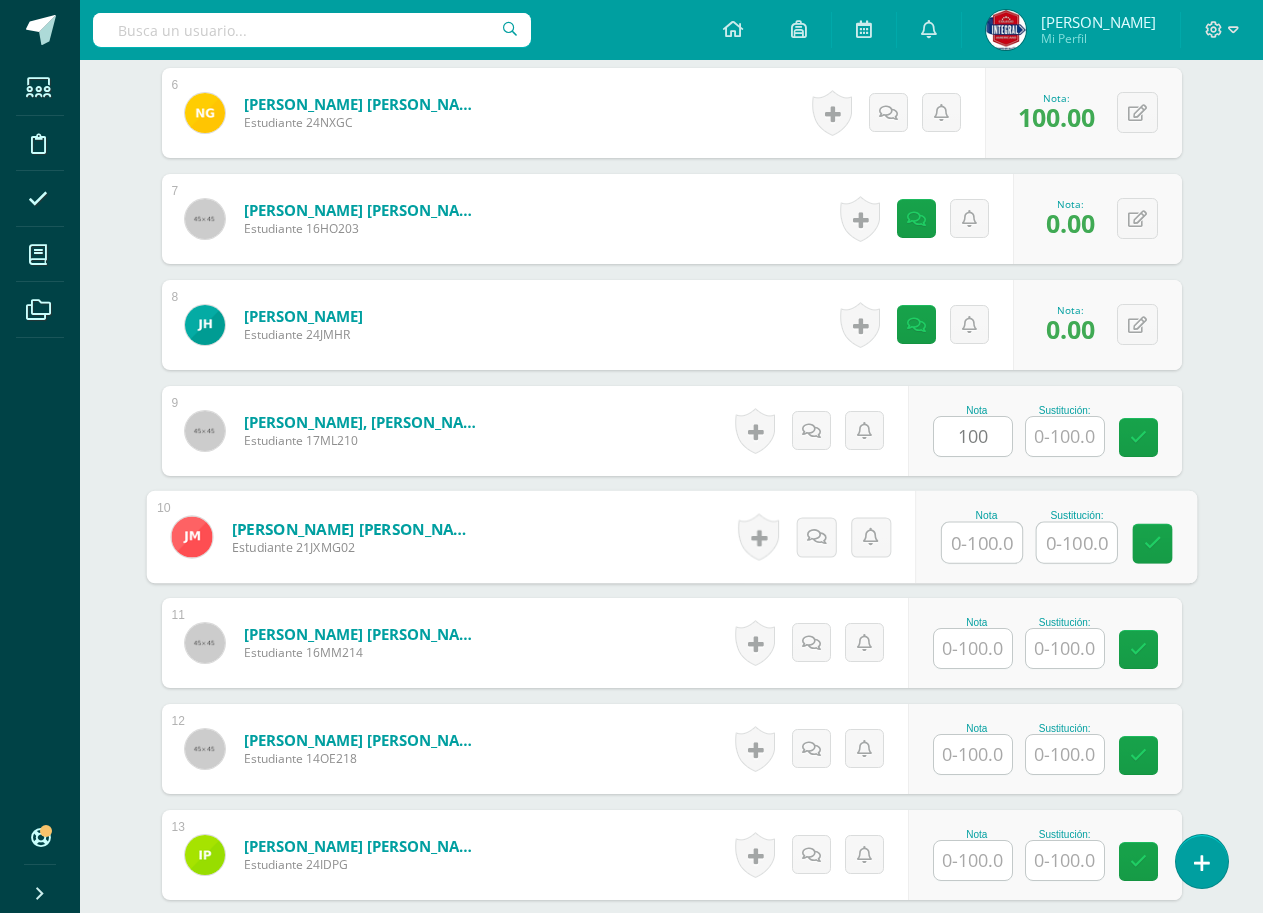 click at bounding box center [982, 543] 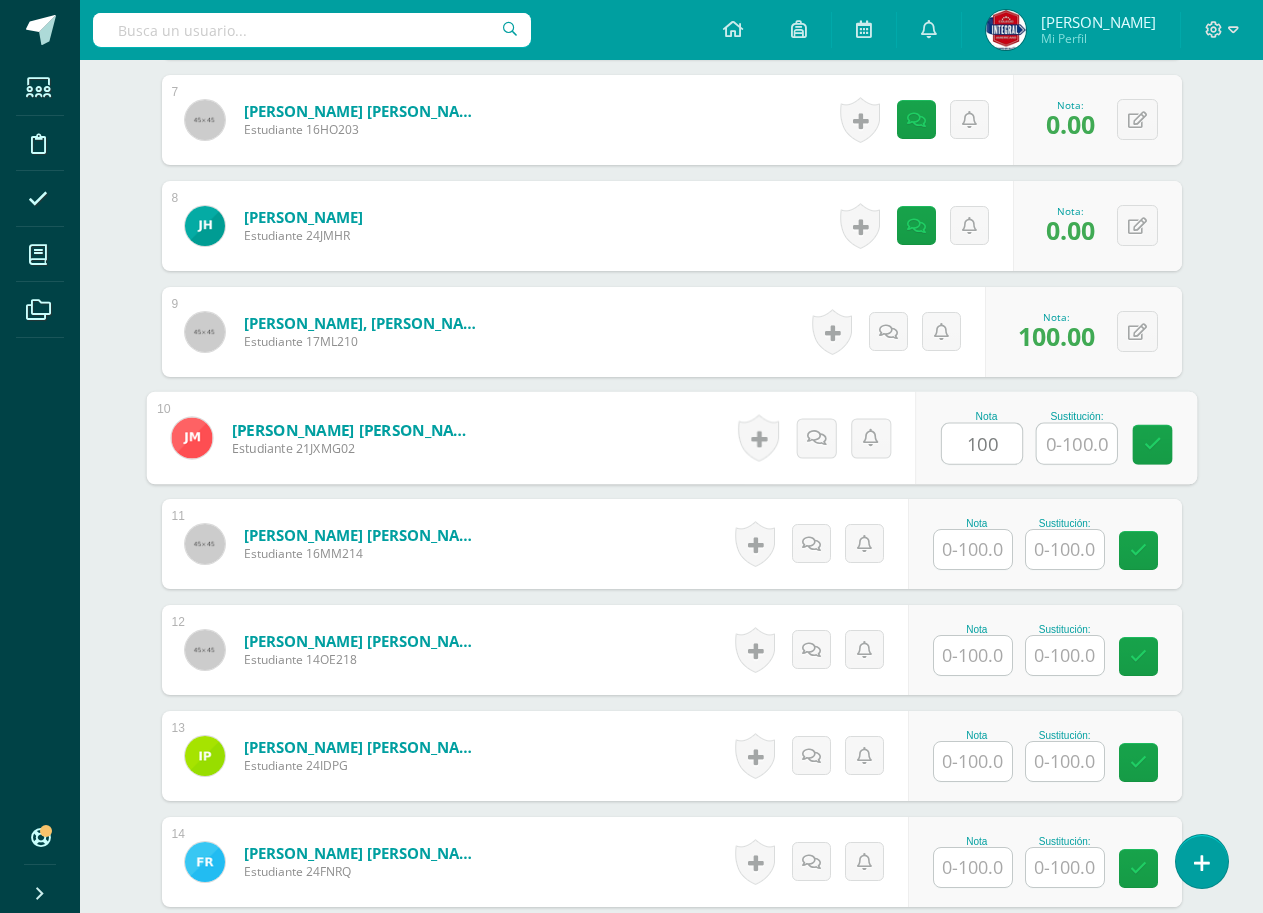 scroll, scrollTop: 1356, scrollLeft: 0, axis: vertical 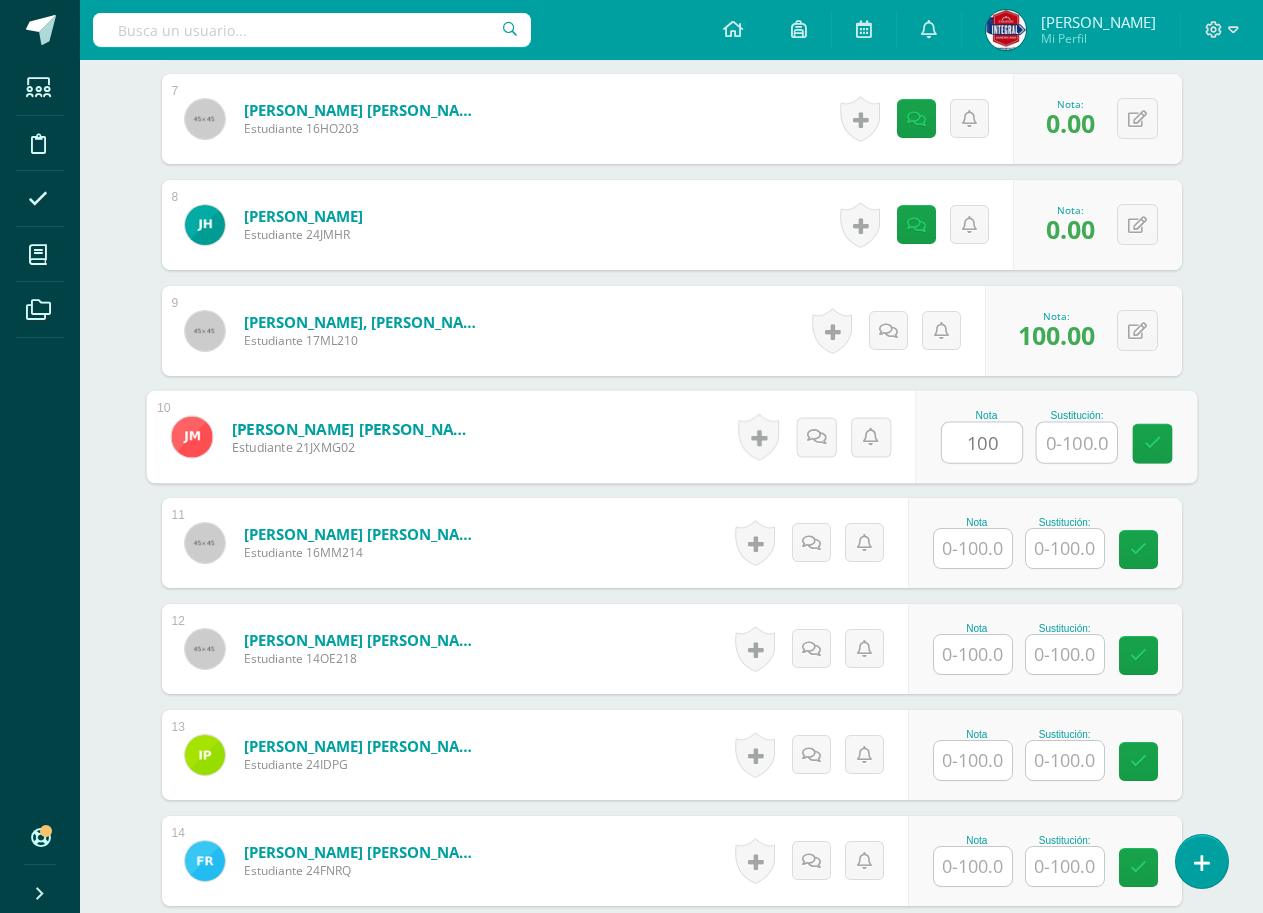 type on "100" 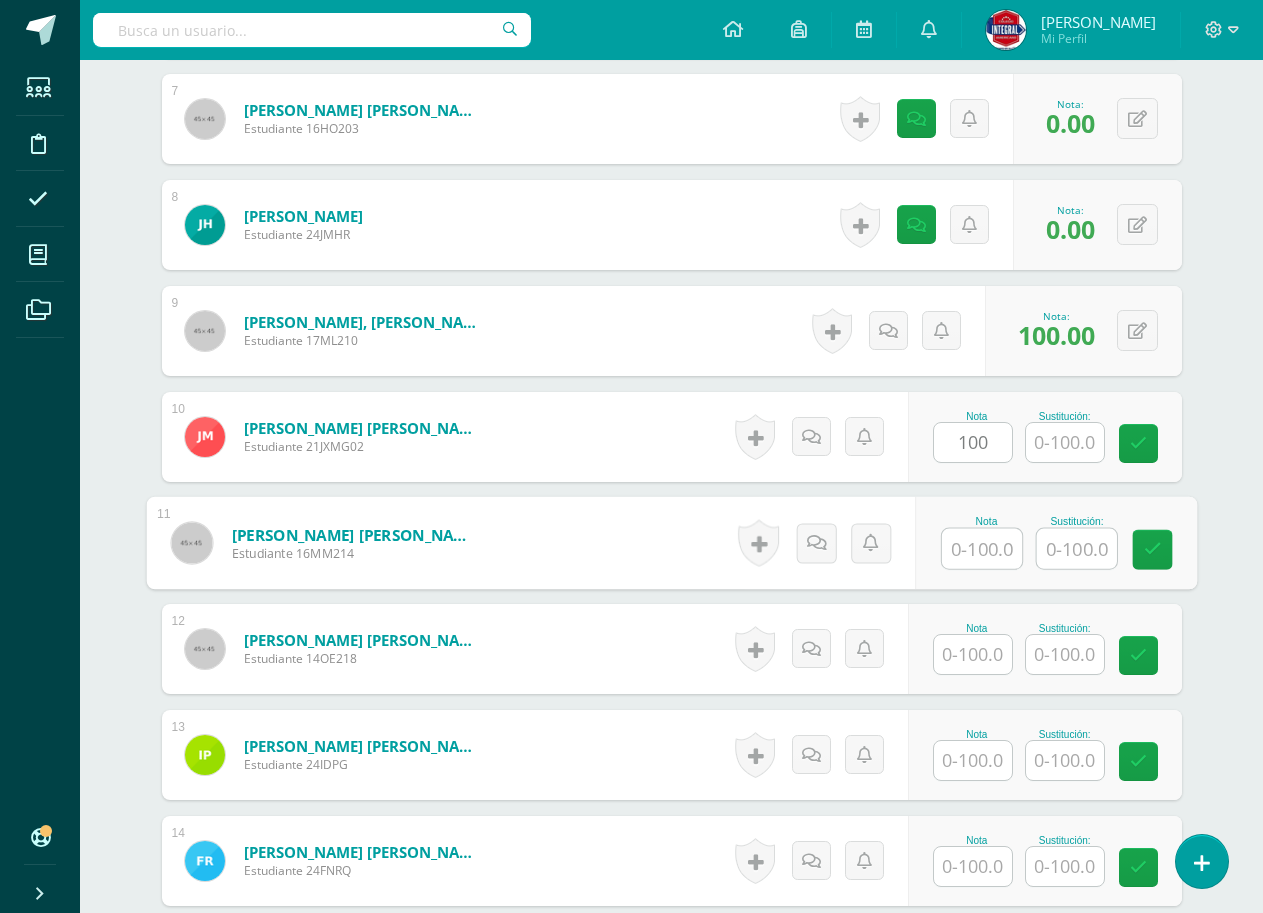 click at bounding box center (982, 549) 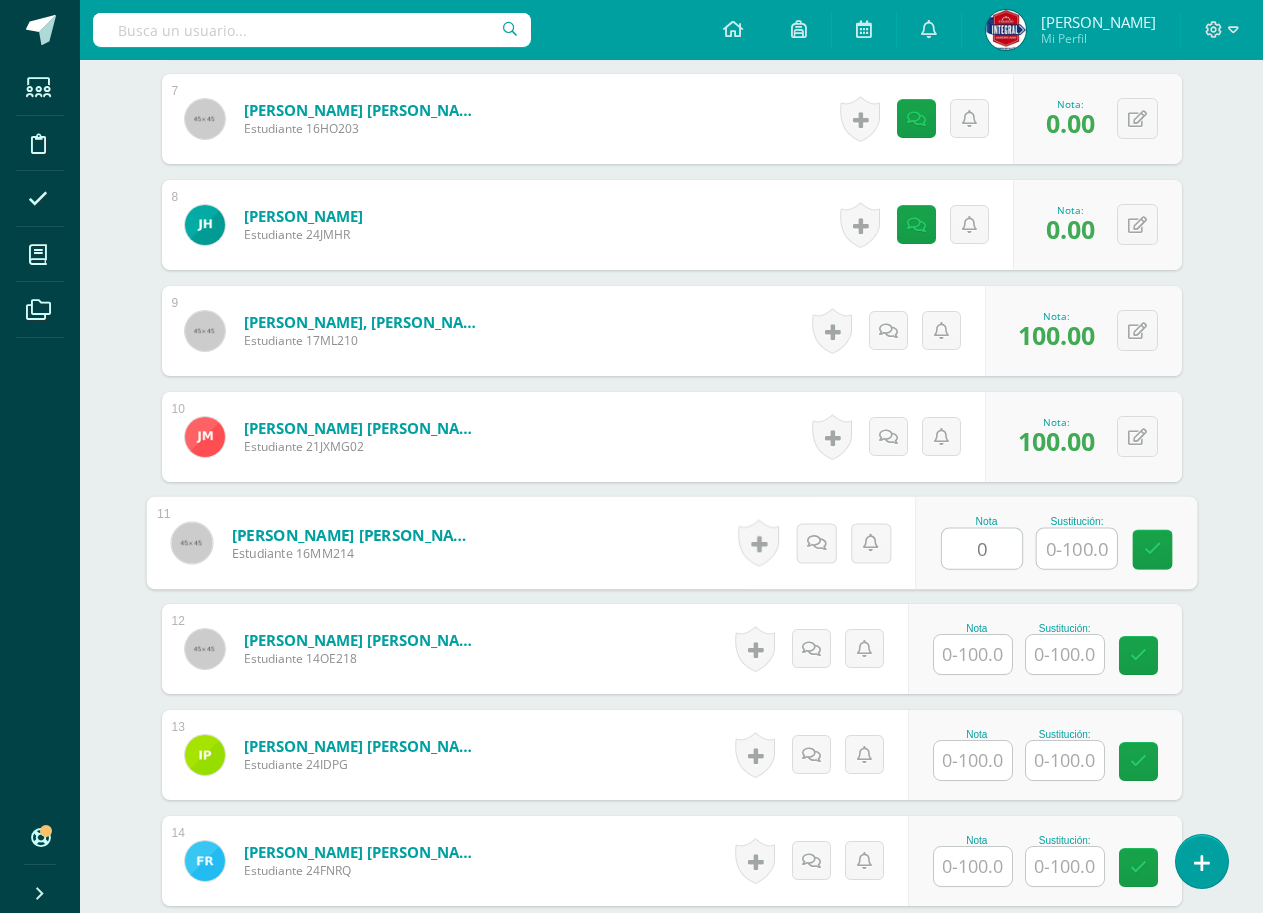 type on "0" 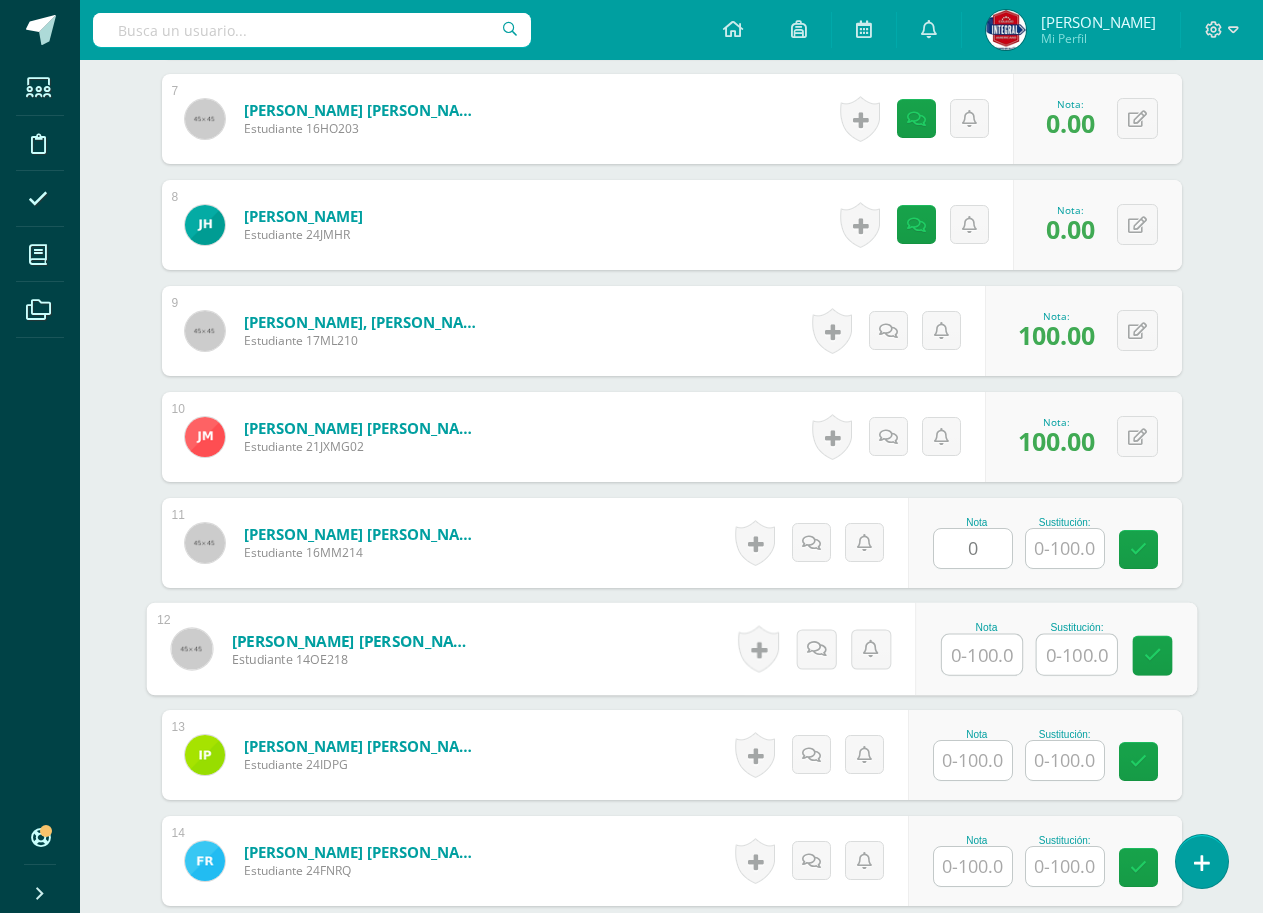 click at bounding box center [982, 655] 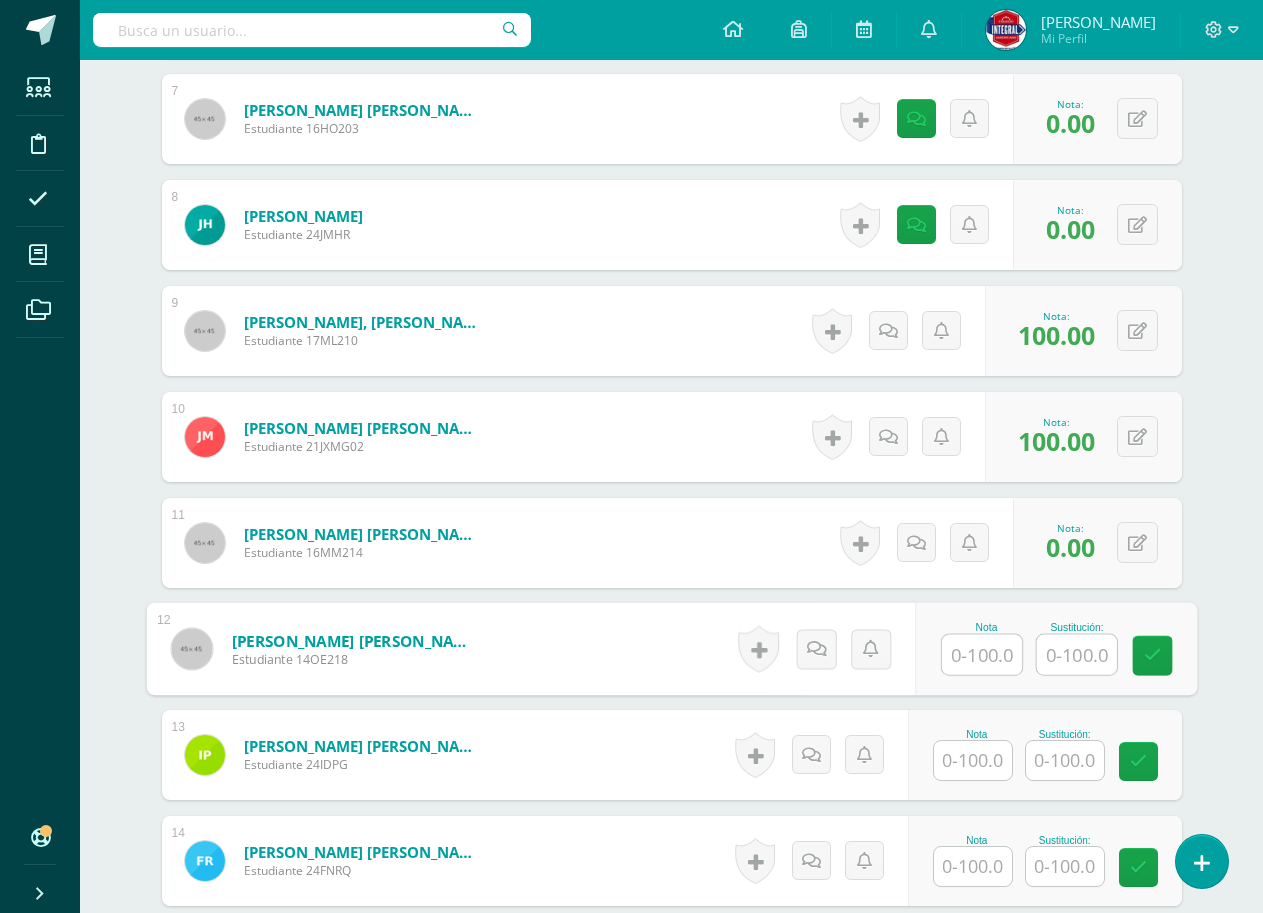 click at bounding box center [982, 655] 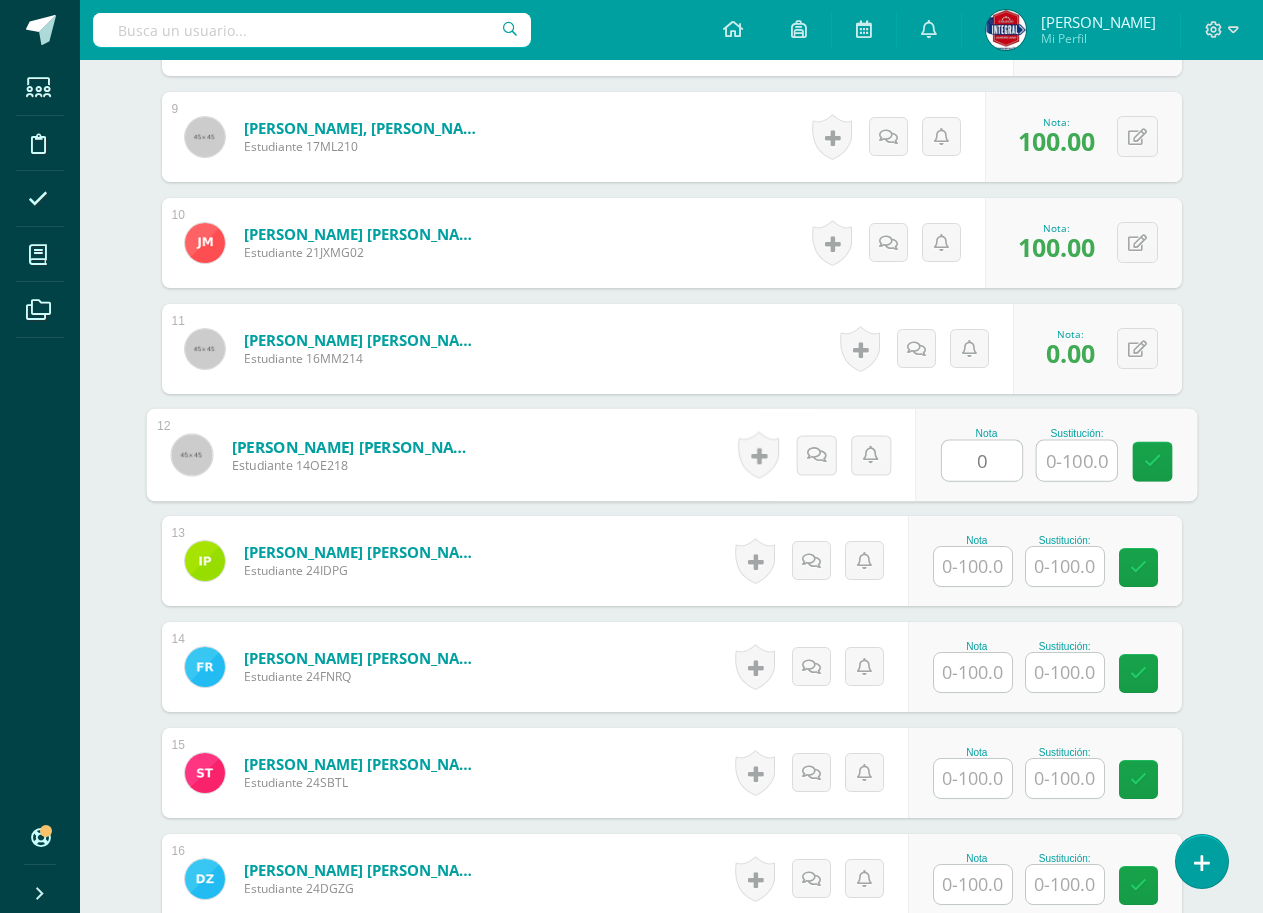 scroll, scrollTop: 1556, scrollLeft: 0, axis: vertical 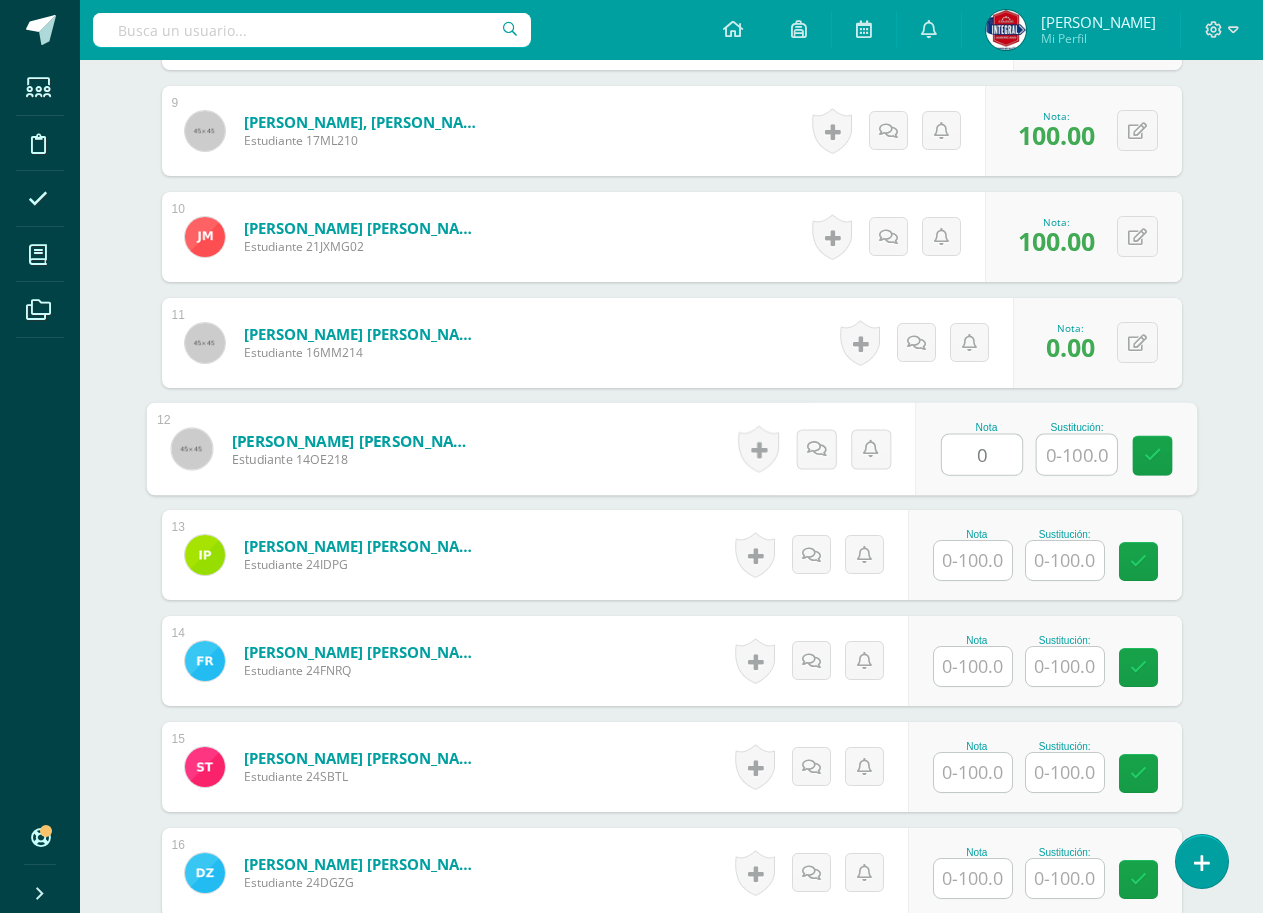 type on "0" 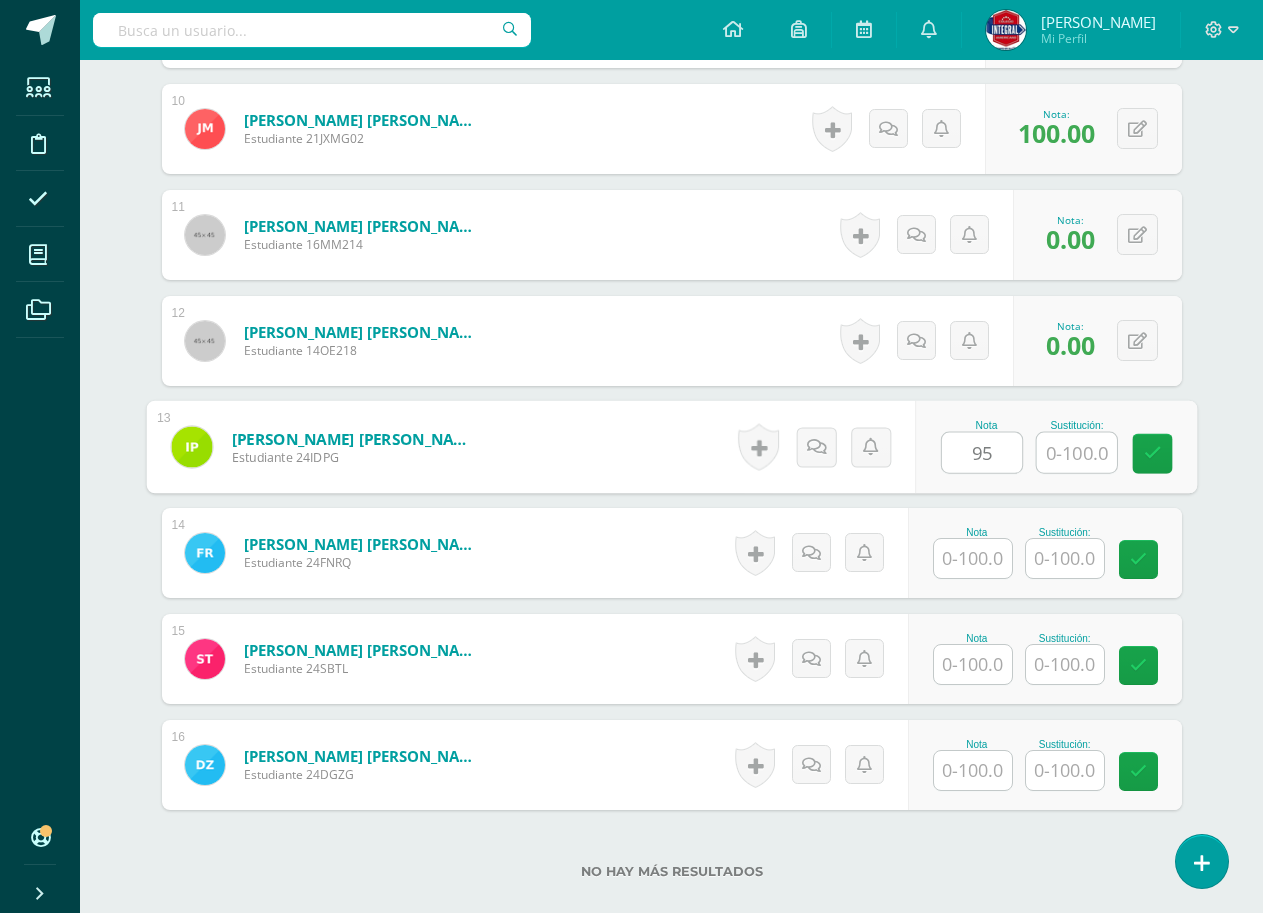 scroll, scrollTop: 1756, scrollLeft: 0, axis: vertical 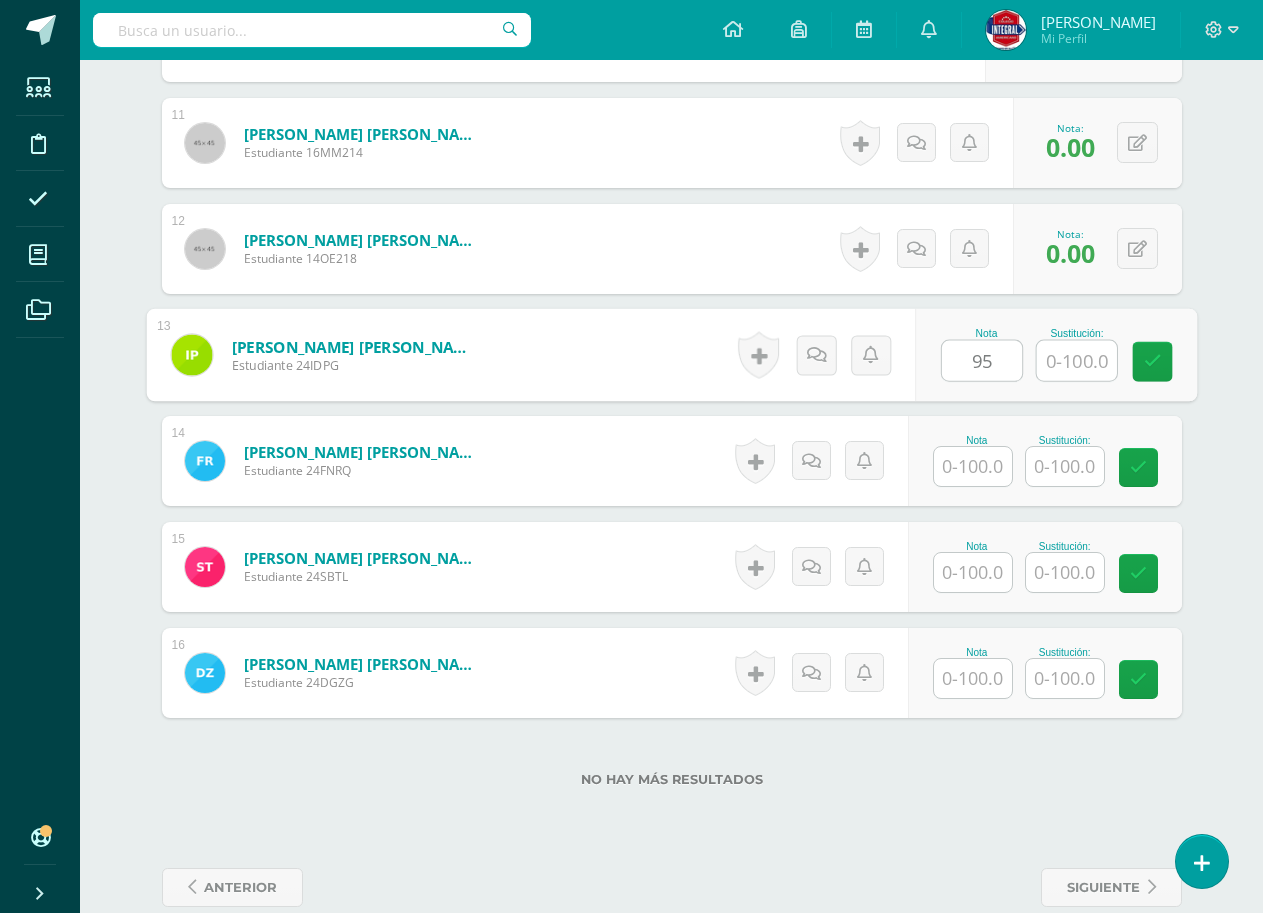type on "95" 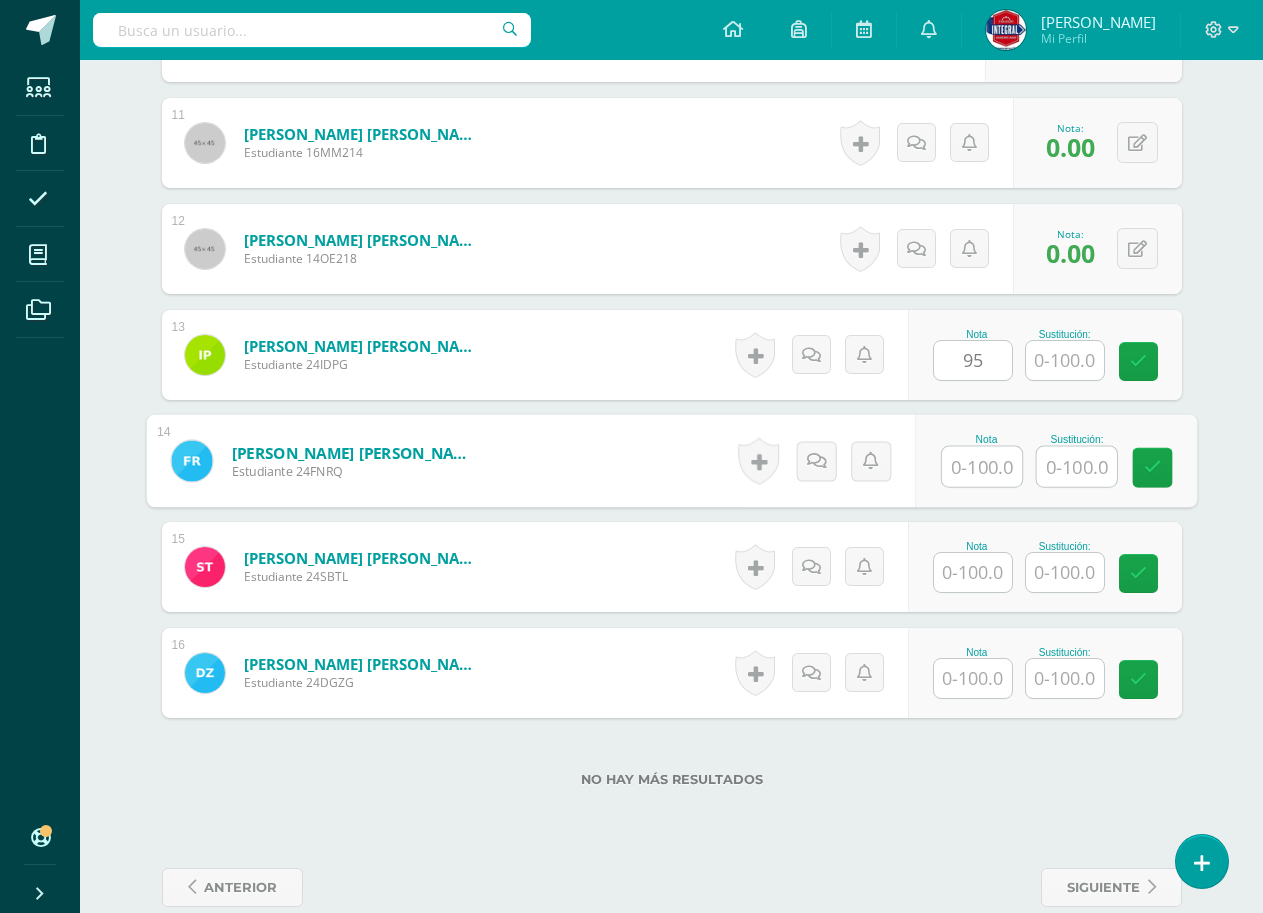 click at bounding box center [982, 467] 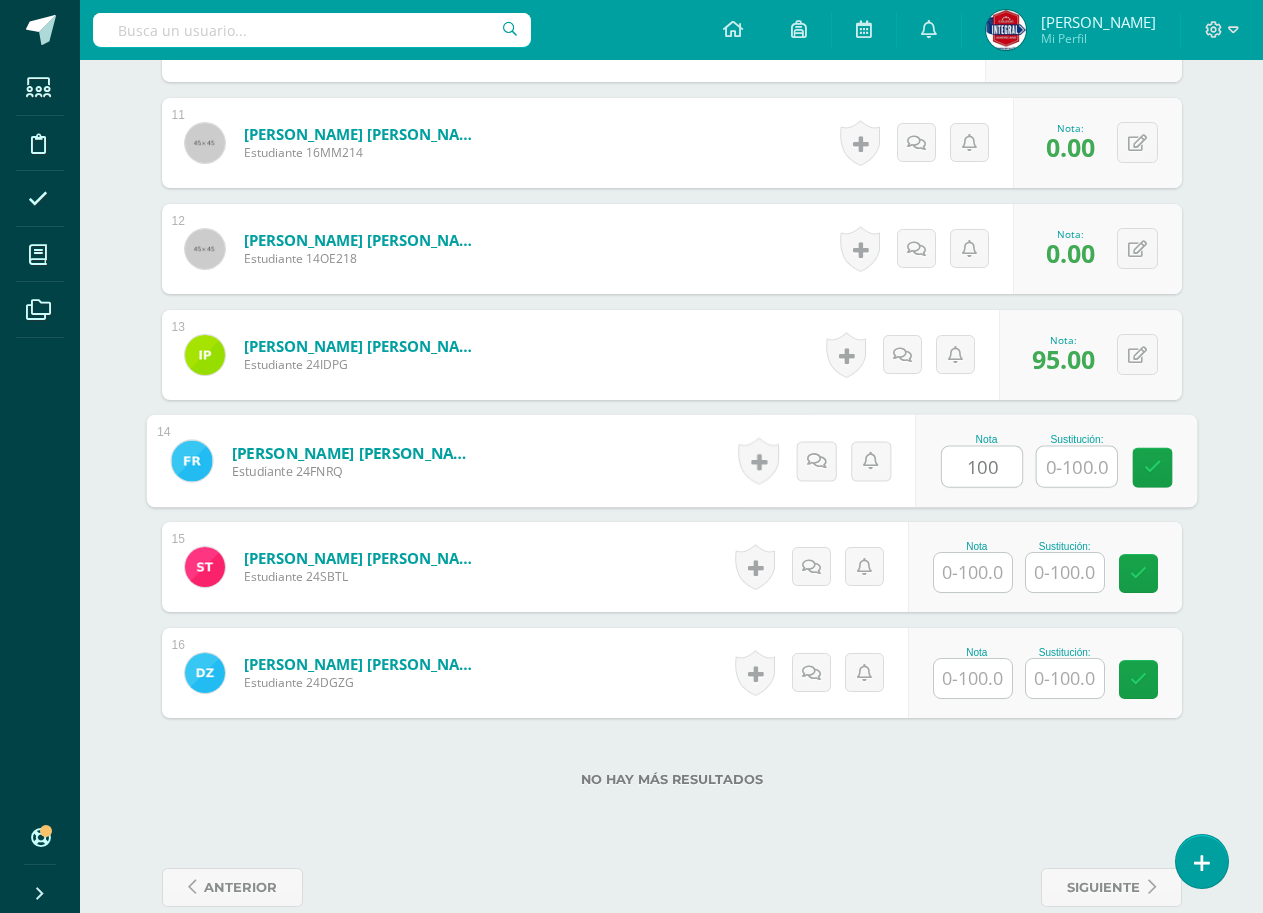type on "100" 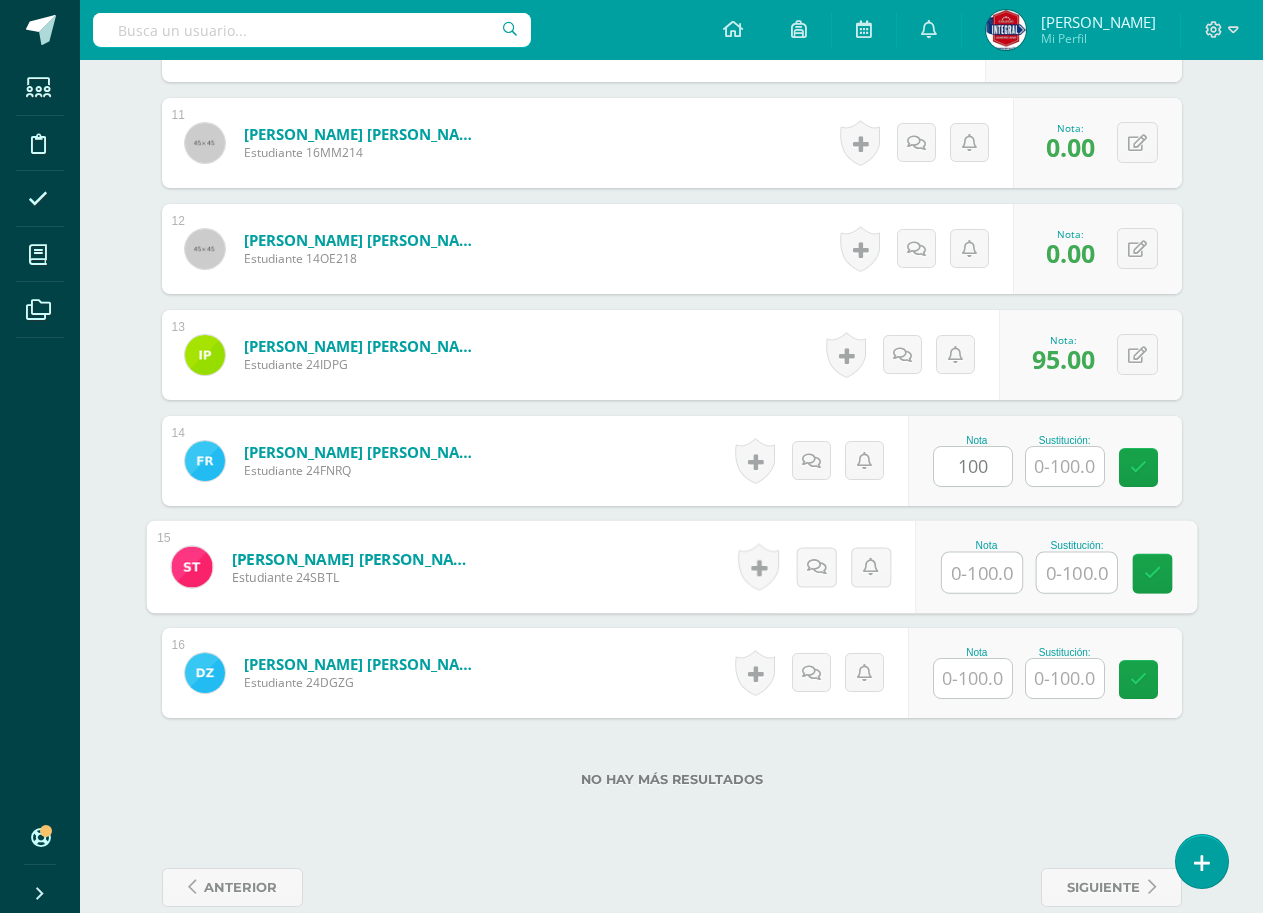 click at bounding box center [982, 573] 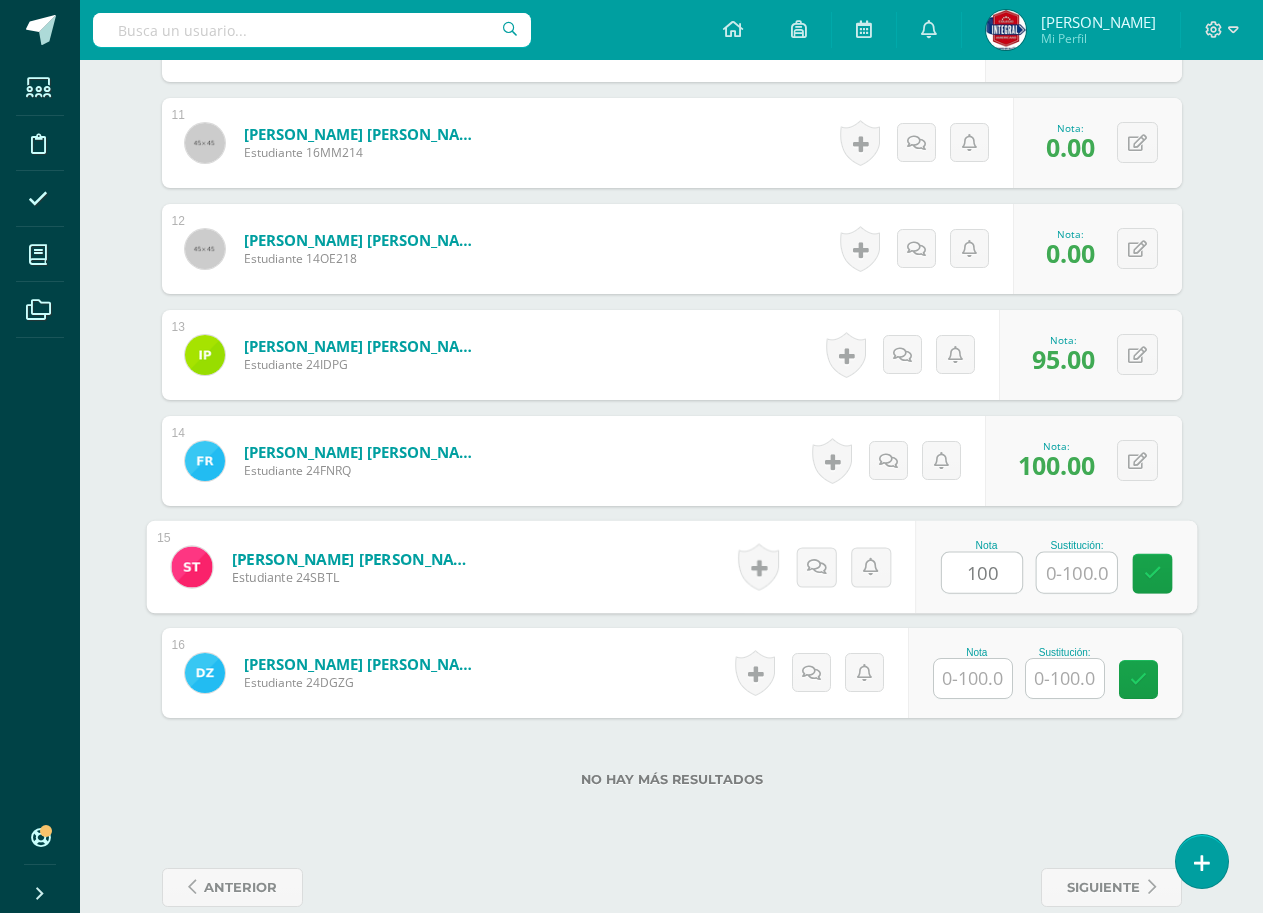 type on "100" 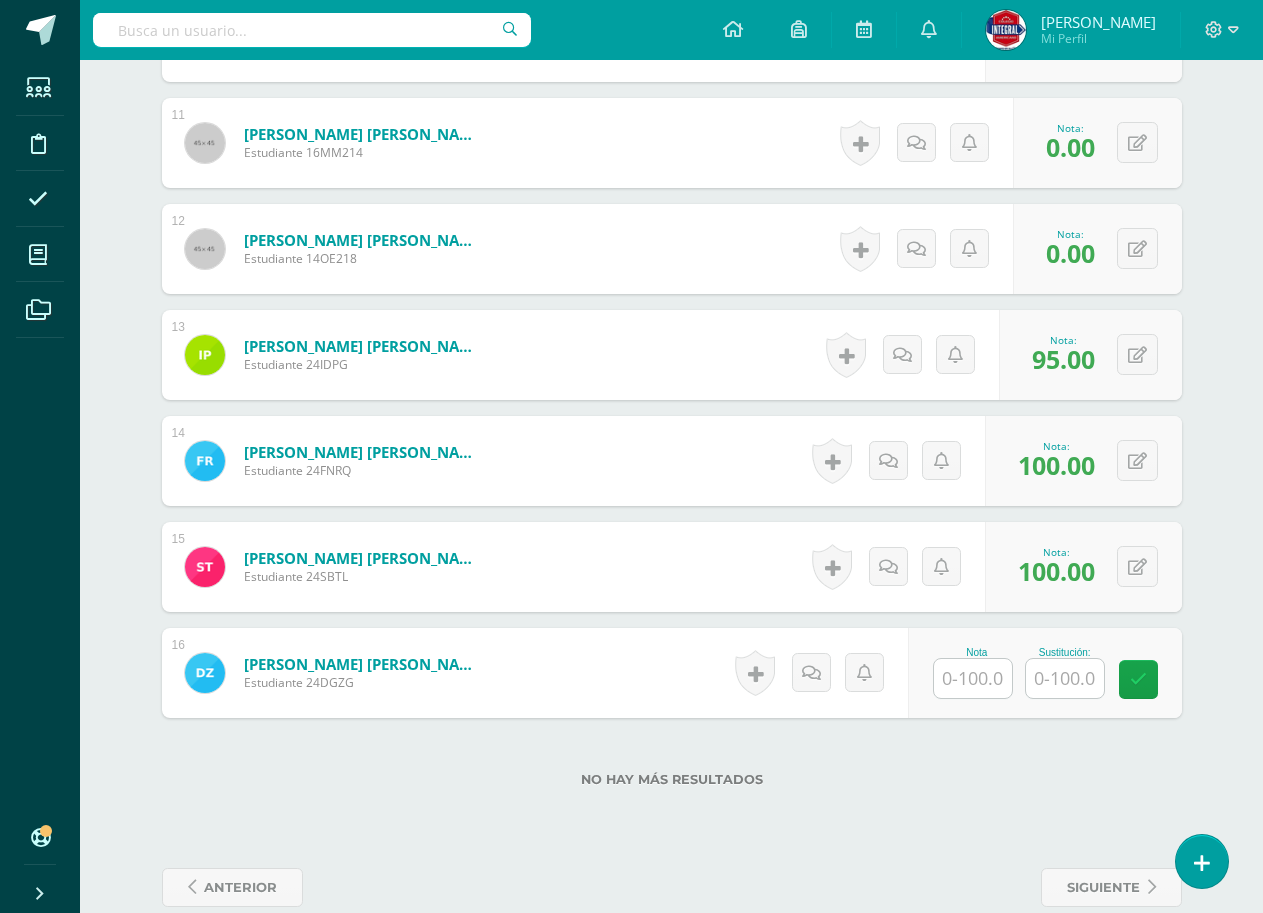 click at bounding box center (973, 678) 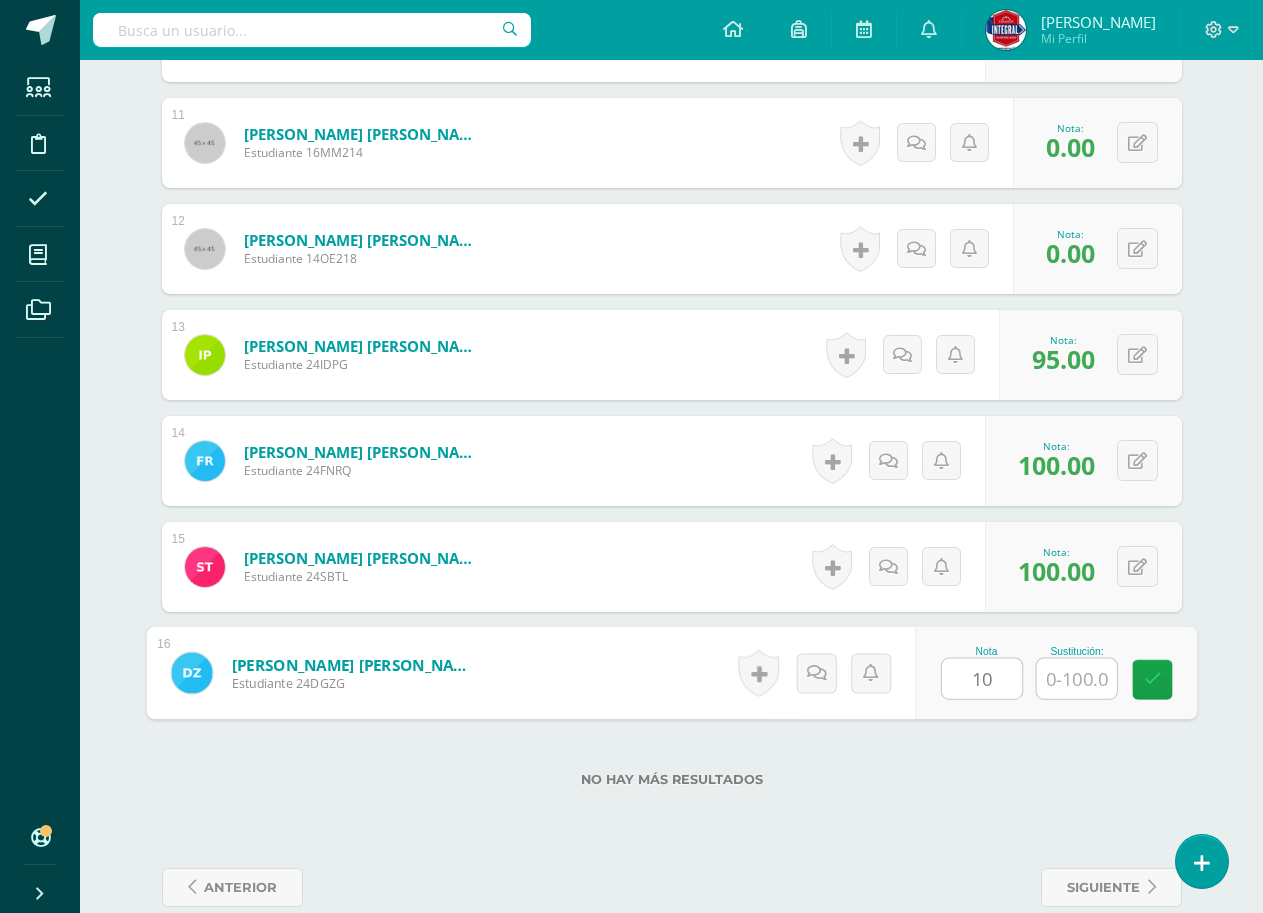 type on "100" 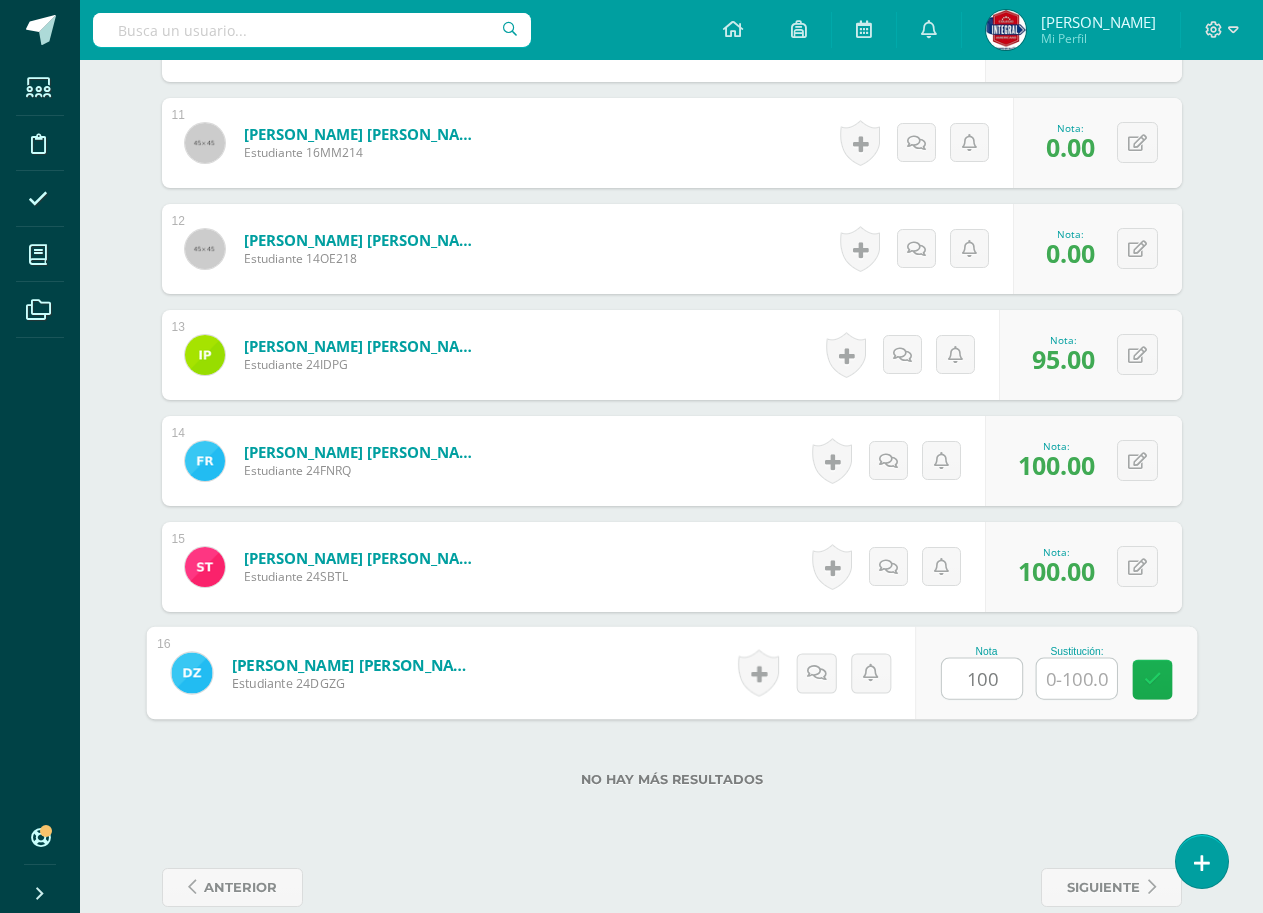 click at bounding box center [1152, 680] 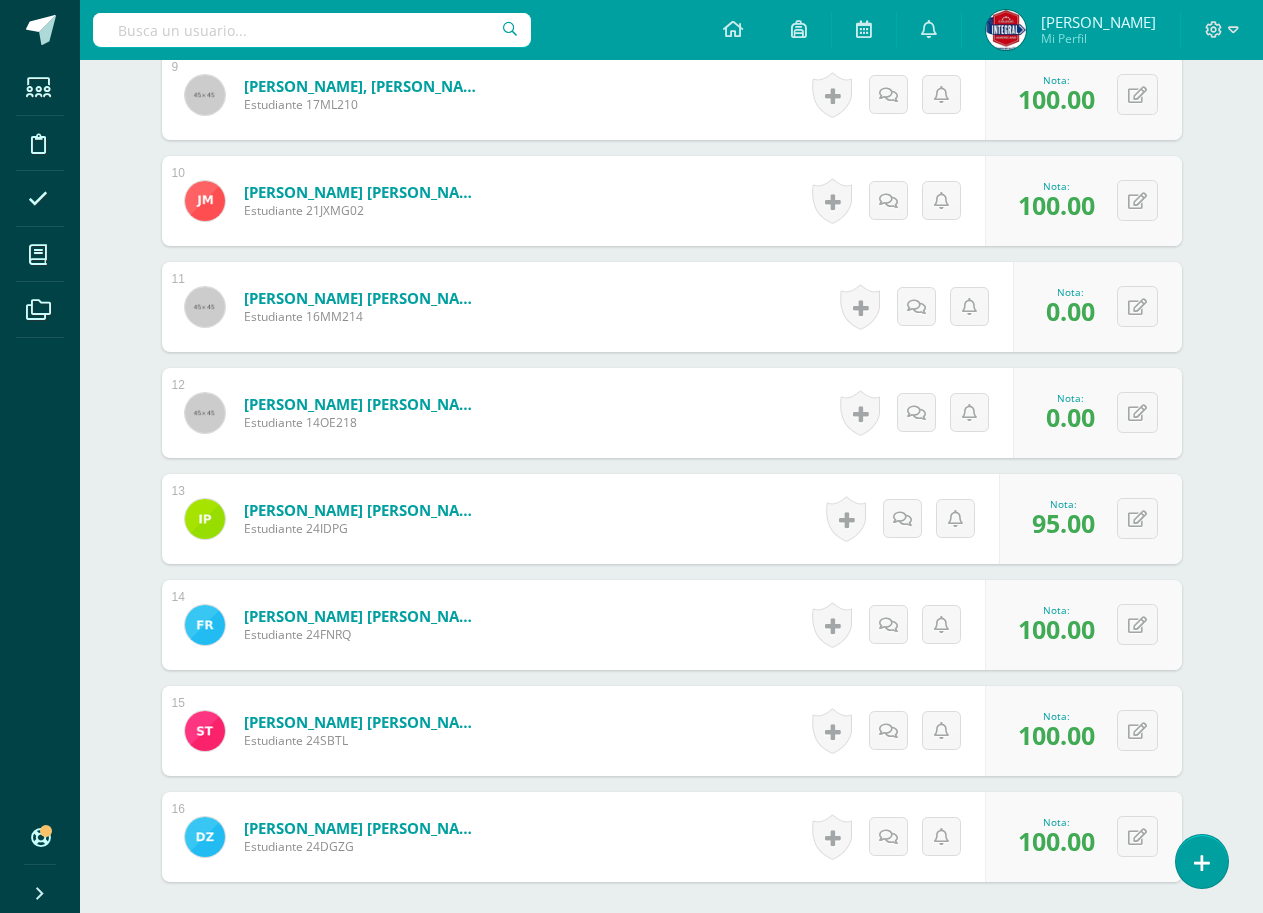 scroll, scrollTop: 1556, scrollLeft: 0, axis: vertical 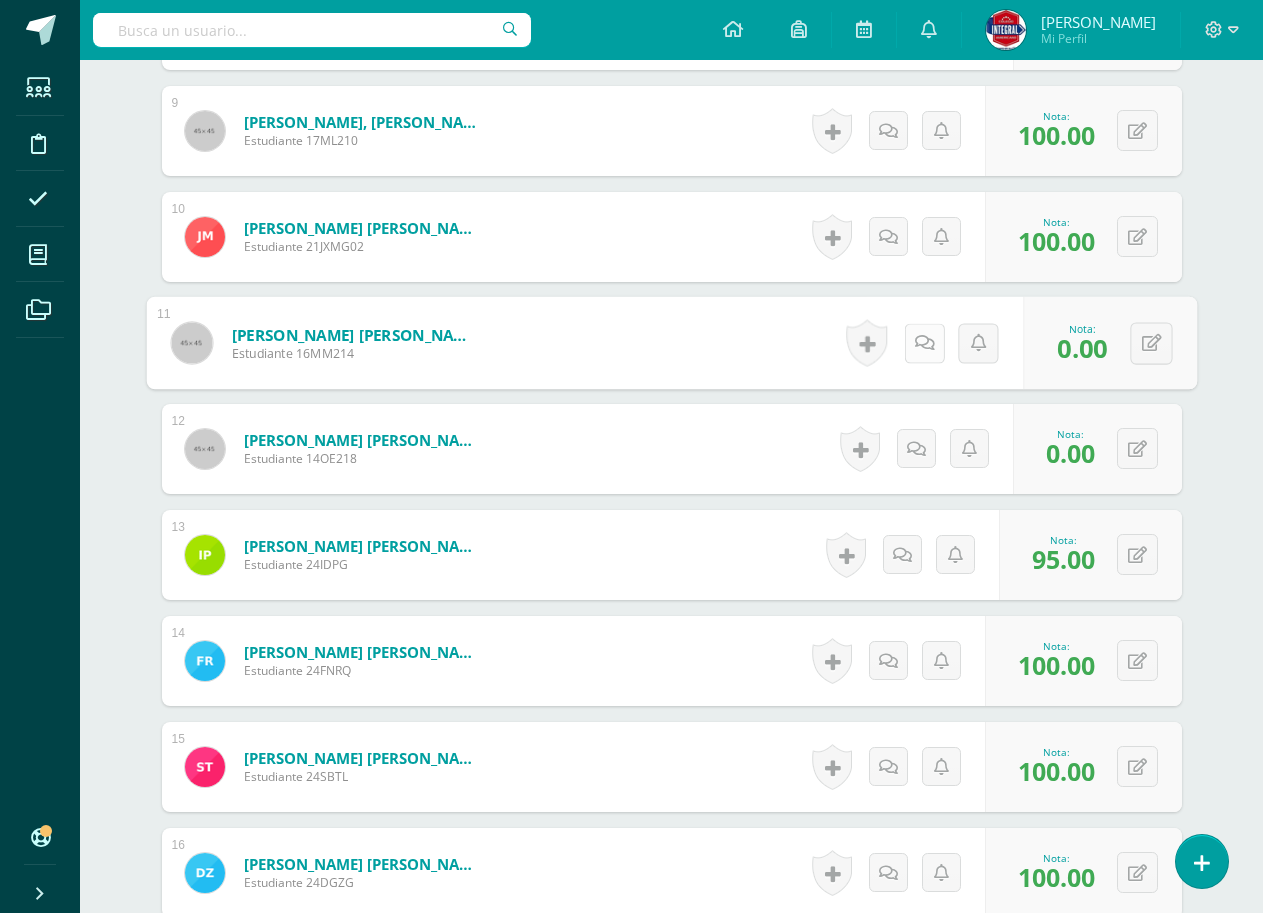 click at bounding box center (924, 343) 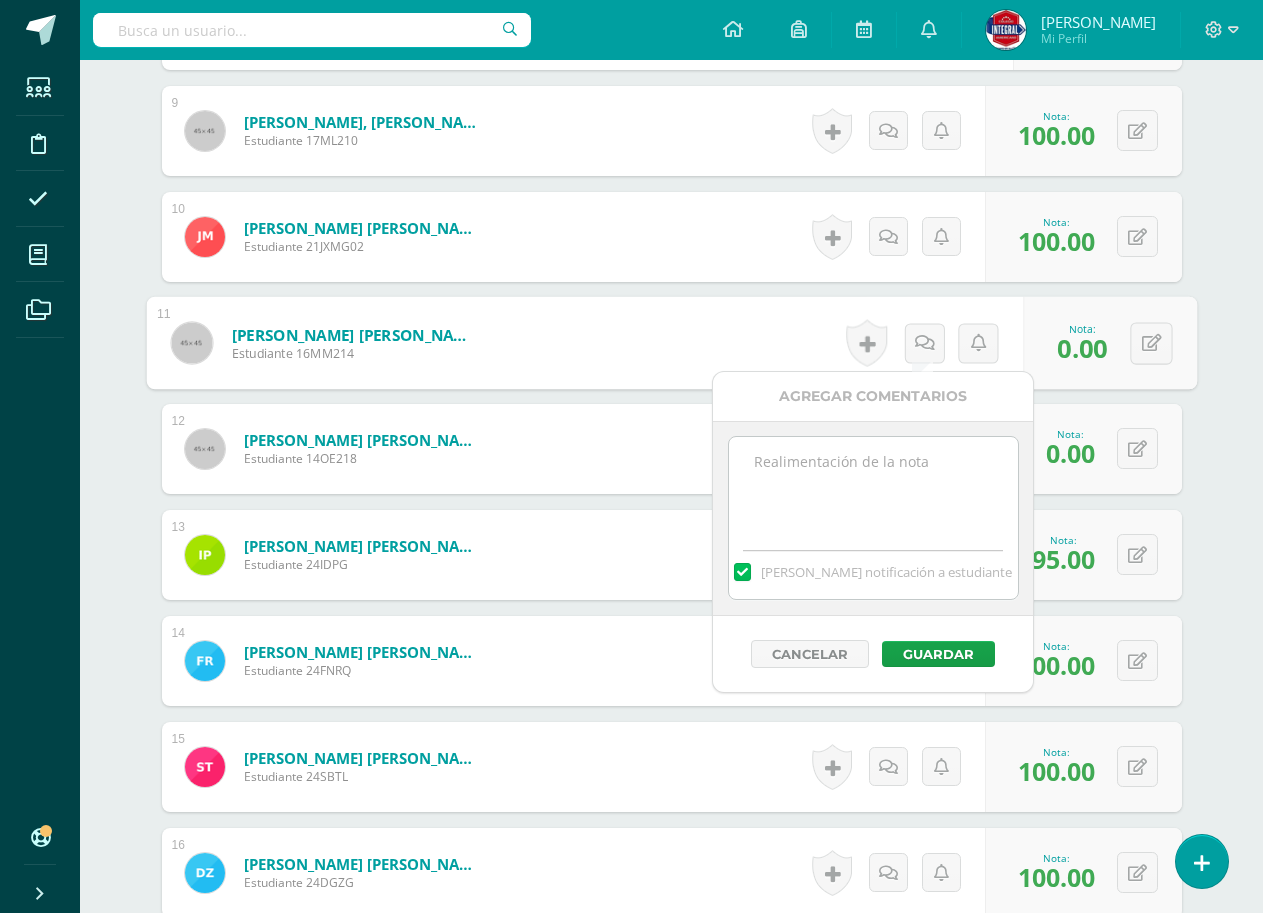 click at bounding box center (873, 487) 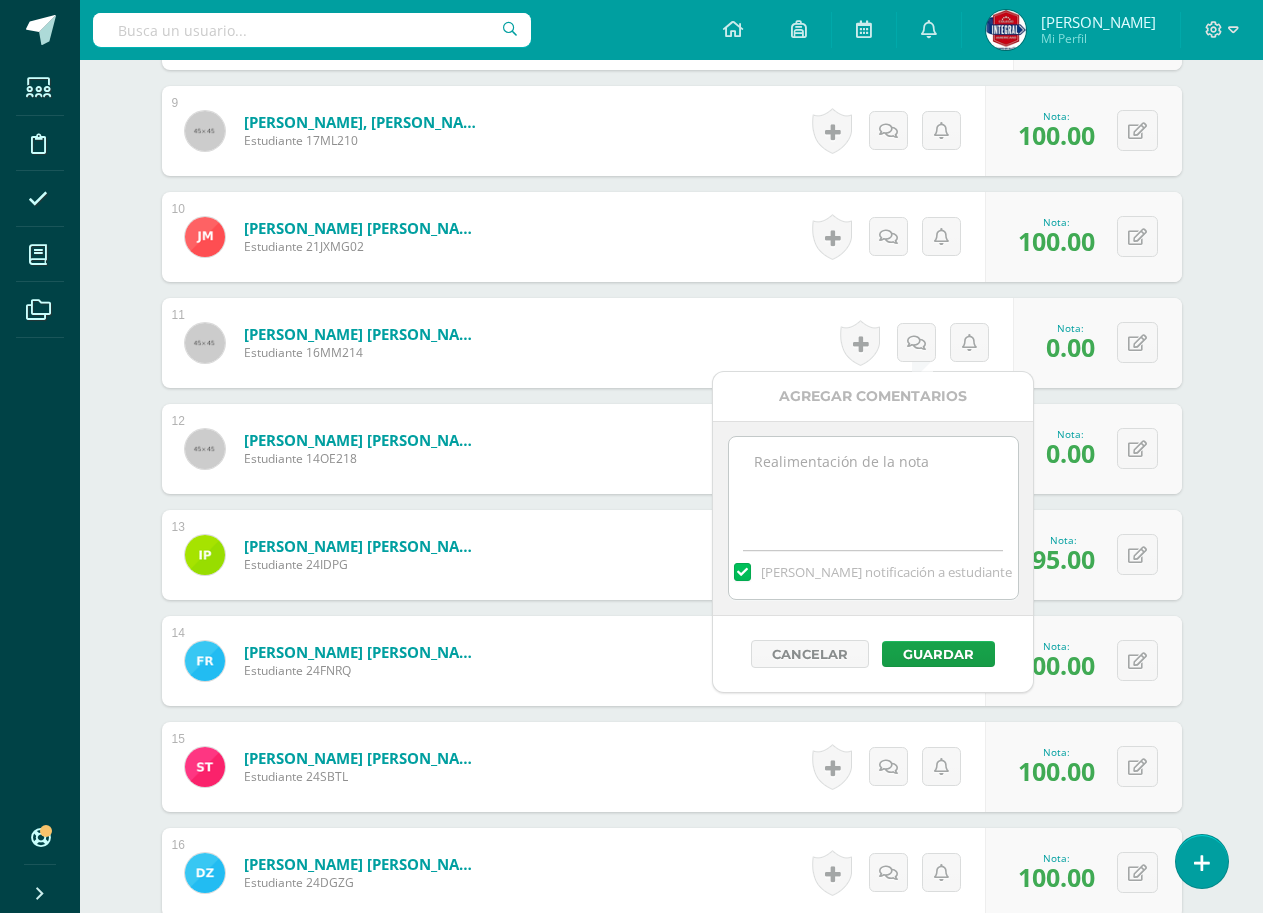 paste on "No entregó actividad" 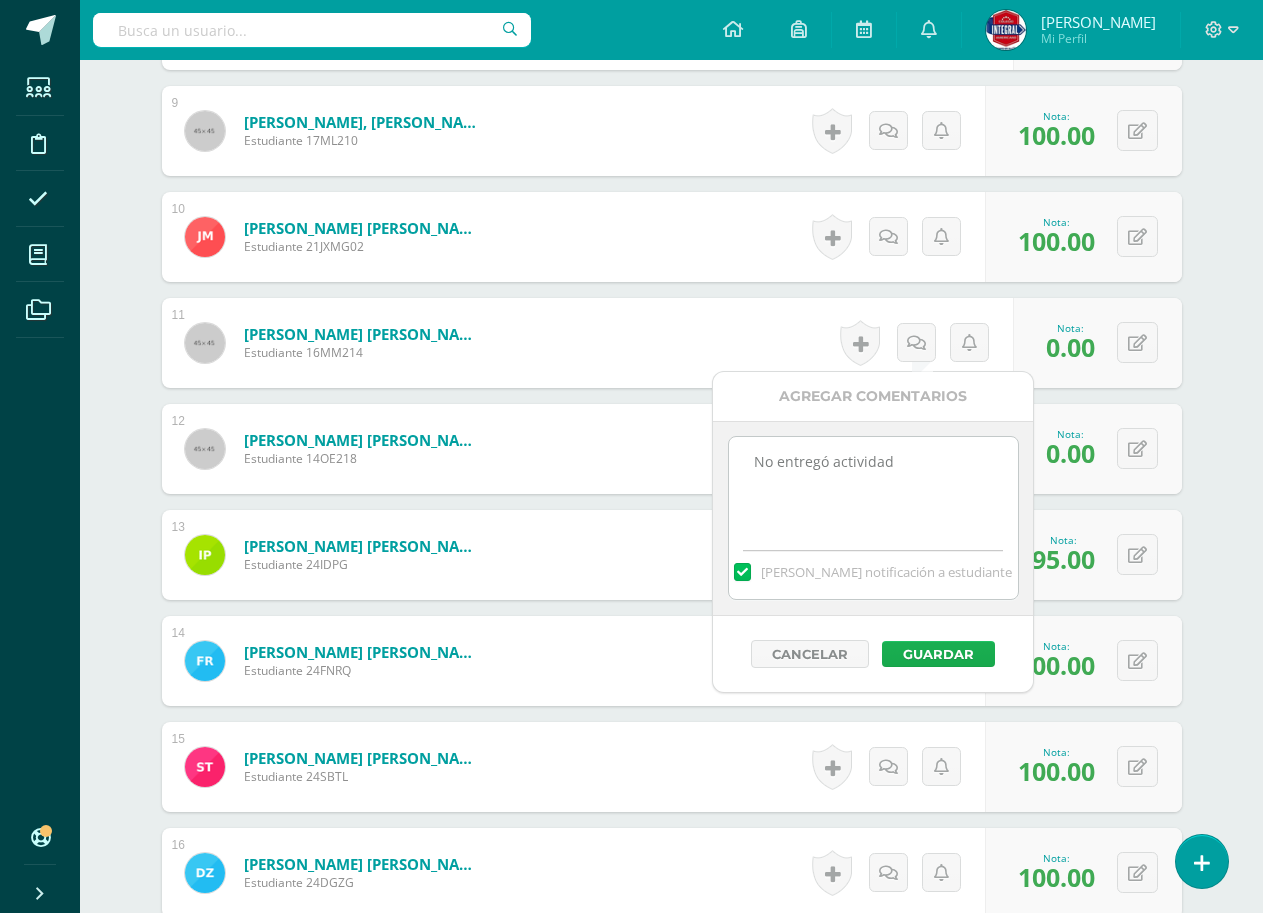type on "No entregó actividad" 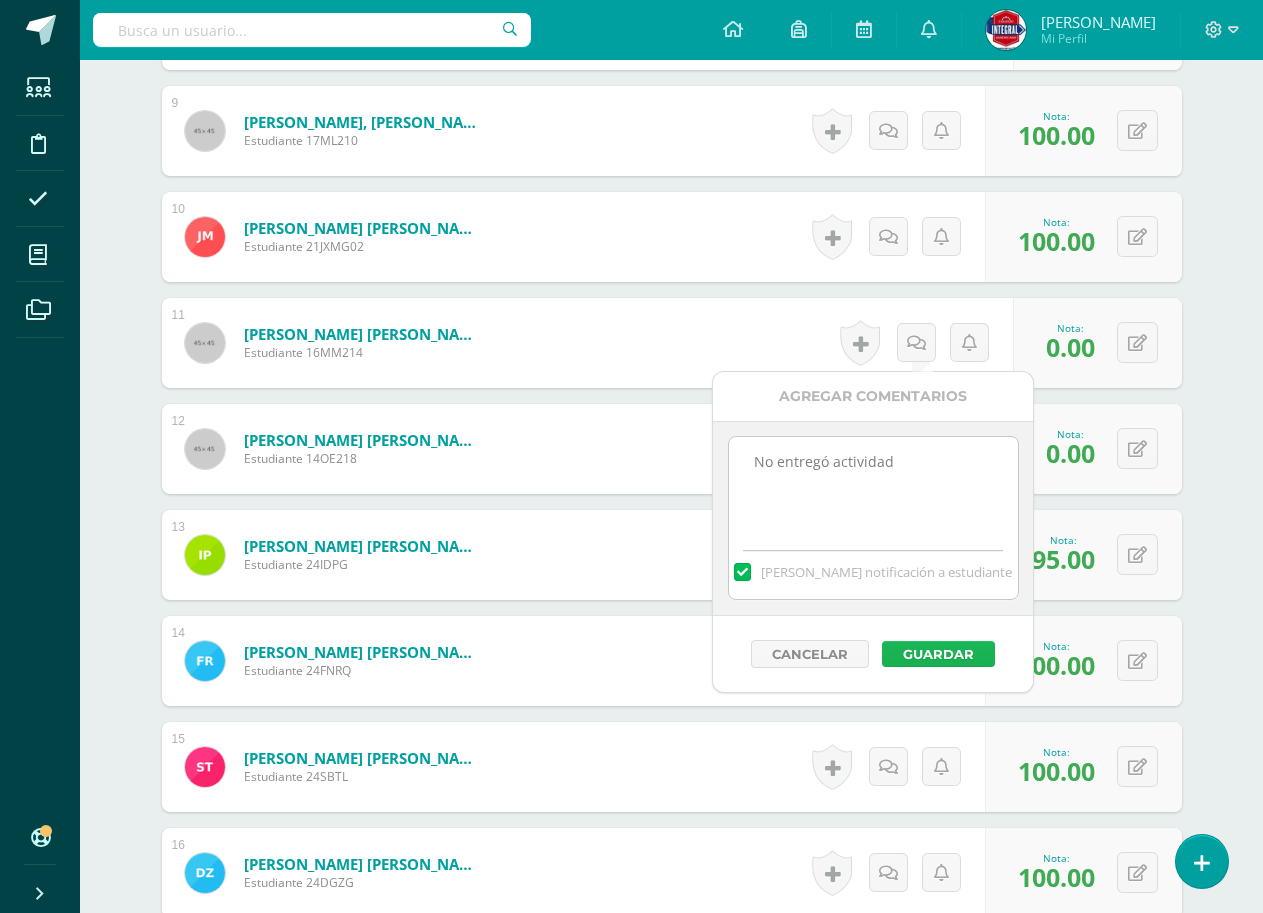 click on "Guardar" at bounding box center (938, 654) 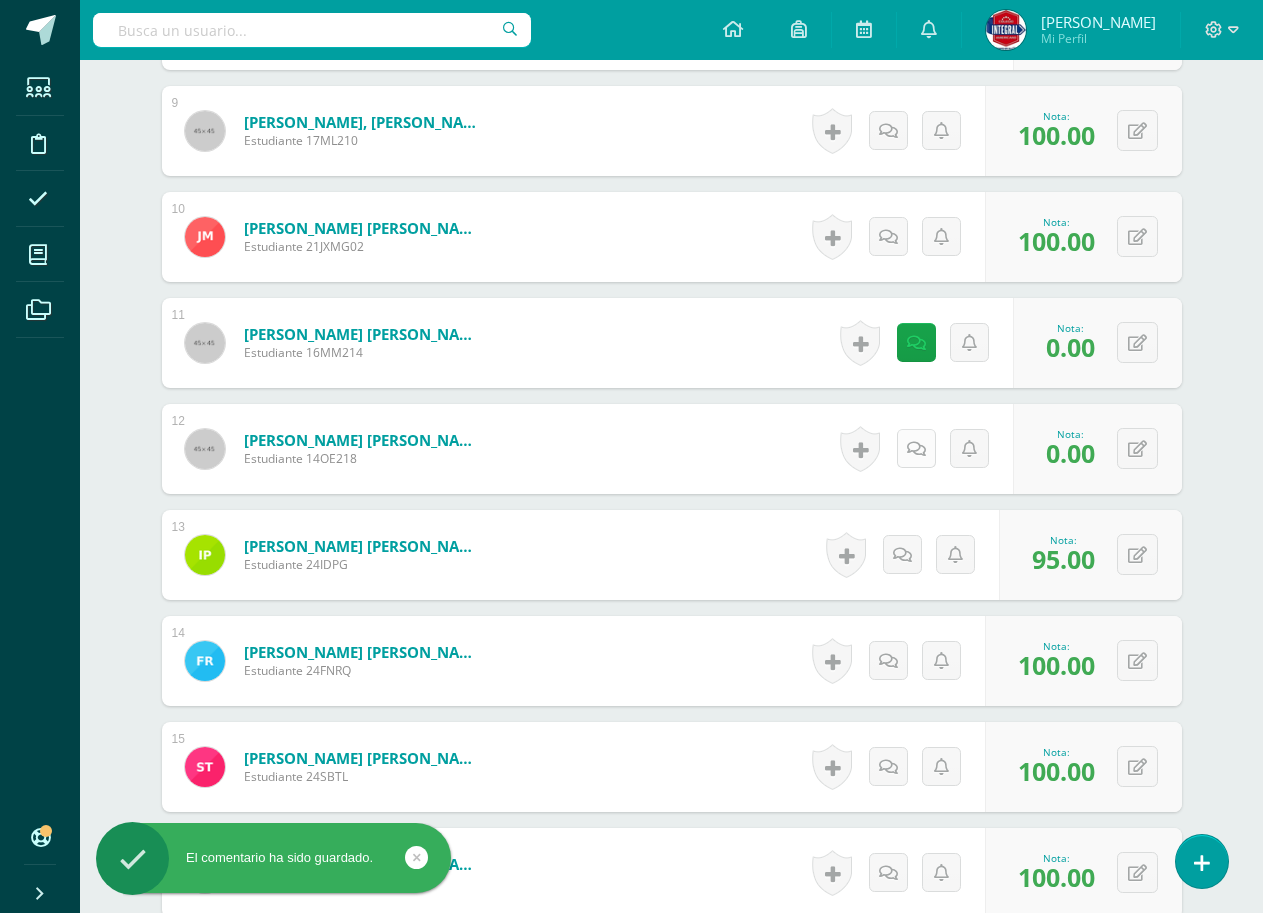 click at bounding box center [916, 449] 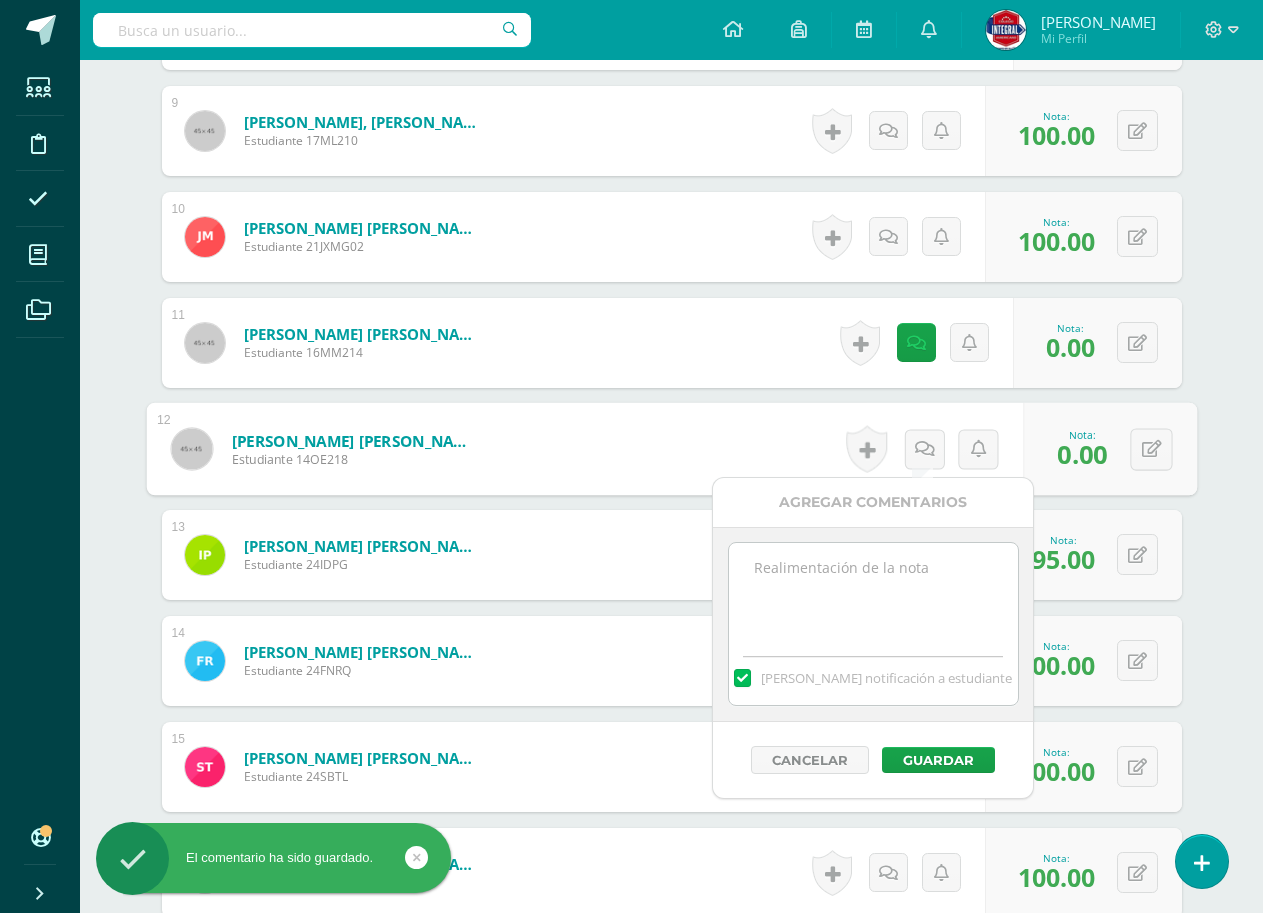 click at bounding box center [873, 593] 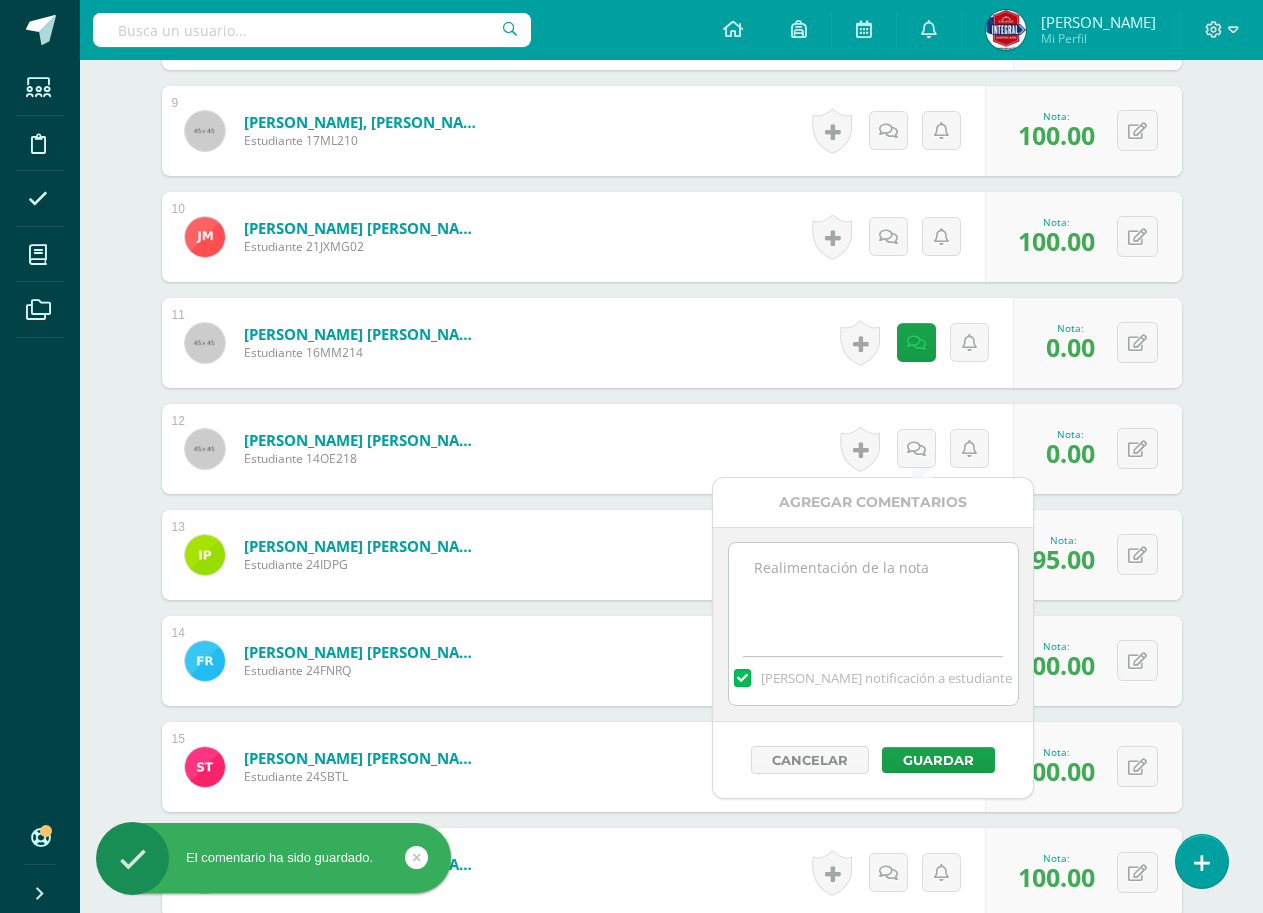 paste on "No entregó actividad" 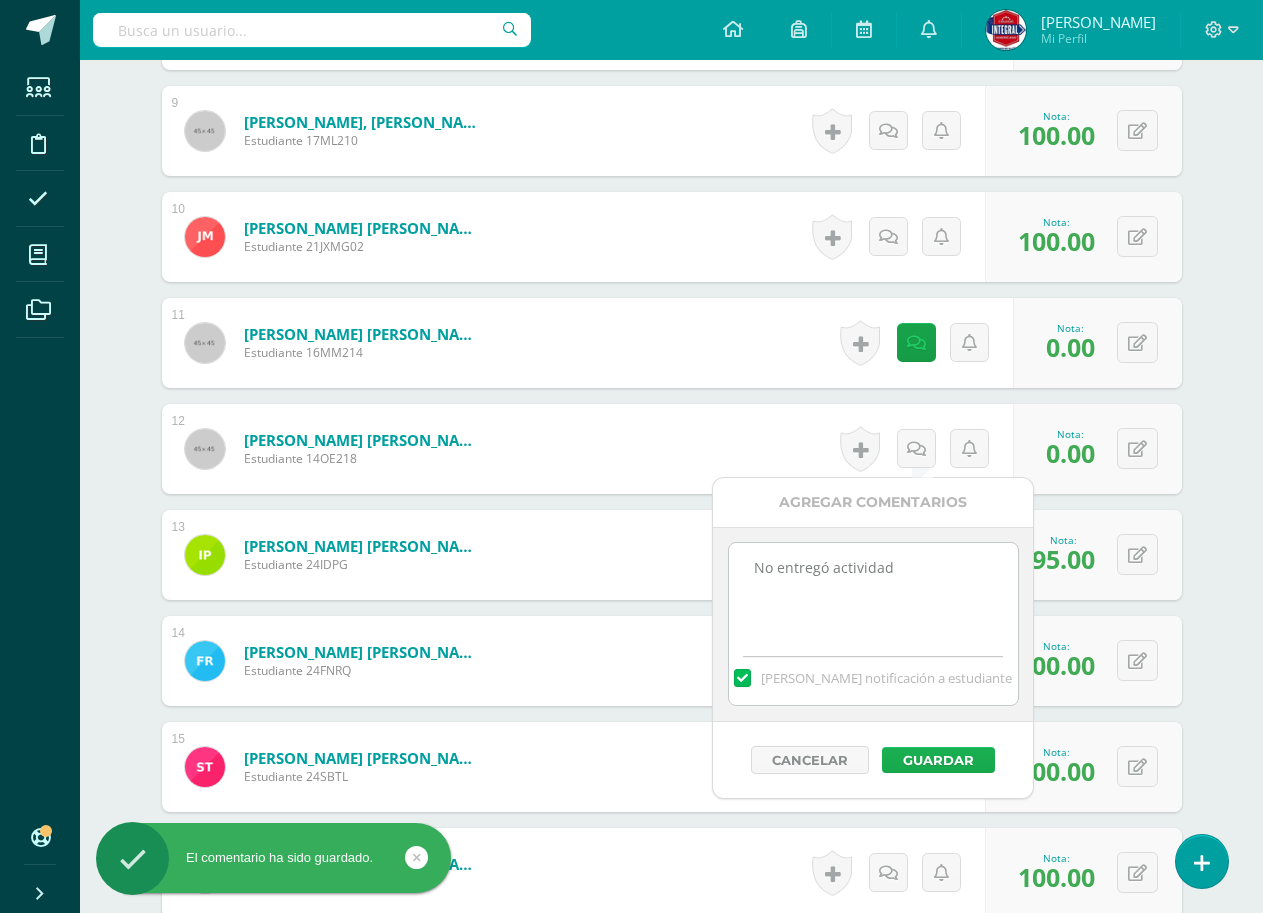 type on "No entregó actividad" 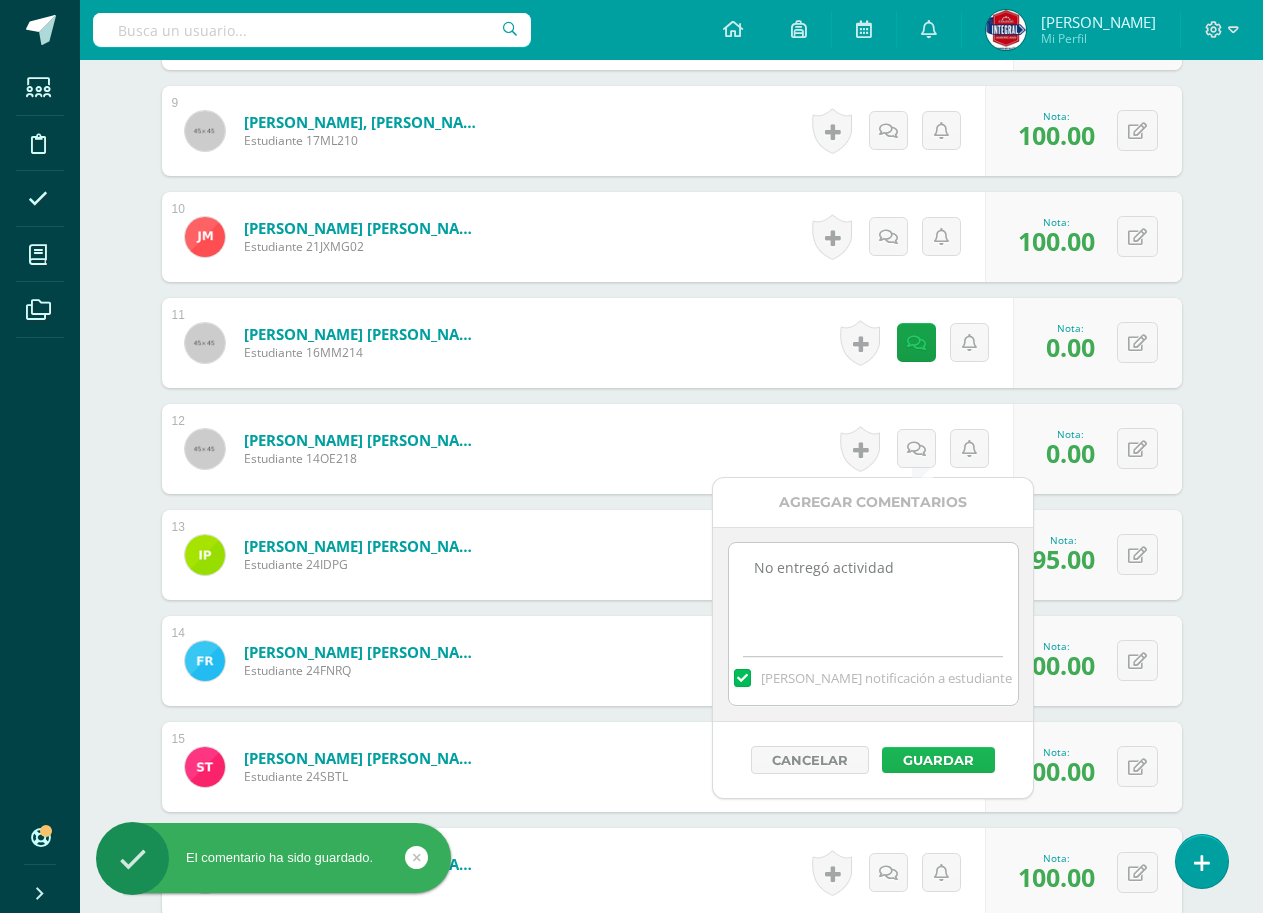 click on "Guardar" at bounding box center [938, 760] 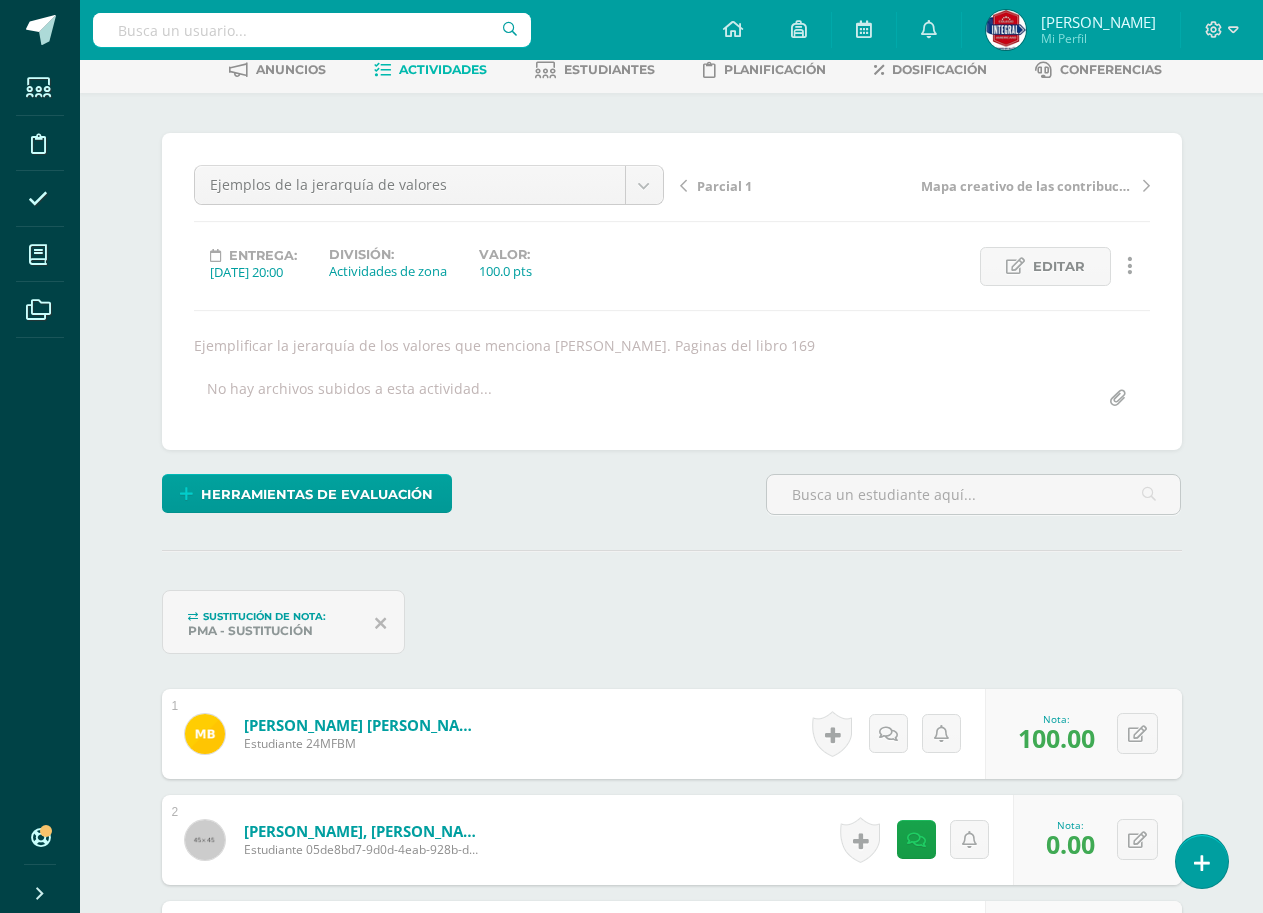 scroll, scrollTop: 0, scrollLeft: 0, axis: both 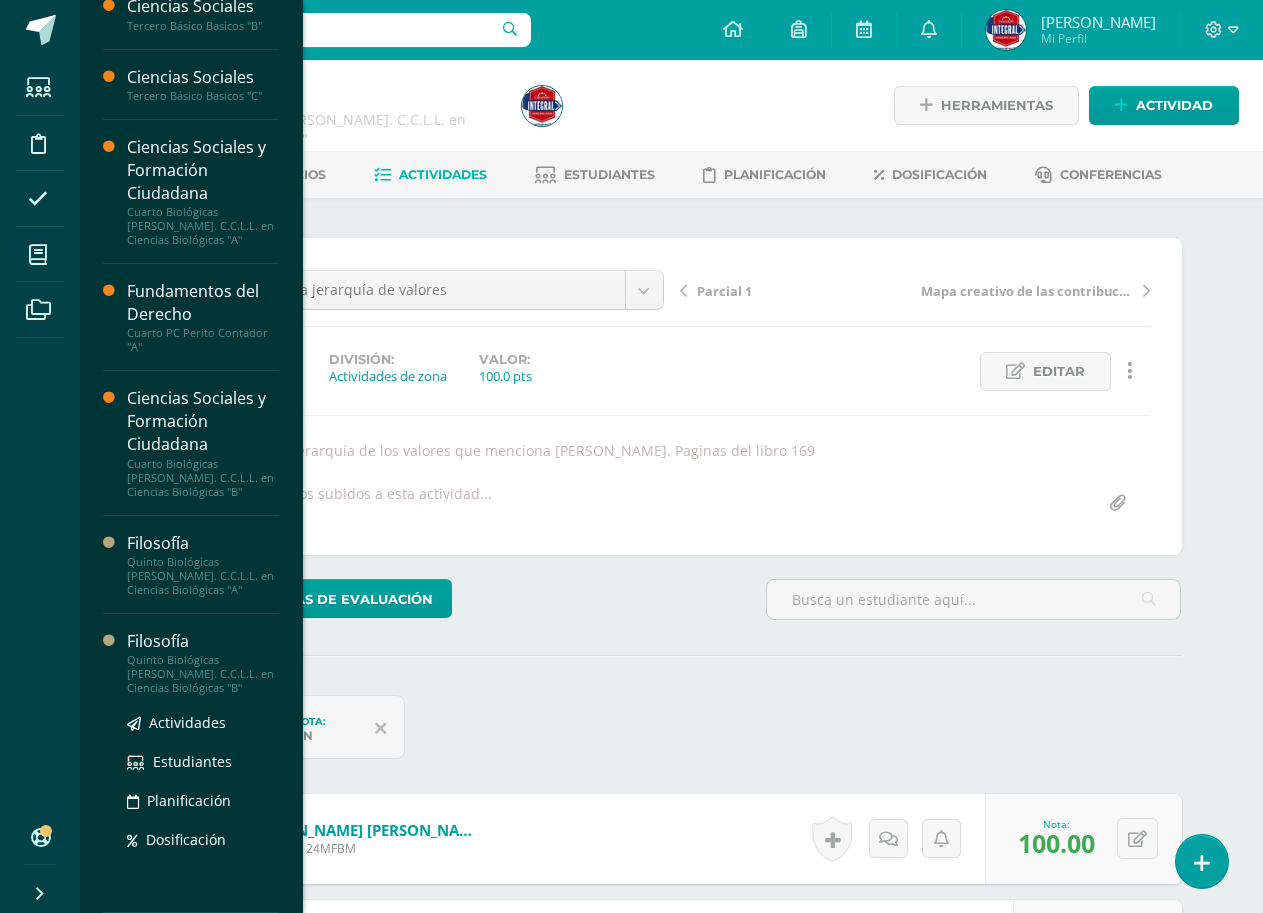 click on "Quinto Biológicas
[PERSON_NAME]. C.C.L.L.  en Ciencias Biológicas
"B"" at bounding box center [203, 674] 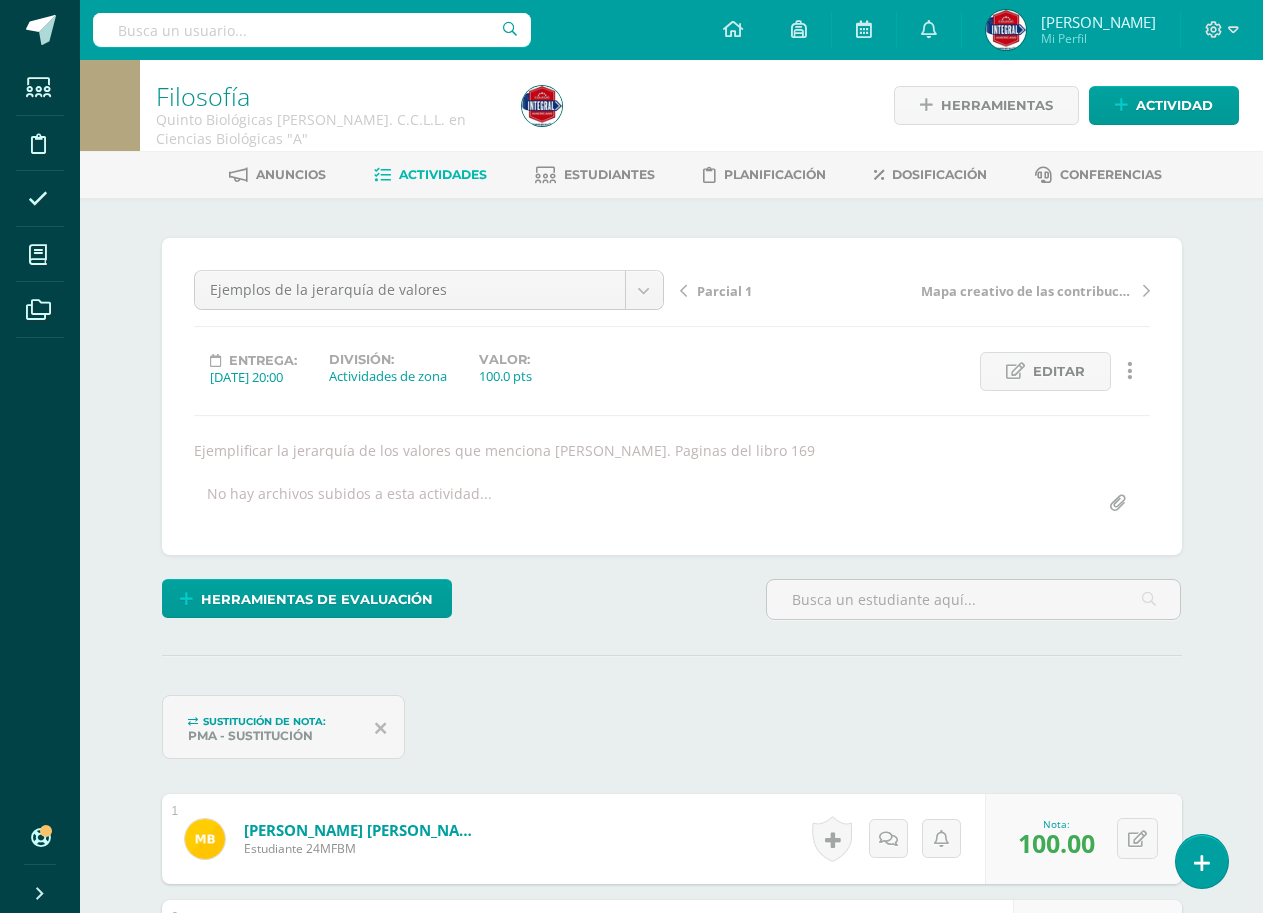 scroll, scrollTop: 100, scrollLeft: 0, axis: vertical 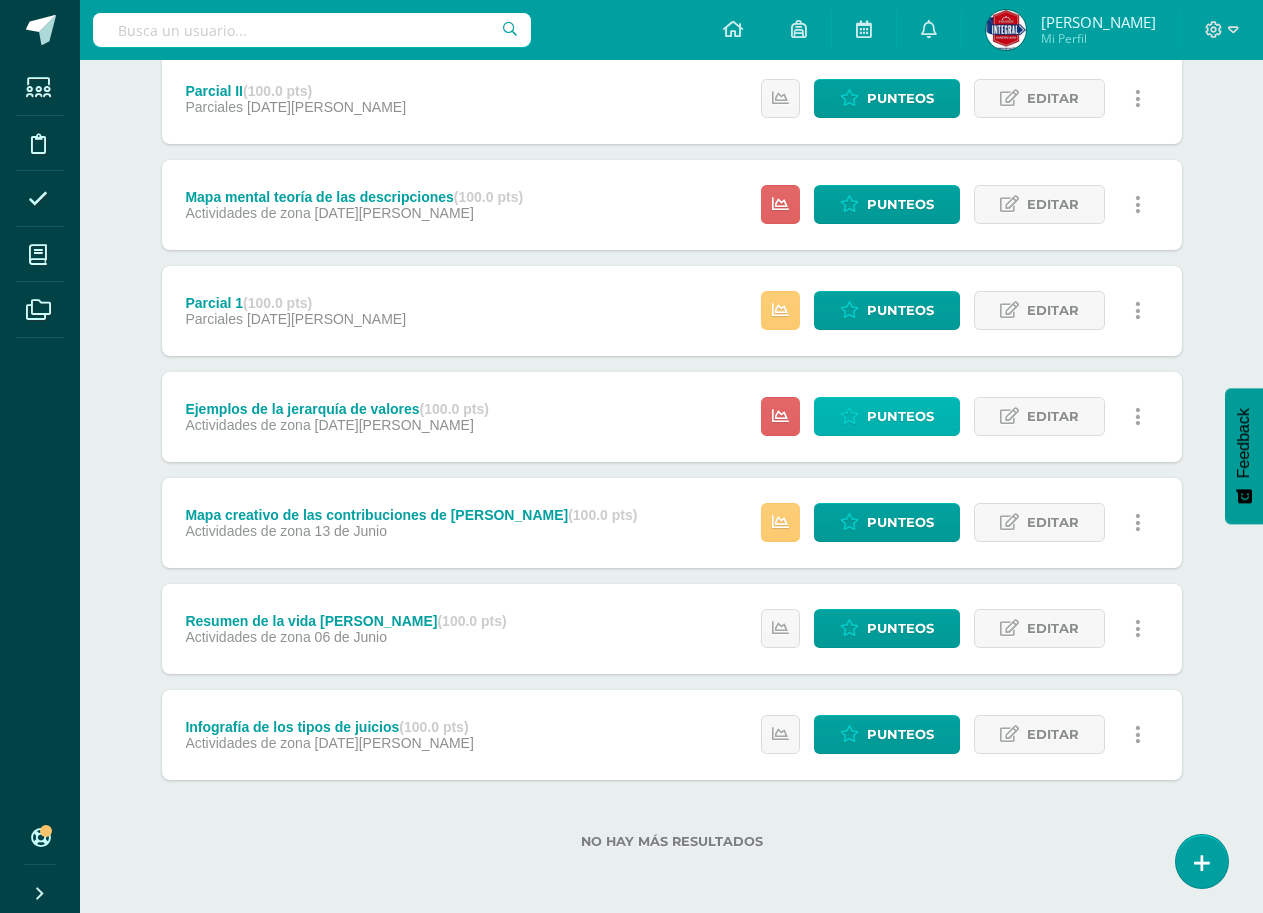 click on "Punteos" at bounding box center [887, 416] 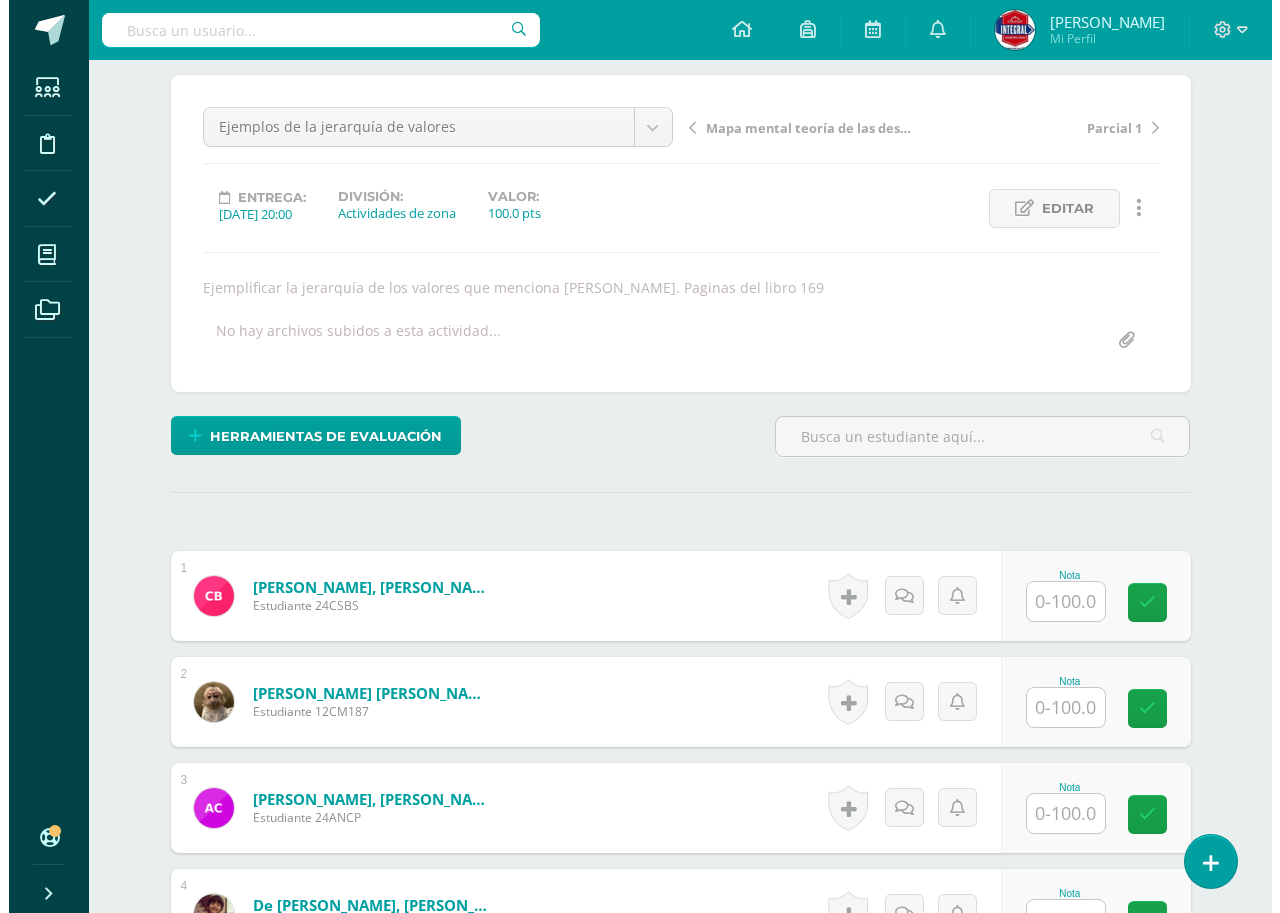 scroll, scrollTop: 503, scrollLeft: 0, axis: vertical 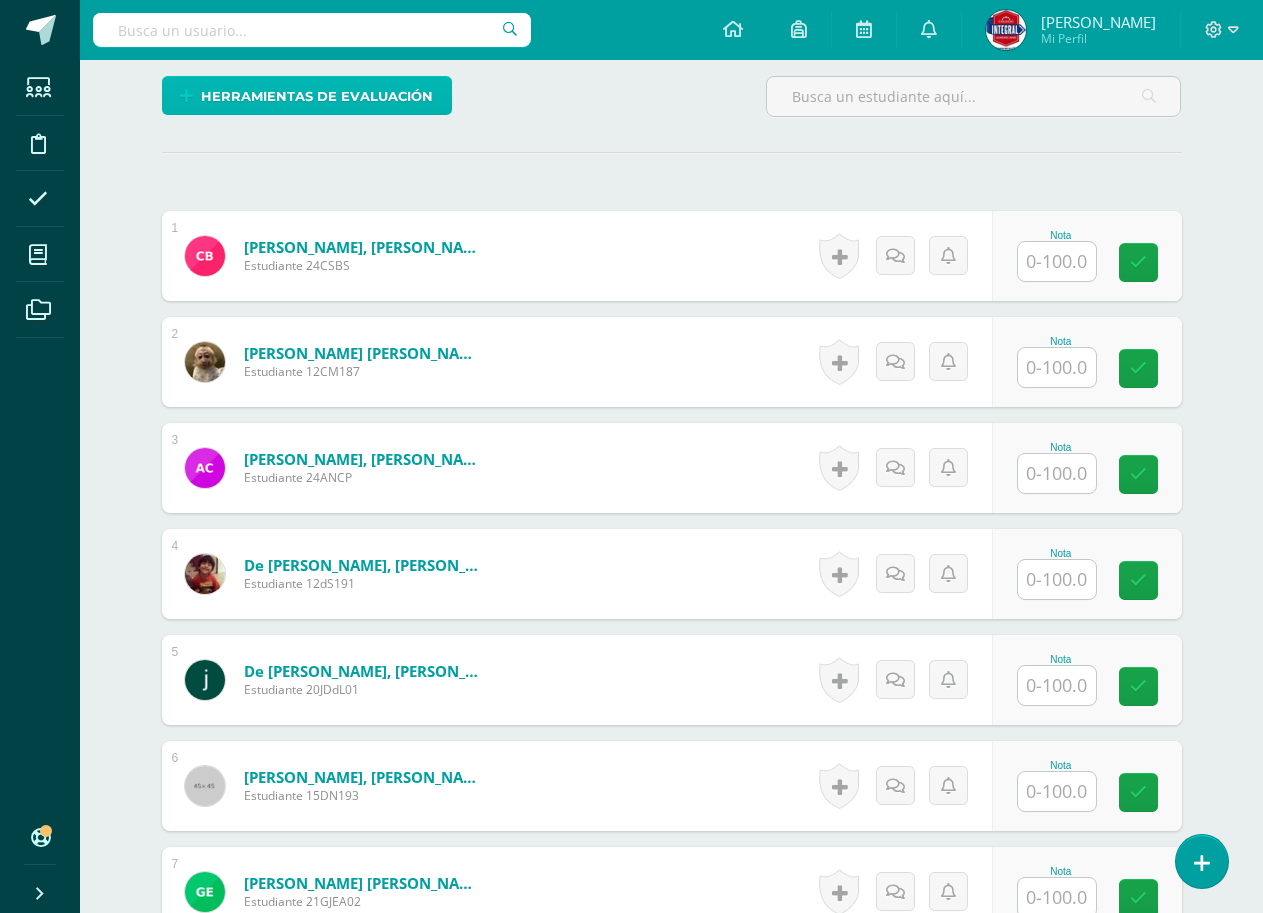 click on "Herramientas de evaluación" at bounding box center (317, 96) 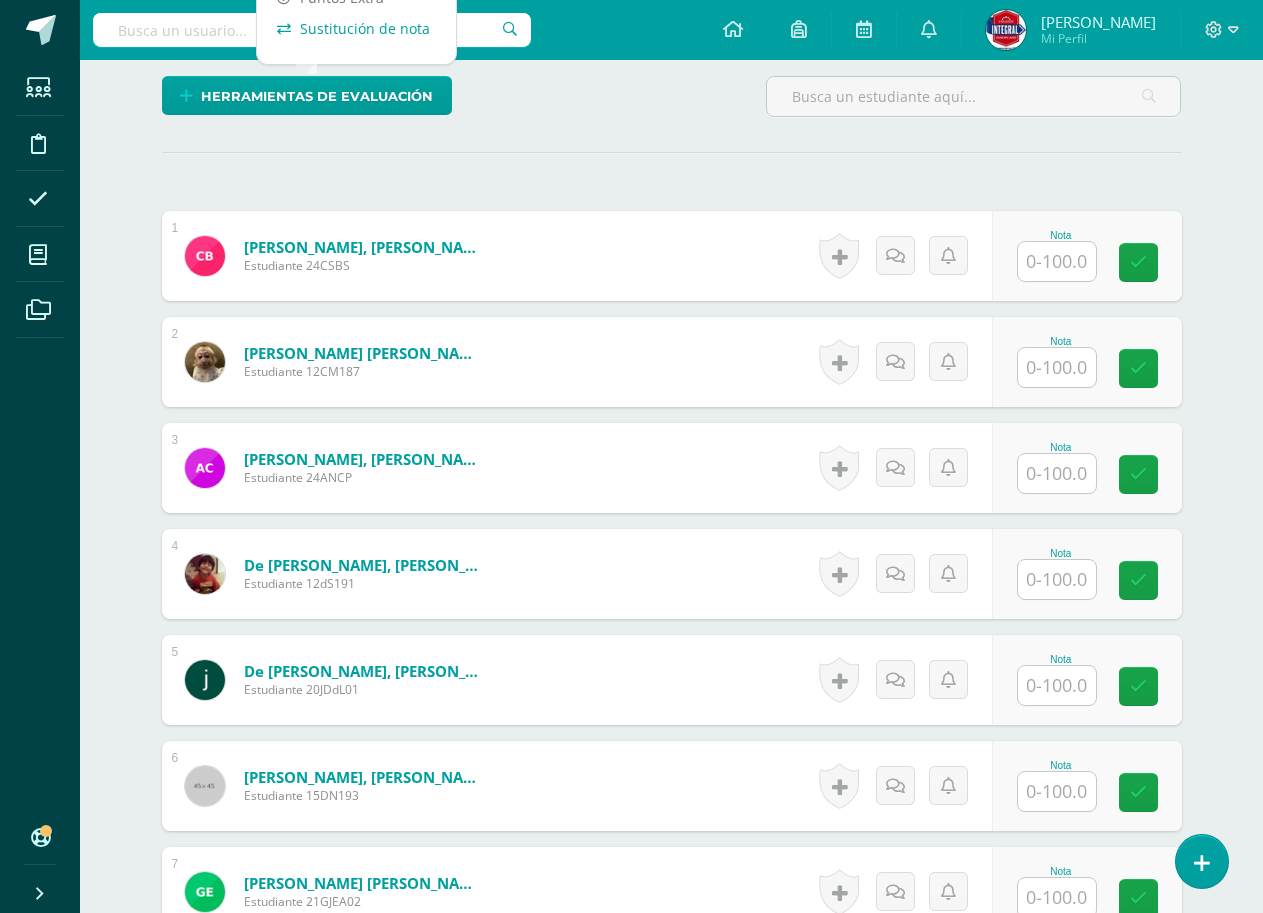 click on "Sustitución de nota" at bounding box center (356, 28) 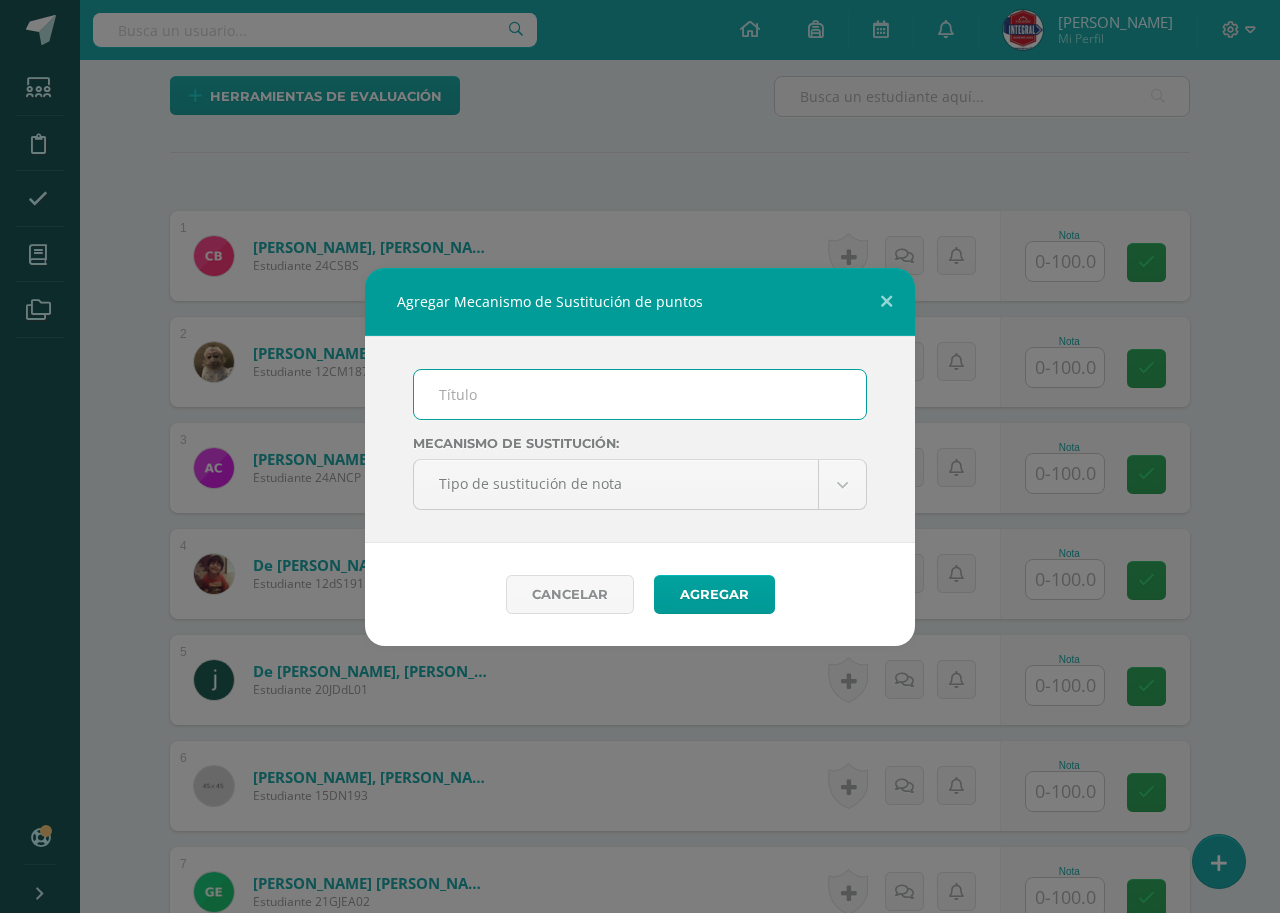 click at bounding box center [640, 394] 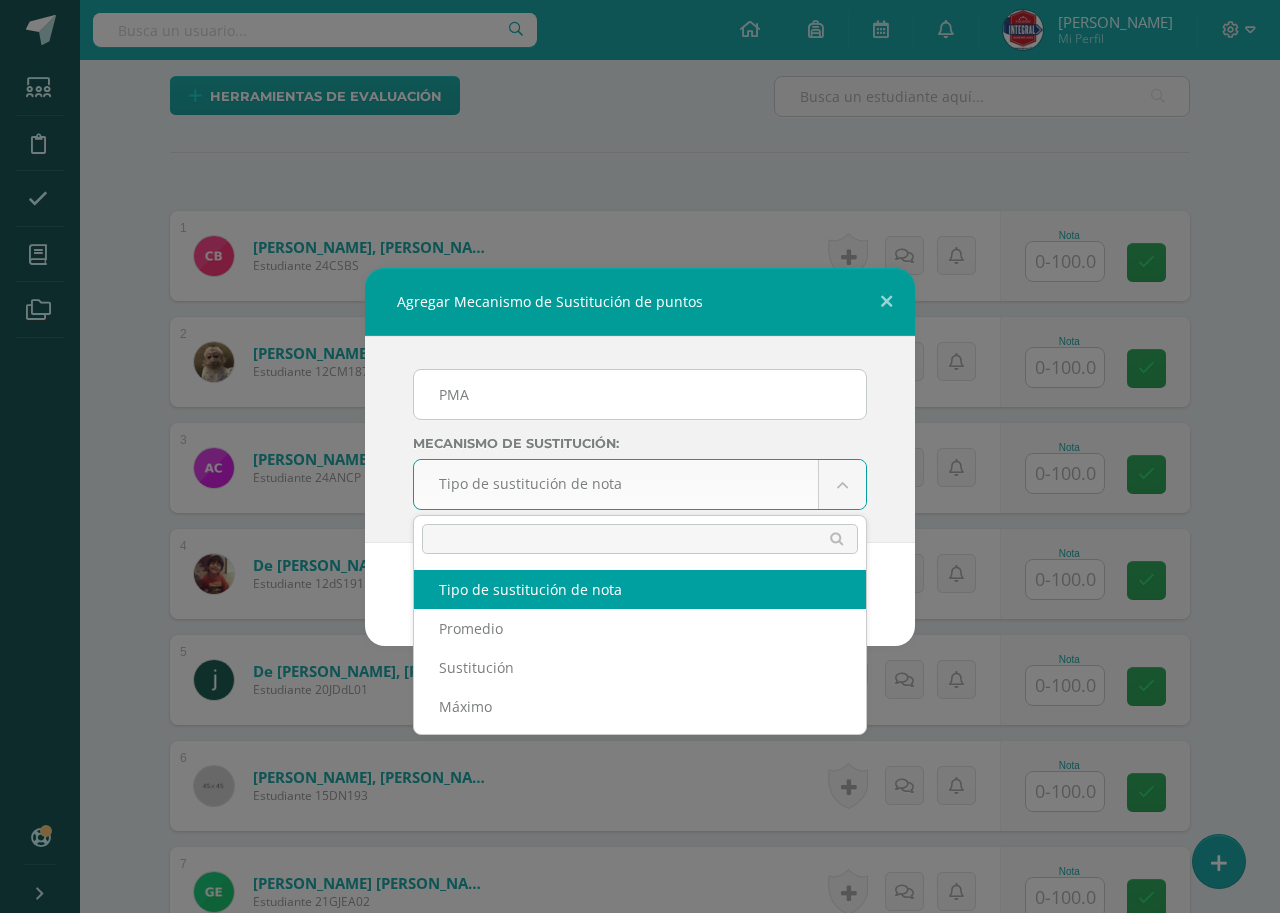 click on "Agregar Mecanismo de Sustitución de puntos
PMA Mecanismo de sustitución:     Tipo de sustitución de nota     Tipo de sustitución de nota Promedio Sustitución Máximo Cancelar Agregar Loading... Estudiantes Disciplina Asistencia Mis cursos Archivos Soporte
Centro de ayuda
Últimas actualizaciones
10+ Cerrar panel
Ciencias Sociales
Segundo Básico
Basicos
"A"
Actividades Estudiantes Planificación Dosificación
Ciencias Sociales
Segundo Básico
Basicos
"B"
Actividades Estudiantes Planificación Dosificación
Ciencias Sociales
Actividades Estudiantes Planificación" at bounding box center (640, 1179) 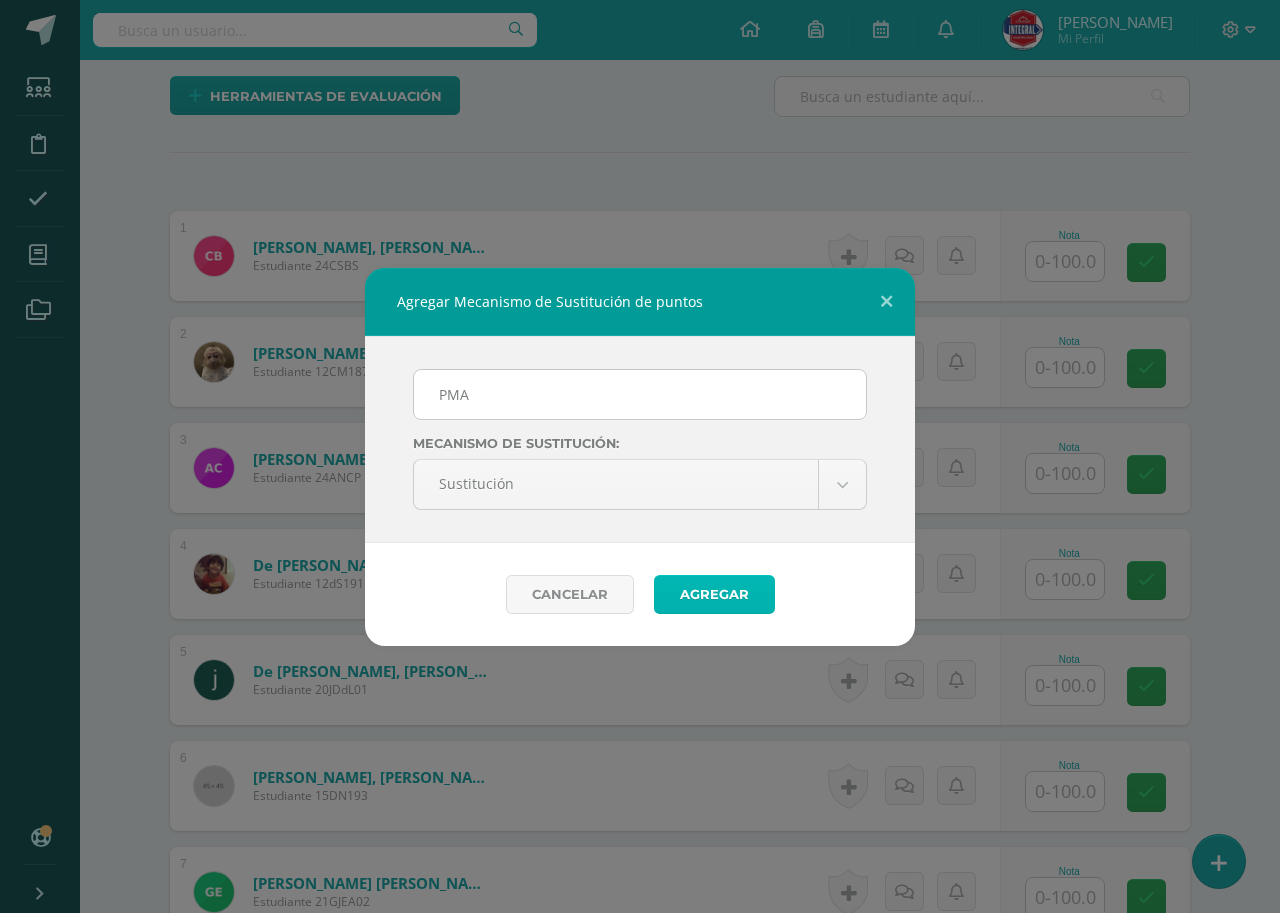 click on "Agregar" at bounding box center [714, 594] 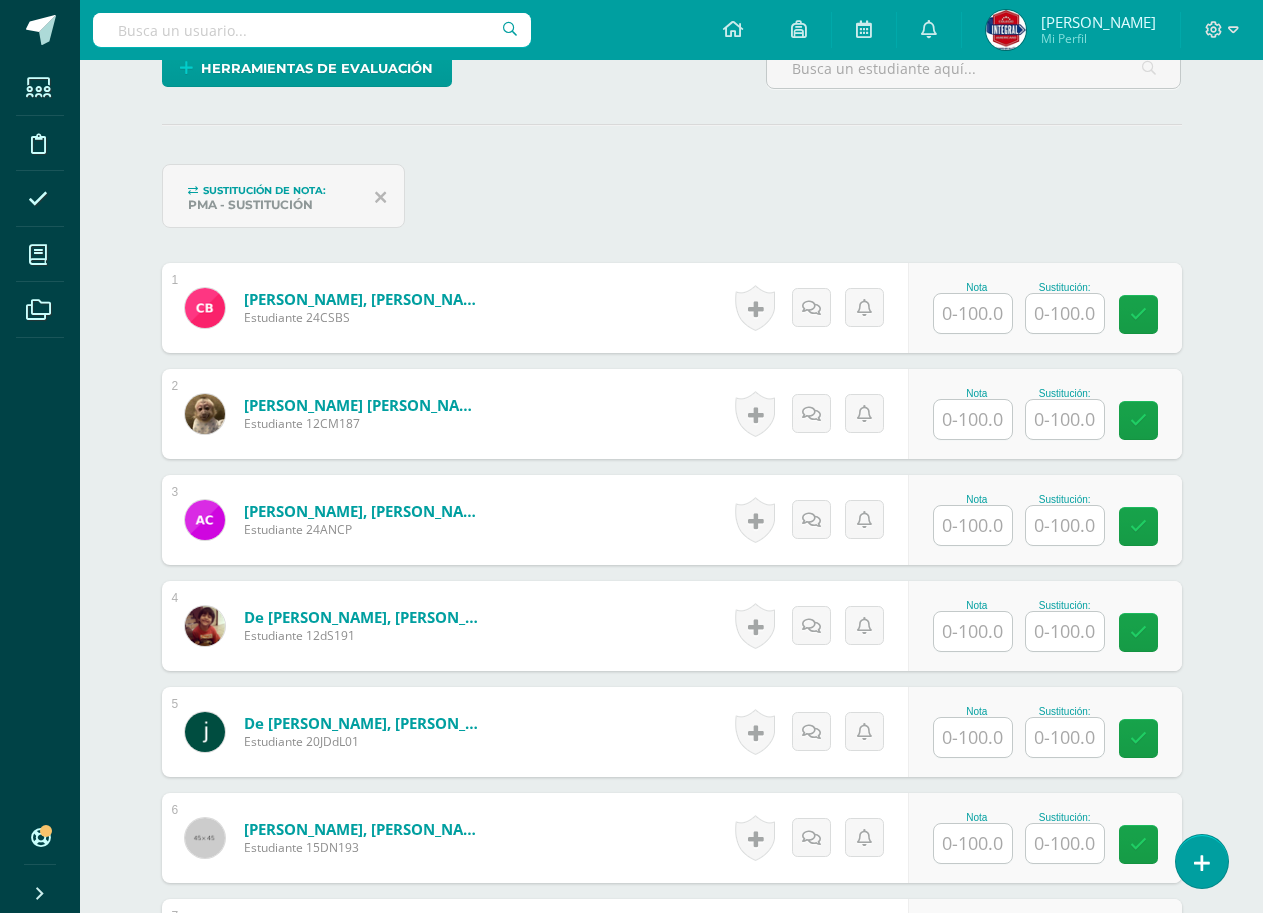 scroll, scrollTop: 532, scrollLeft: 0, axis: vertical 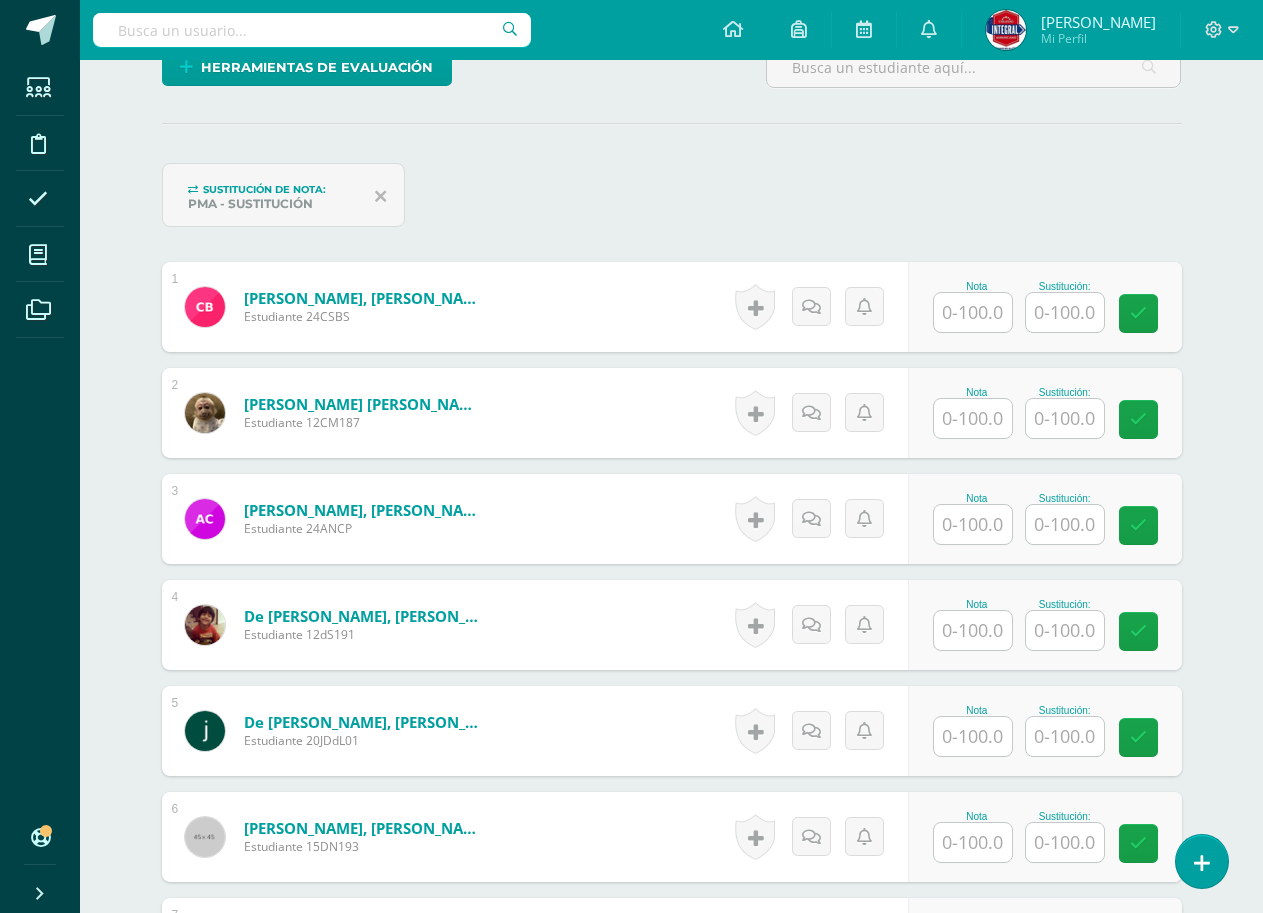 click at bounding box center [973, 312] 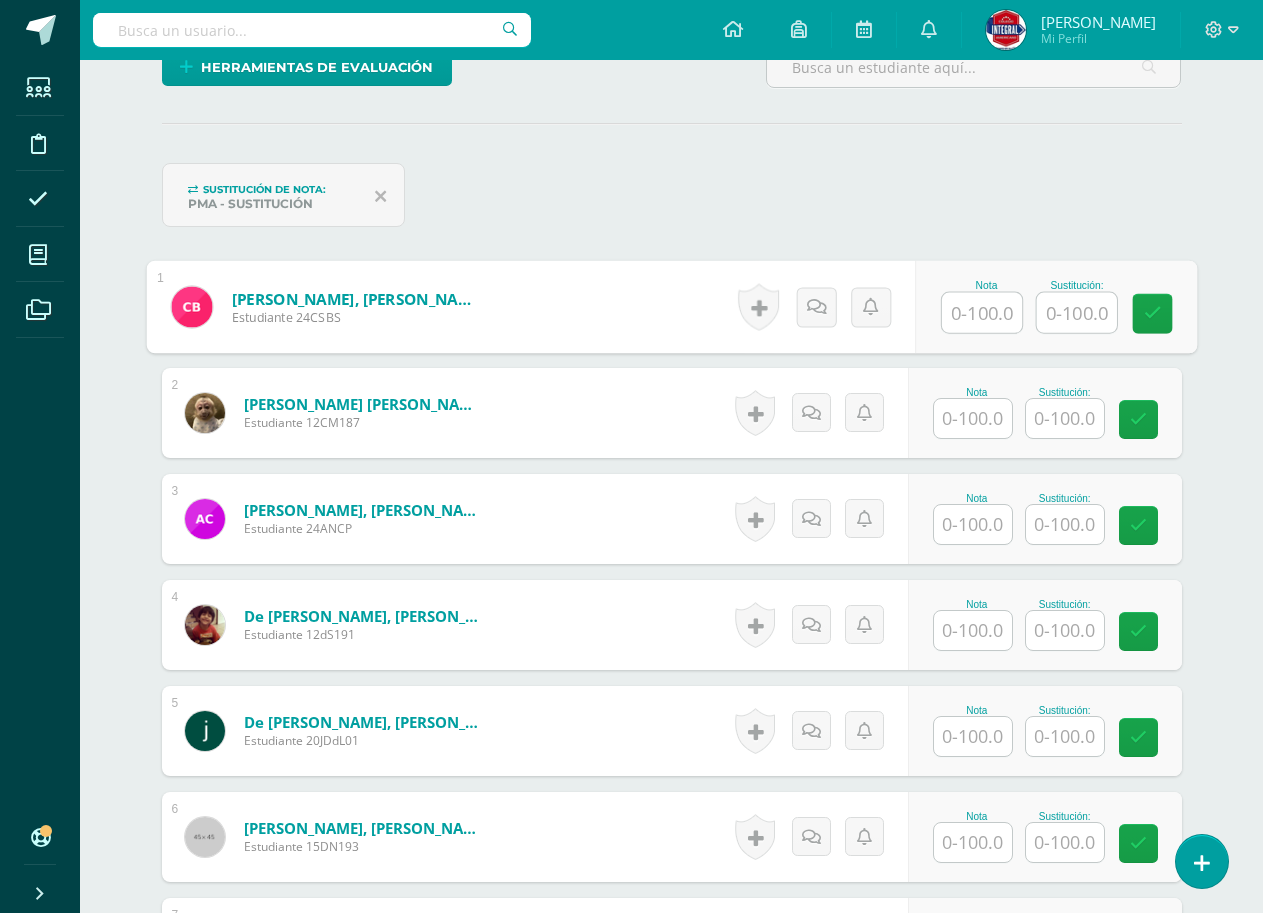 scroll, scrollTop: 533, scrollLeft: 0, axis: vertical 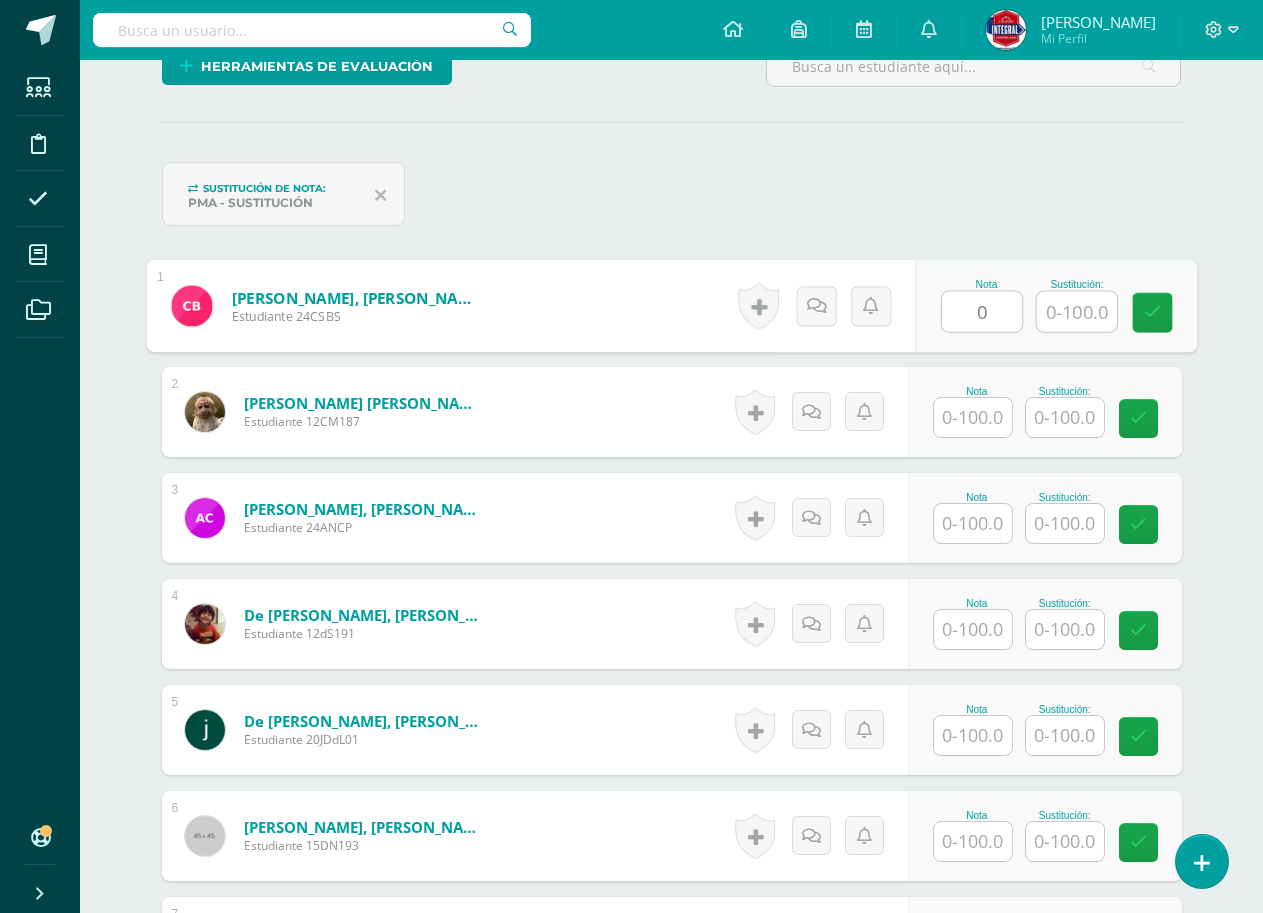 type on "0" 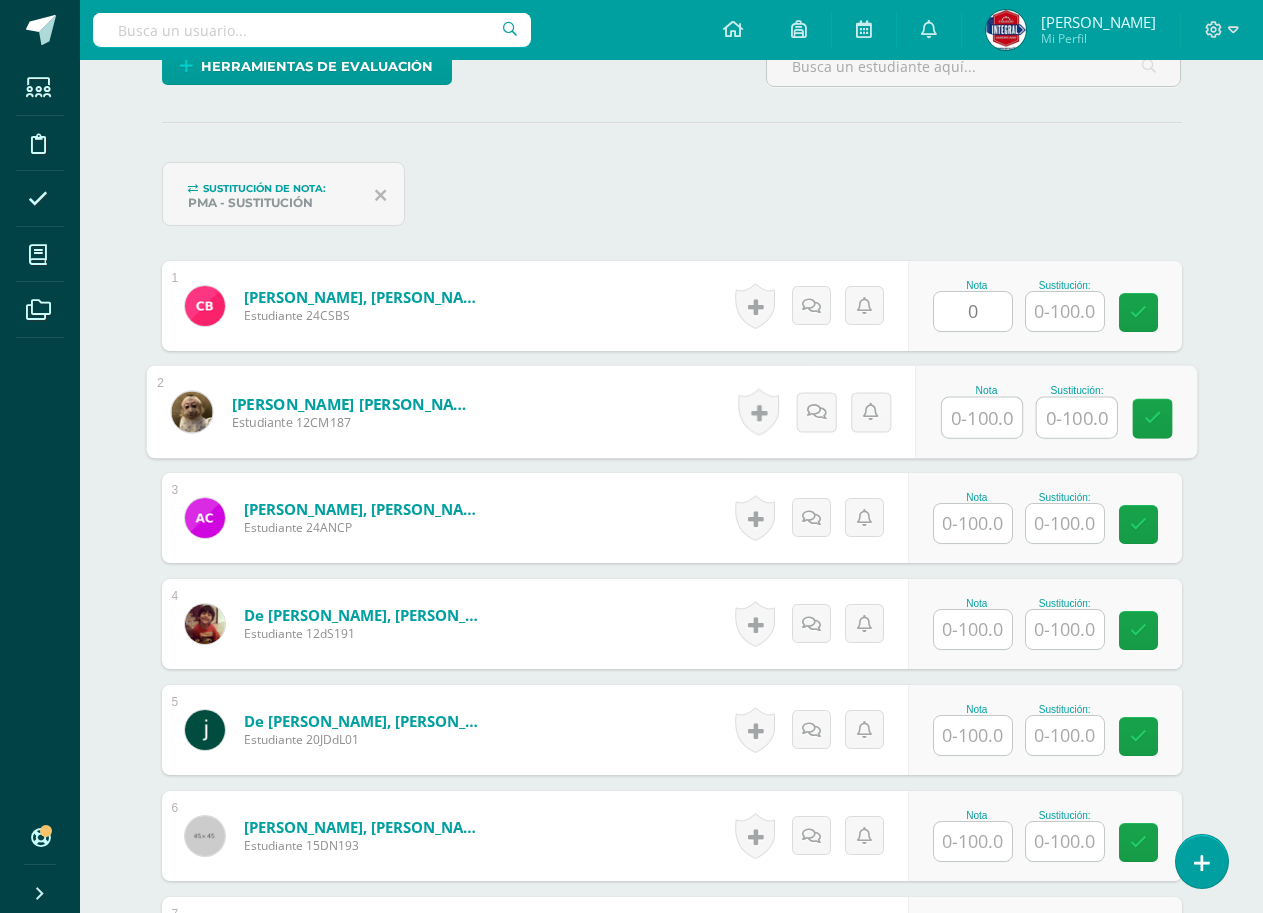 click at bounding box center (982, 418) 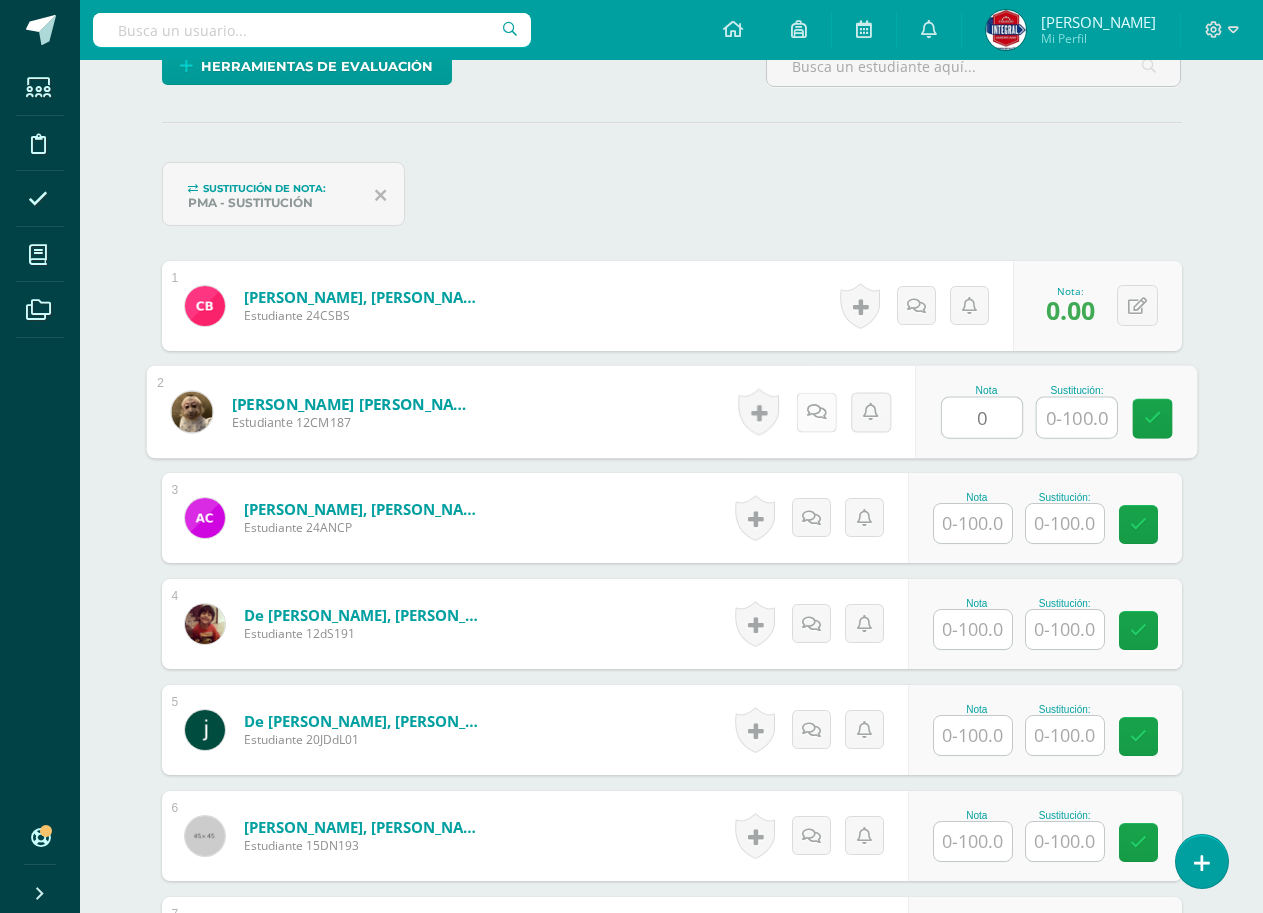 type on "0" 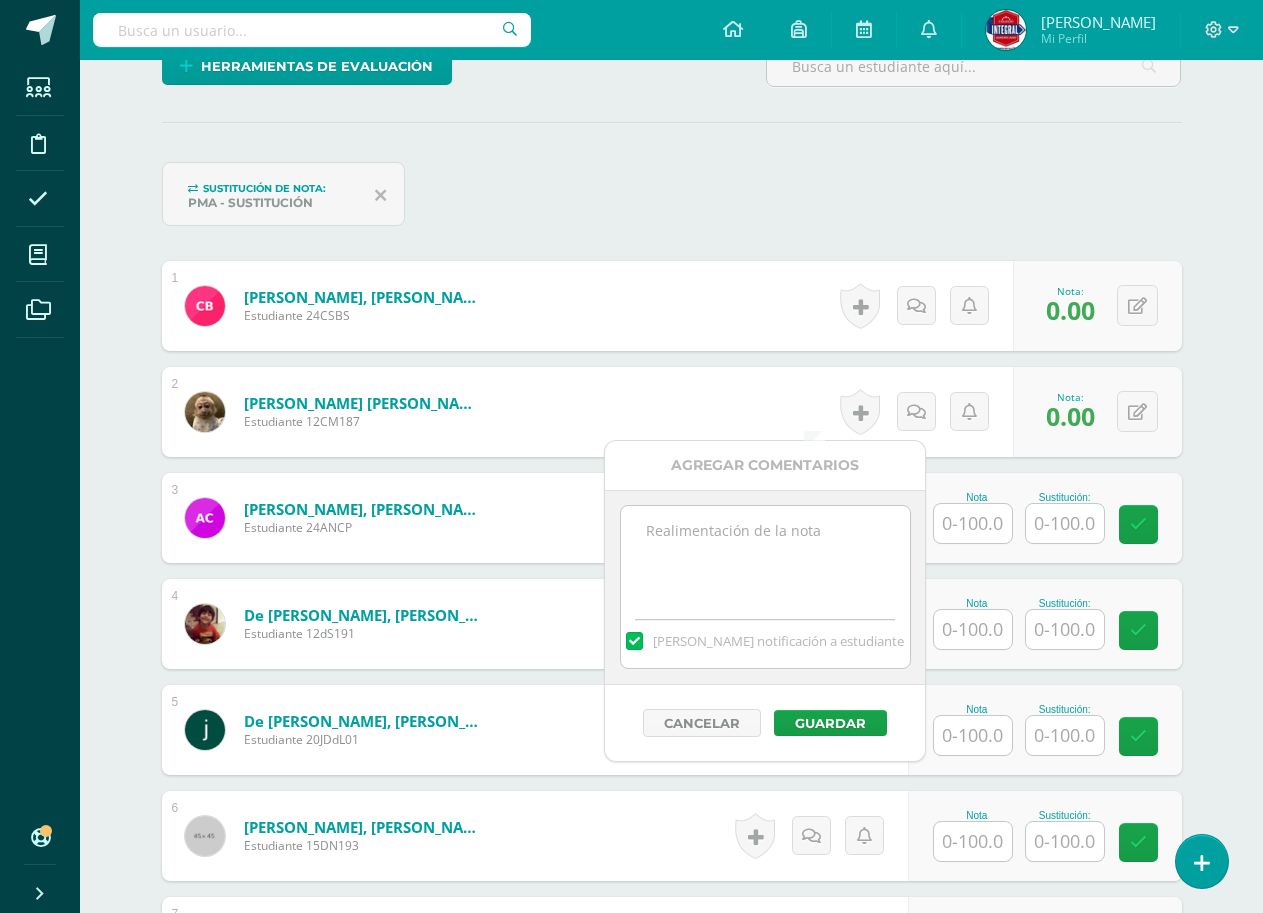 click at bounding box center (765, 556) 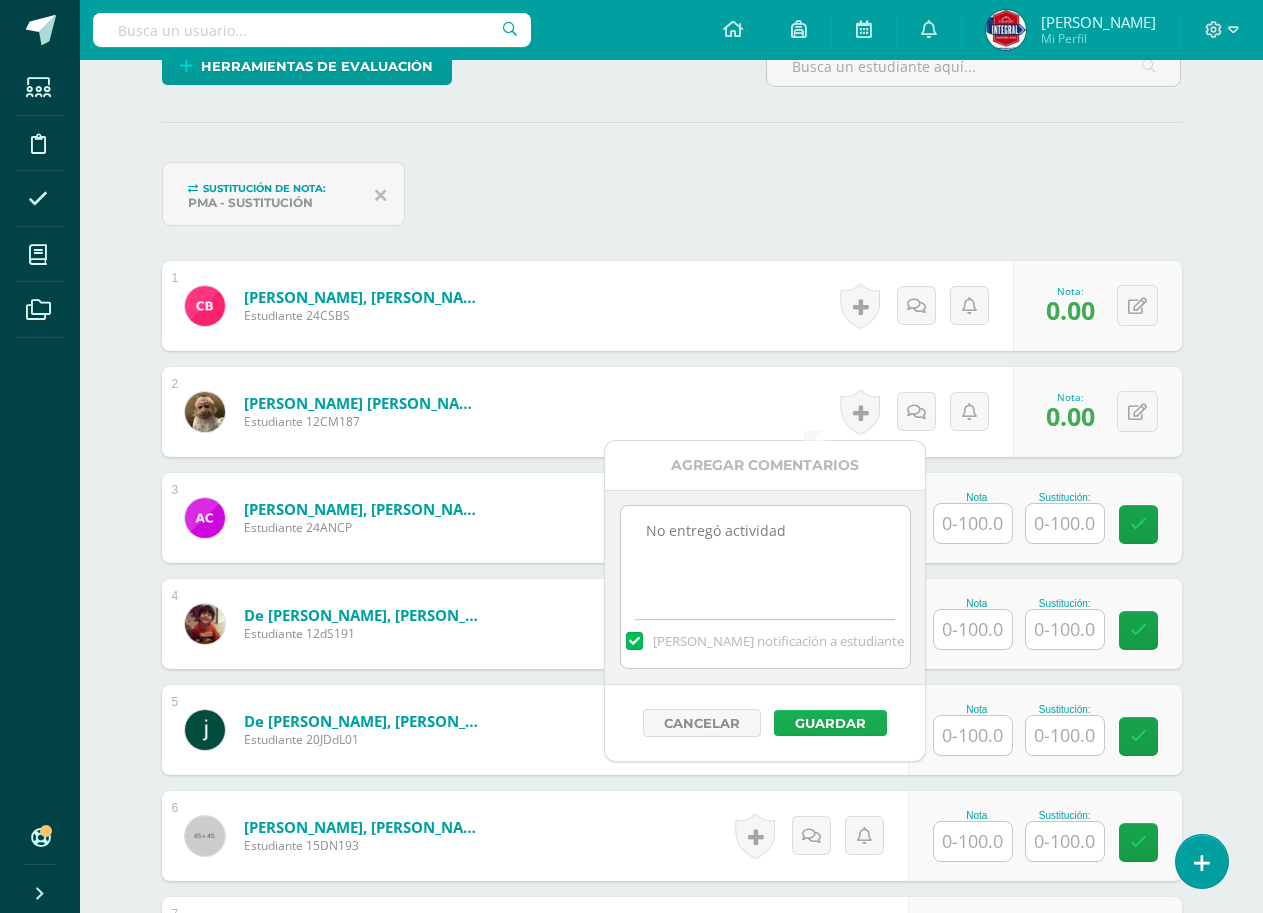 type on "No entregó actividad" 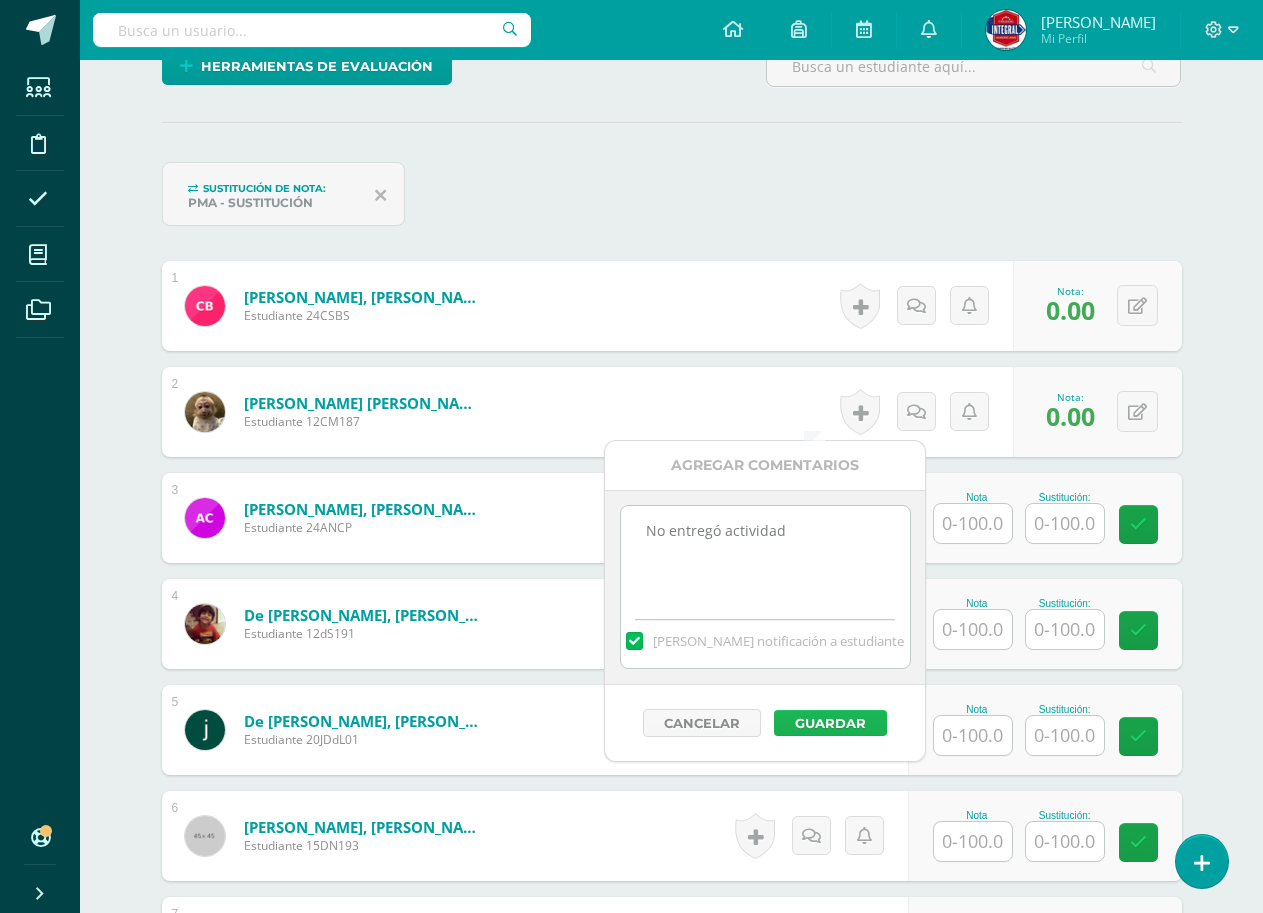 click on "Guardar" at bounding box center (830, 723) 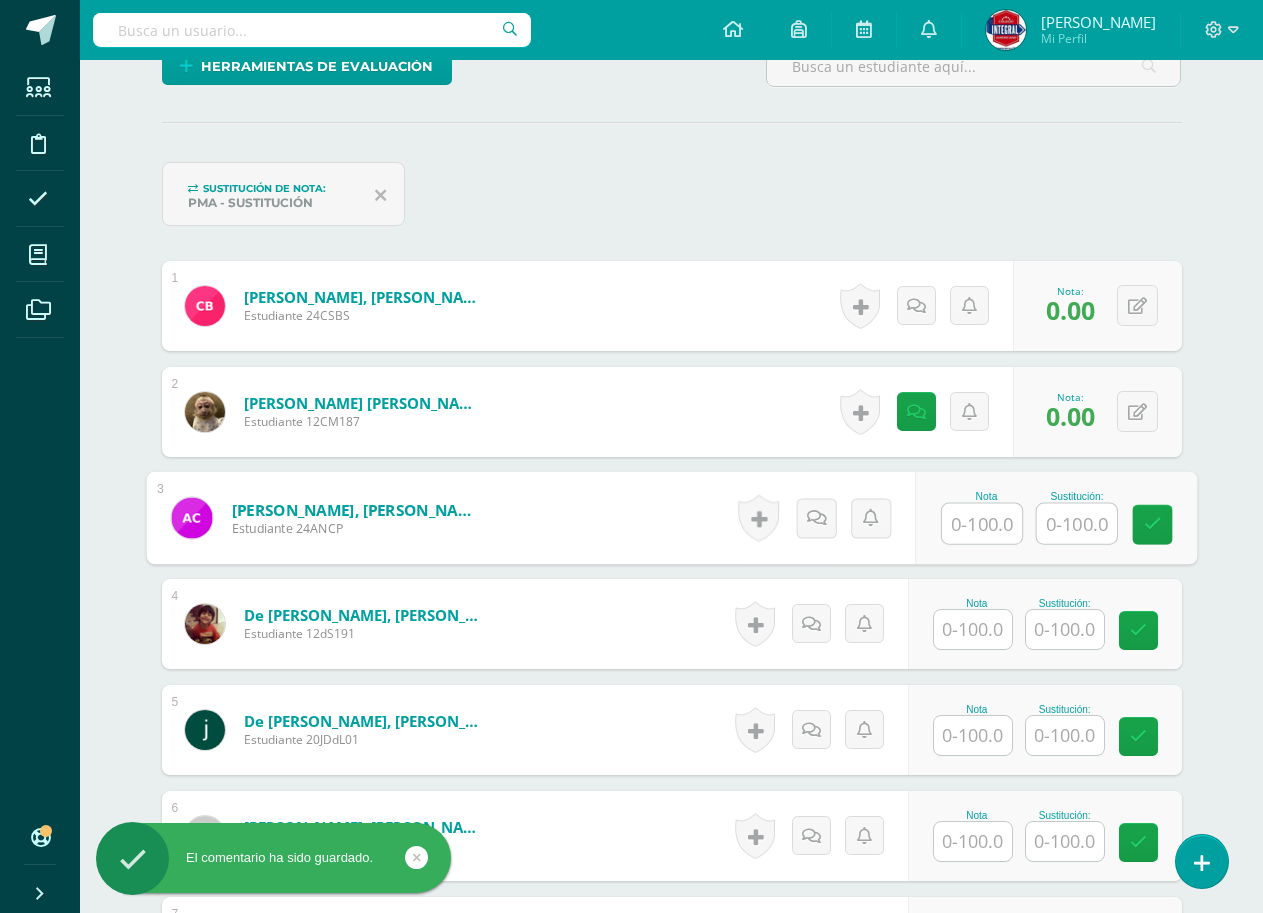 click at bounding box center (982, 524) 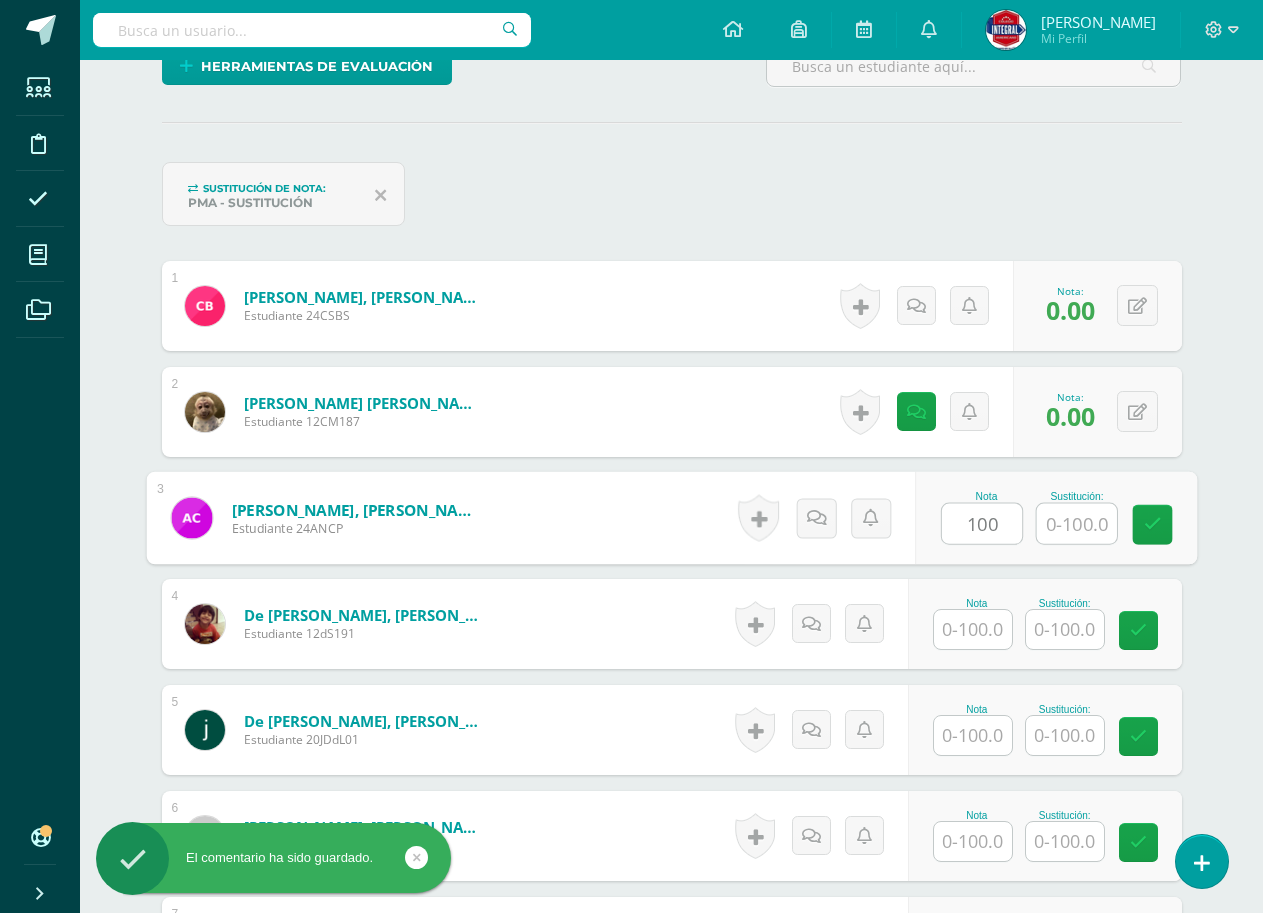 type on "100" 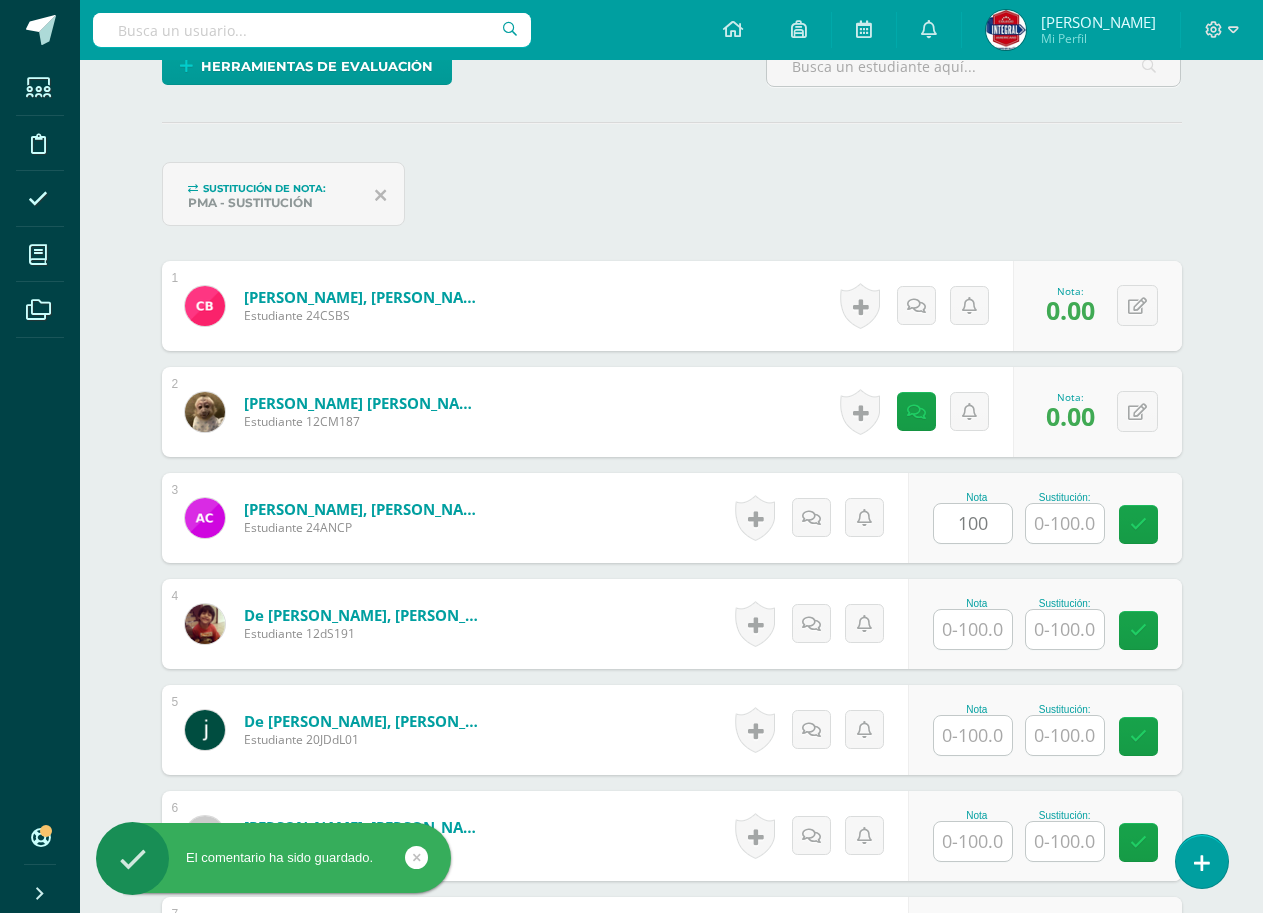 drag, startPoint x: 991, startPoint y: 608, endPoint x: 976, endPoint y: 628, distance: 25 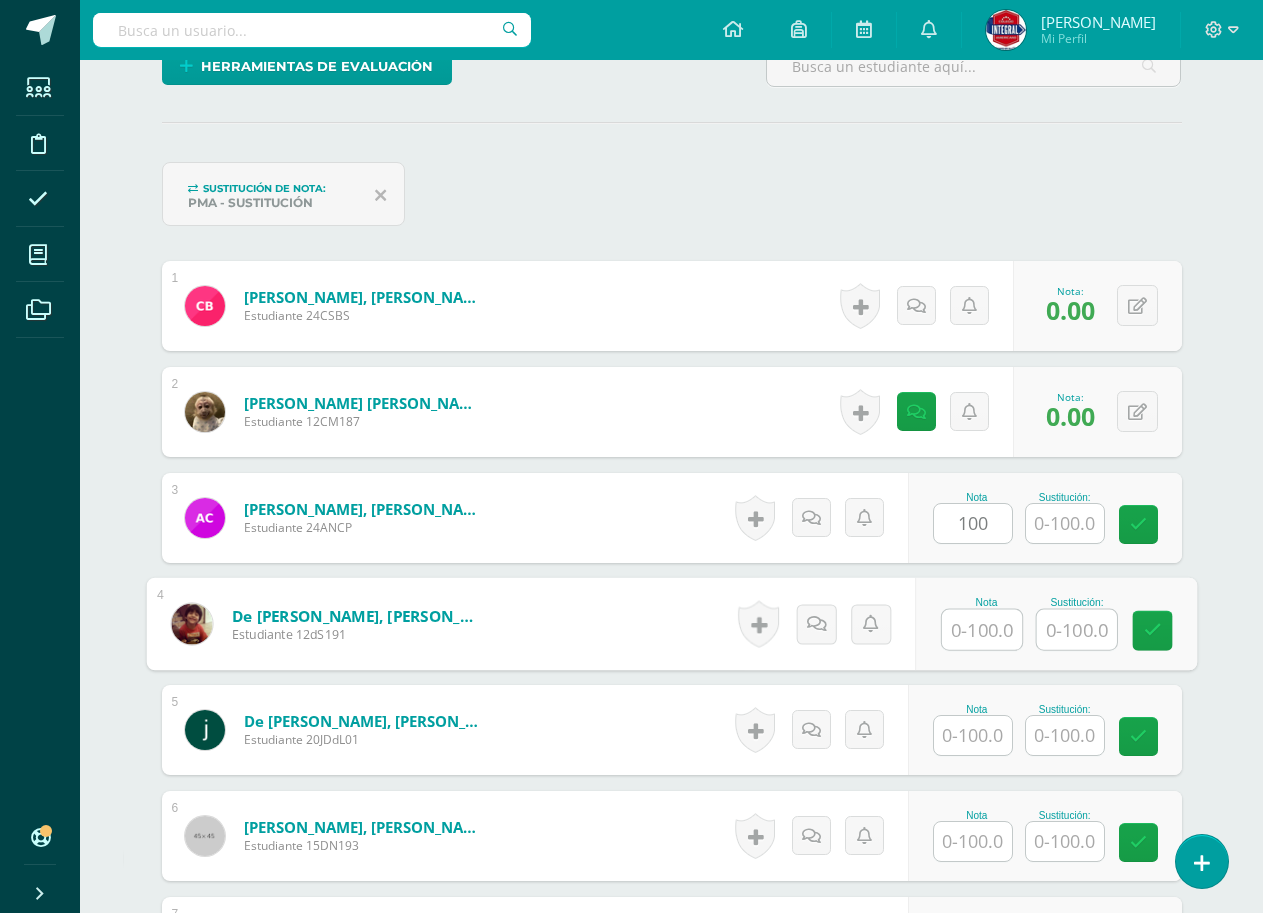 click at bounding box center (982, 630) 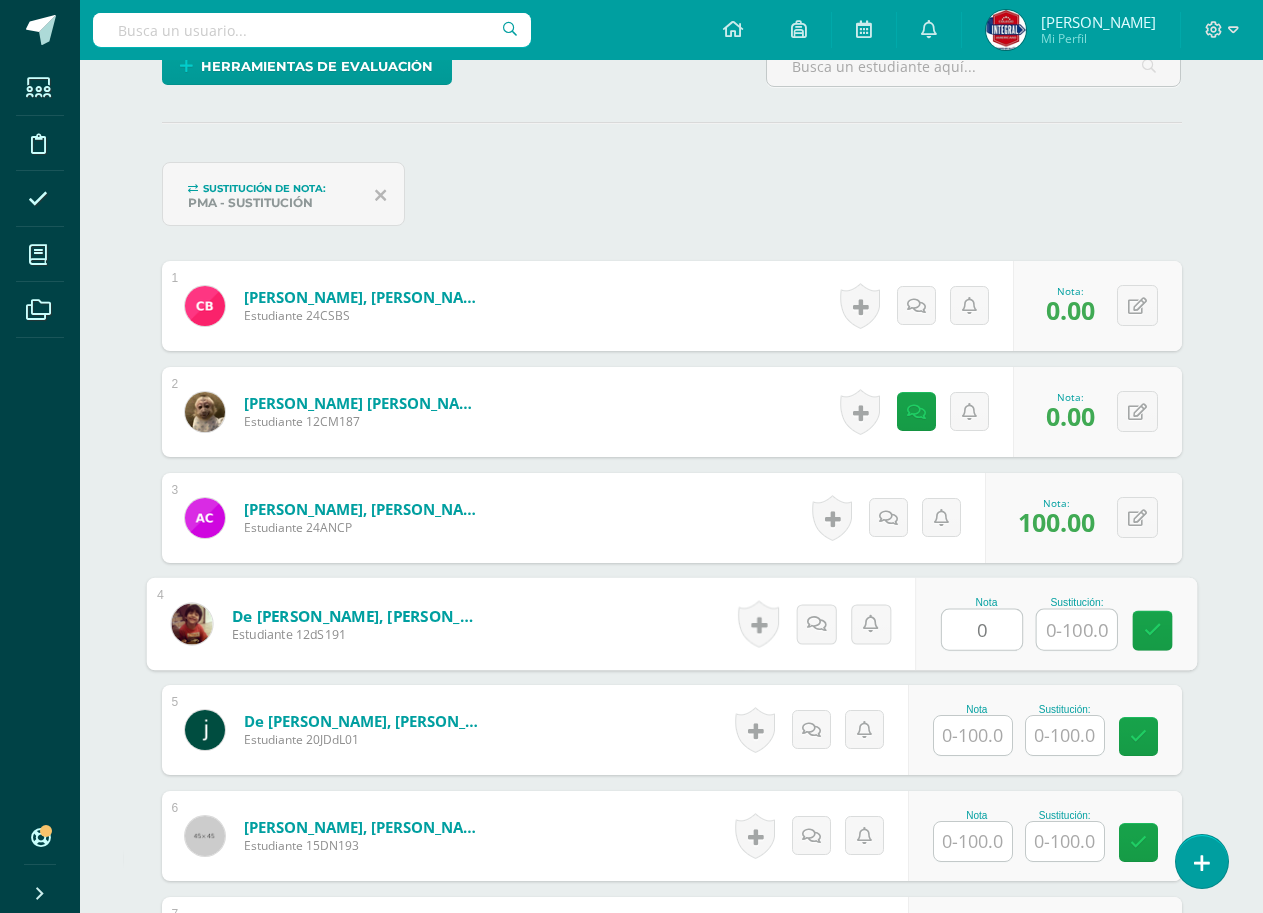 scroll, scrollTop: 733, scrollLeft: 0, axis: vertical 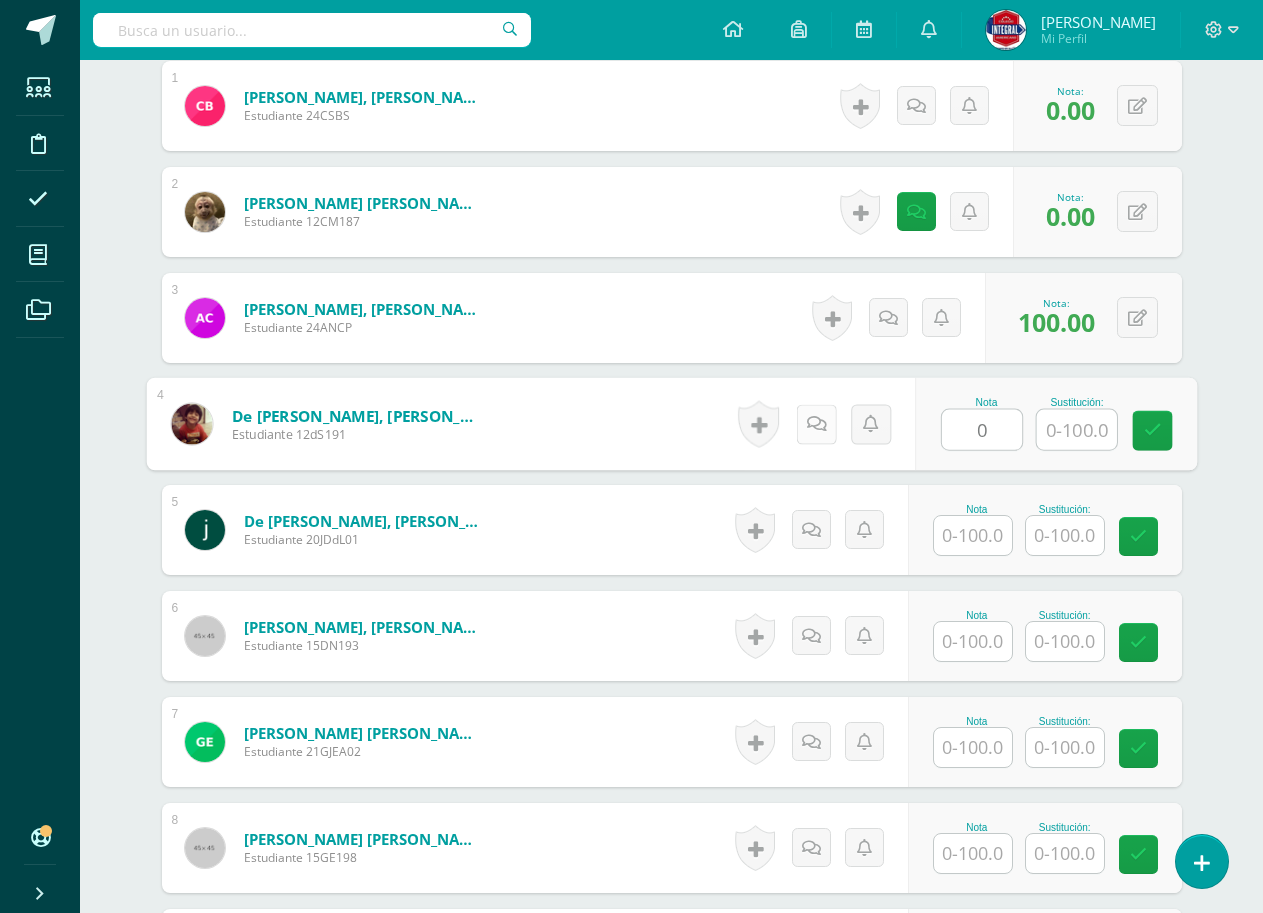 type on "0" 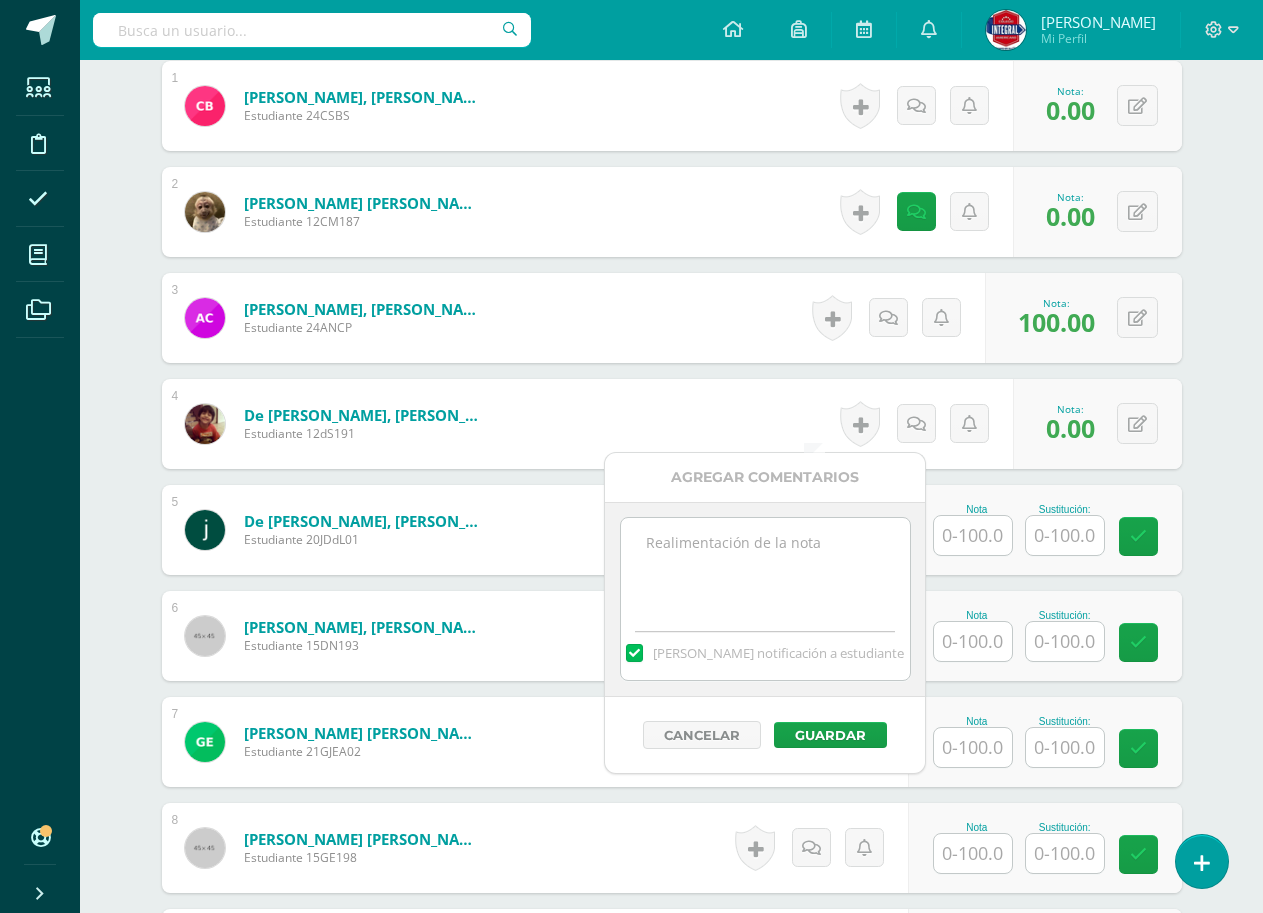 click at bounding box center [765, 568] 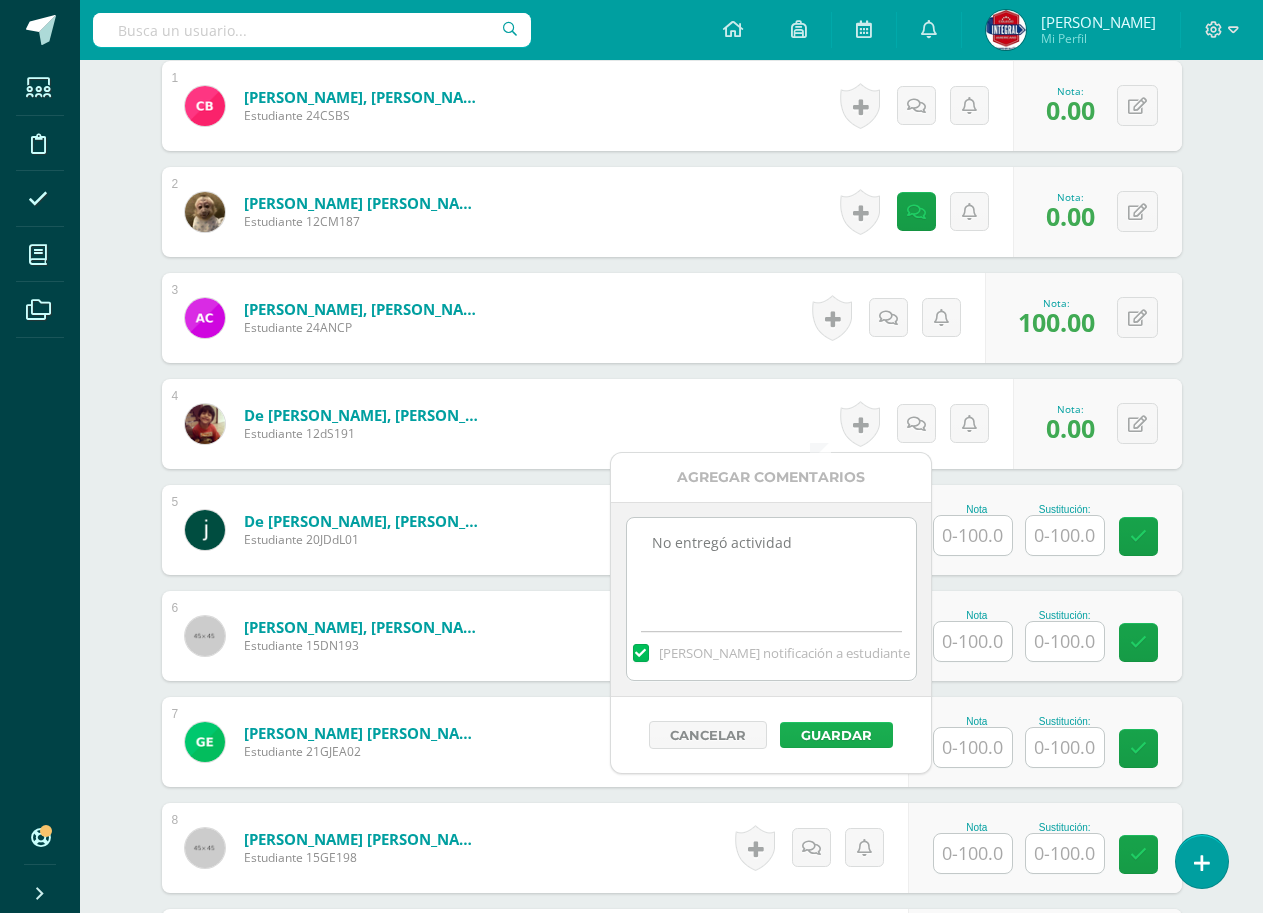scroll, scrollTop: 833, scrollLeft: 0, axis: vertical 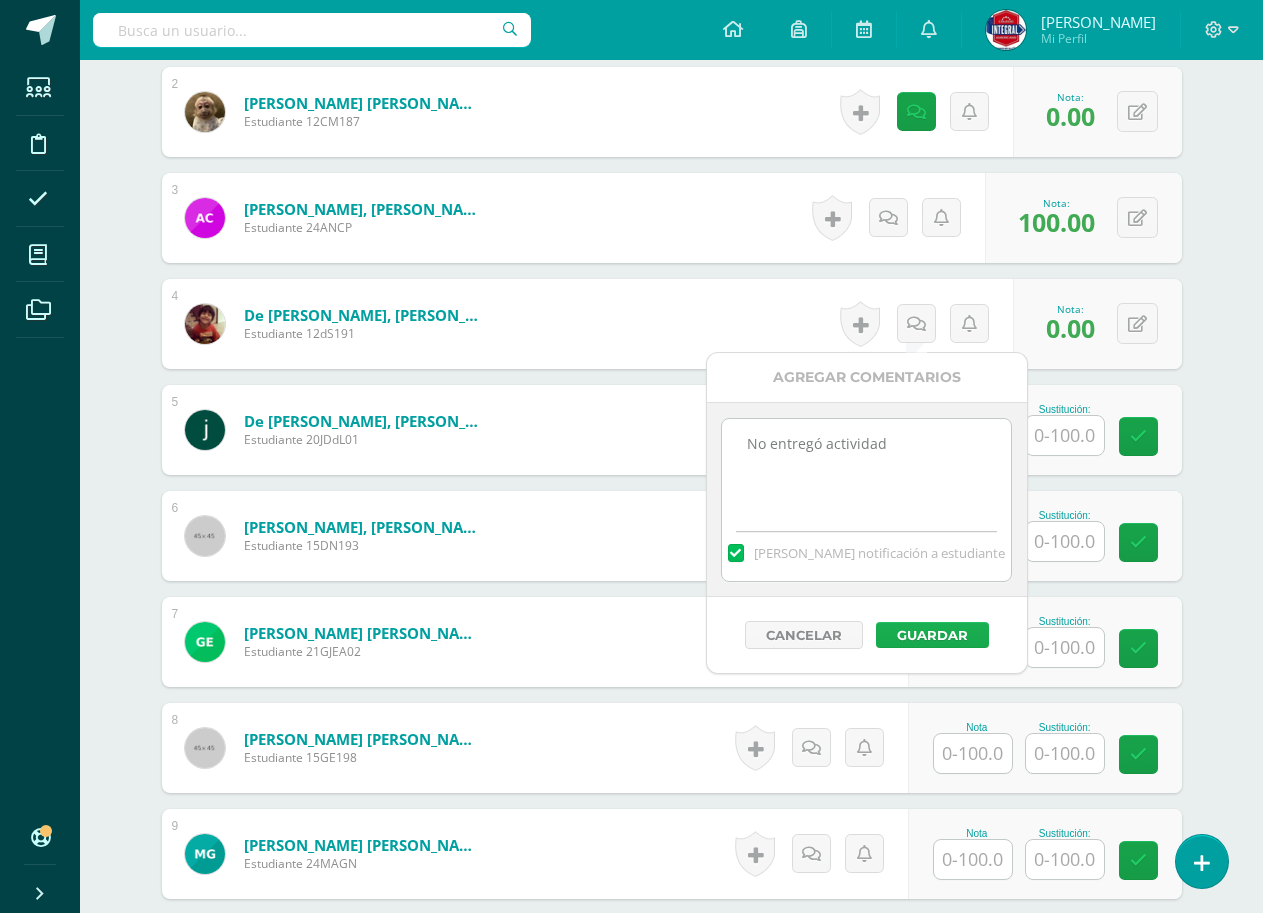 type on "No entregó actividad" 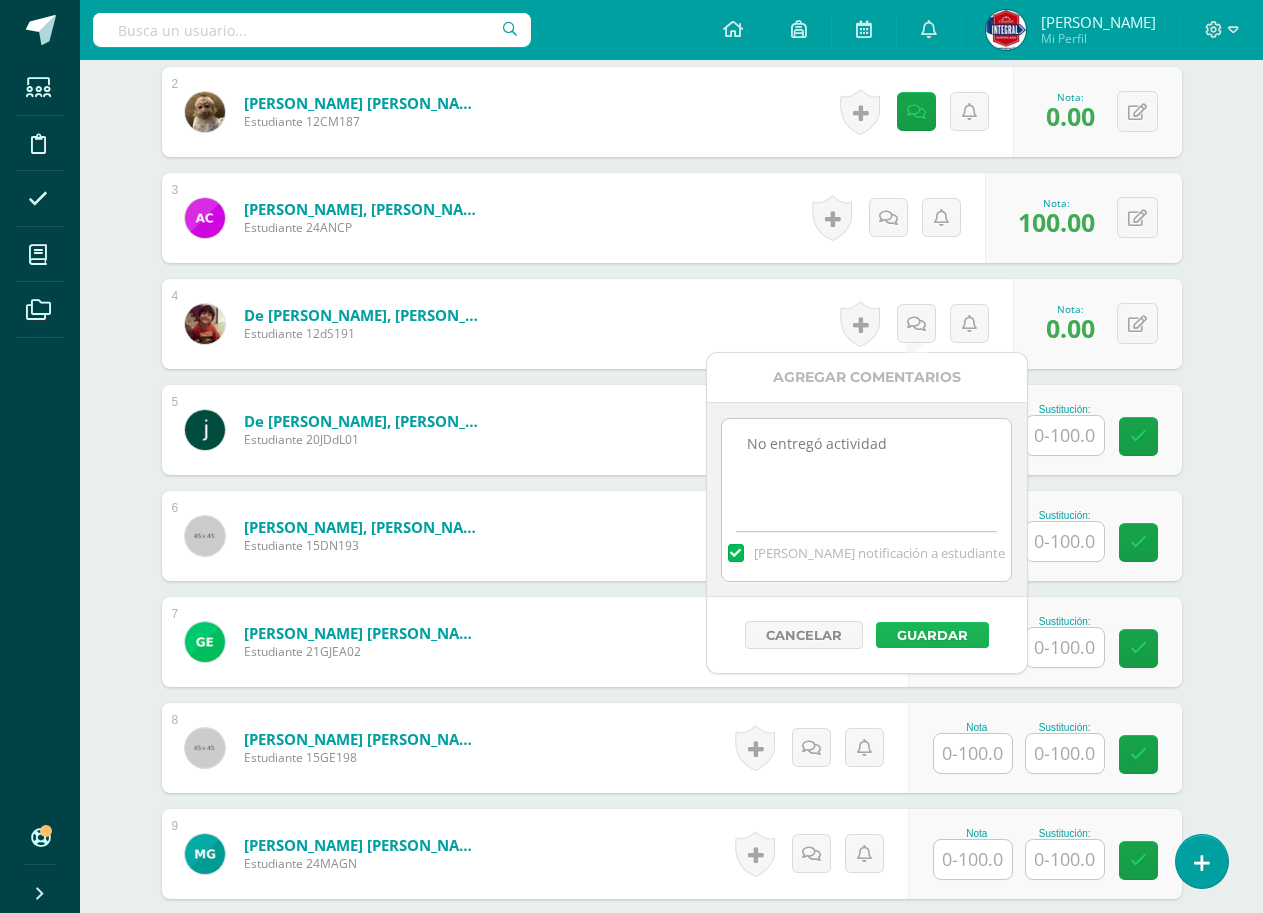 click on "Guardar" at bounding box center [932, 635] 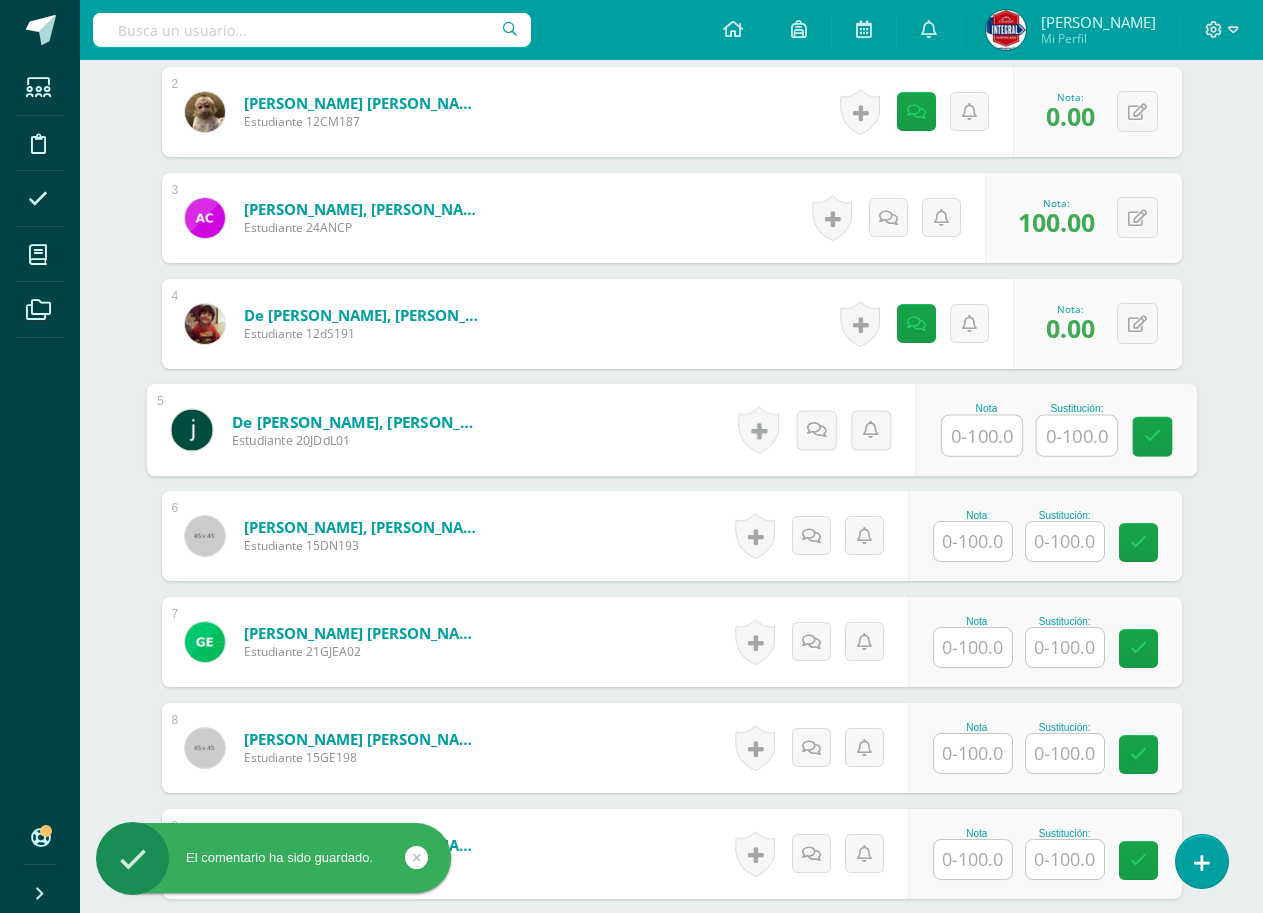 click at bounding box center (982, 436) 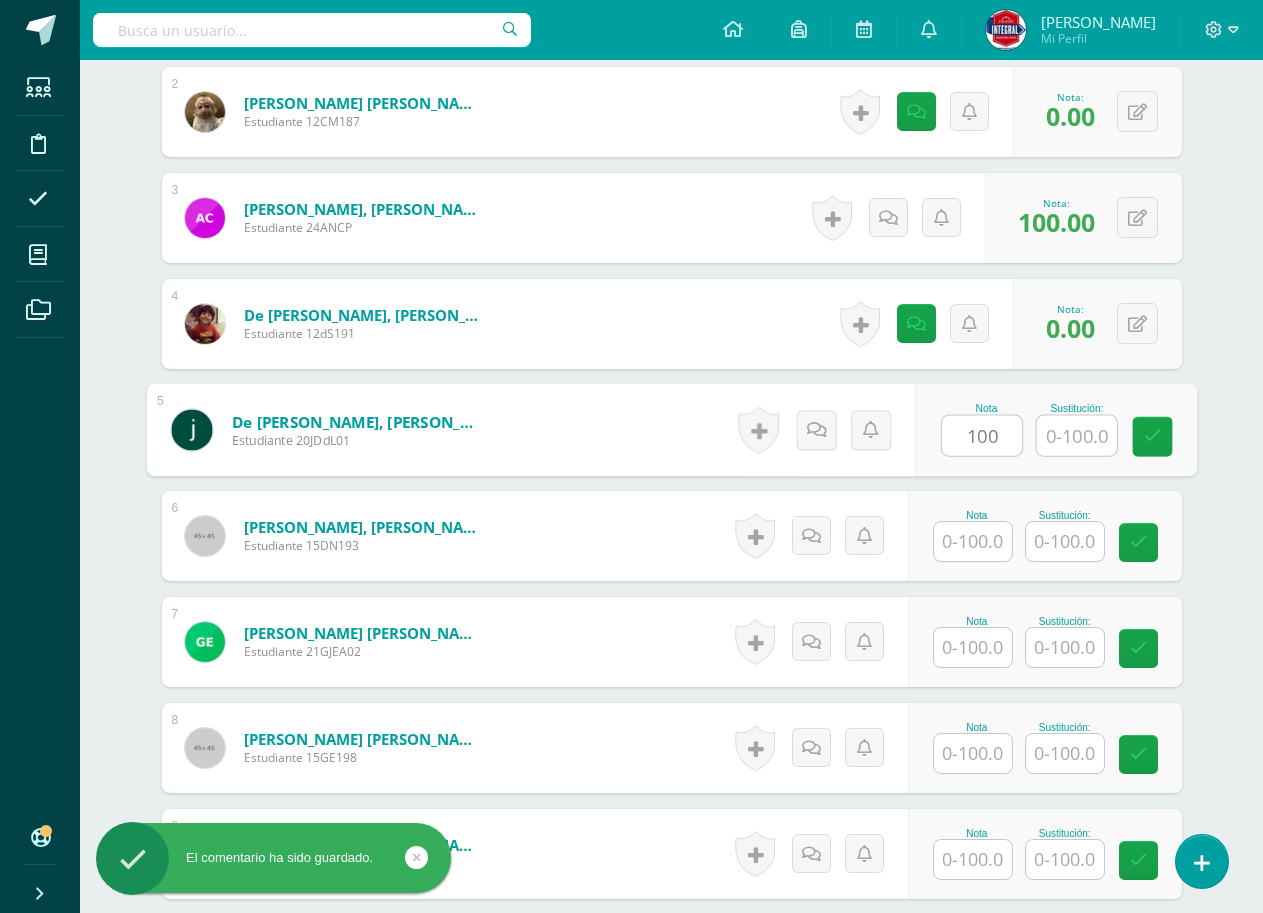 type on "100" 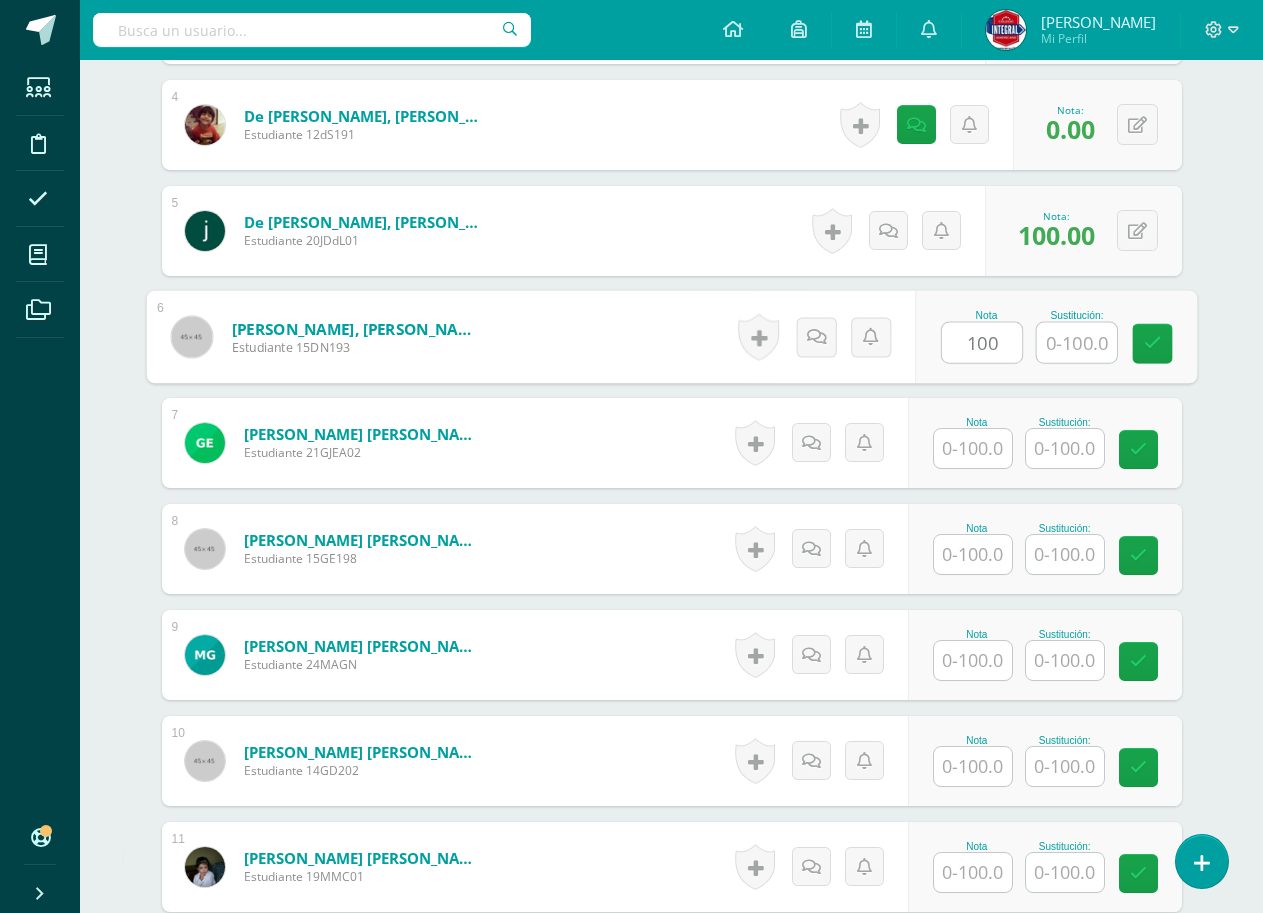 scroll, scrollTop: 1033, scrollLeft: 0, axis: vertical 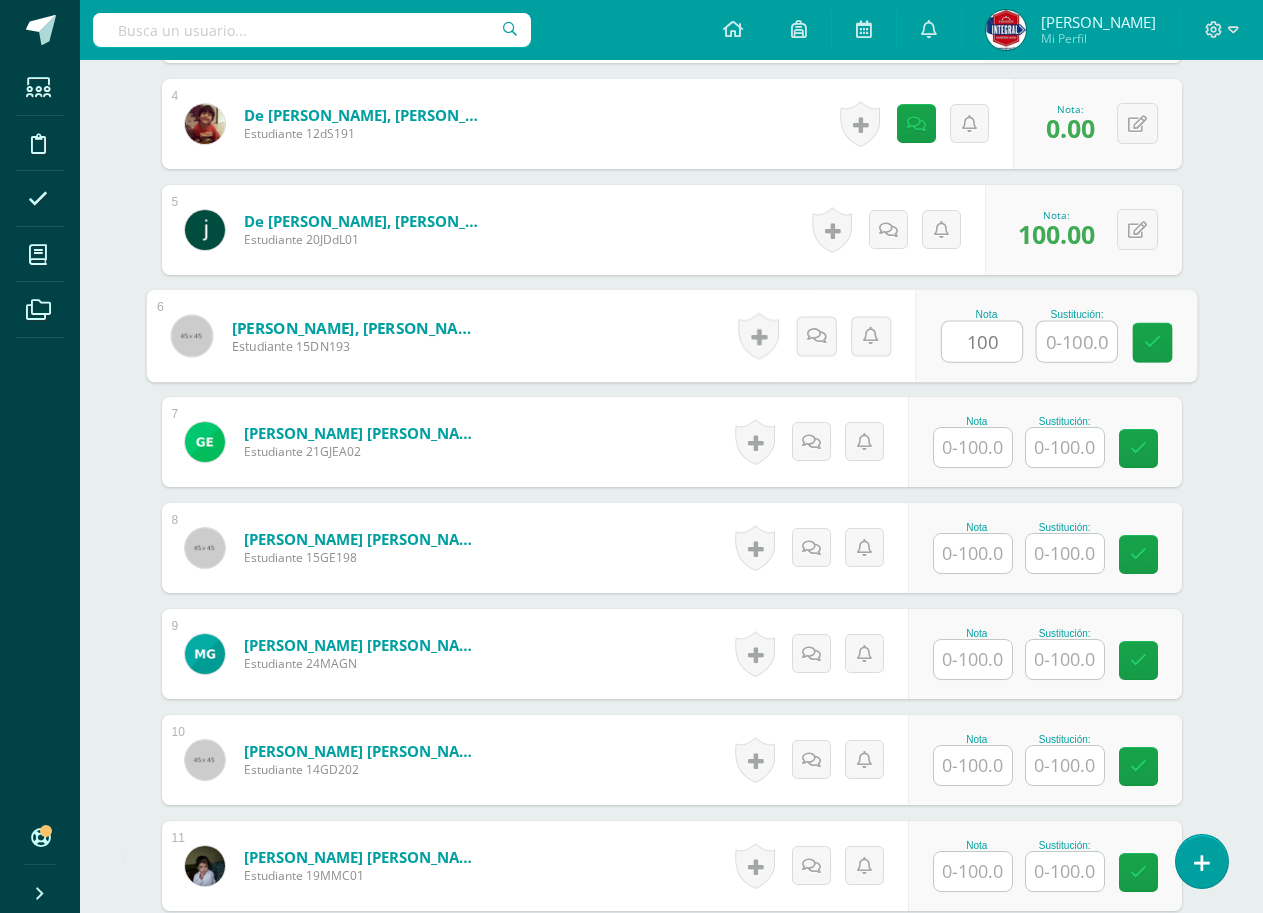 type on "100" 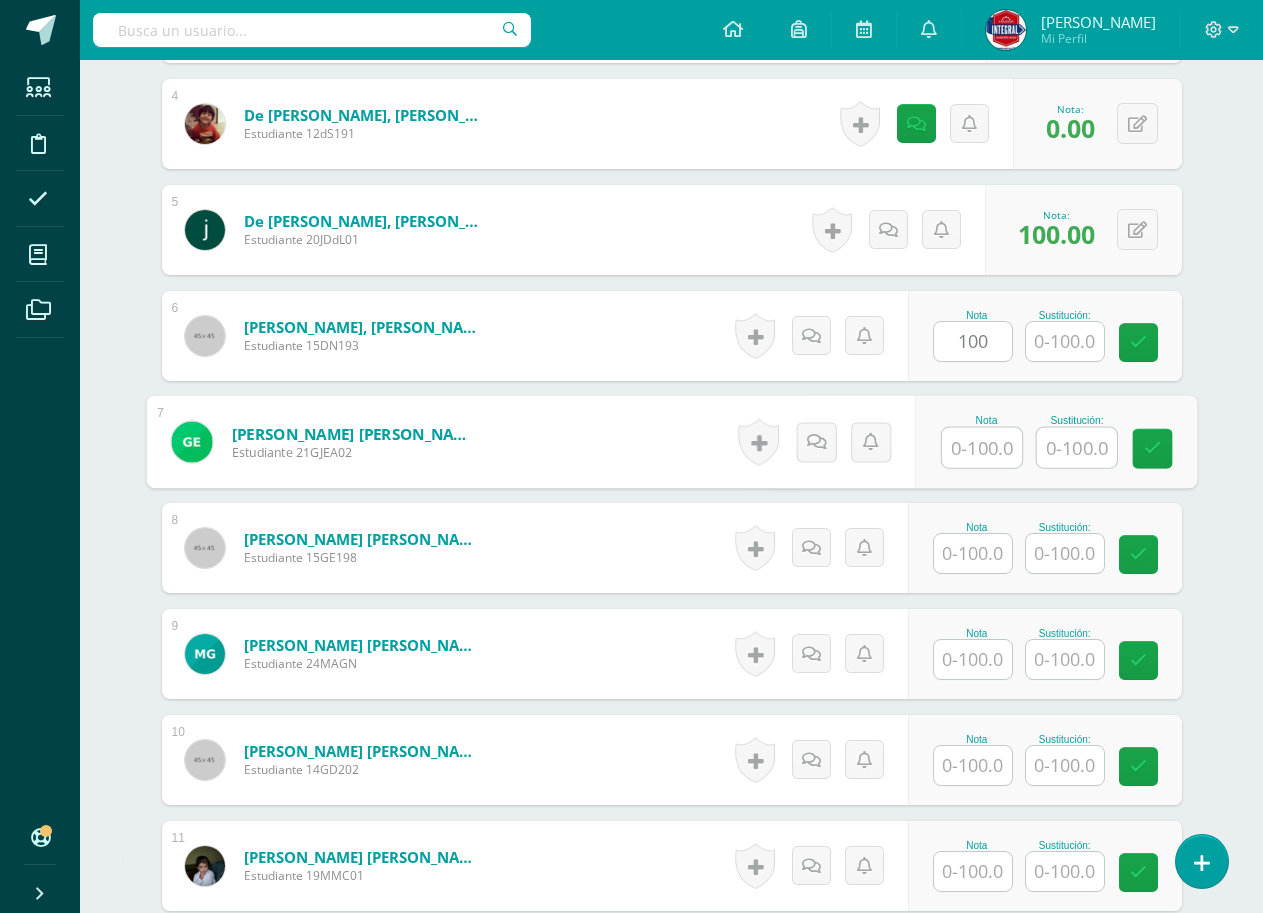 click at bounding box center [982, 448] 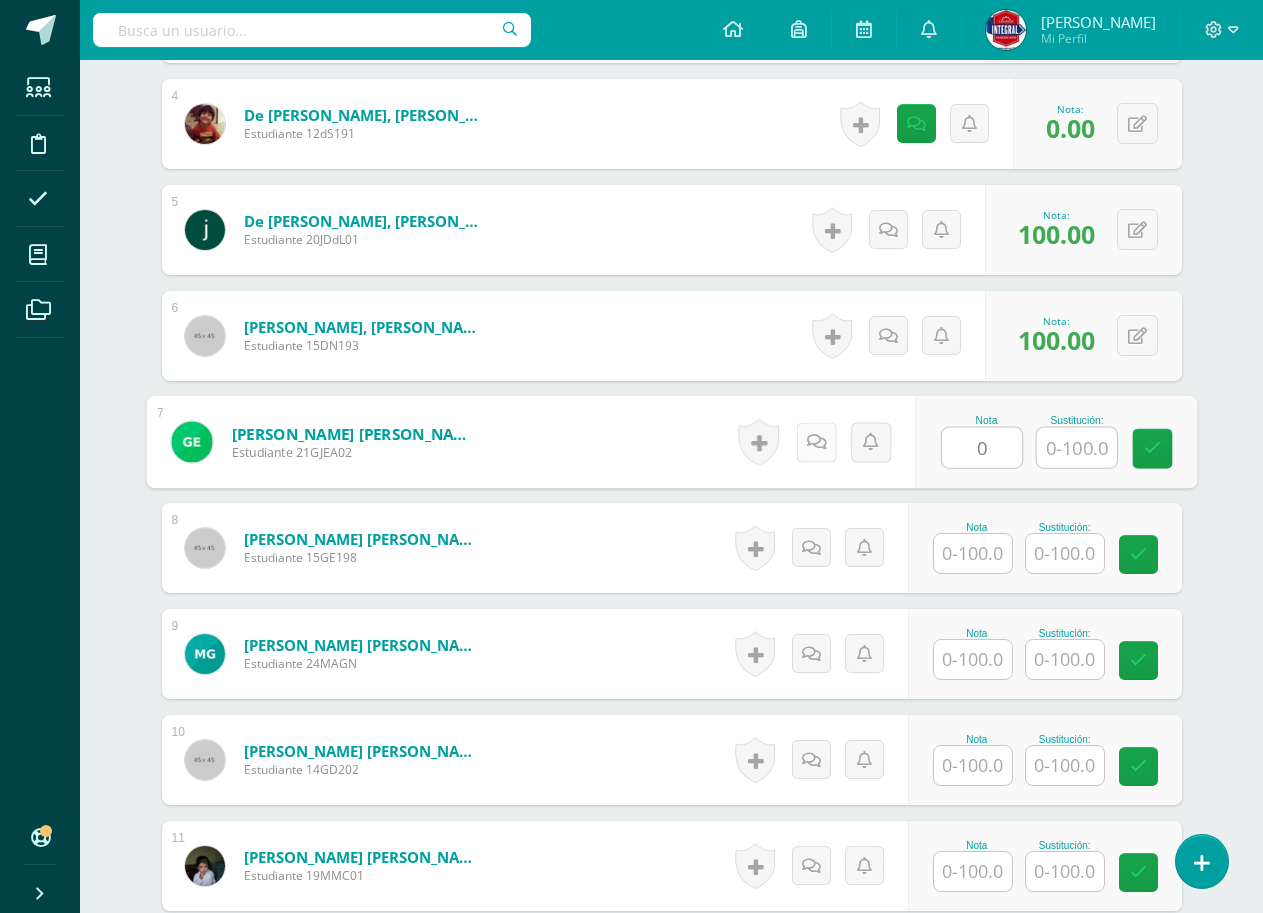 type on "0" 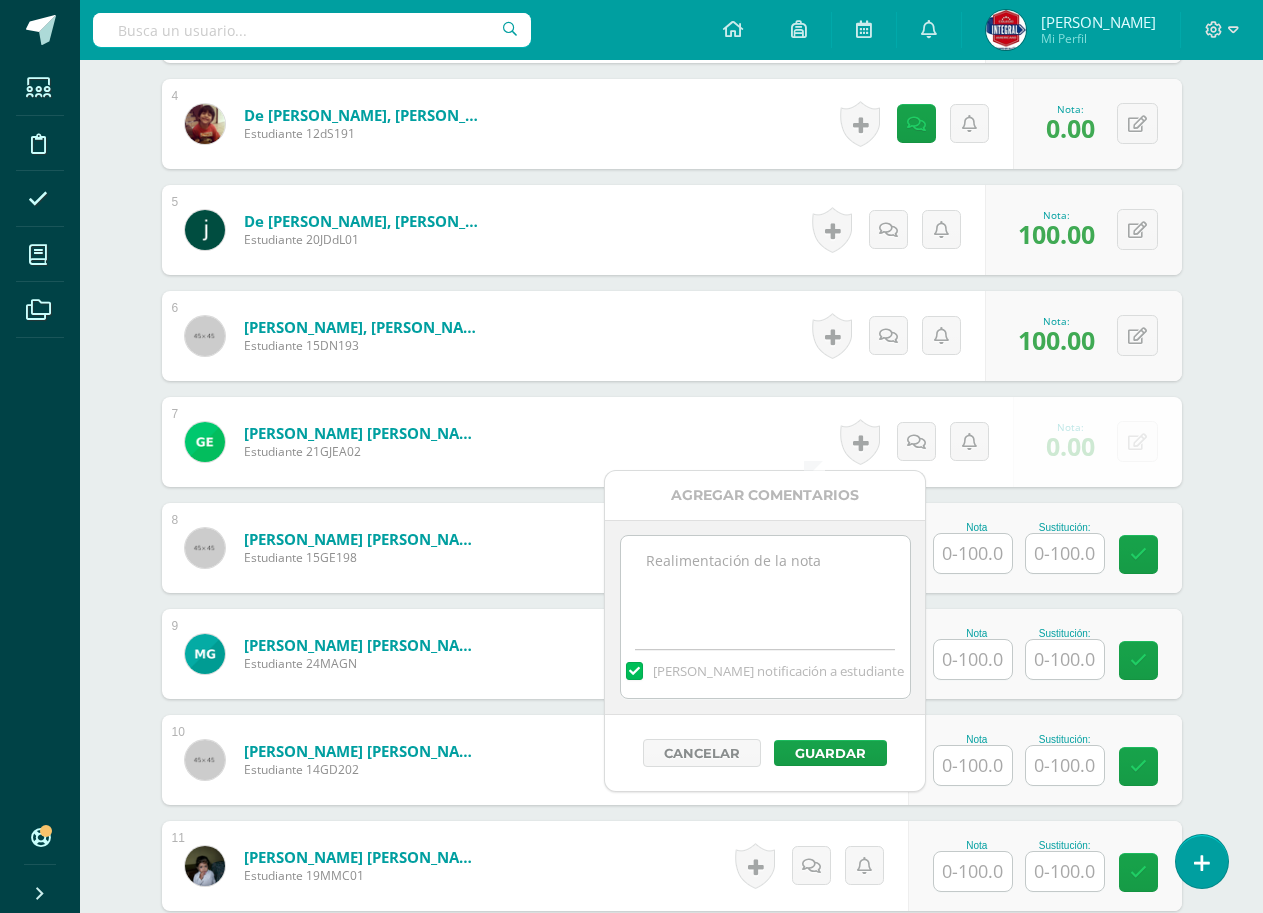click at bounding box center (765, 586) 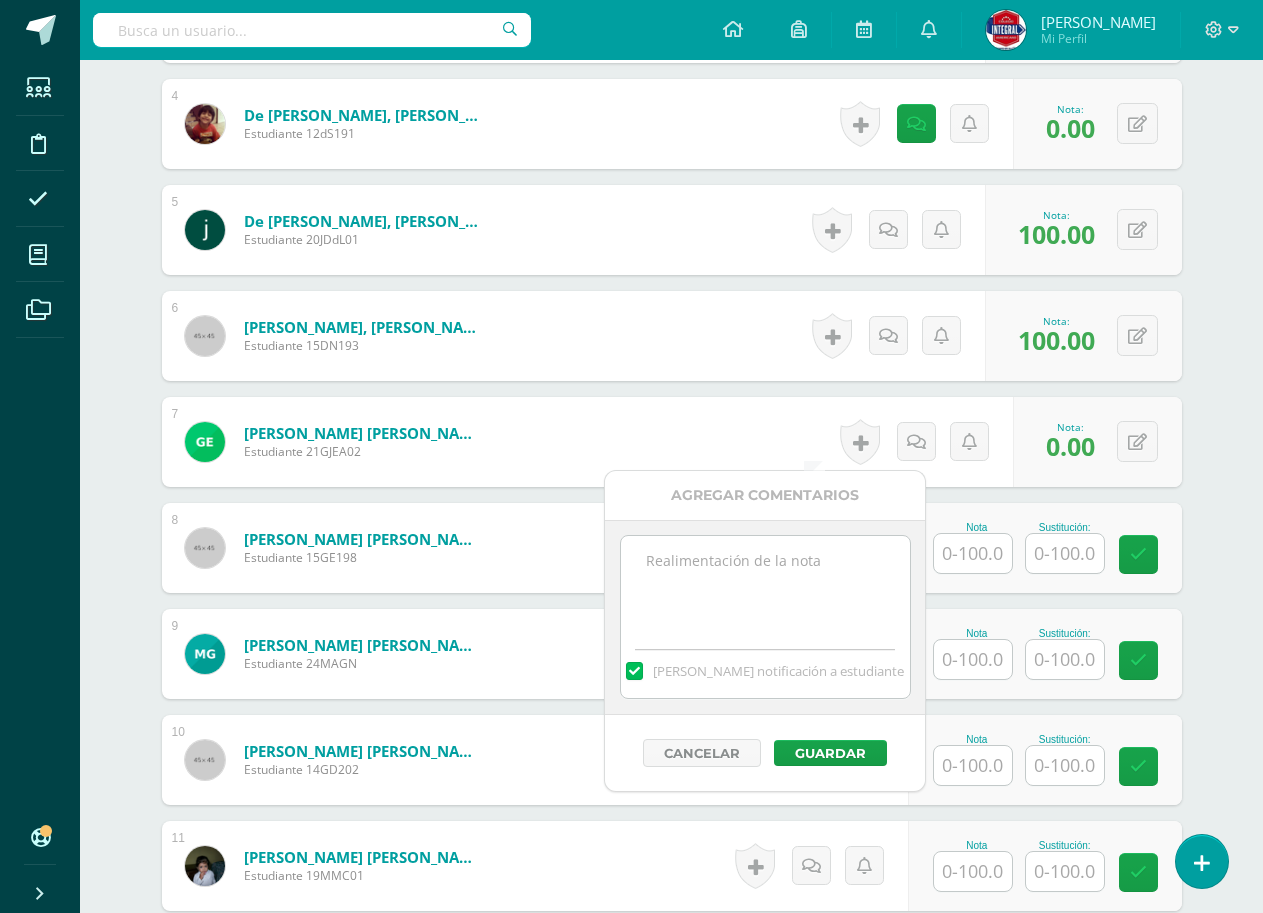 paste on "No entregó actividad" 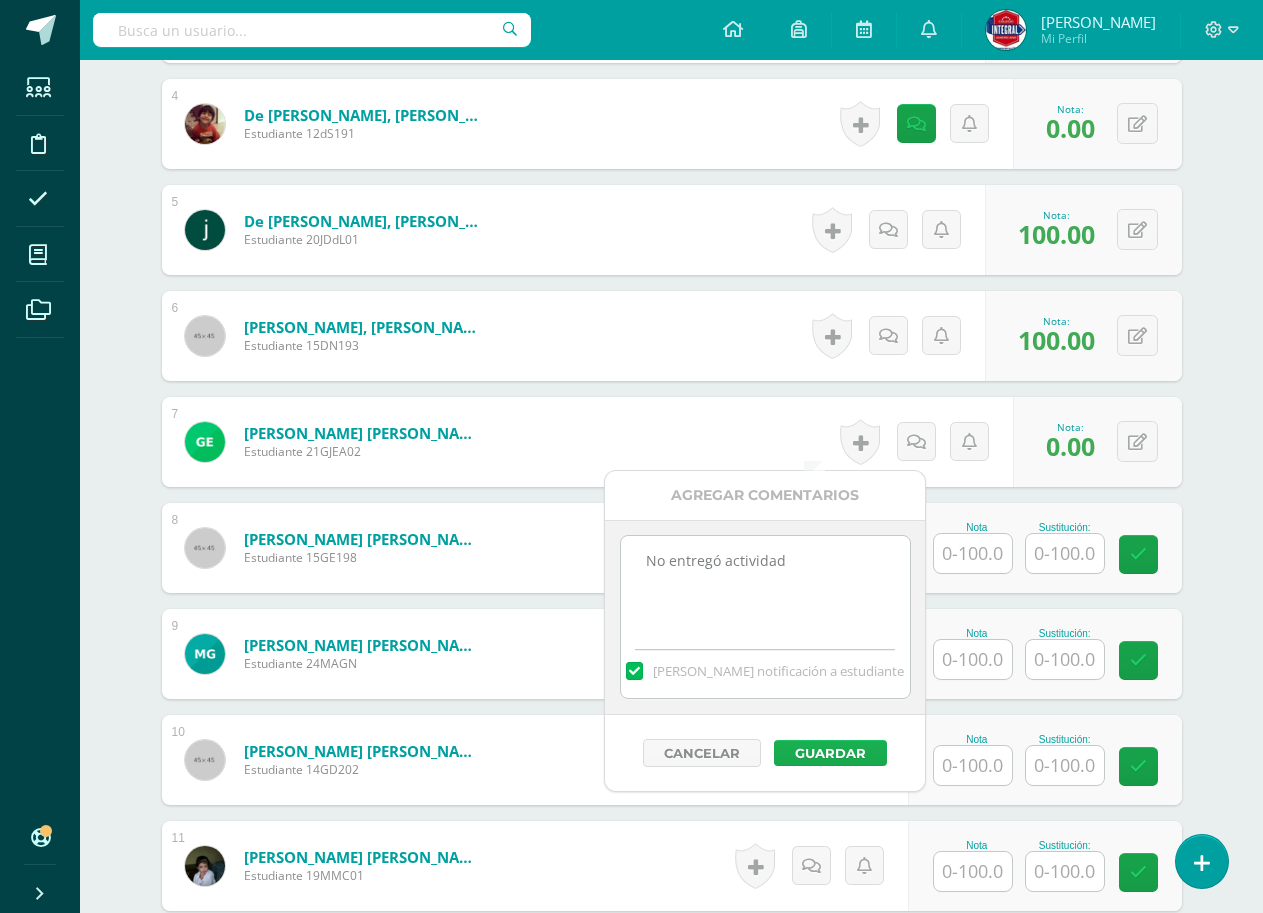 type on "No entregó actividad" 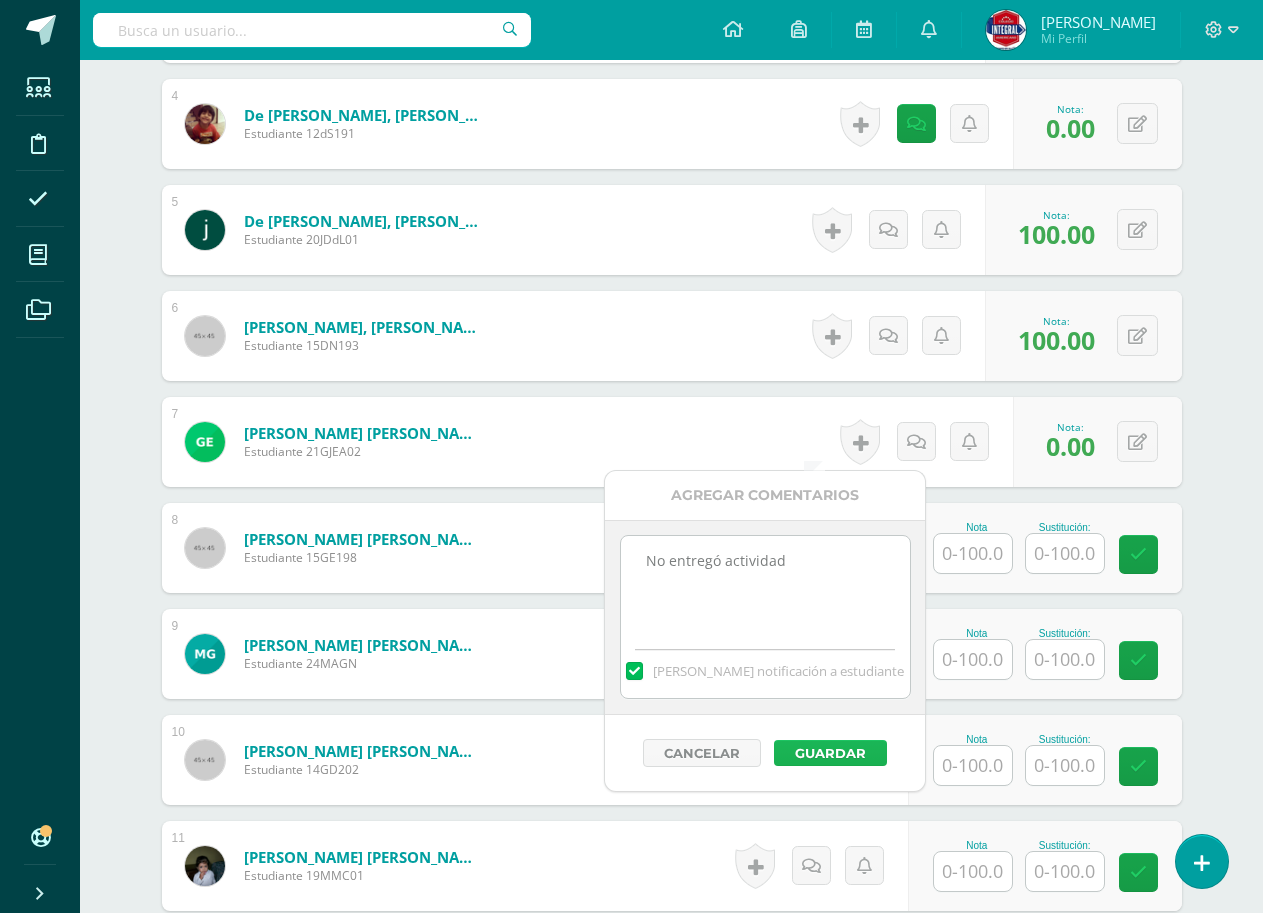 click on "Guardar" at bounding box center (830, 753) 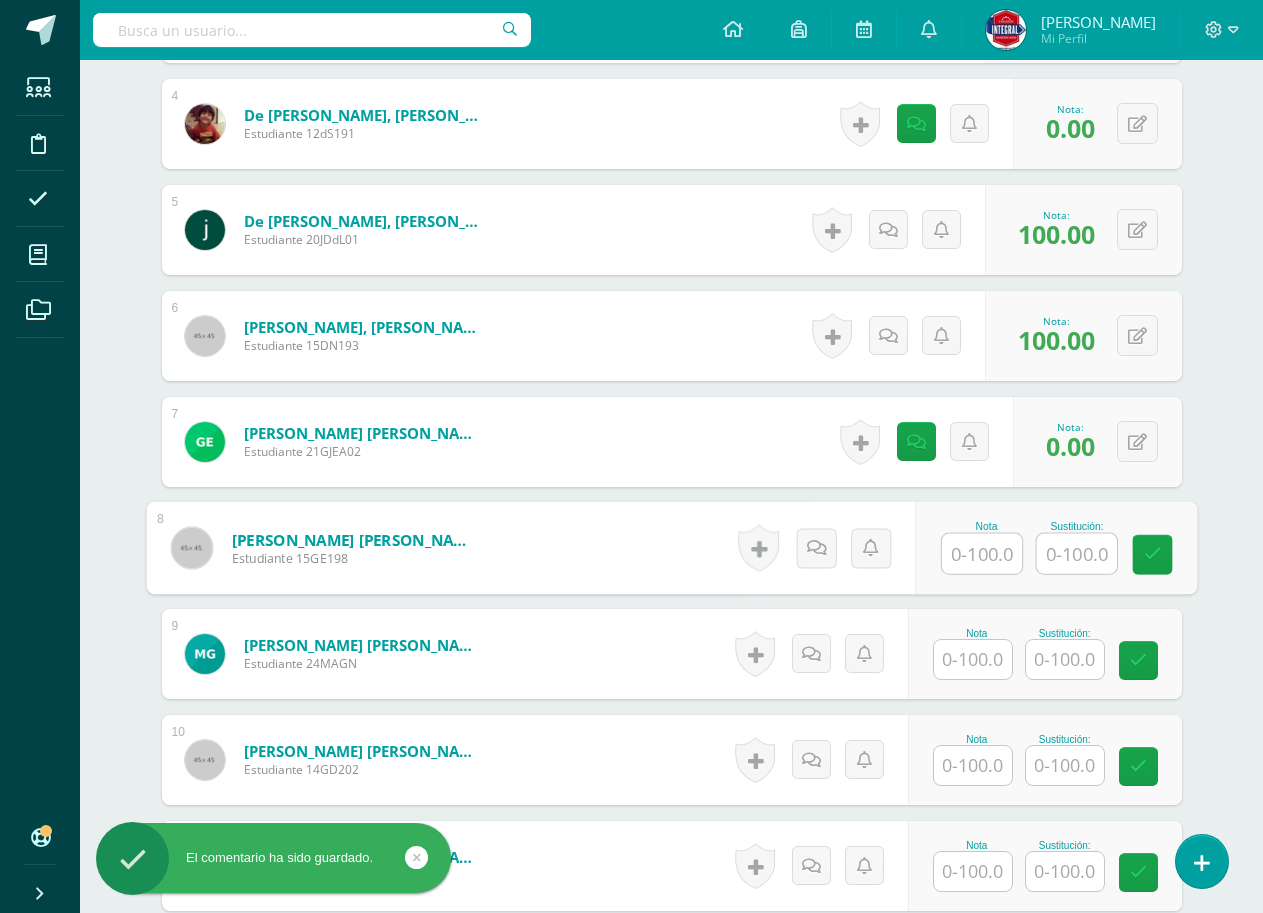 click at bounding box center (982, 554) 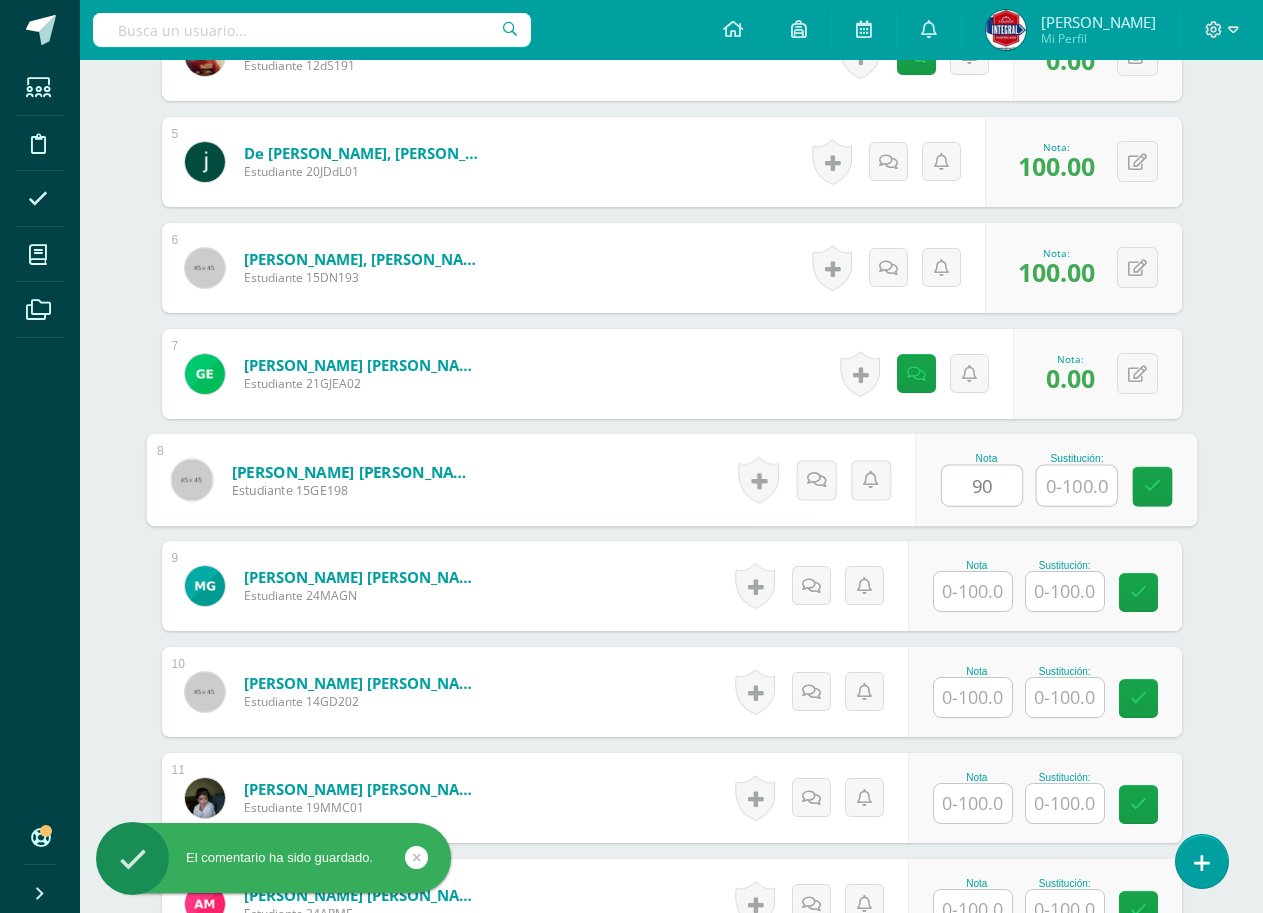 scroll, scrollTop: 1233, scrollLeft: 0, axis: vertical 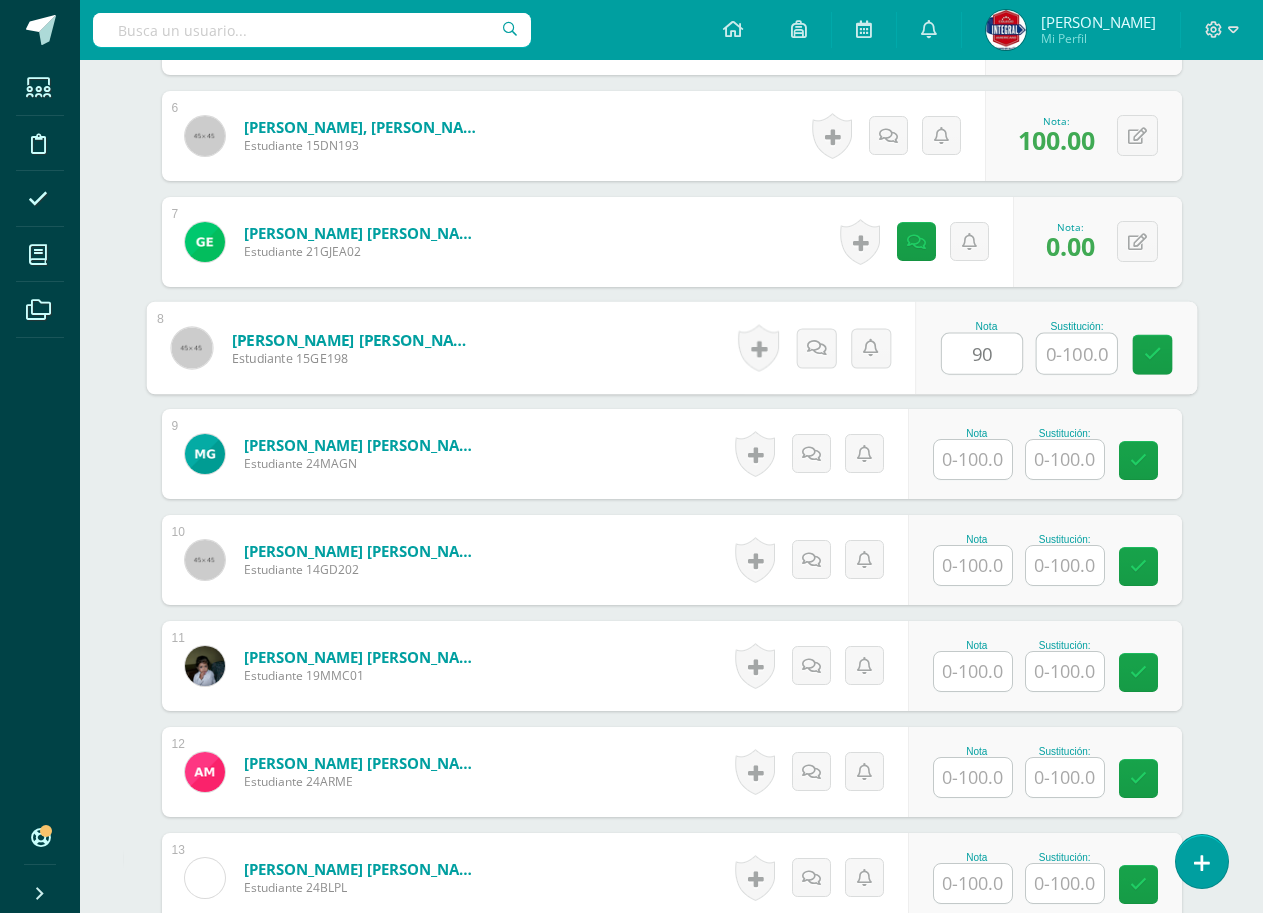 type on "90" 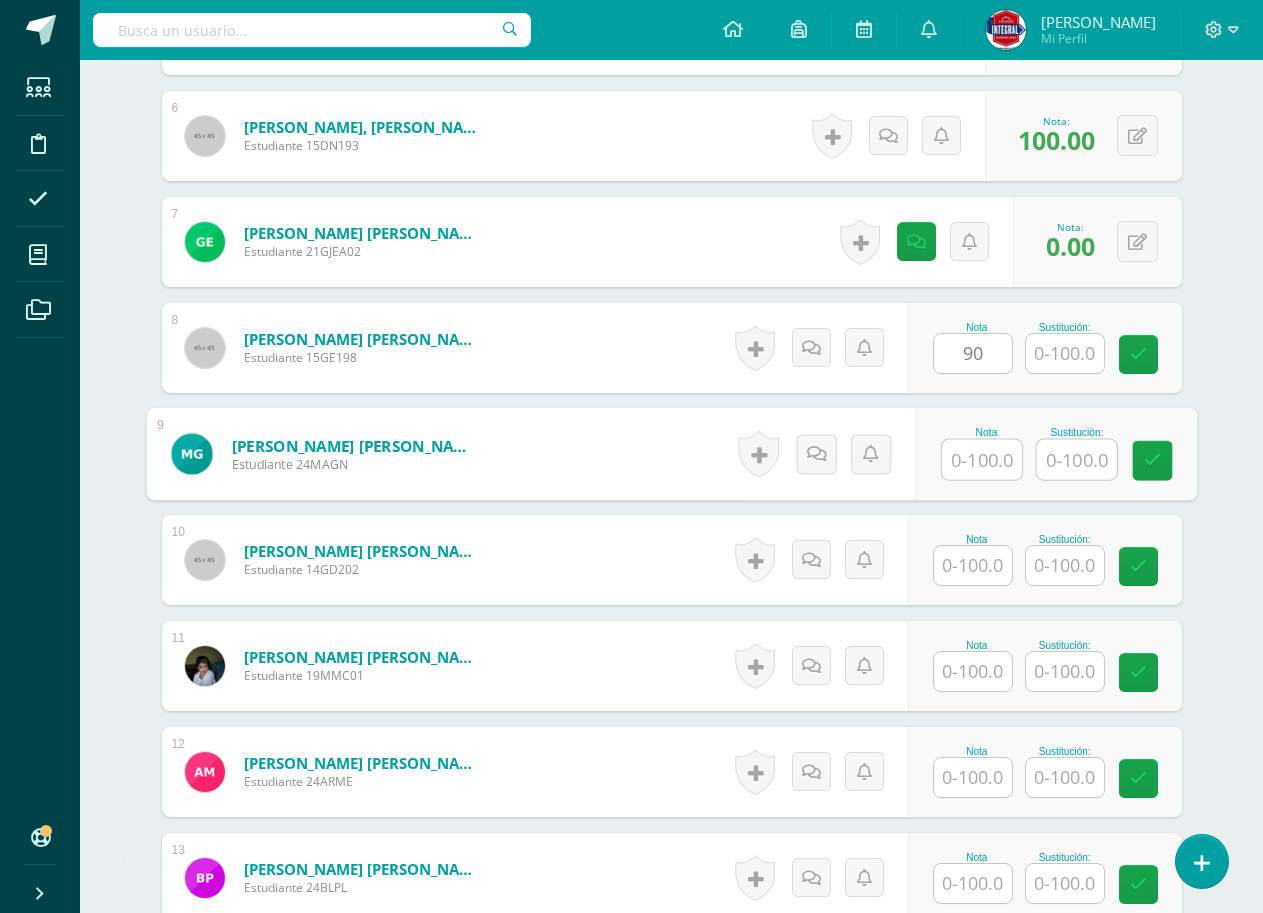 click at bounding box center (982, 460) 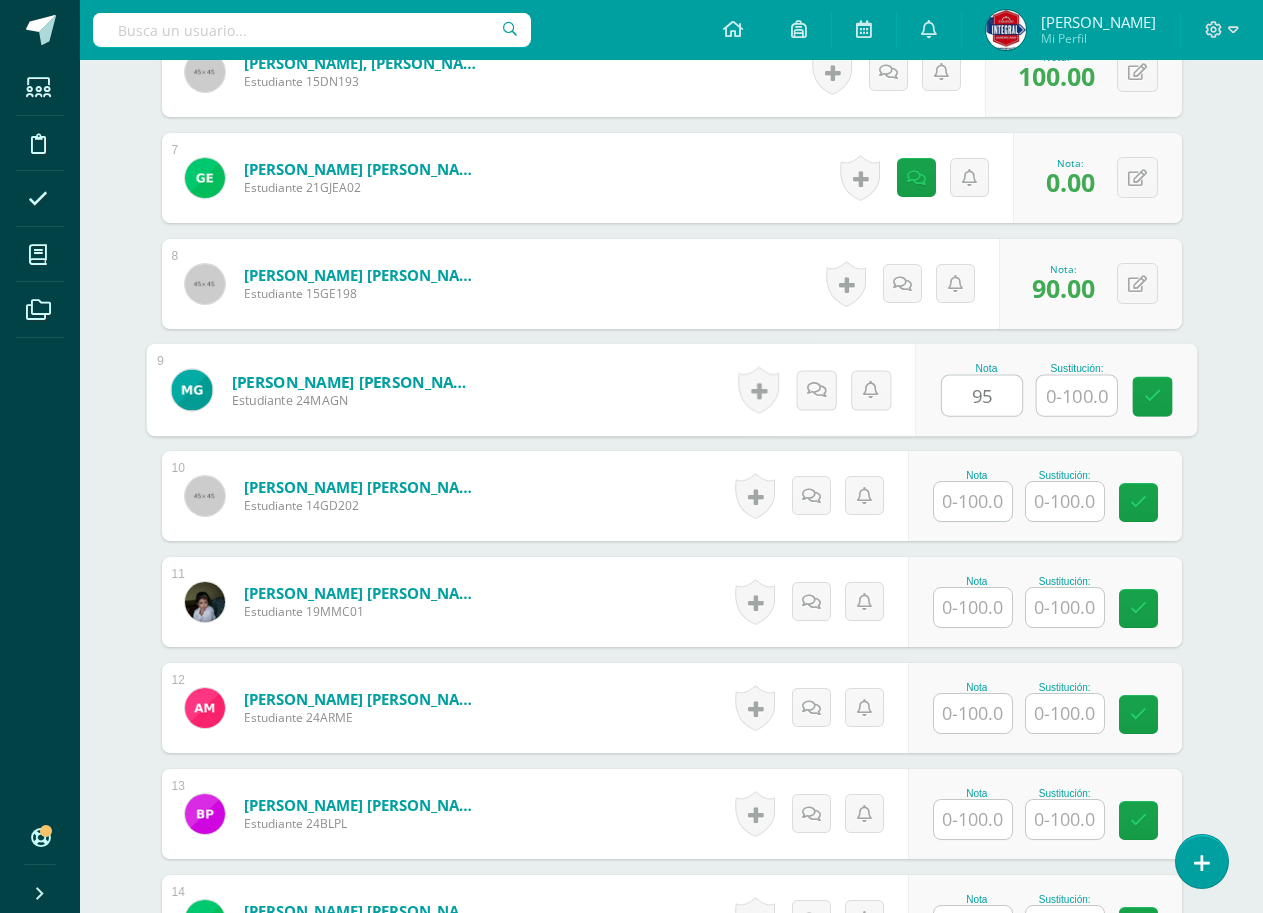 scroll, scrollTop: 1333, scrollLeft: 0, axis: vertical 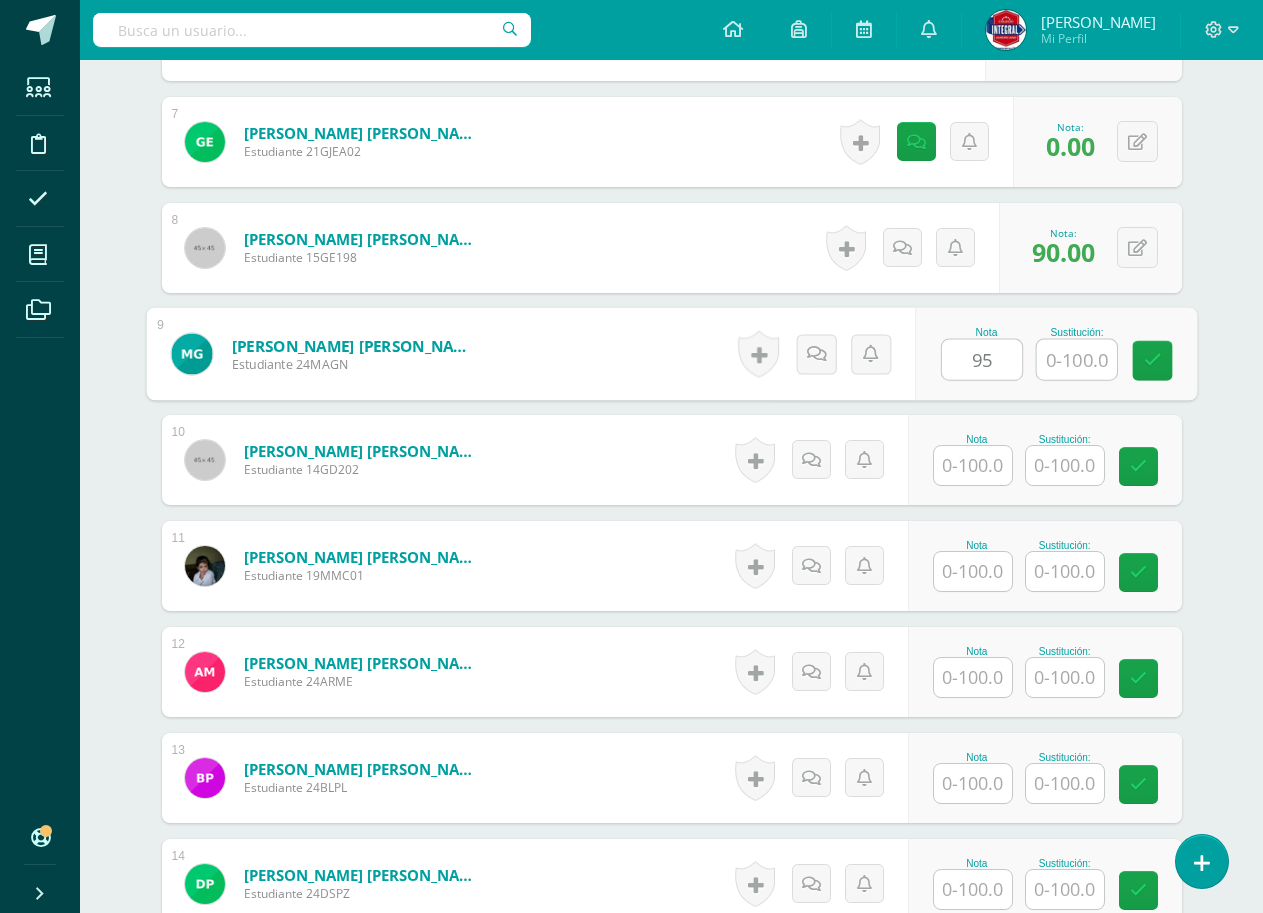 type on "95" 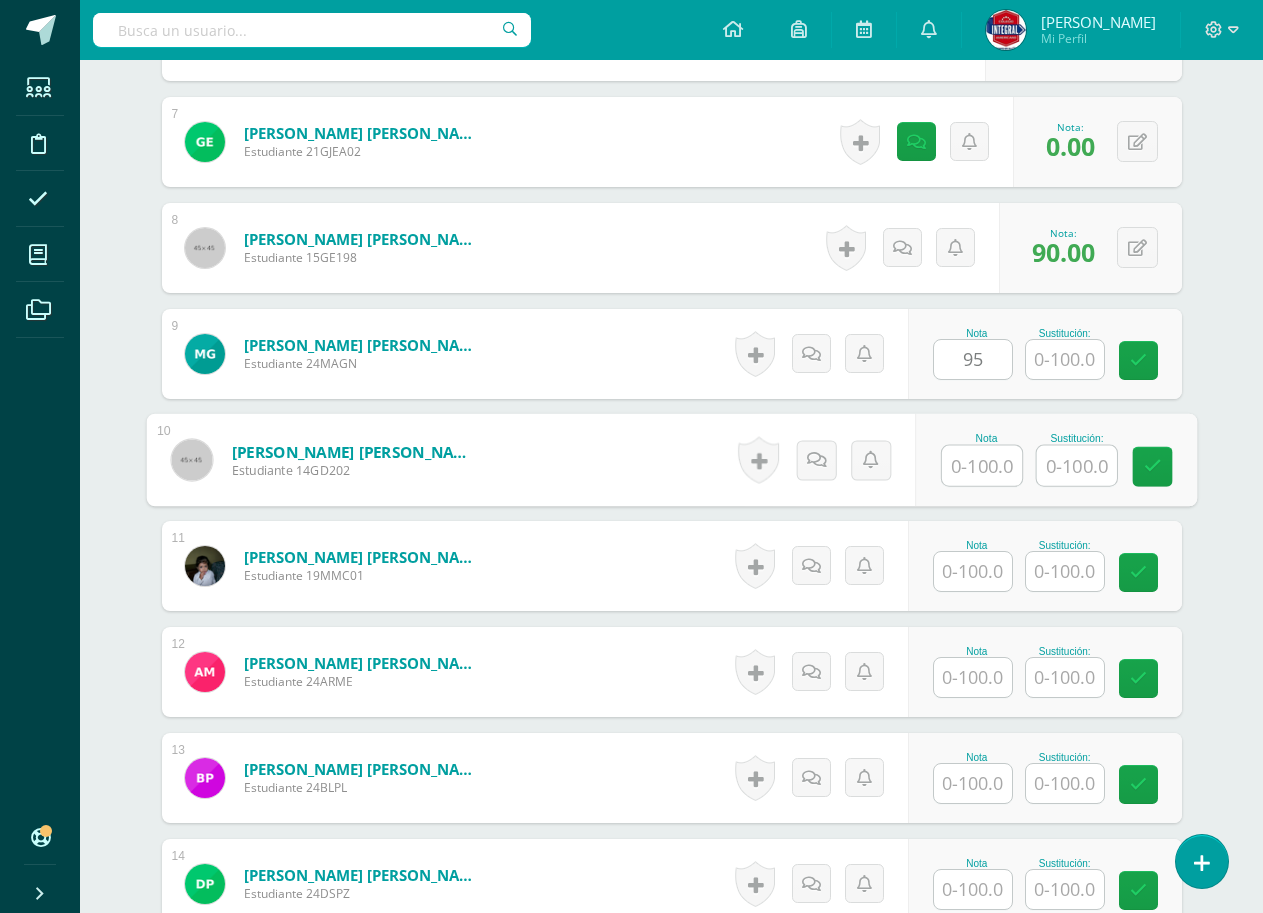 click at bounding box center (982, 466) 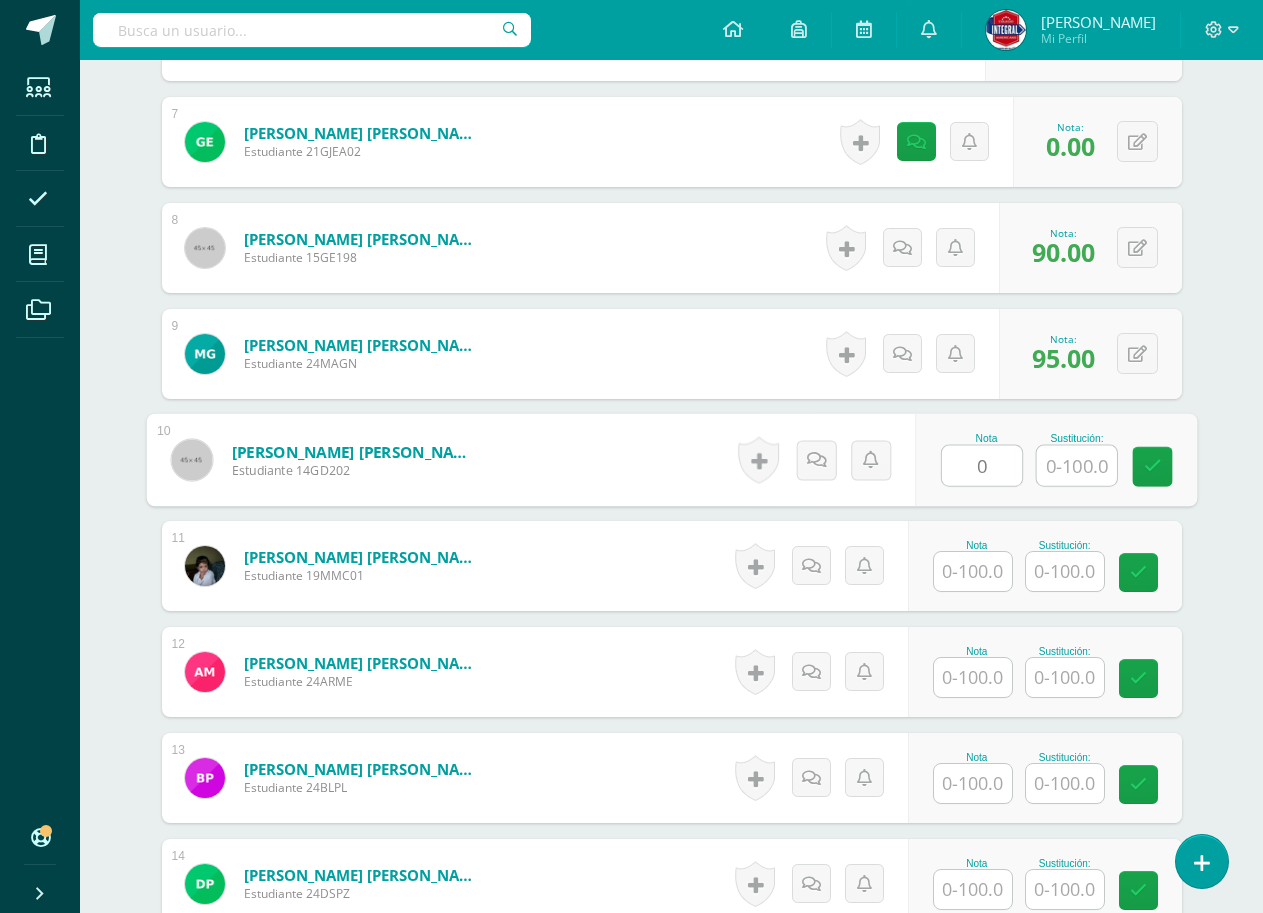 type on "0" 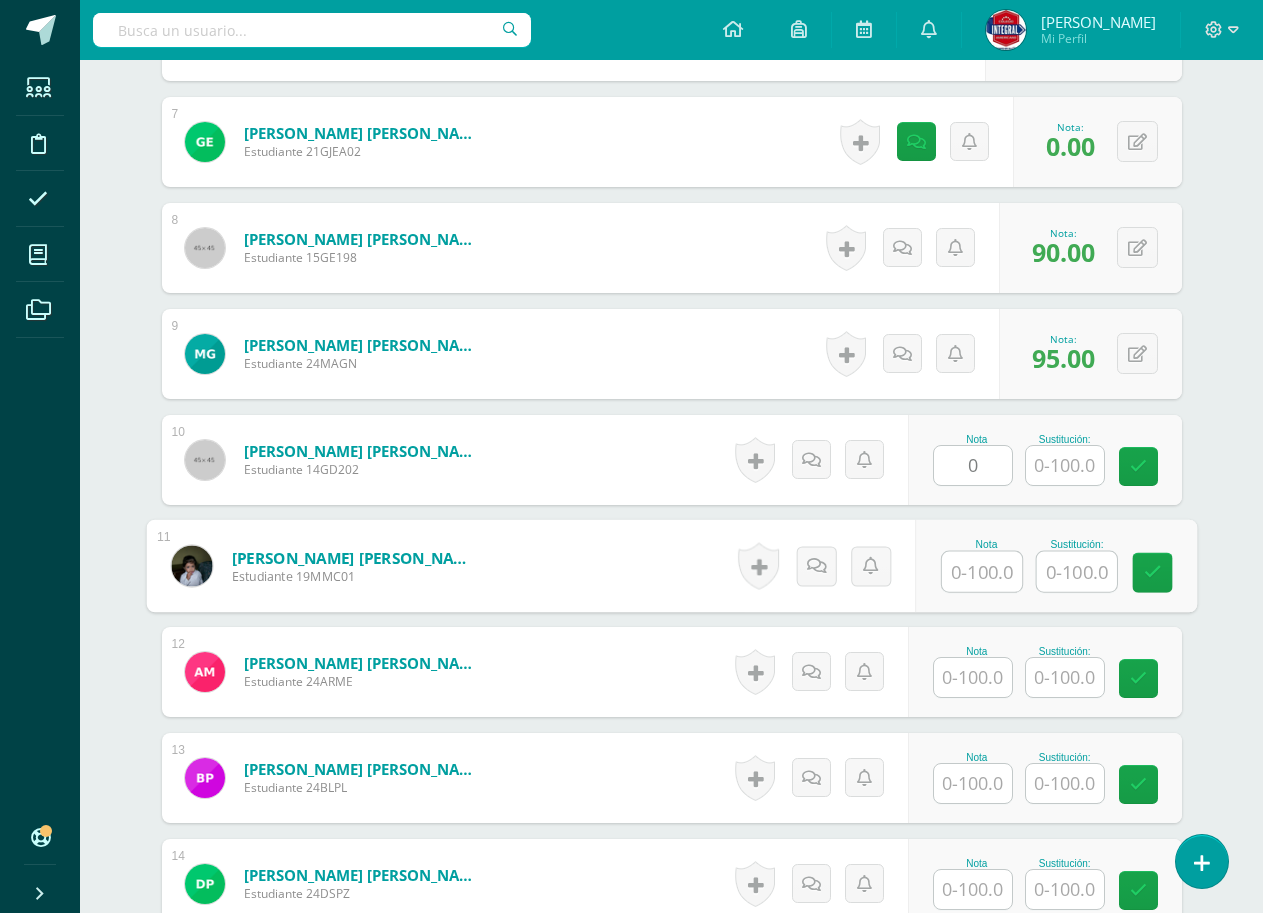 click at bounding box center (982, 572) 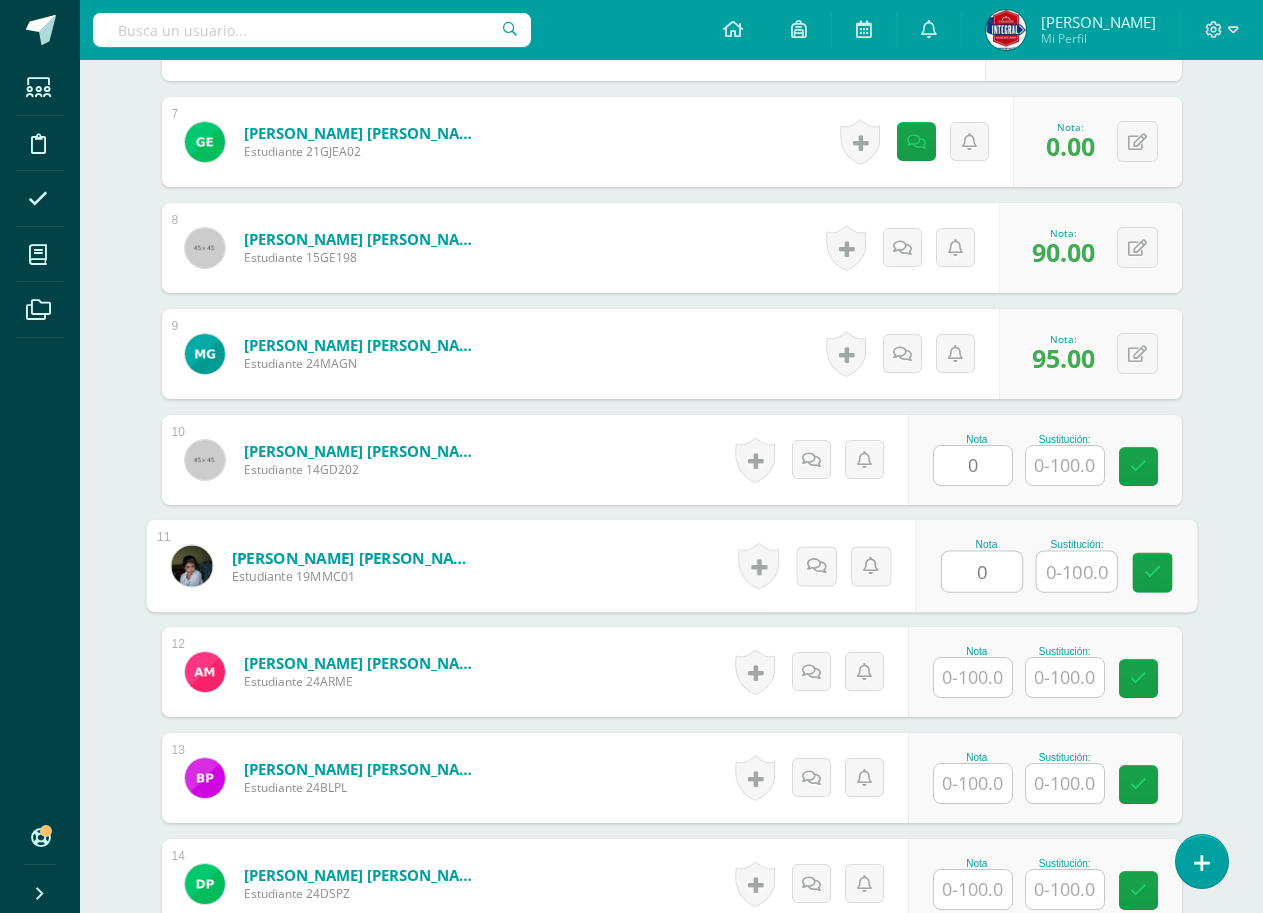 type on "0" 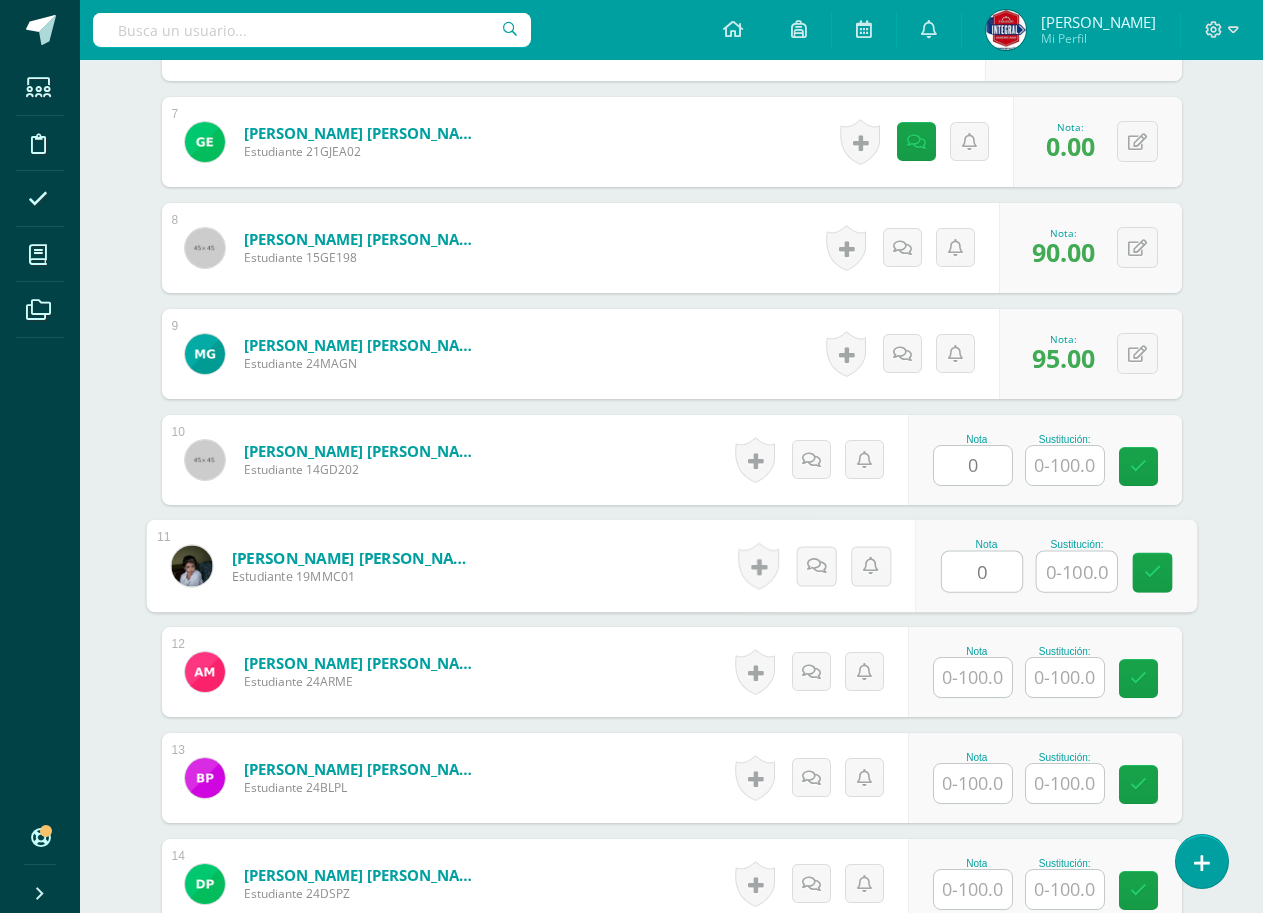 click at bounding box center (973, 677) 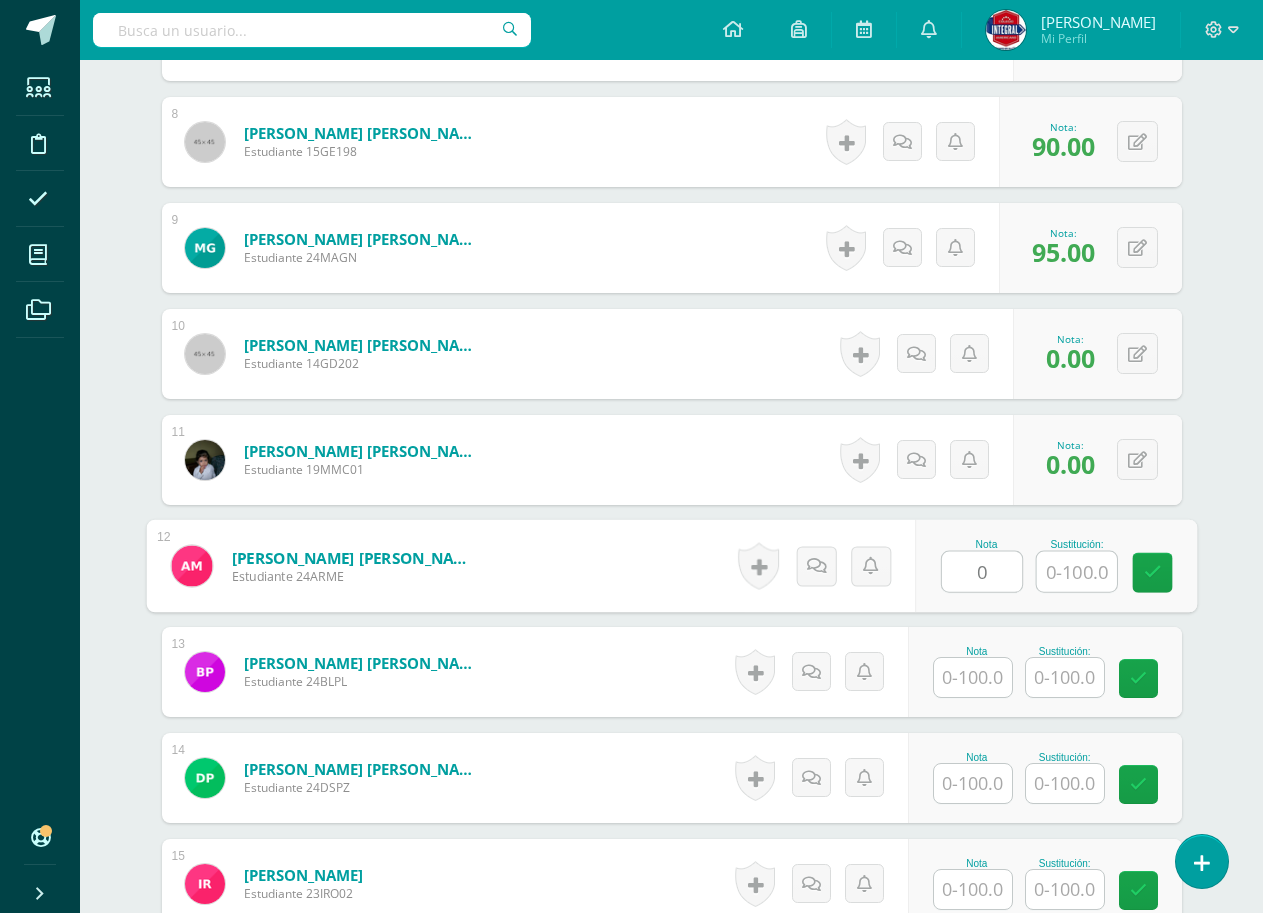 scroll, scrollTop: 1533, scrollLeft: 0, axis: vertical 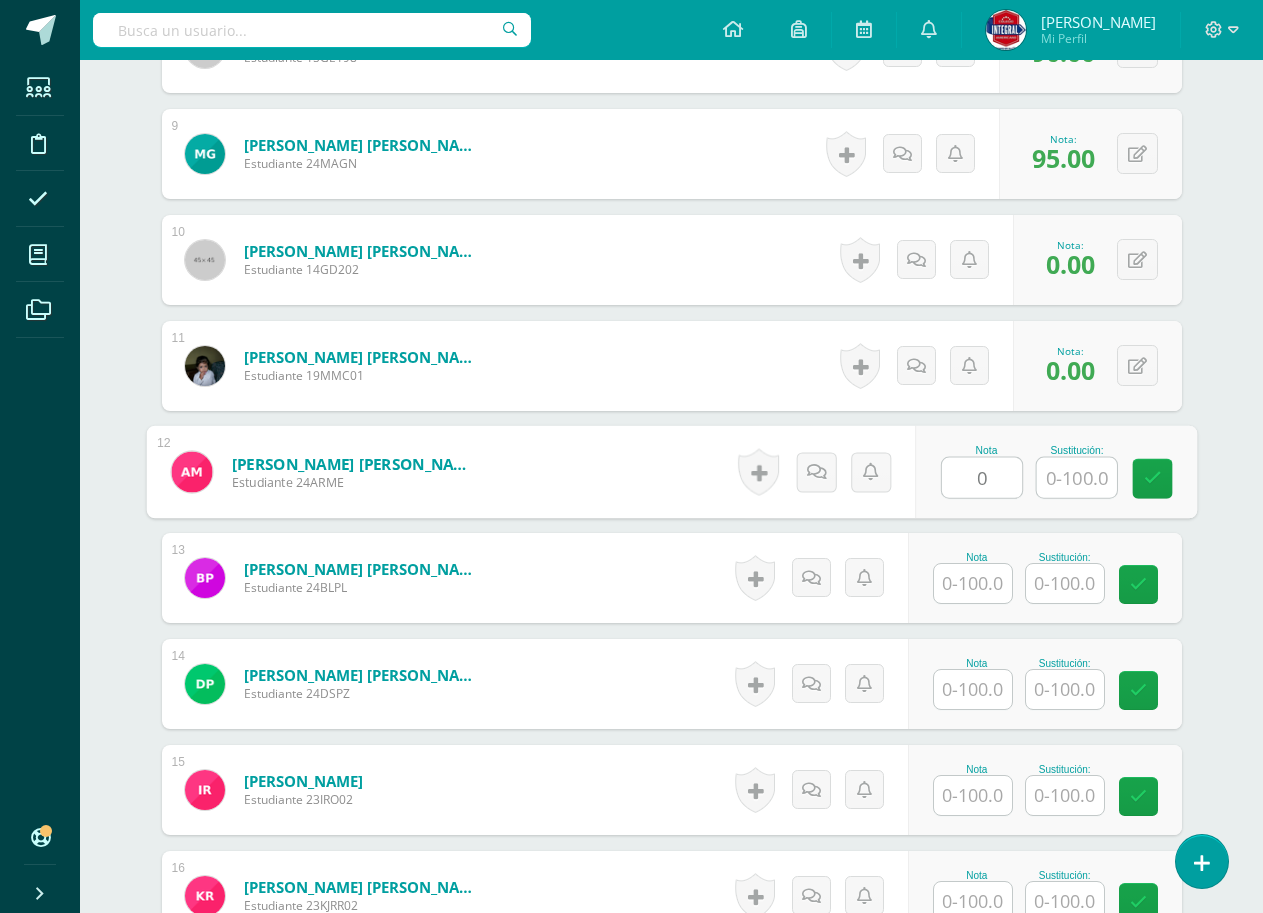 type on "0" 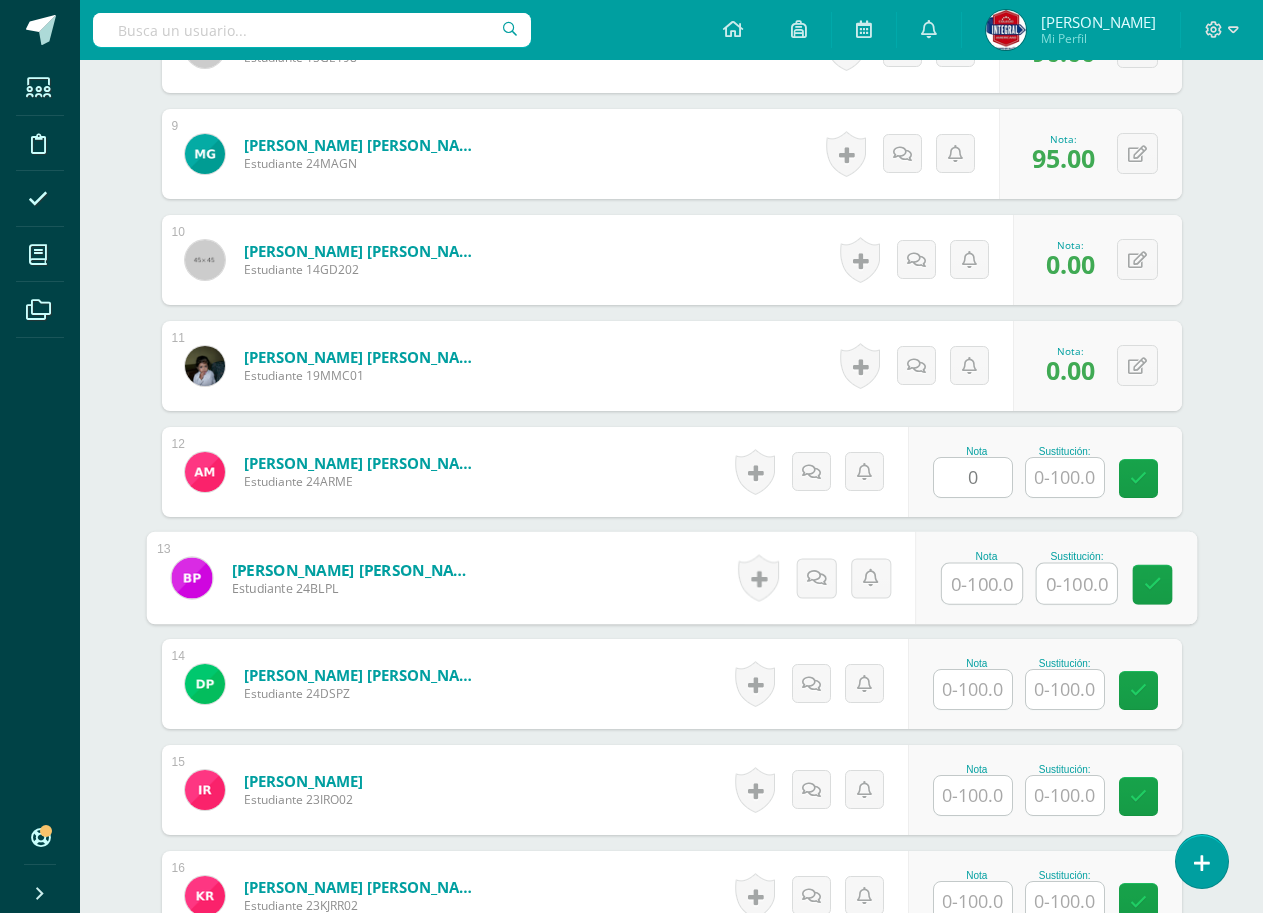 click at bounding box center [982, 584] 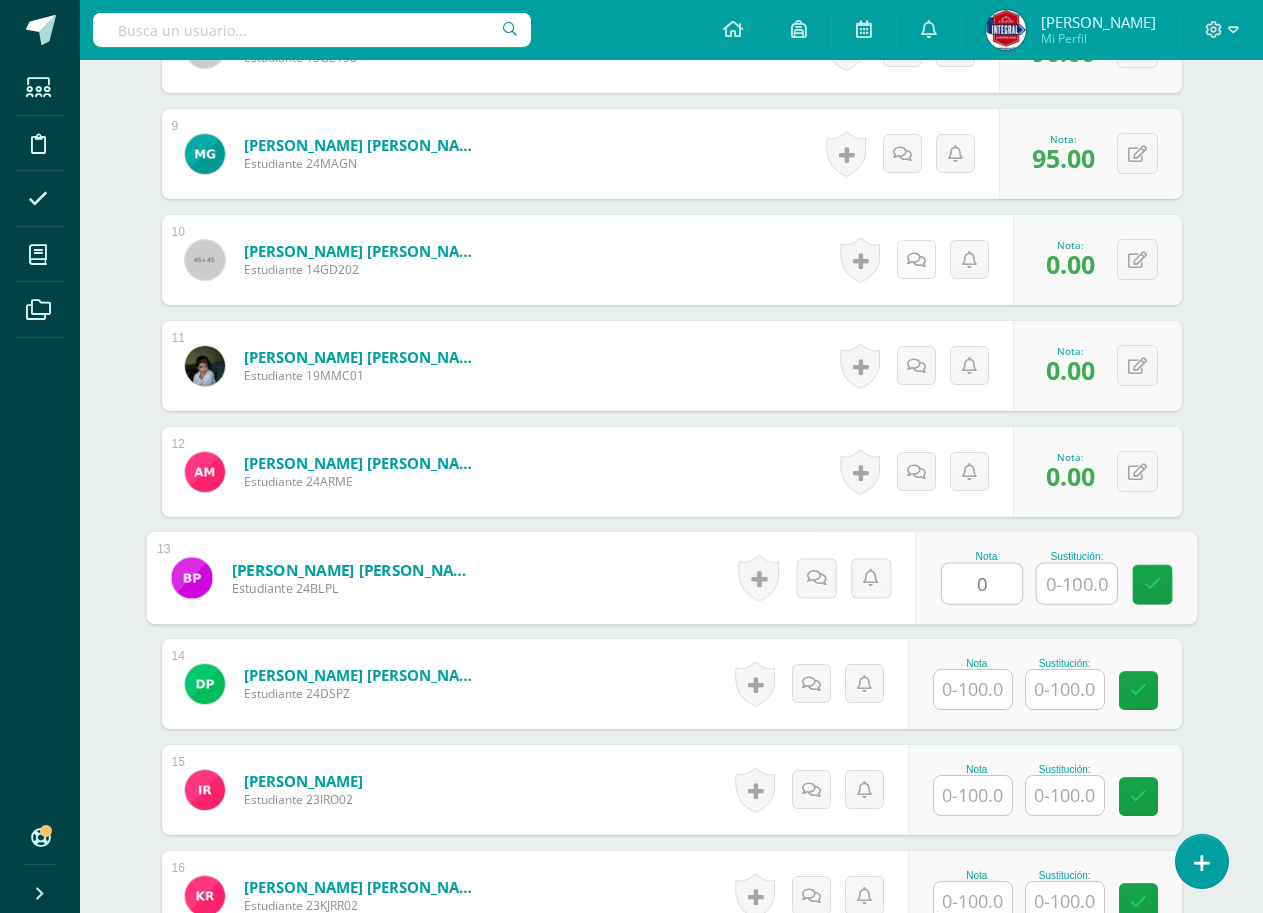type on "0" 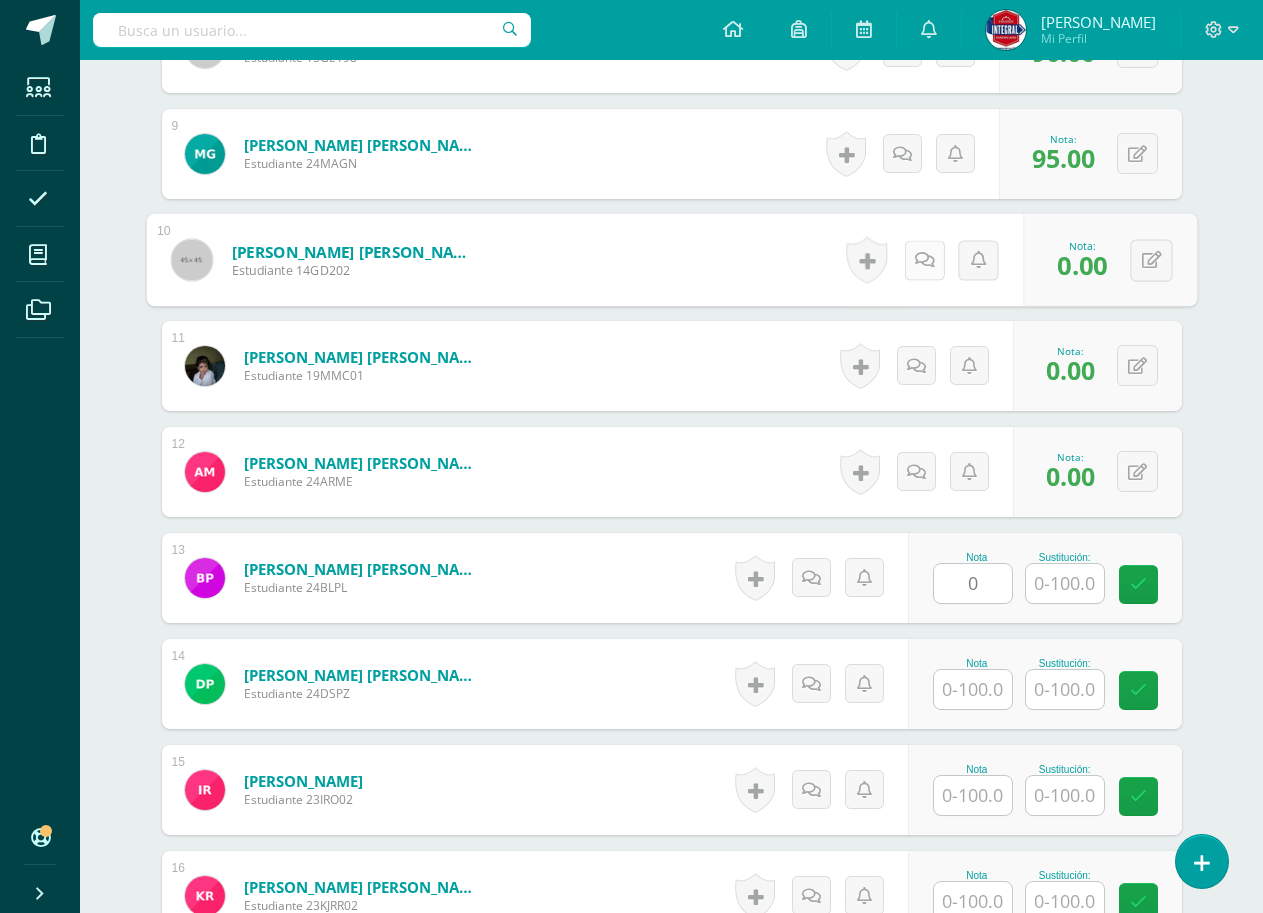 click at bounding box center (924, 260) 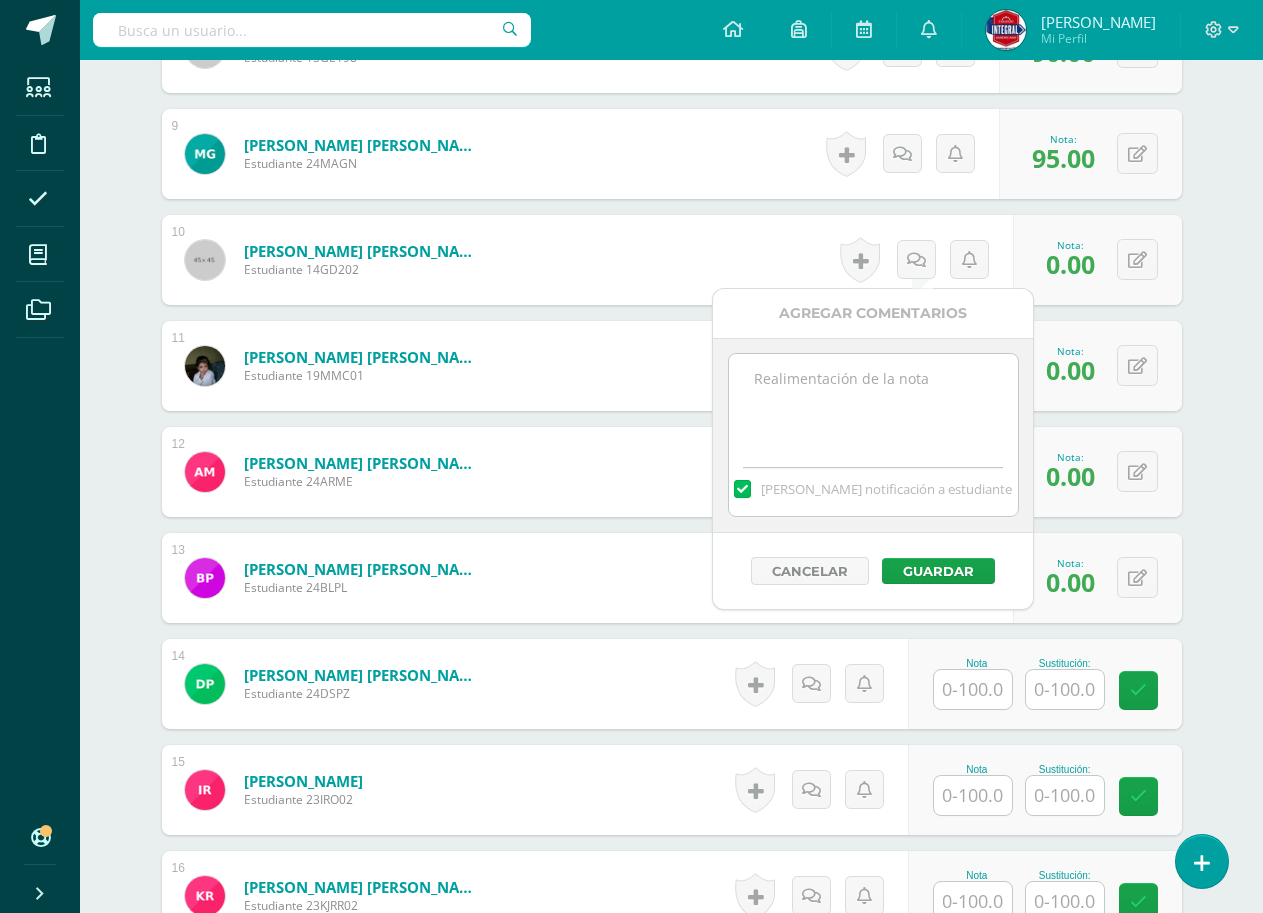 click at bounding box center [873, 404] 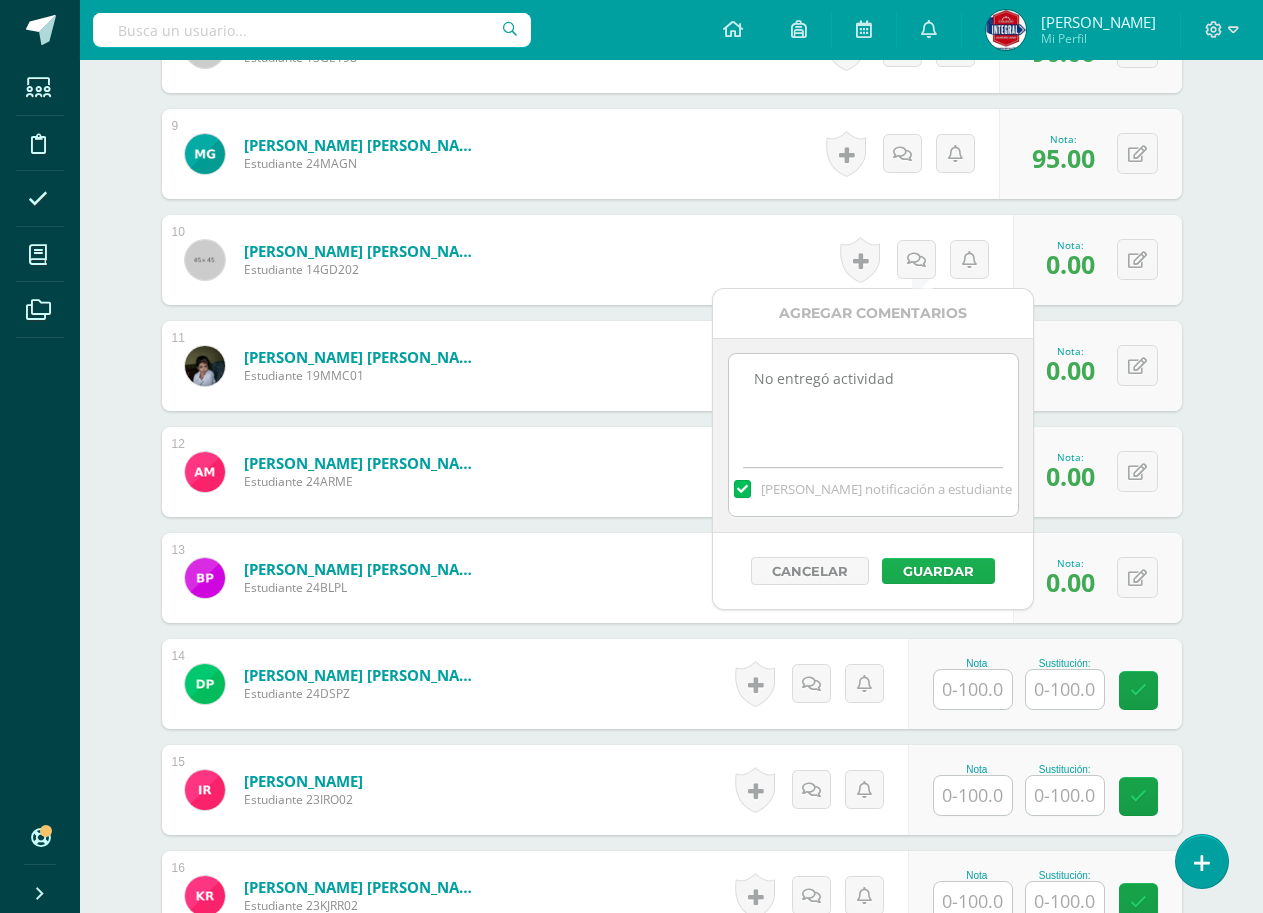 type on "No entregó actividad" 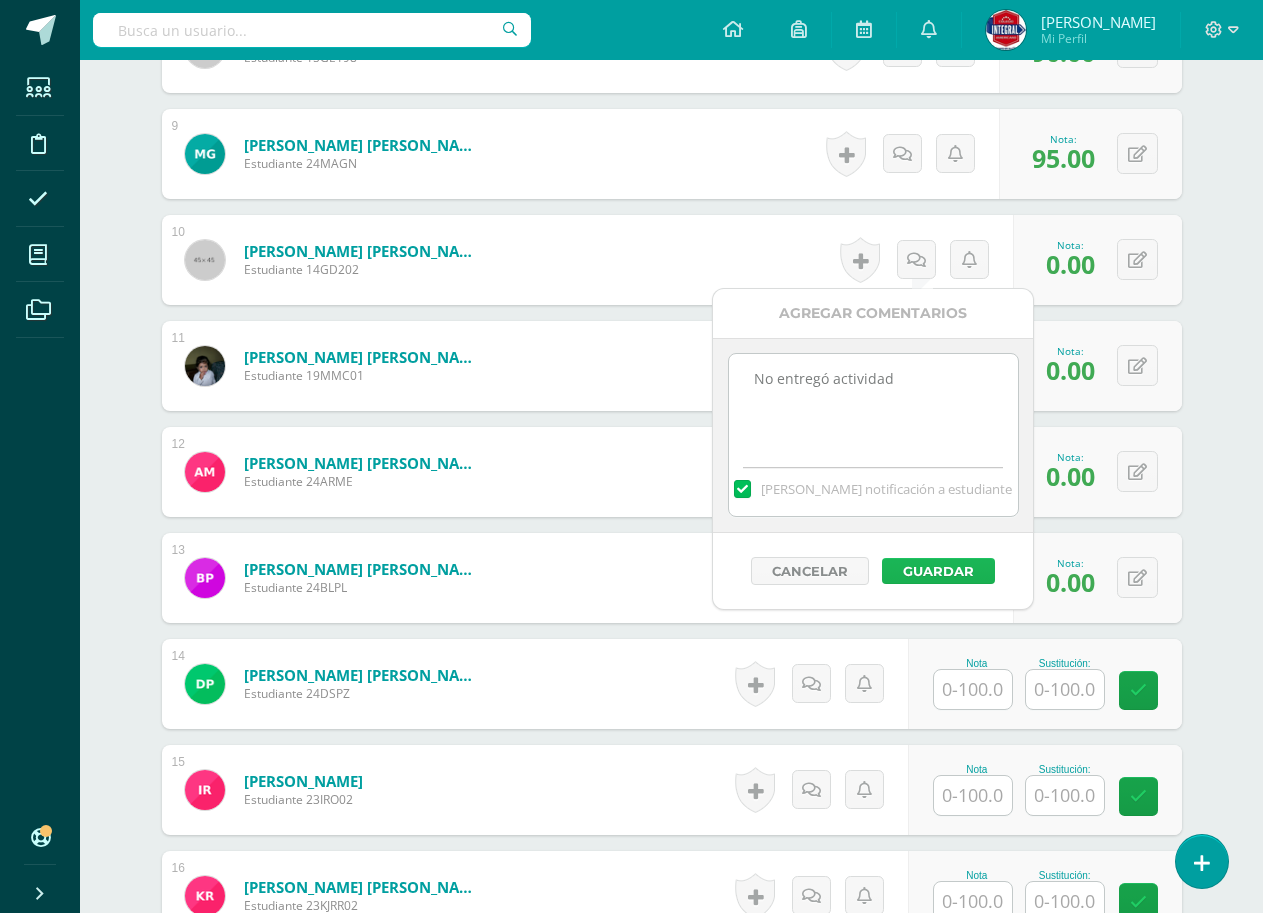 click on "Guardar" at bounding box center [938, 571] 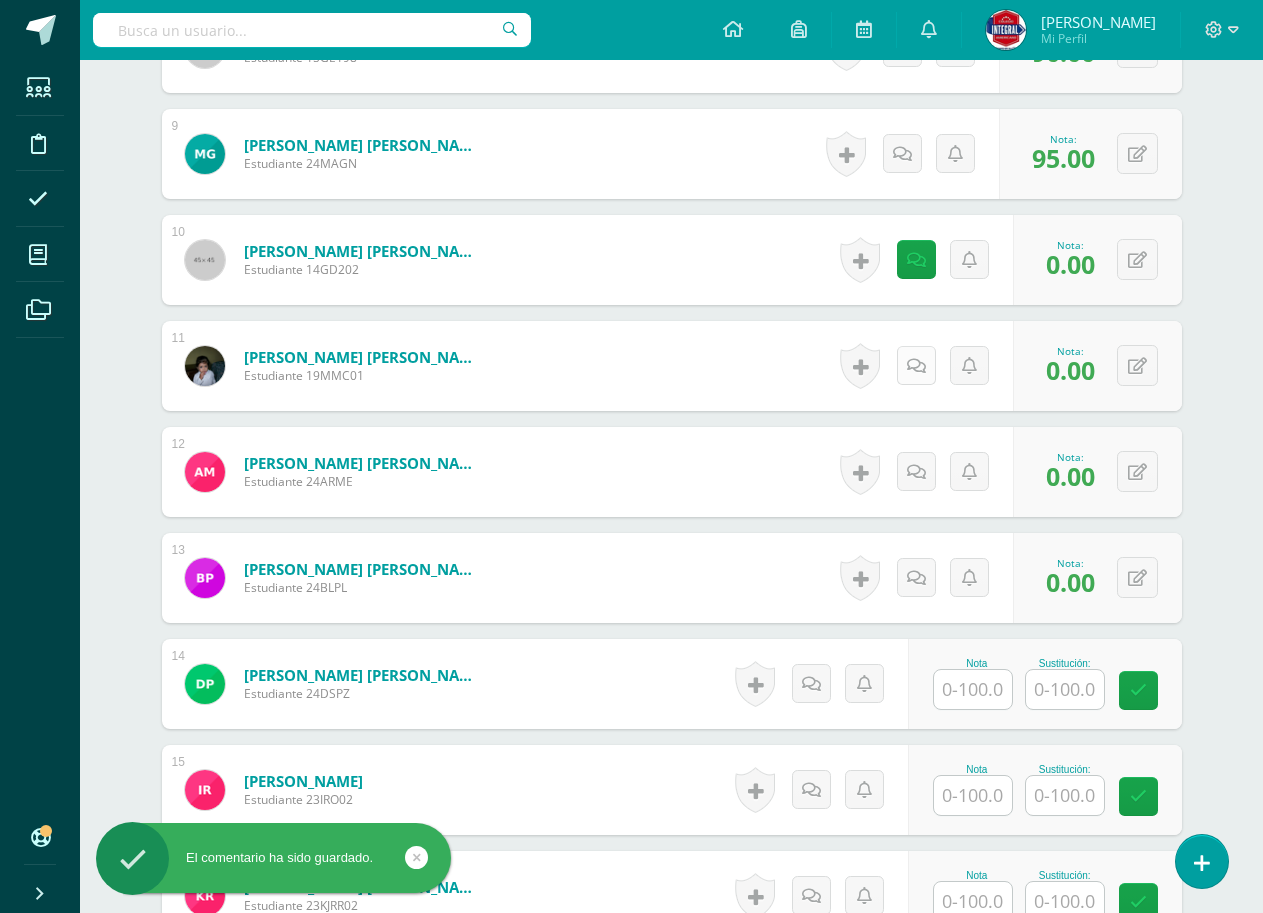 click at bounding box center (916, 365) 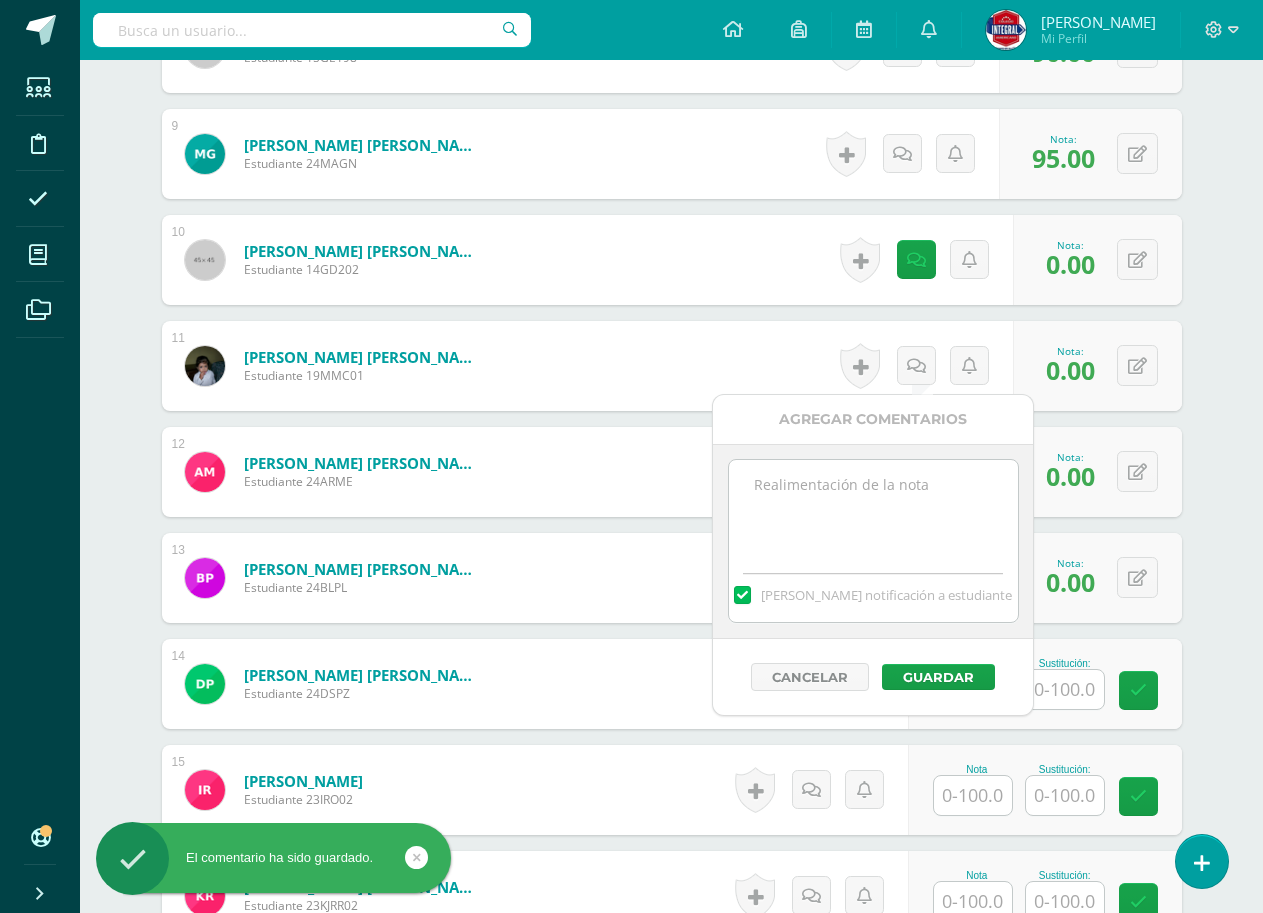 click at bounding box center (873, 510) 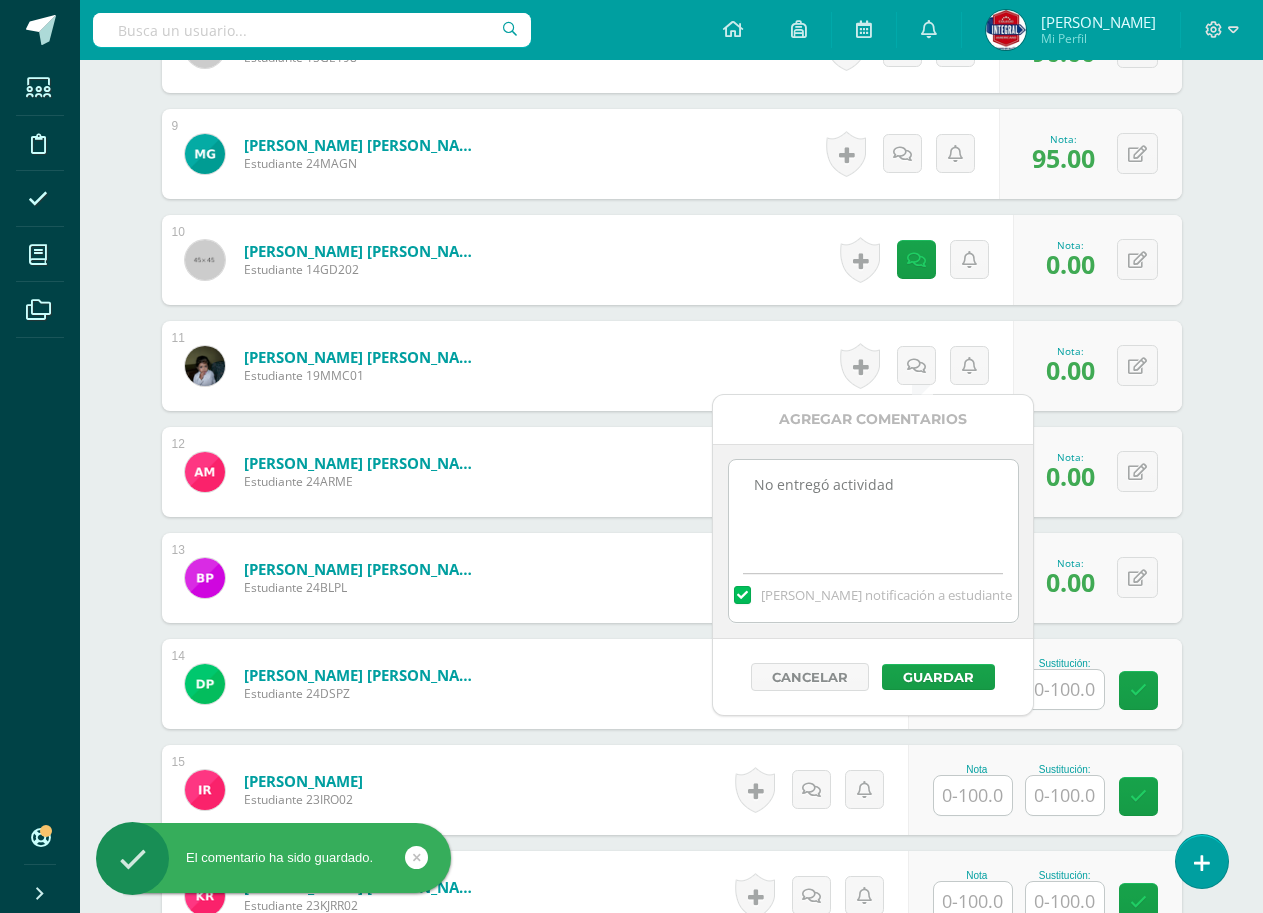 type on "No entregó actividad" 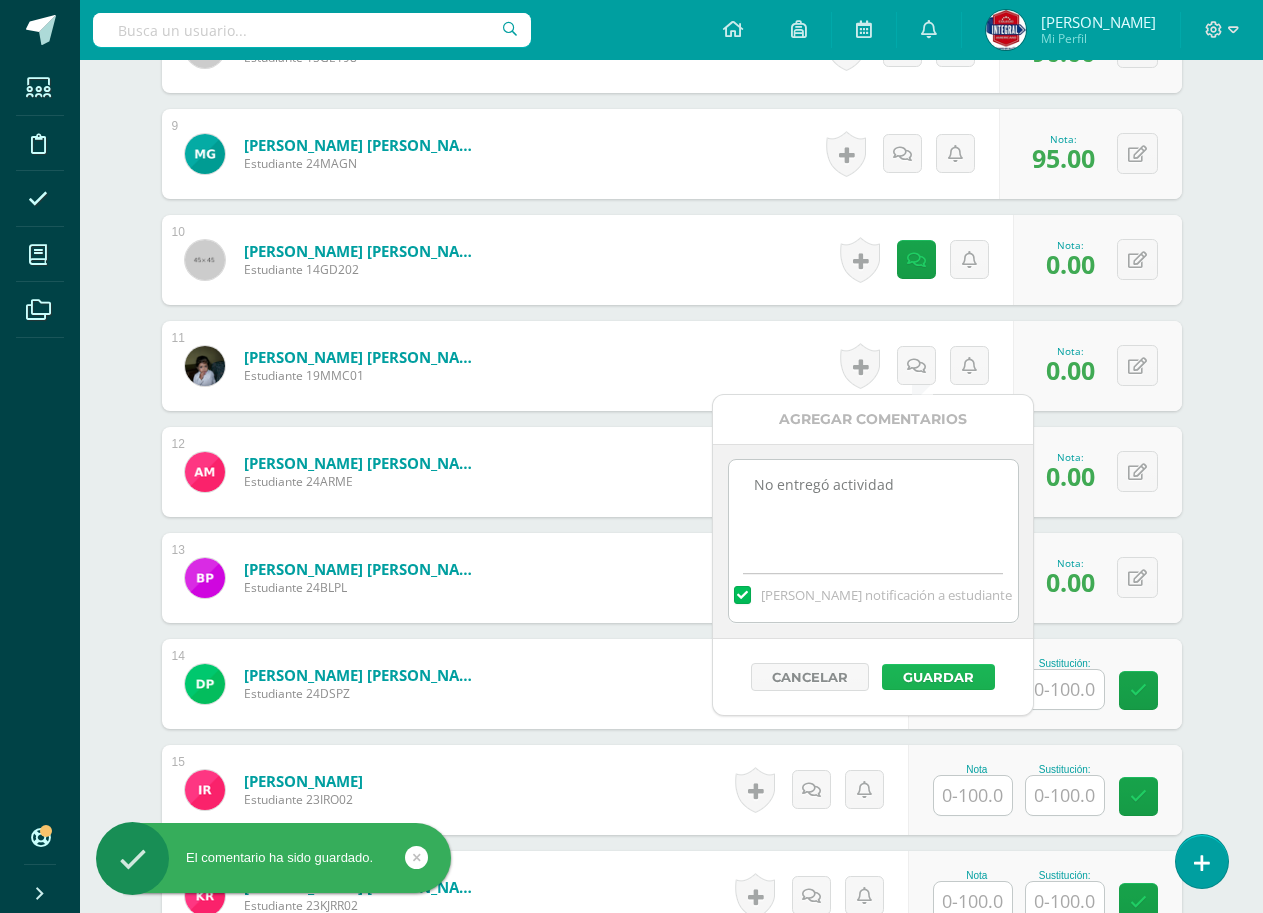 click on "Guardar" at bounding box center [938, 677] 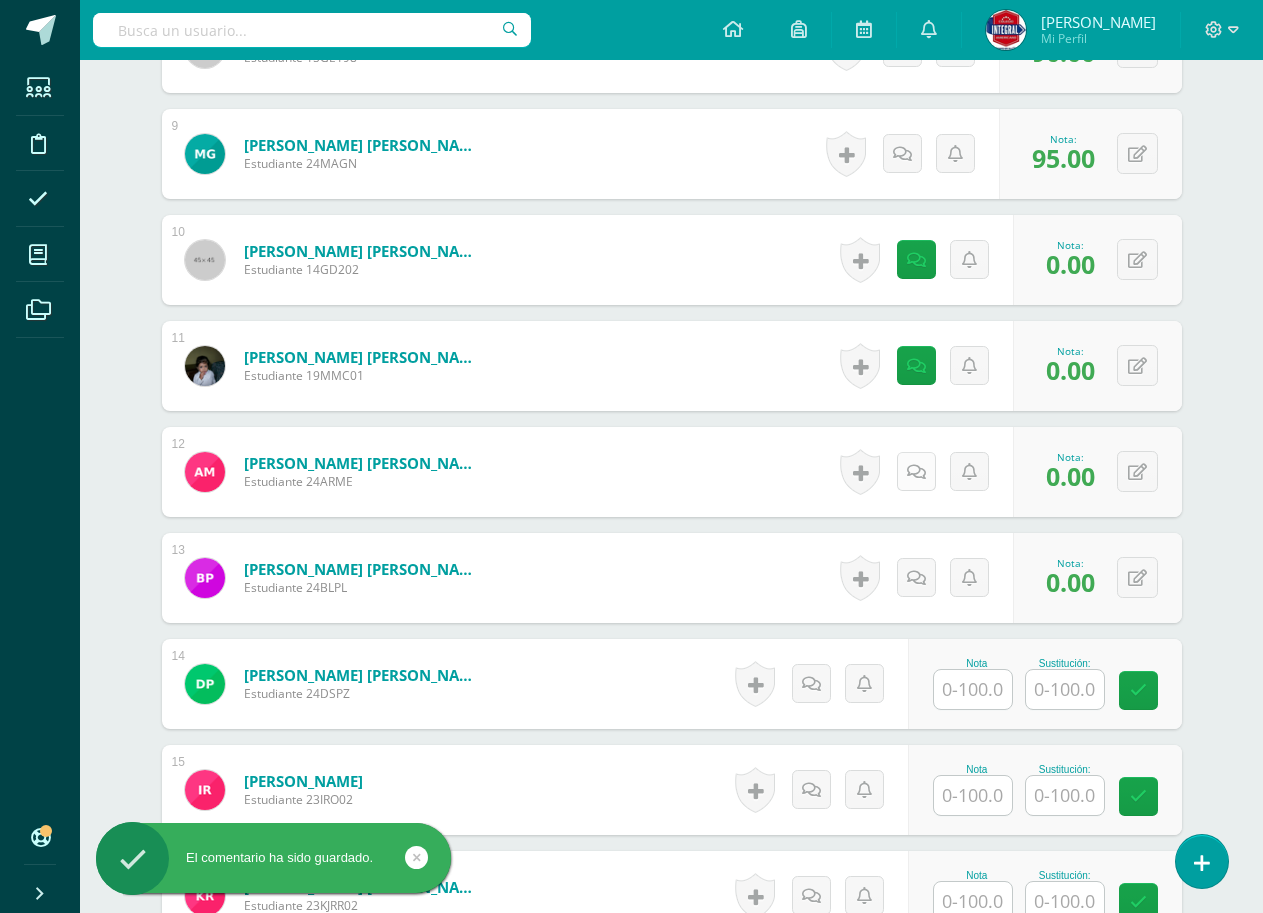 click at bounding box center (916, 472) 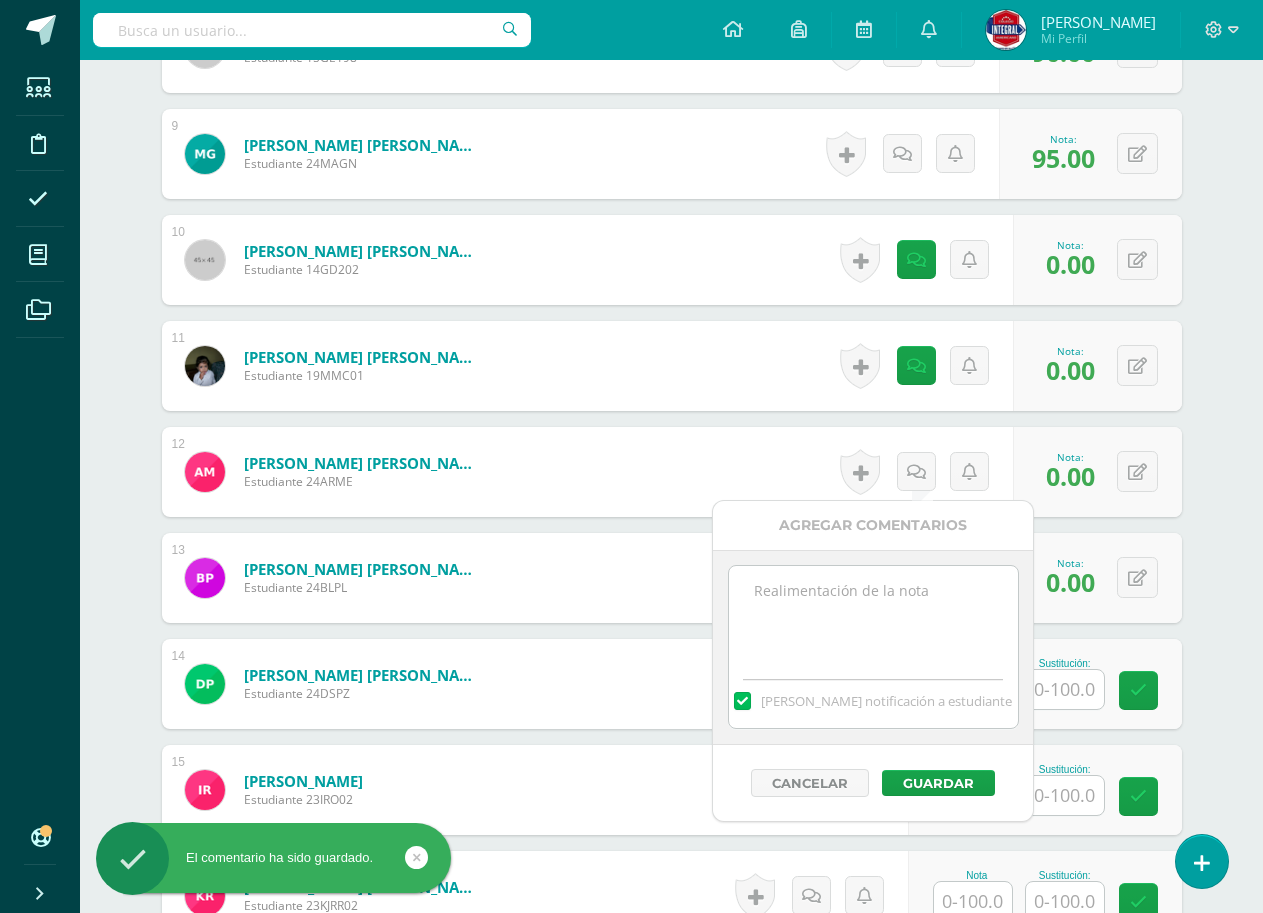 click at bounding box center [873, 616] 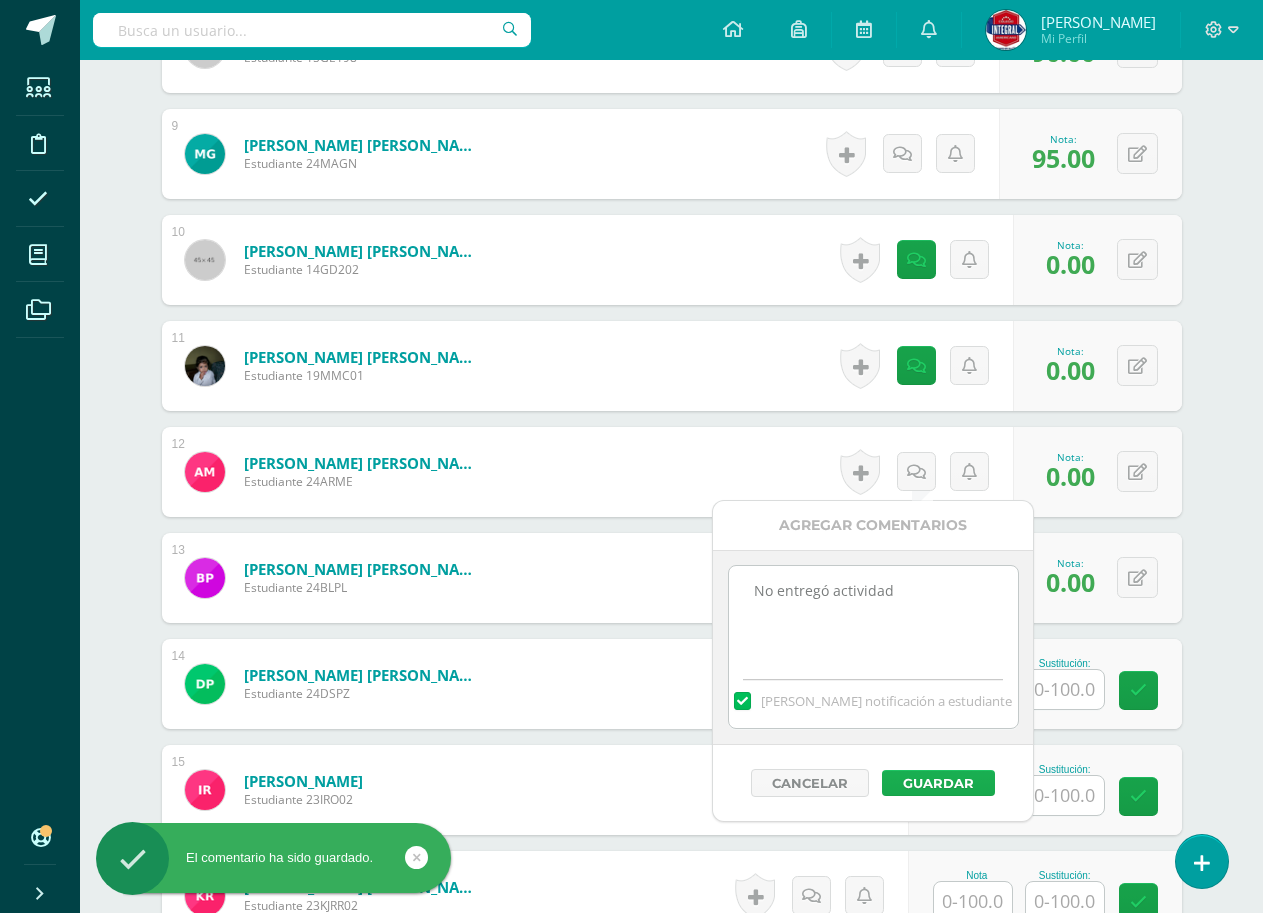 type on "No entregó actividad" 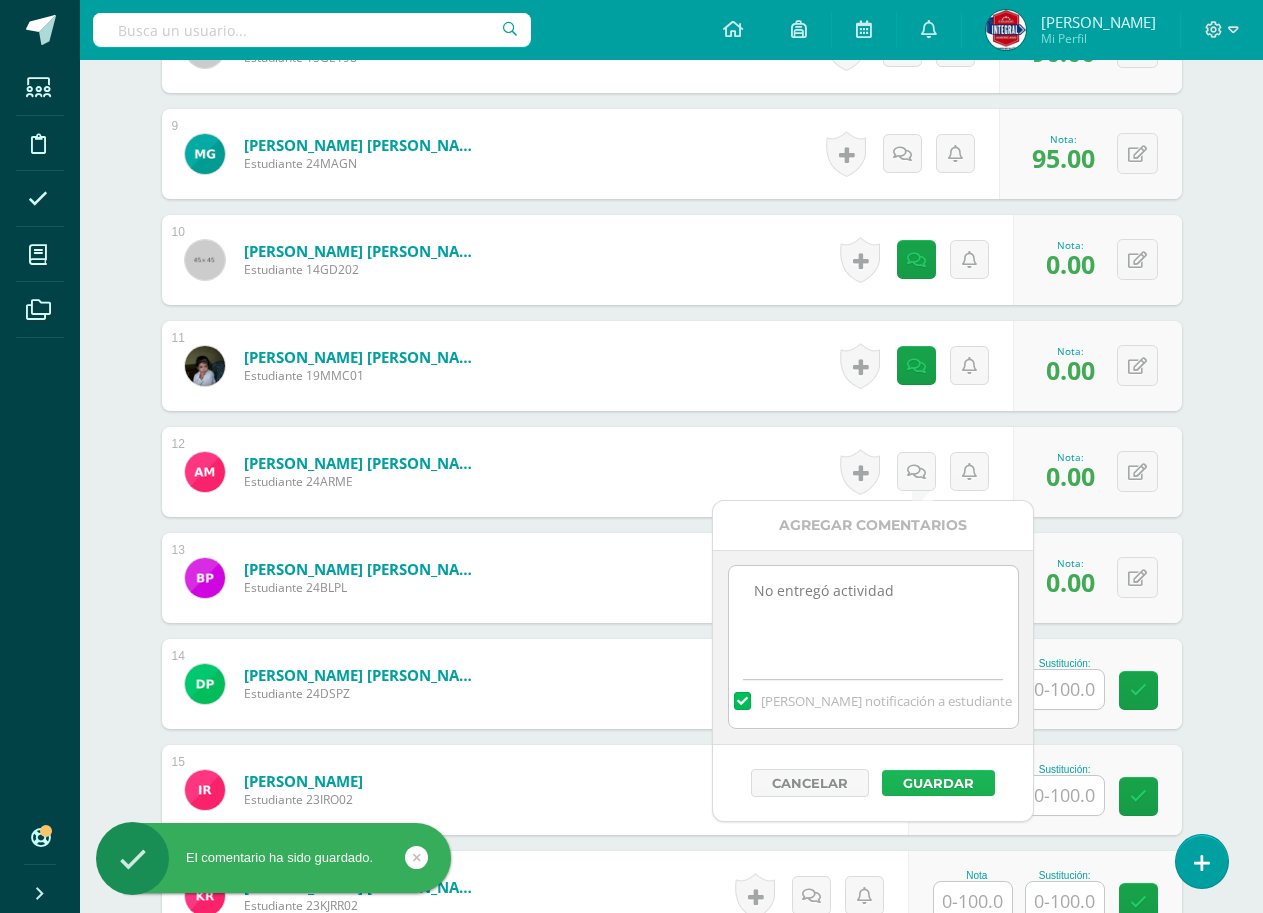 click on "Guardar" at bounding box center (938, 783) 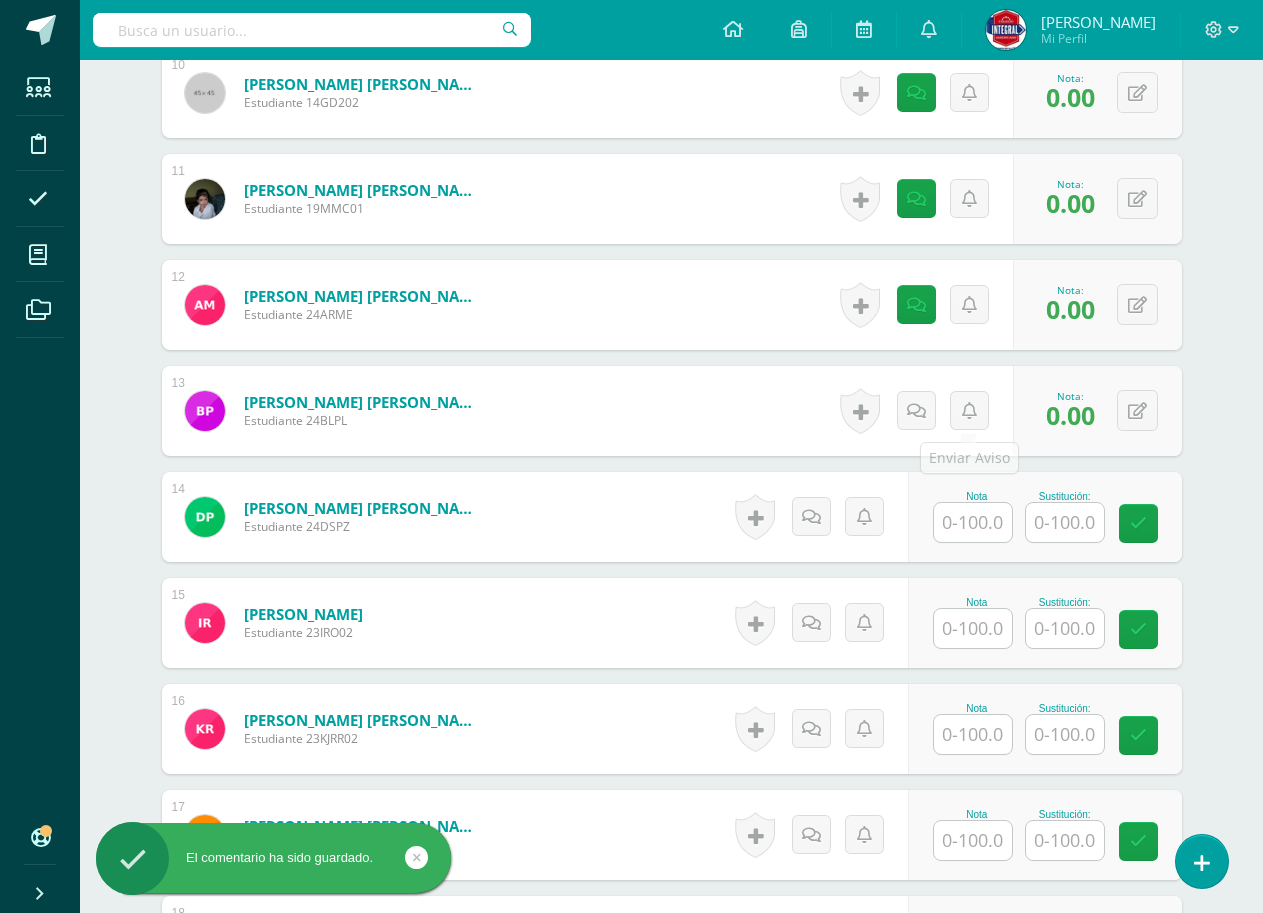 scroll, scrollTop: 1733, scrollLeft: 0, axis: vertical 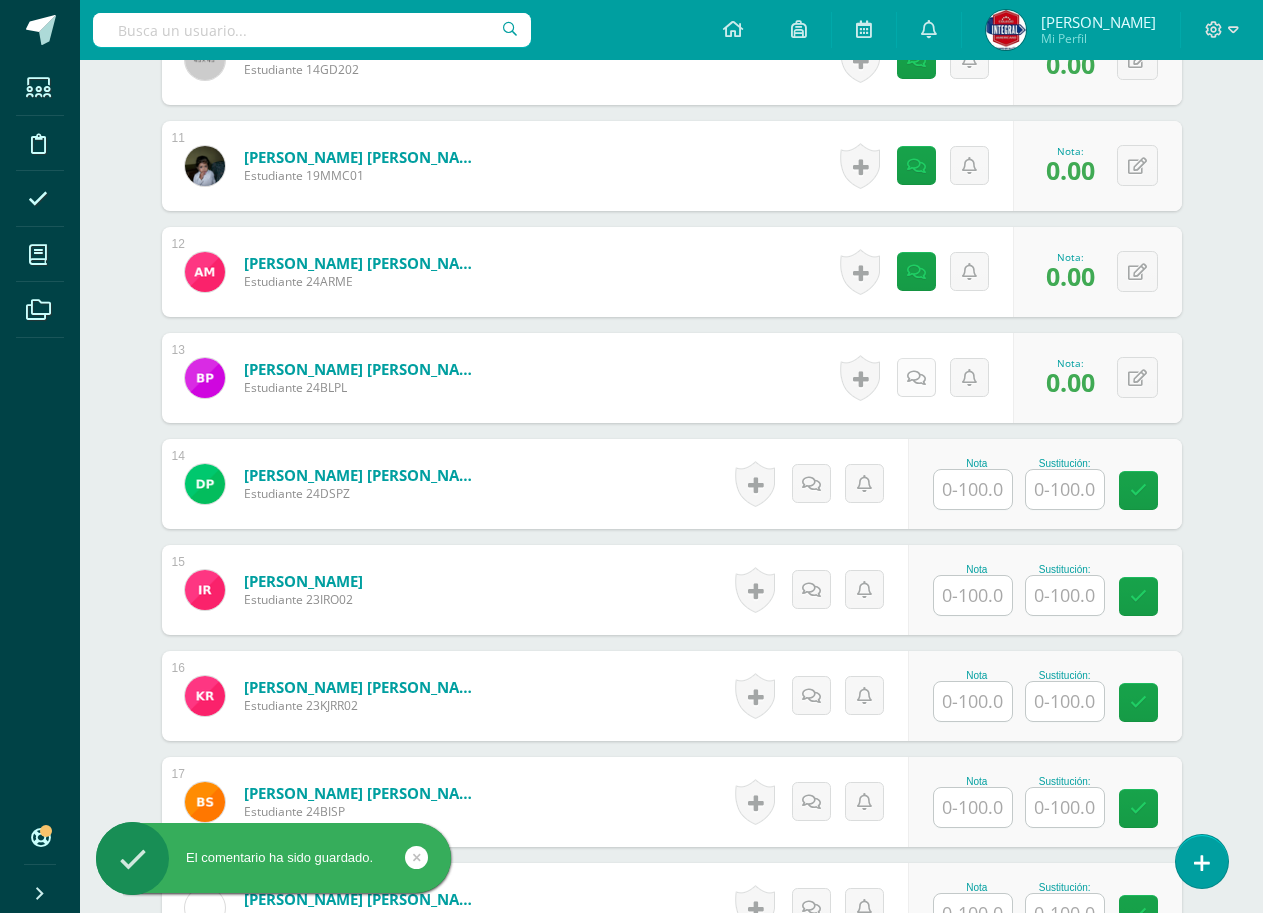 click at bounding box center (916, 378) 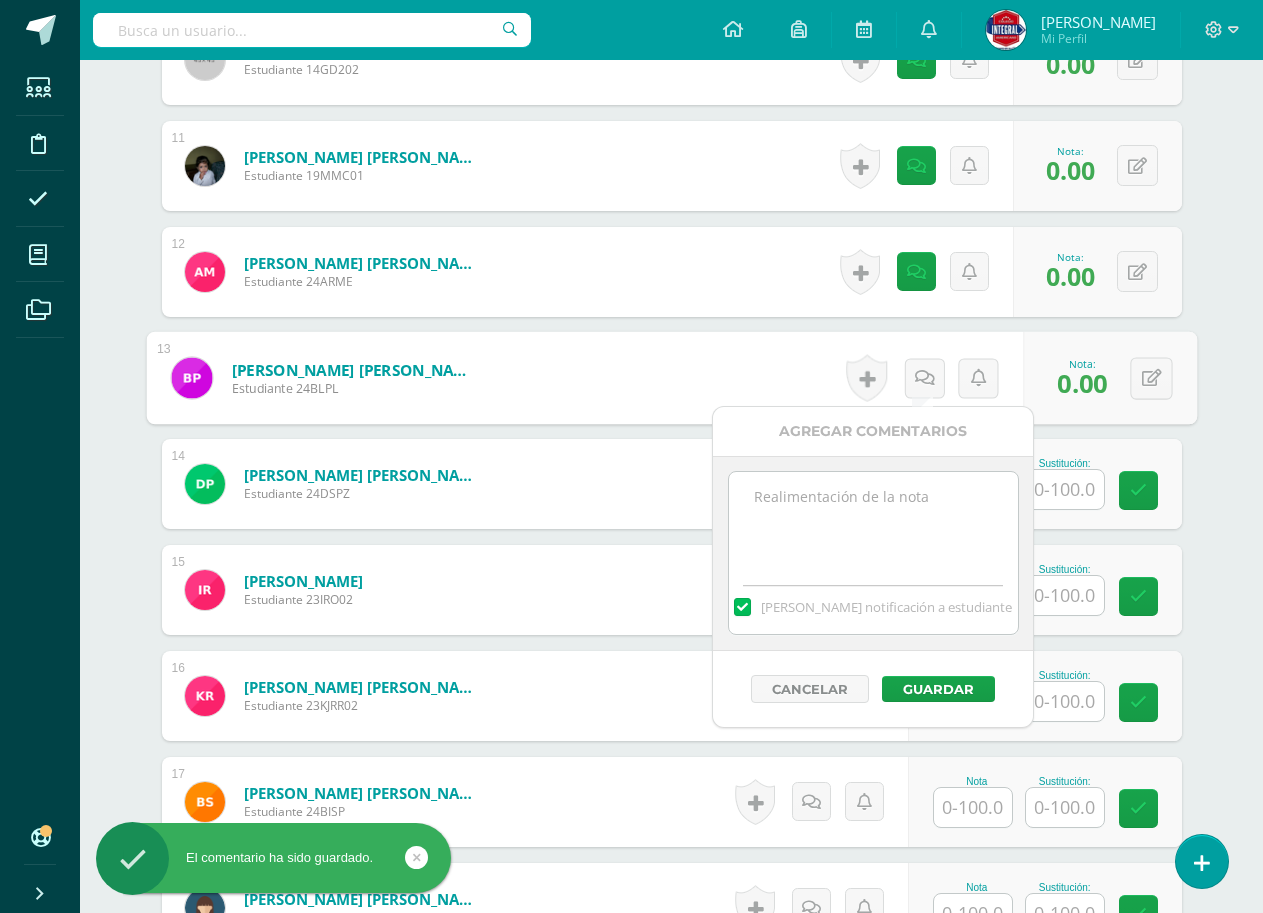 click at bounding box center (873, 522) 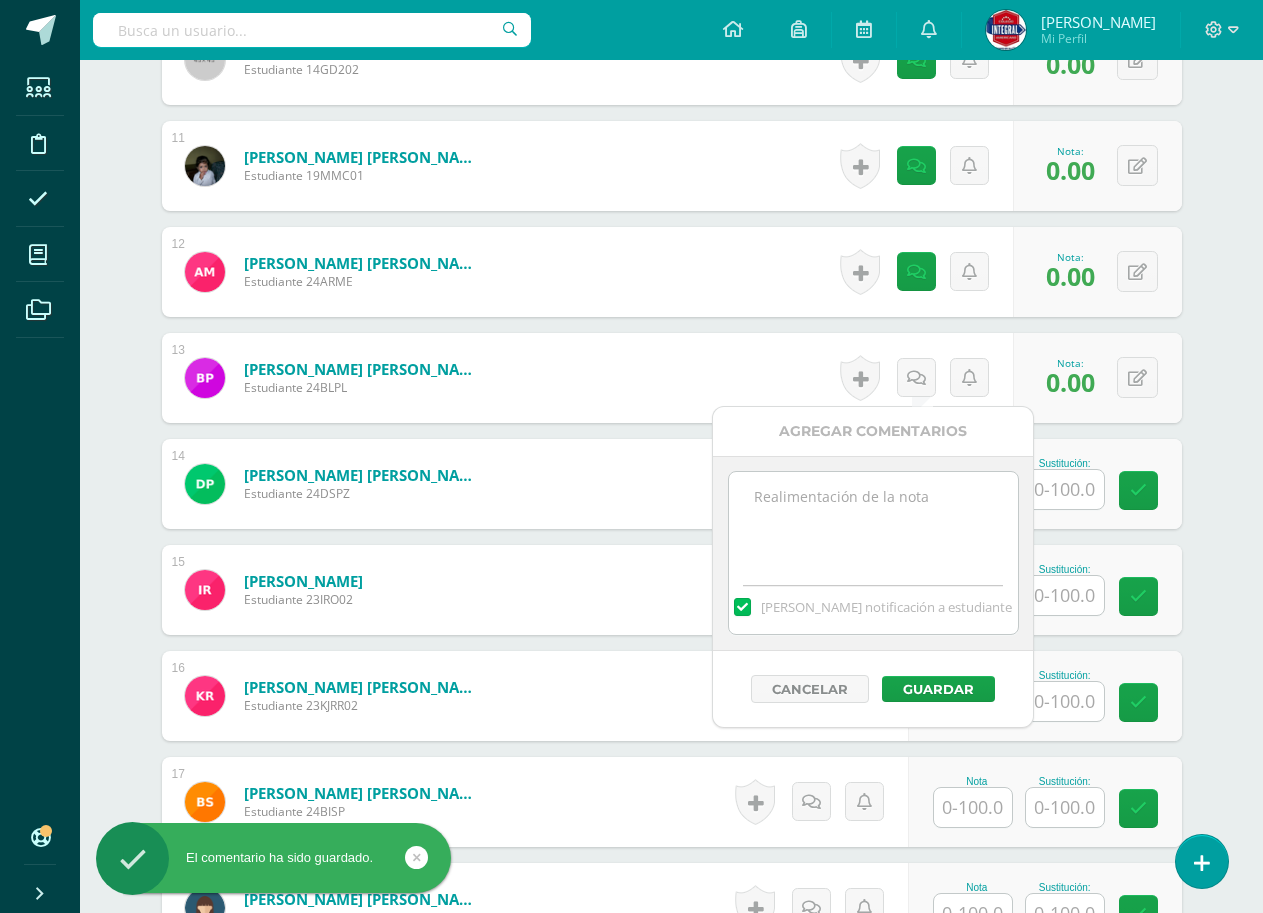 paste on "No entregó actividad" 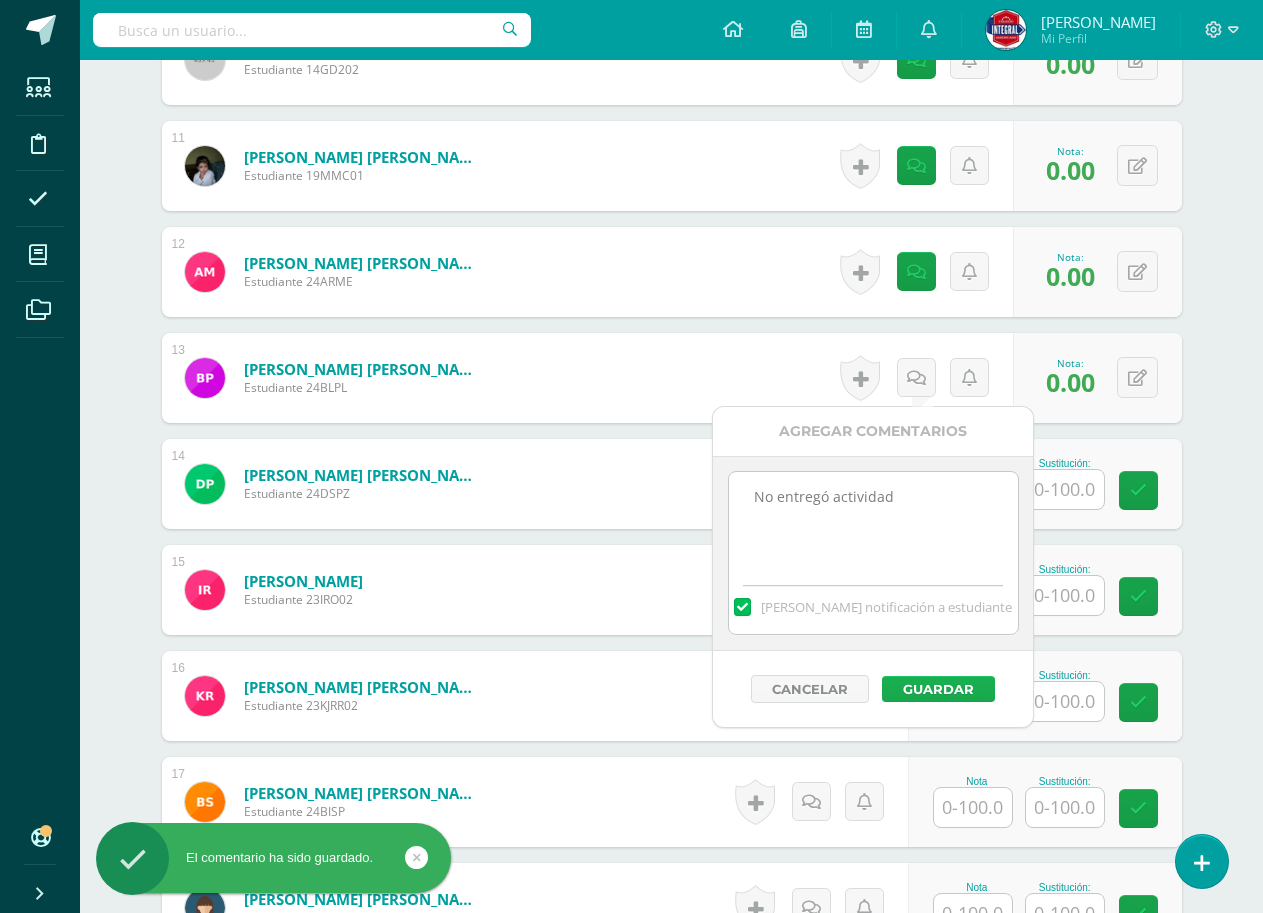 type on "No entregó actividad" 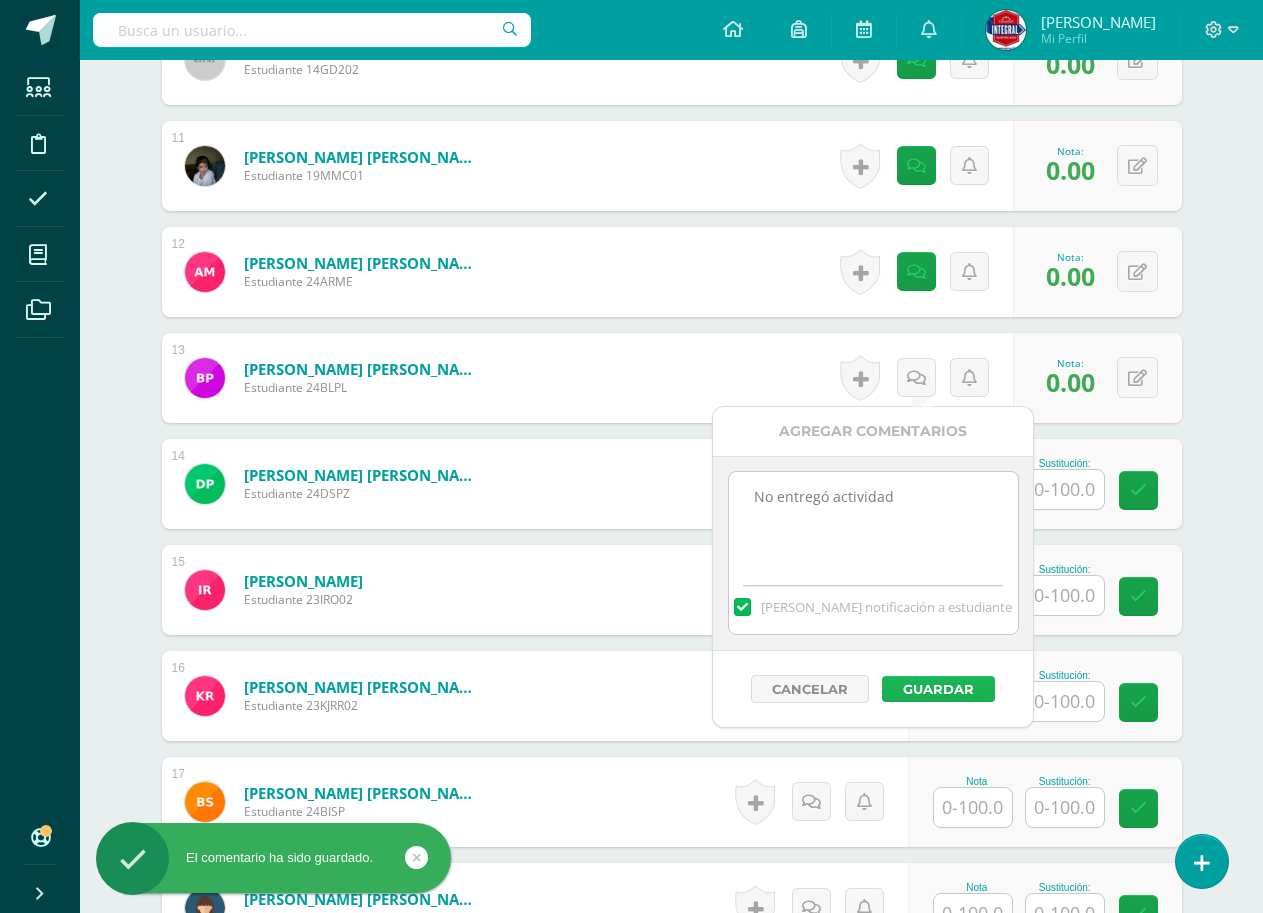 click on "Guardar" at bounding box center (938, 689) 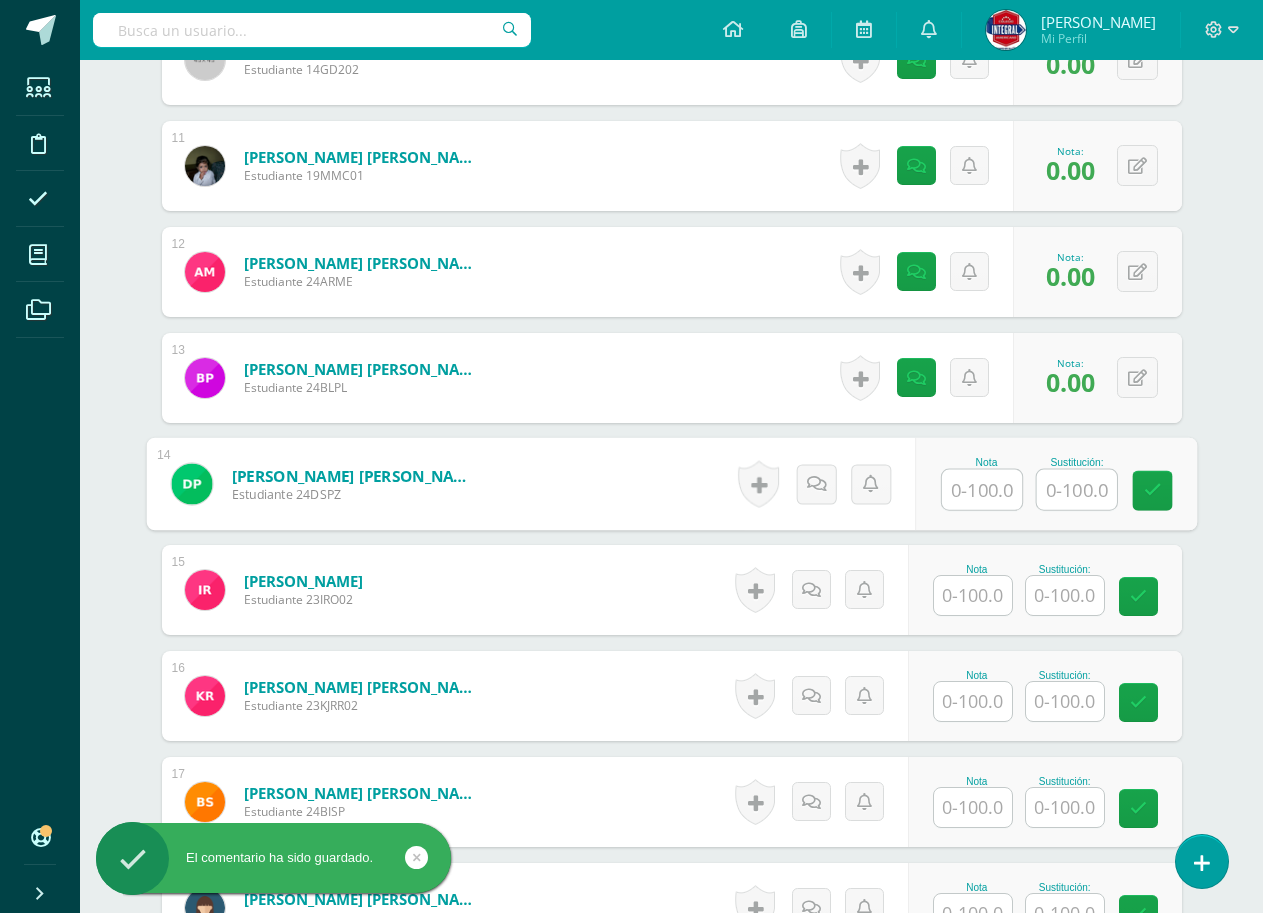click at bounding box center (982, 490) 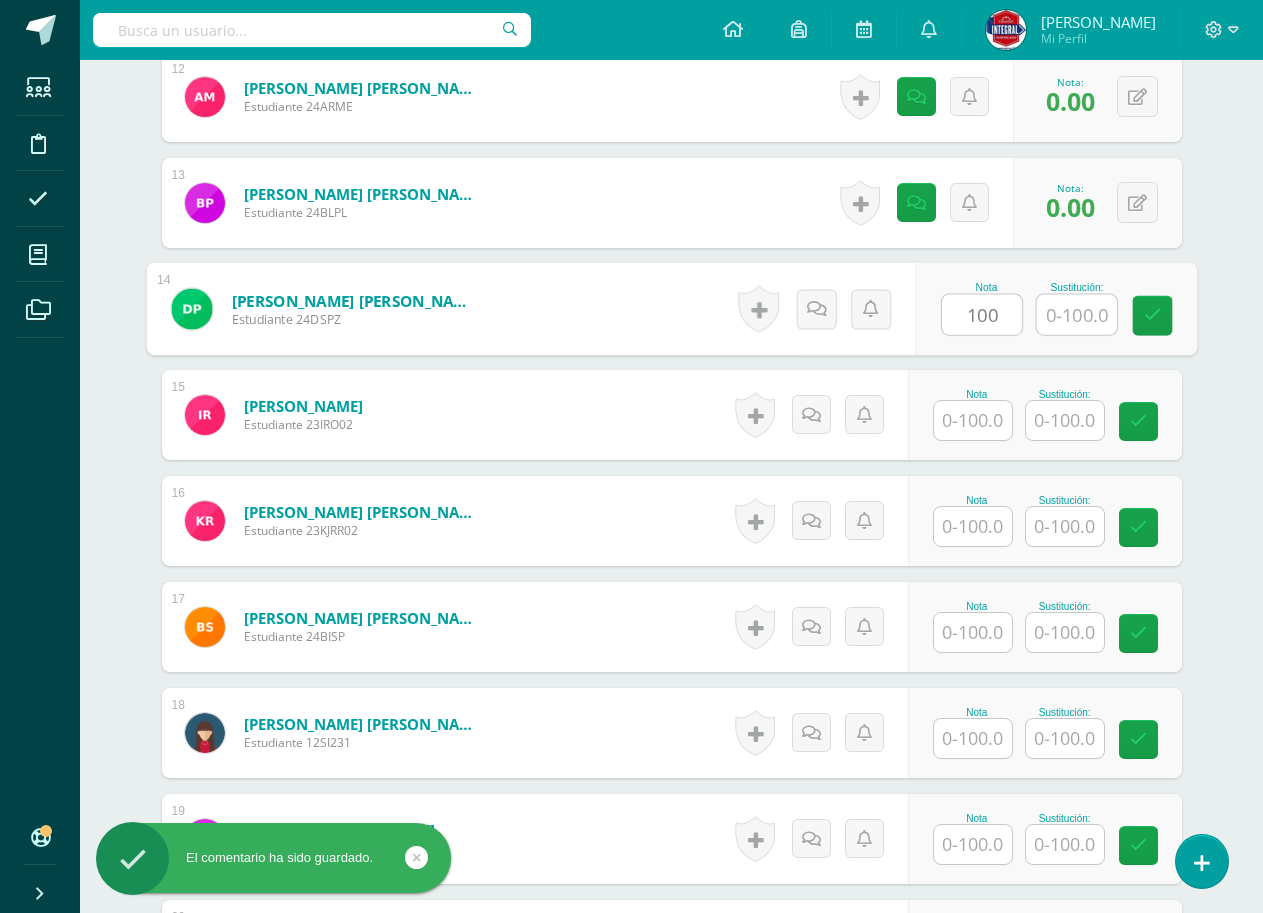 scroll, scrollTop: 1933, scrollLeft: 0, axis: vertical 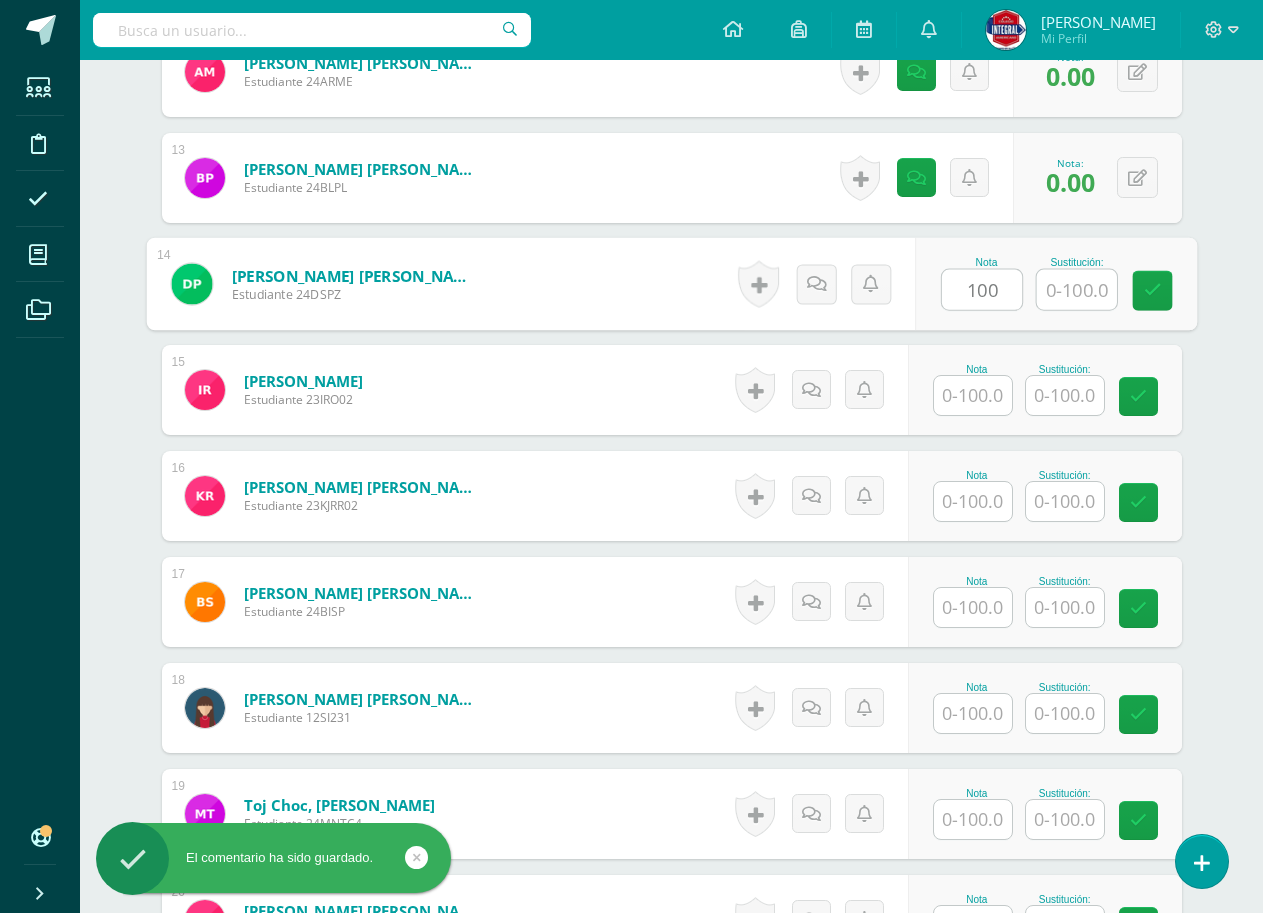 type on "100" 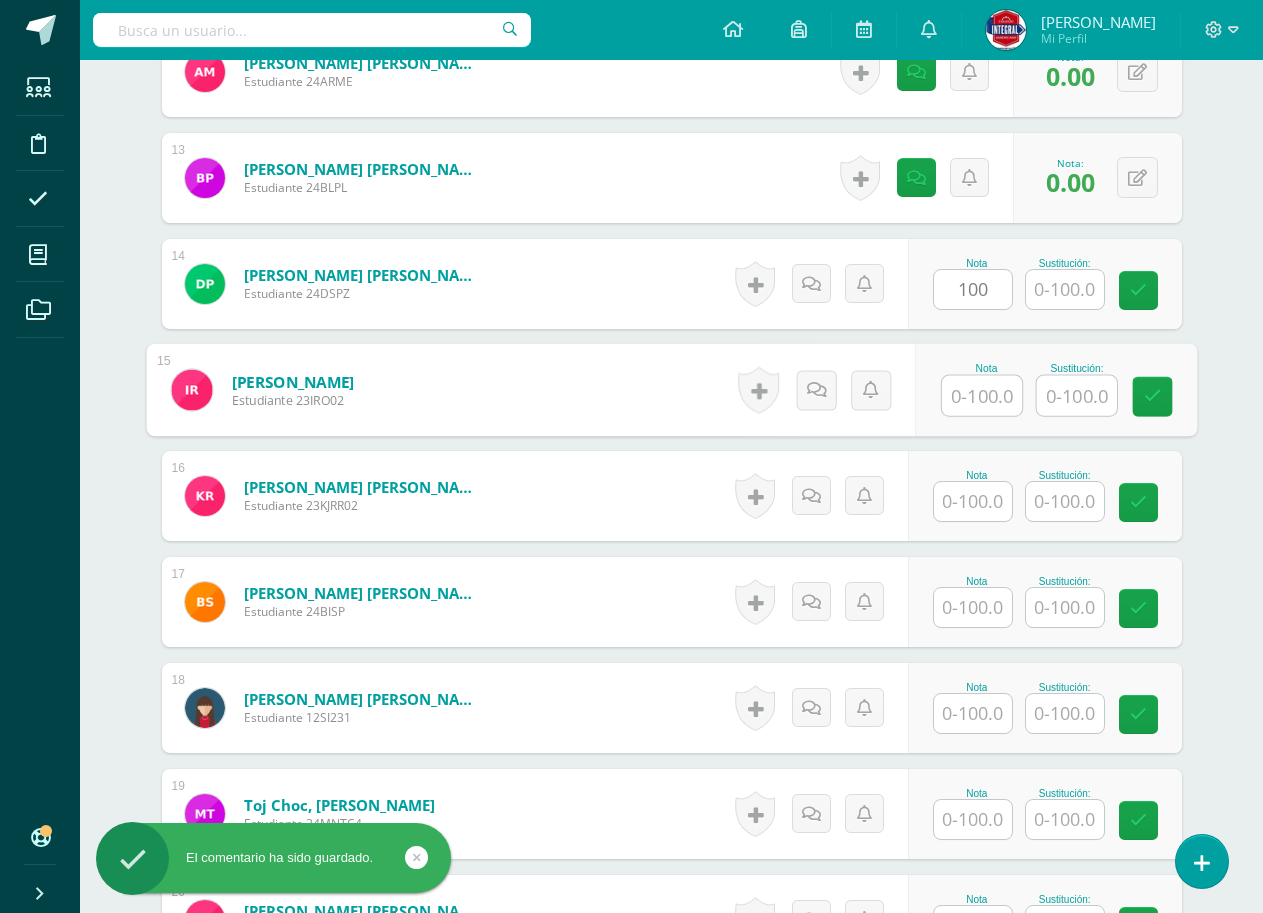 click at bounding box center (982, 396) 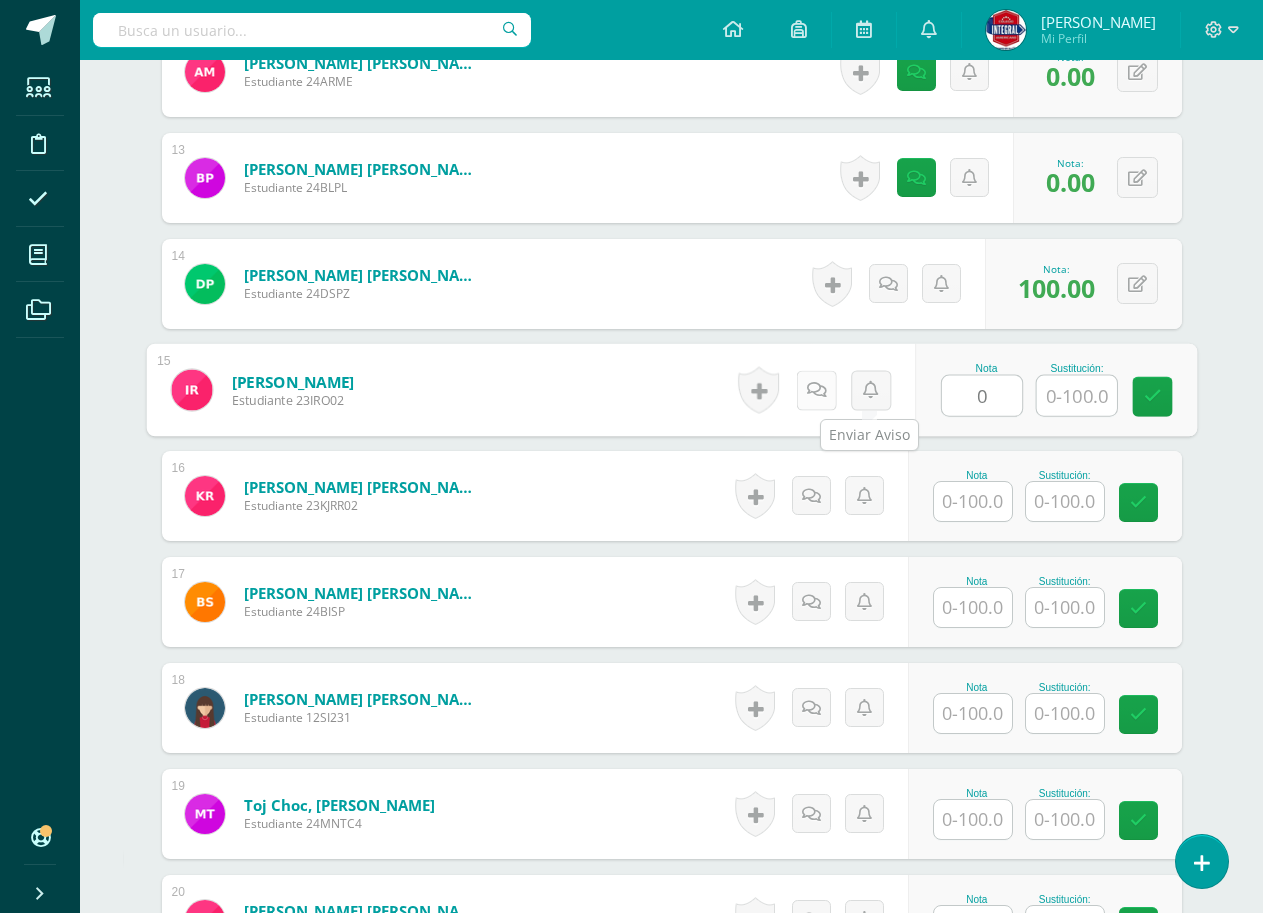 type on "0" 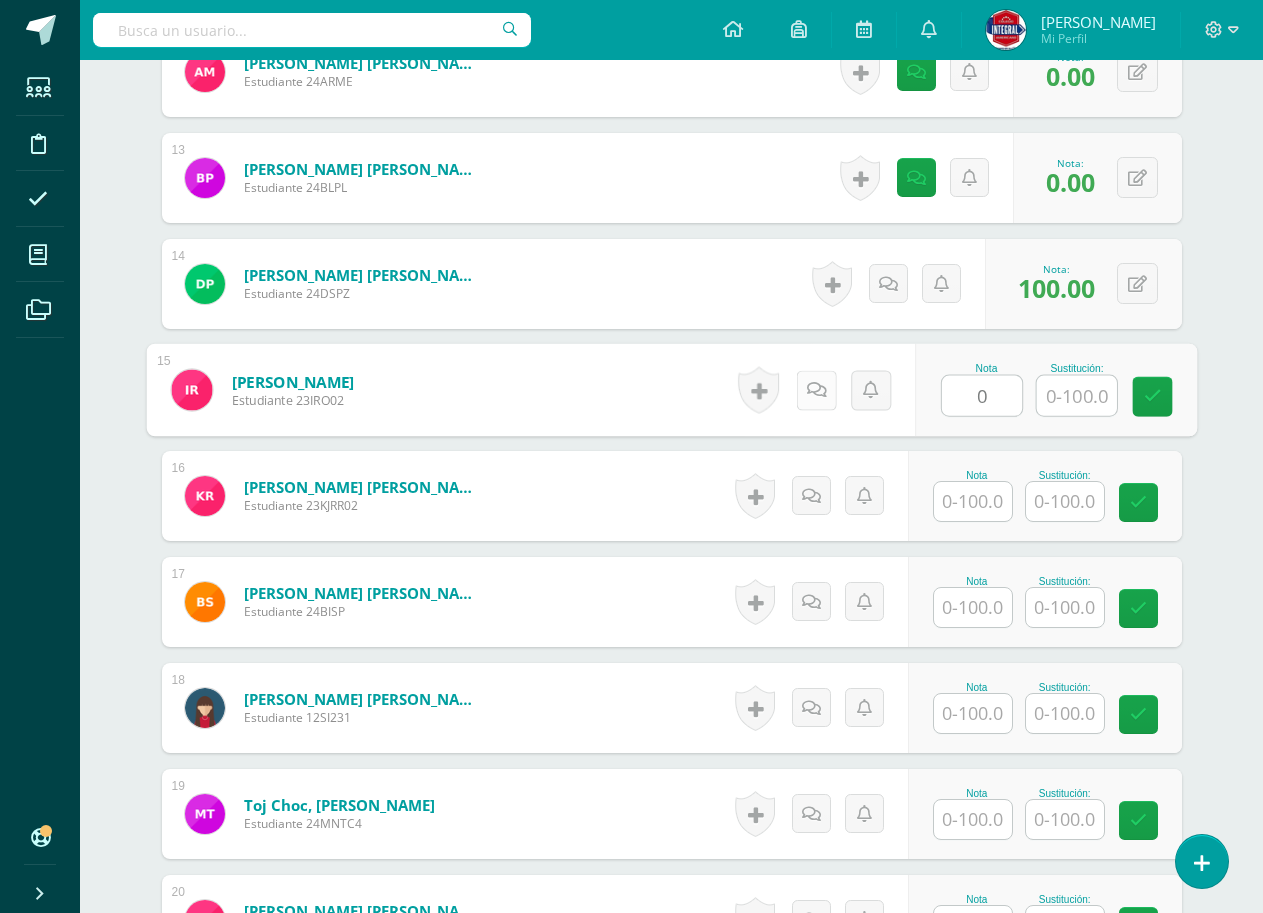 click at bounding box center [816, 389] 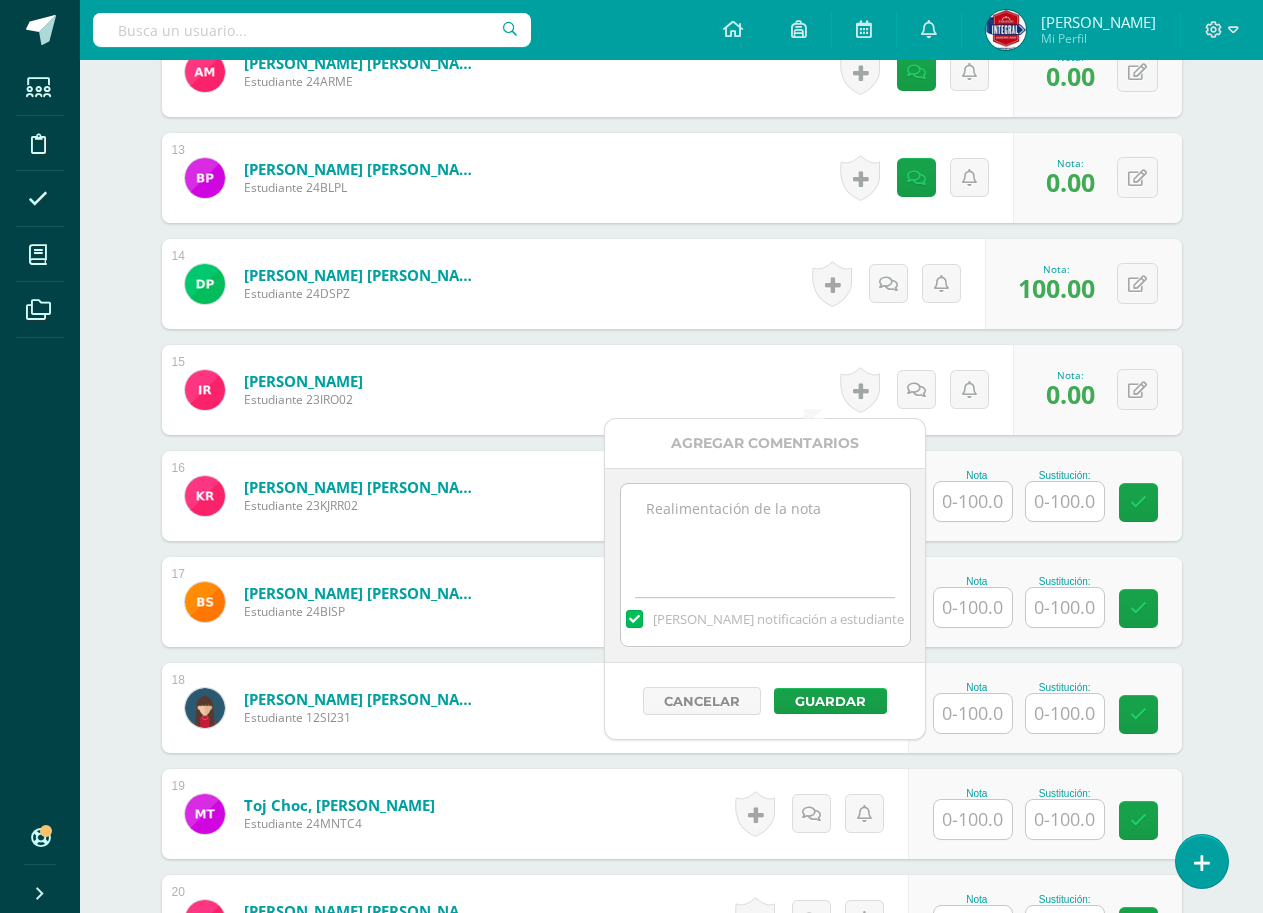 click at bounding box center [765, 534] 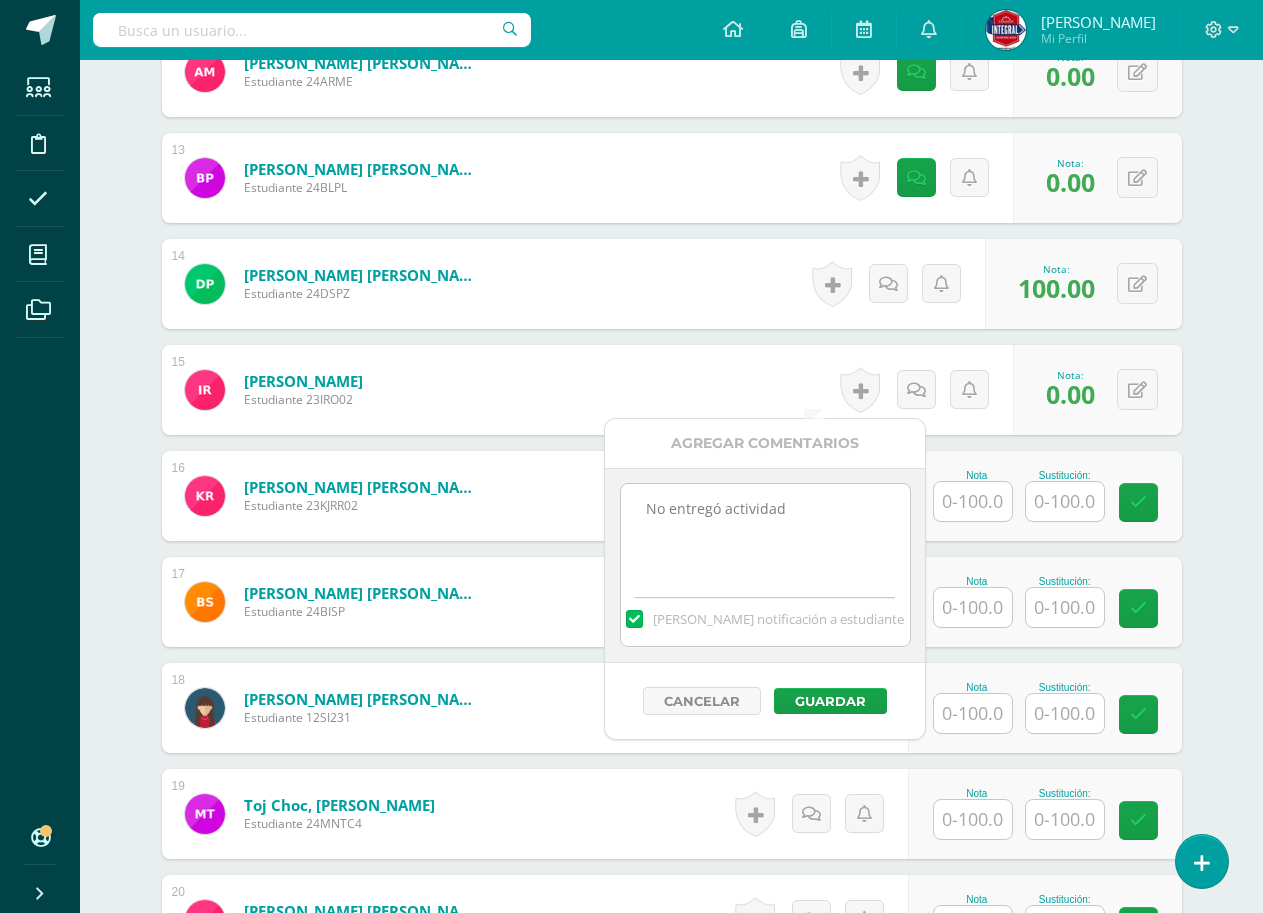 type on "No entregó actividad" 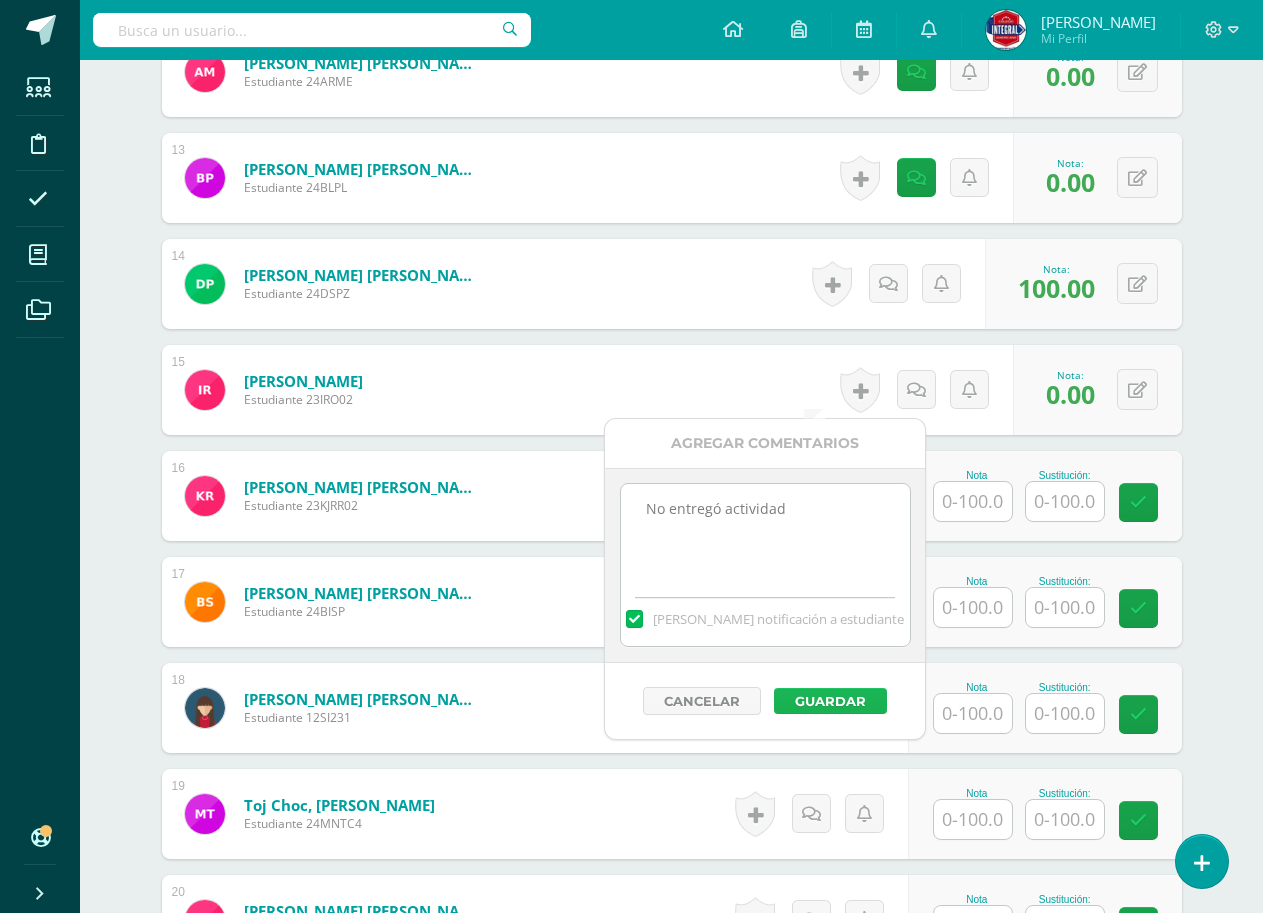 click on "Guardar" at bounding box center [830, 701] 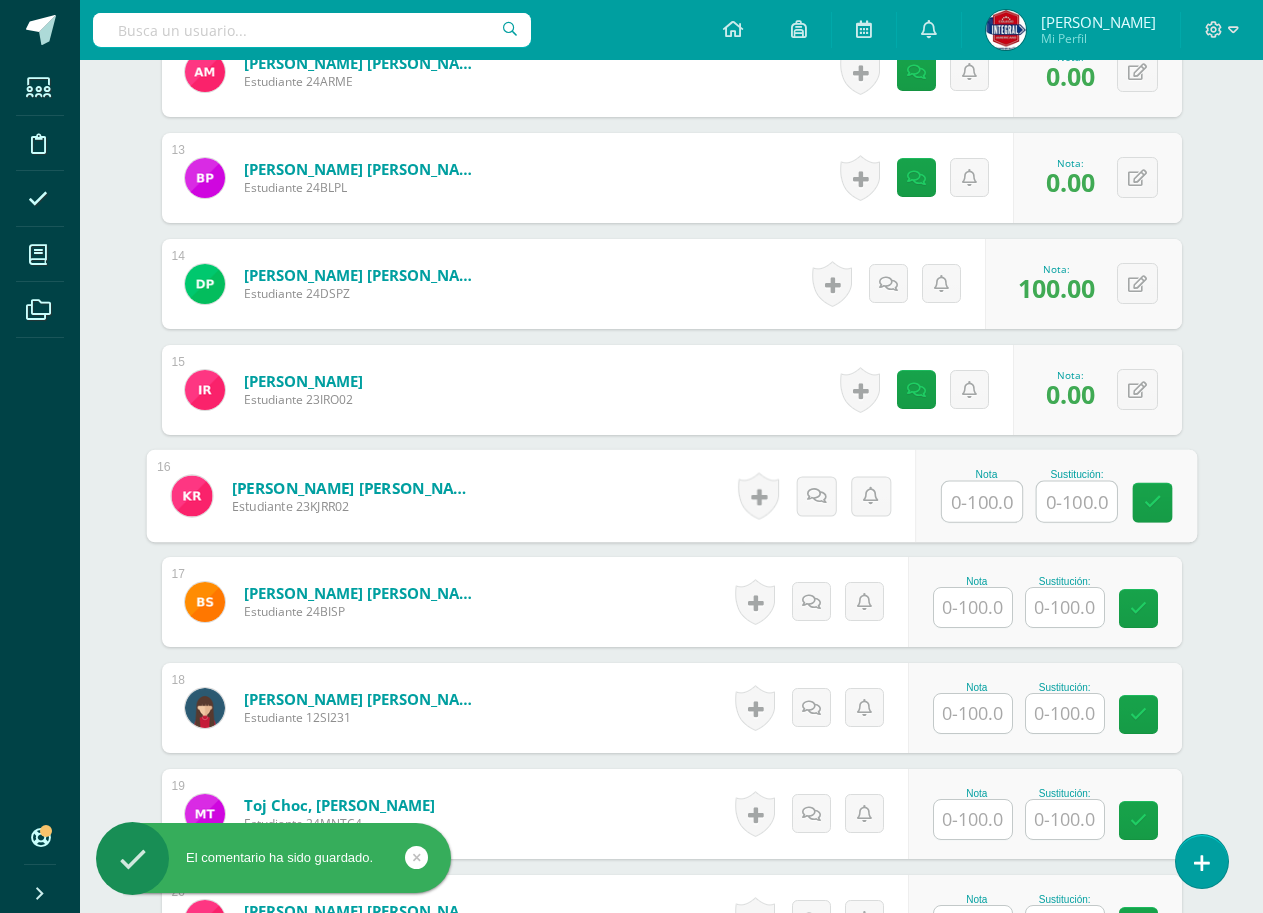click at bounding box center (982, 502) 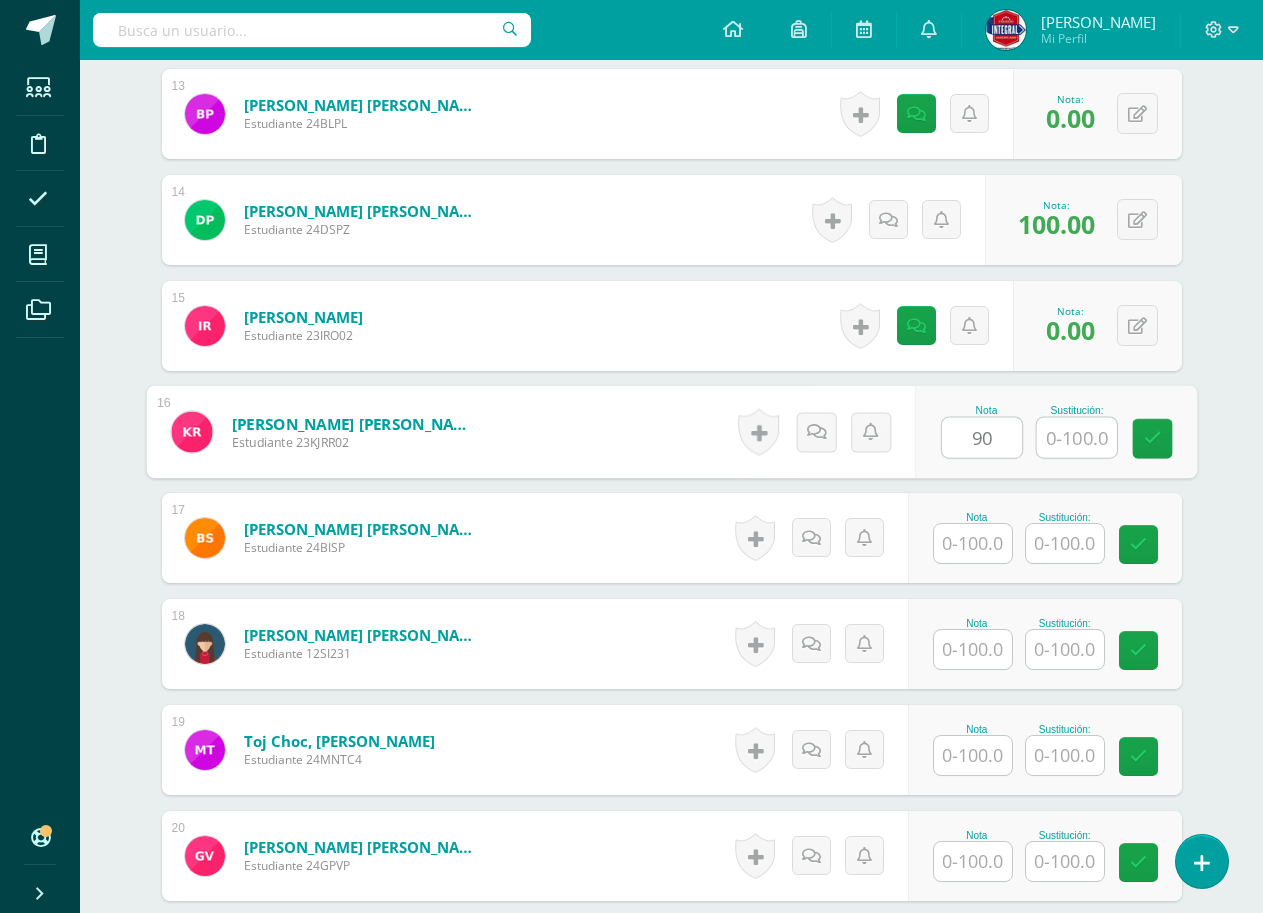 scroll, scrollTop: 2033, scrollLeft: 0, axis: vertical 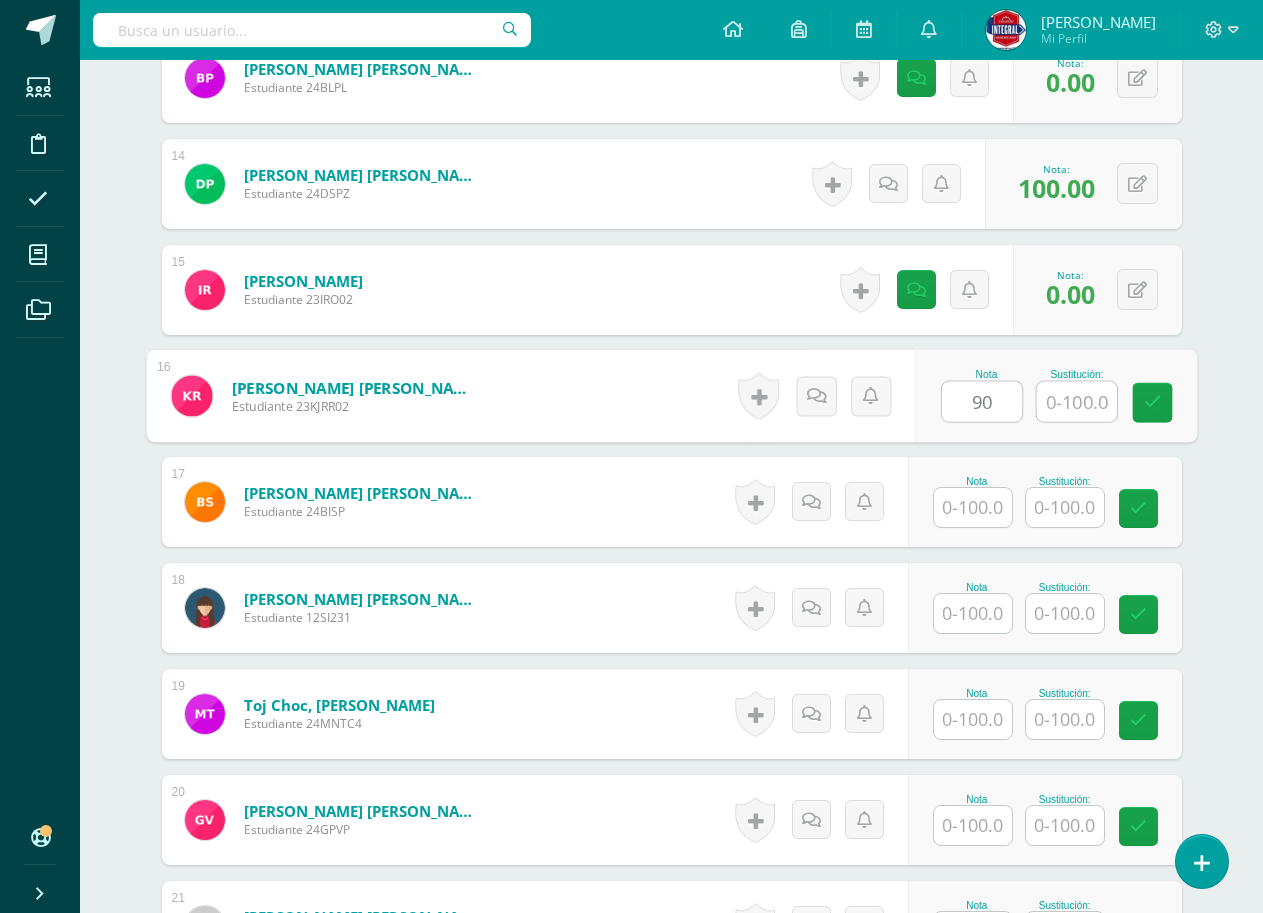 type on "90" 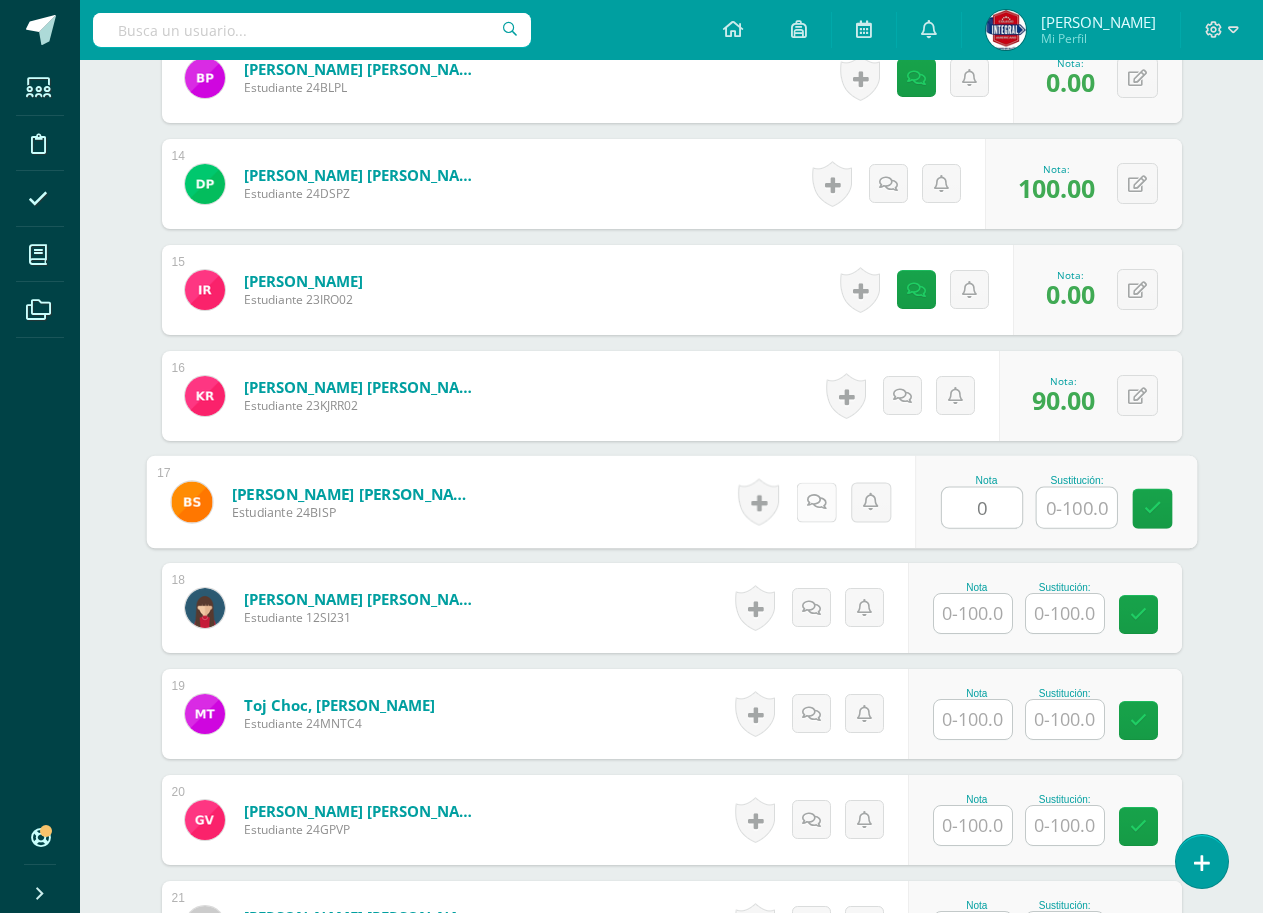 type on "0" 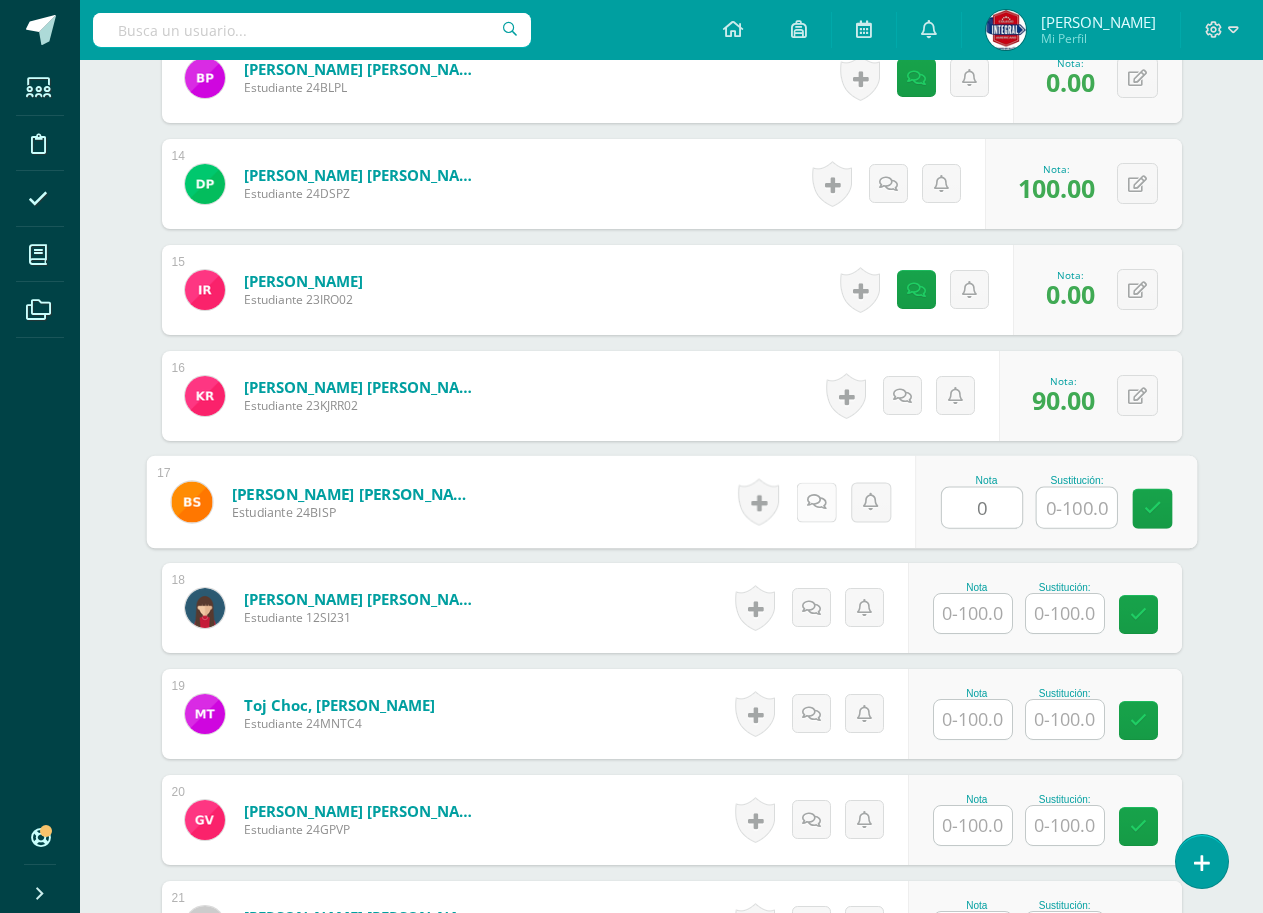 click at bounding box center (816, 502) 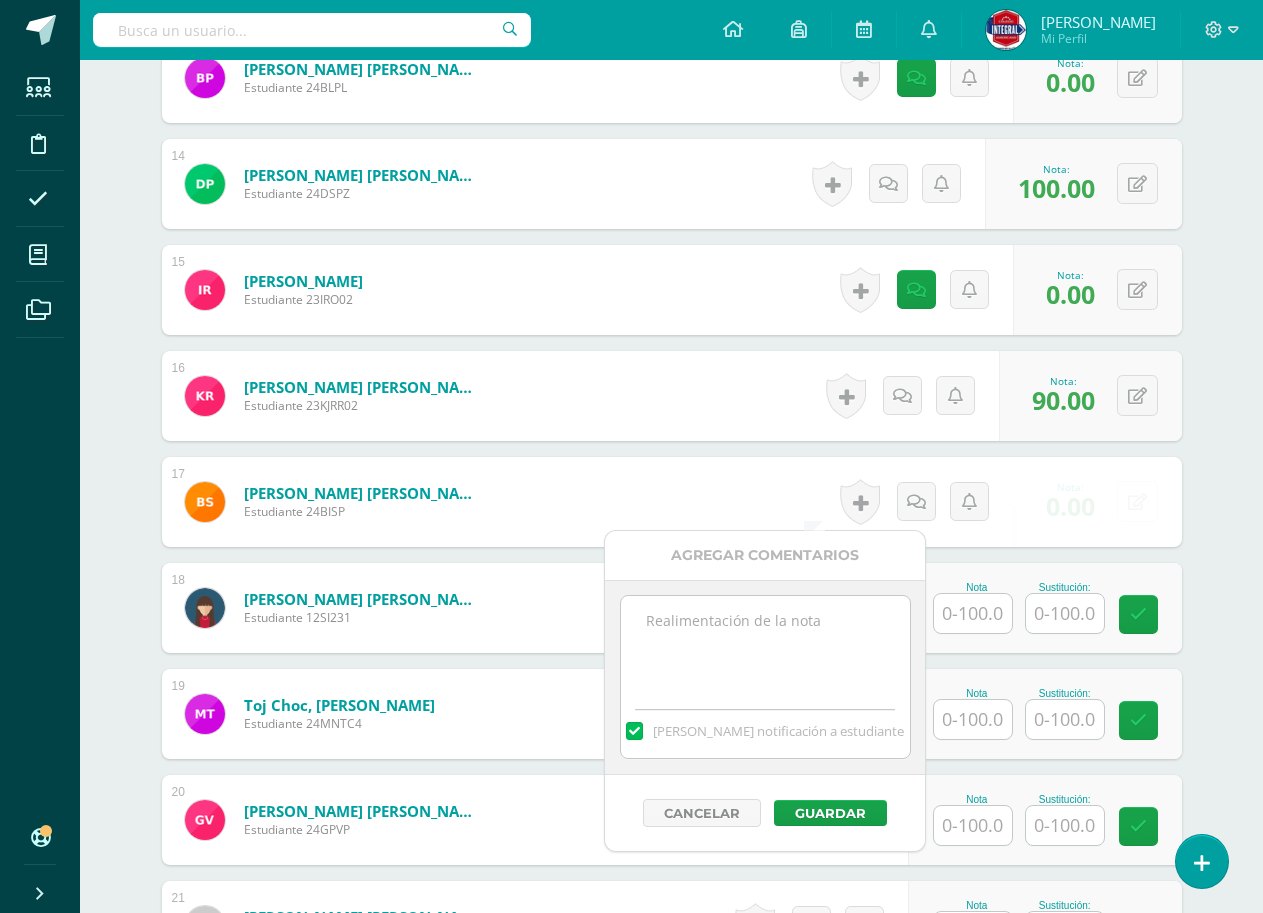 click at bounding box center [765, 646] 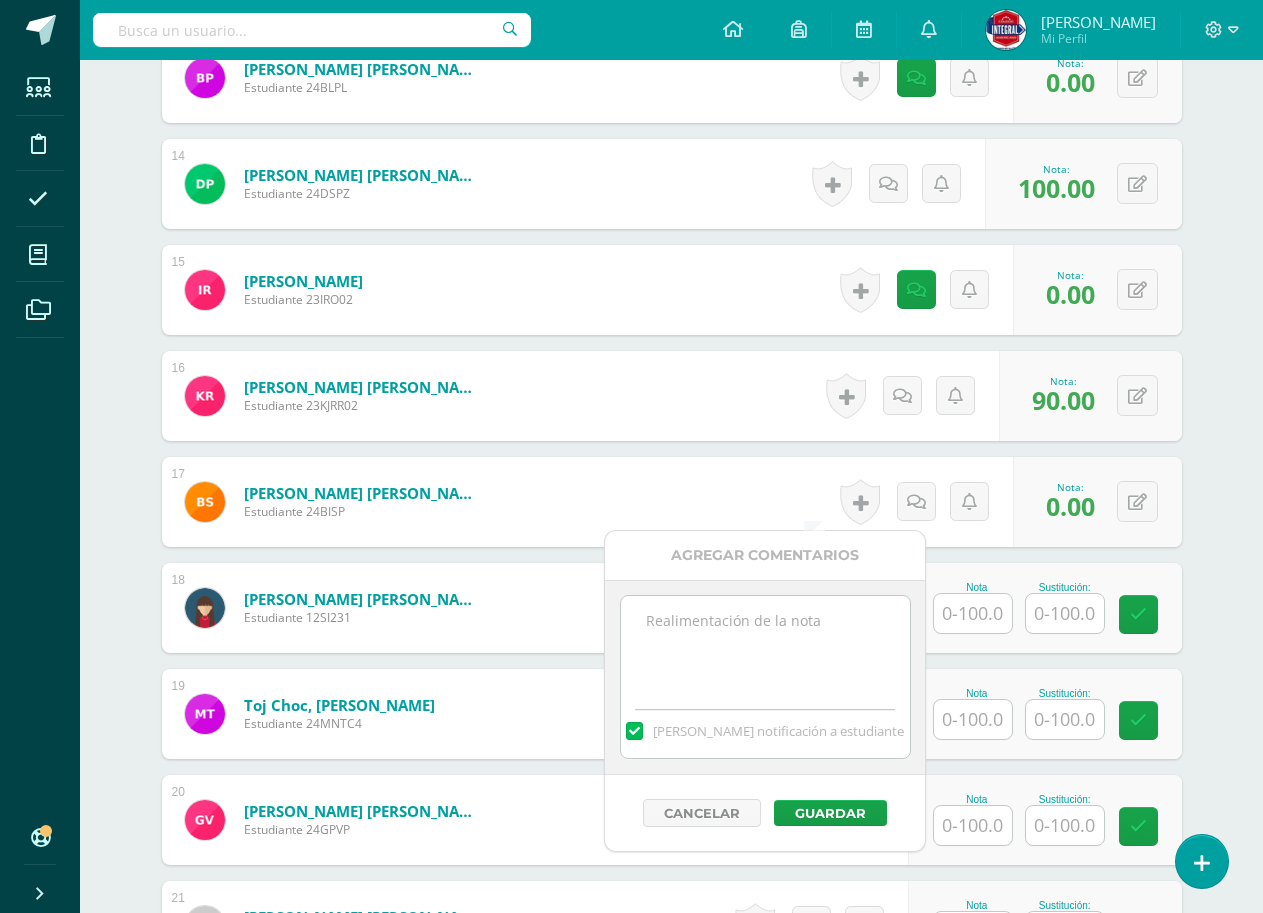 paste on "No entregó actividad" 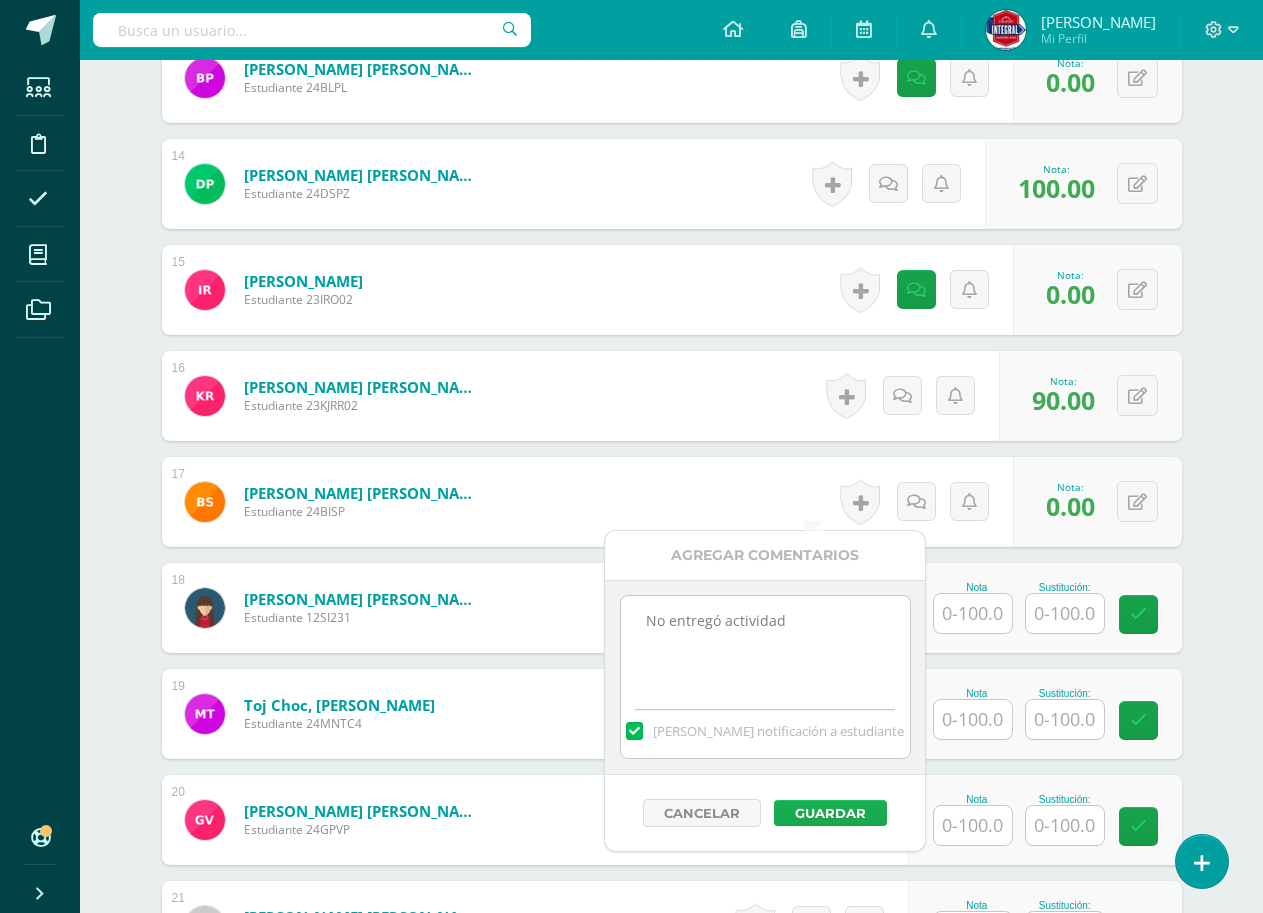 type on "No entregó actividad" 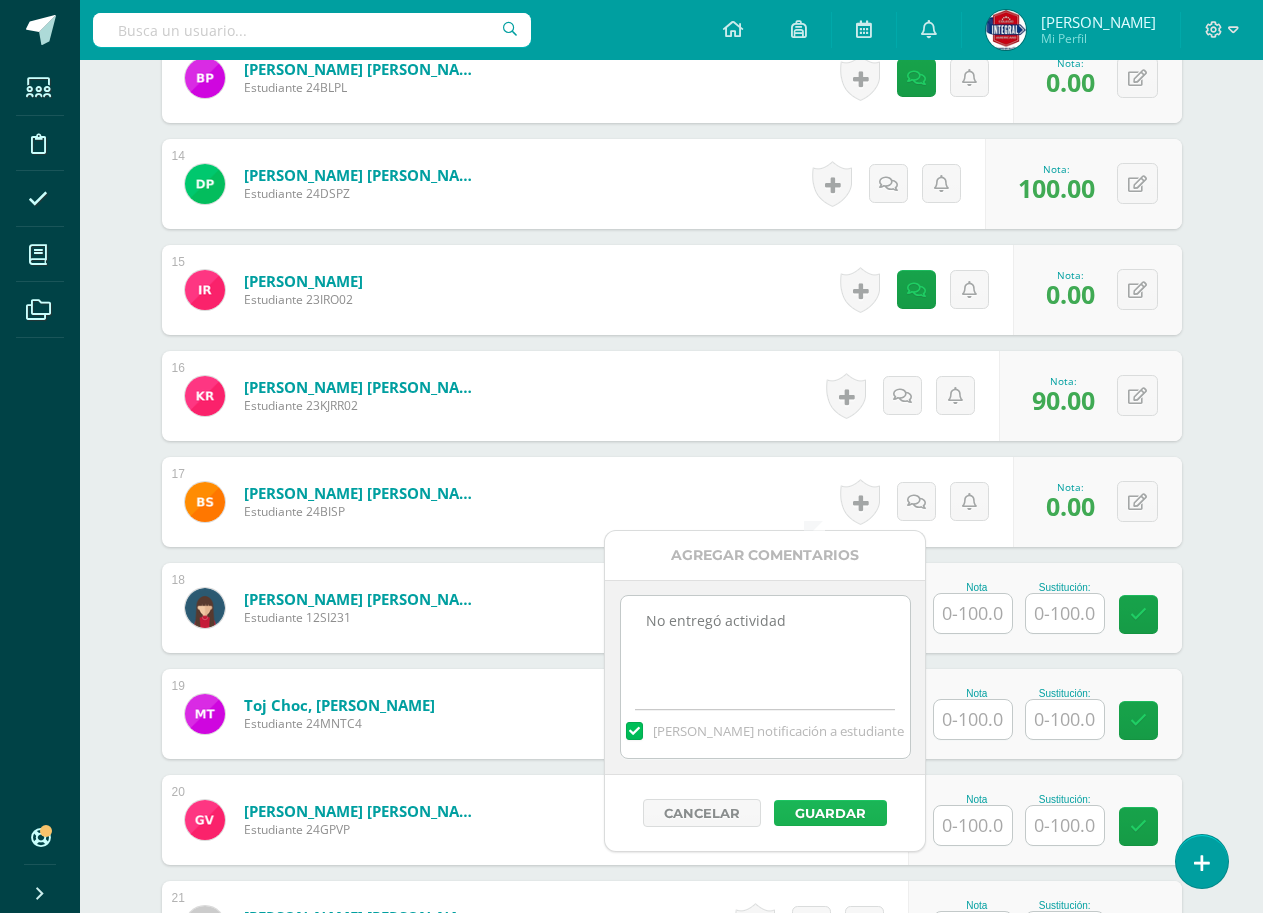 click on "Guardar" at bounding box center (830, 813) 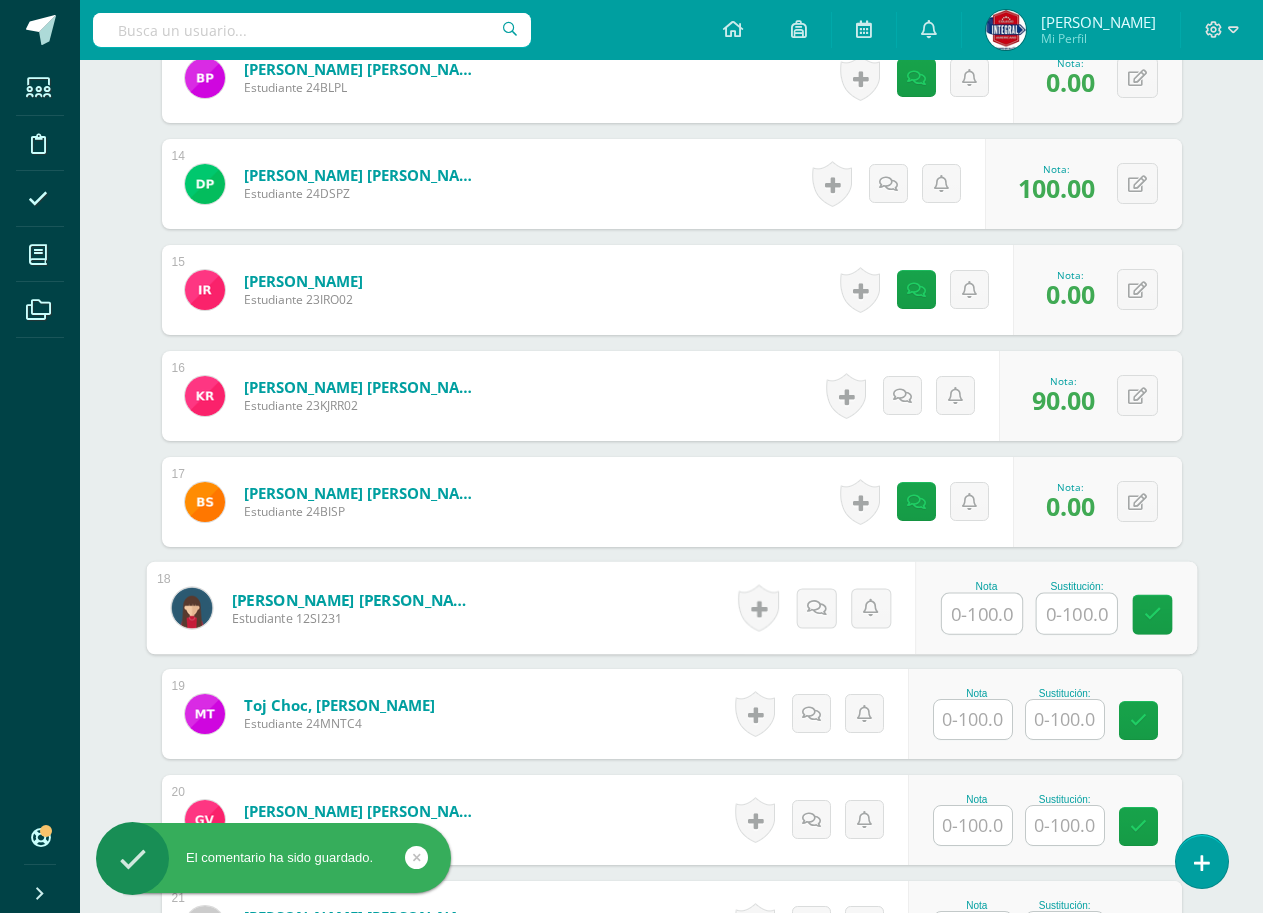 click at bounding box center [982, 614] 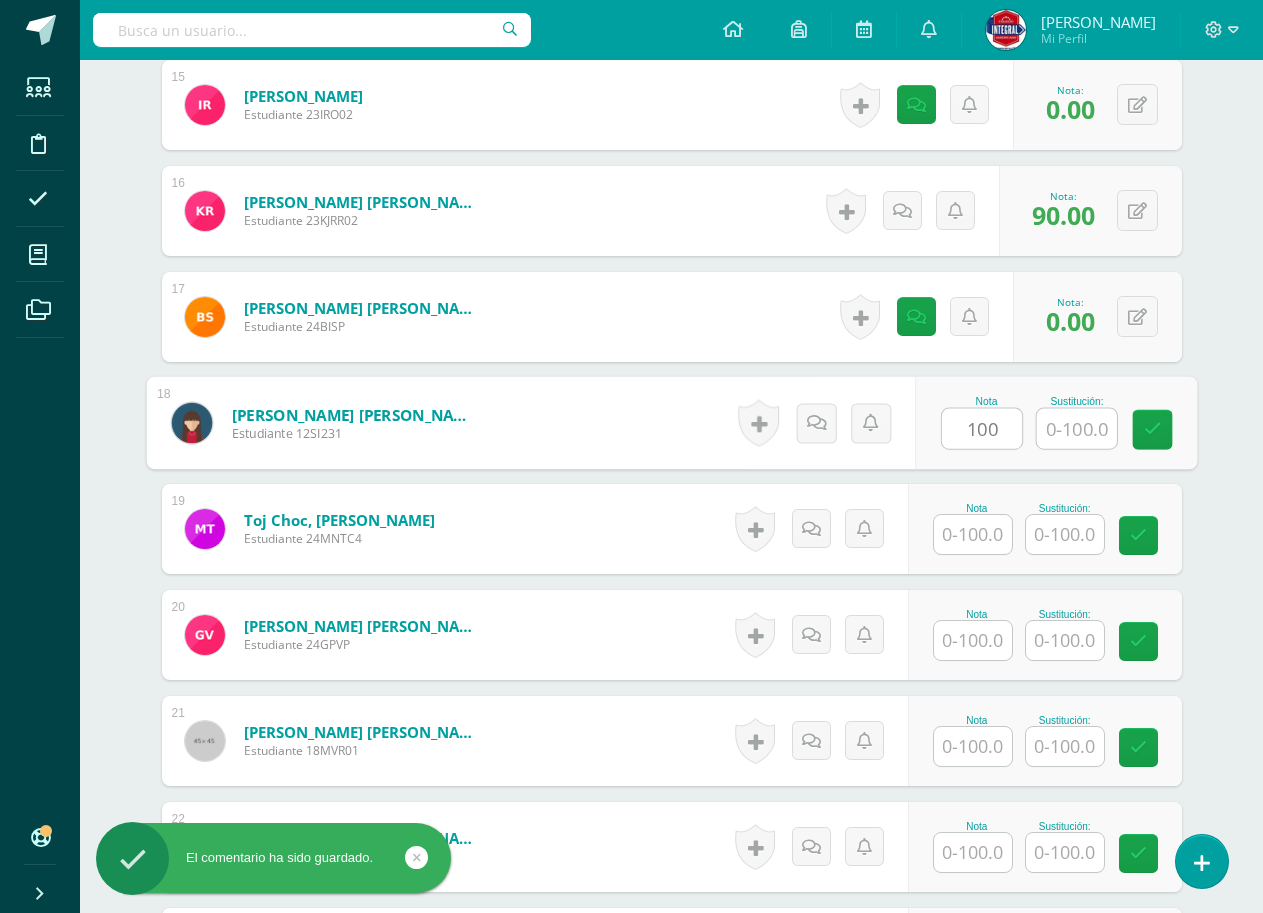 scroll, scrollTop: 2233, scrollLeft: 0, axis: vertical 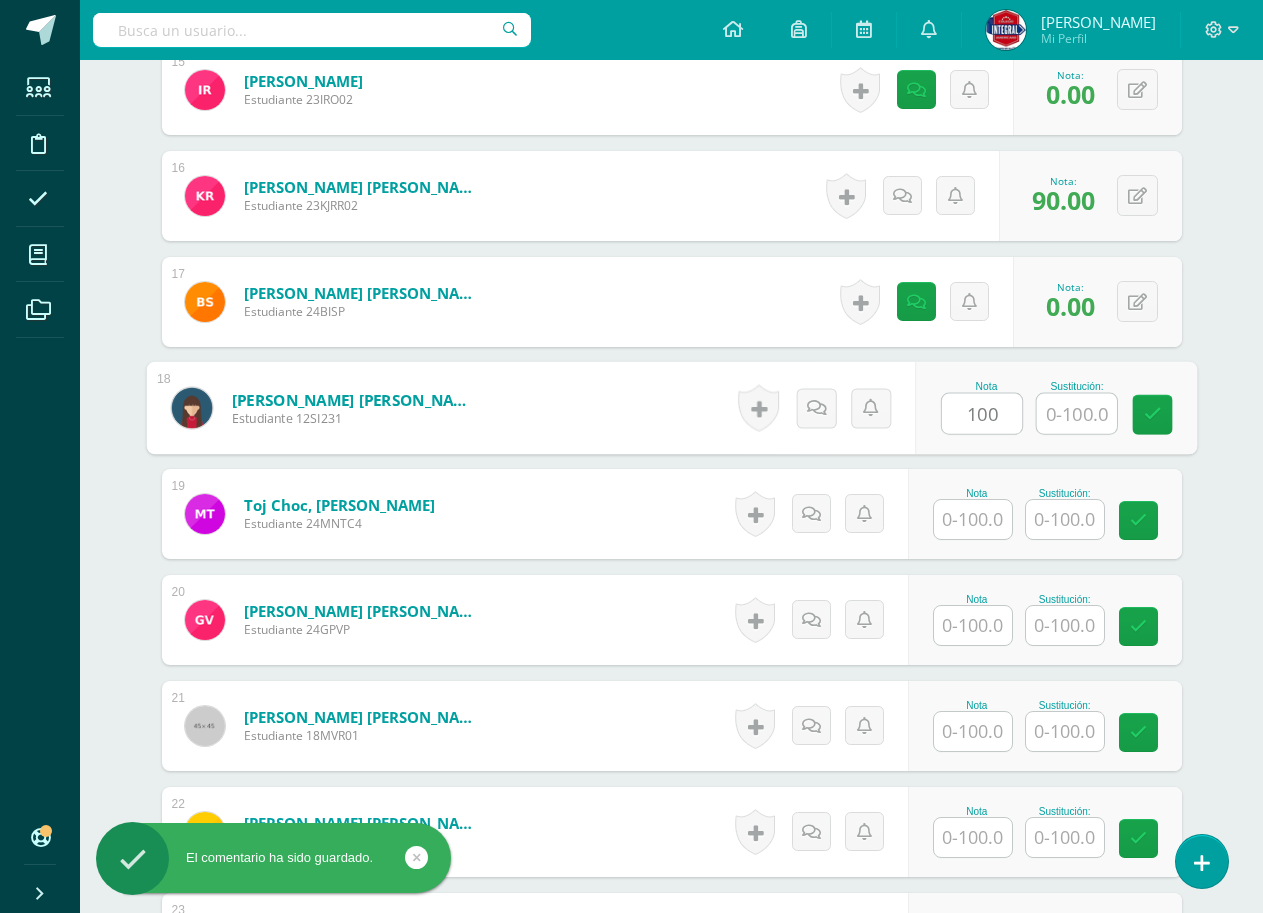 type on "100" 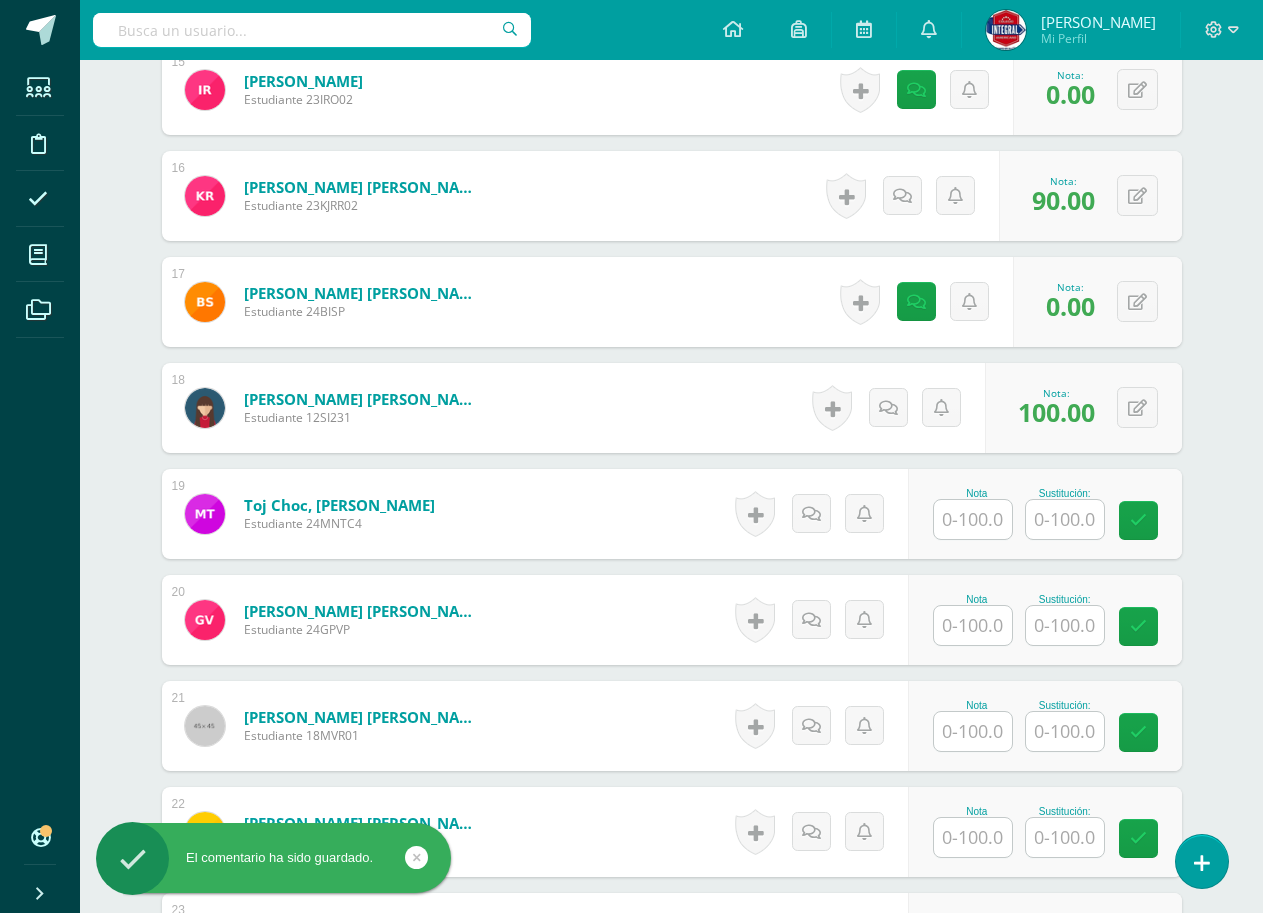 click on "Nota" at bounding box center [977, 493] 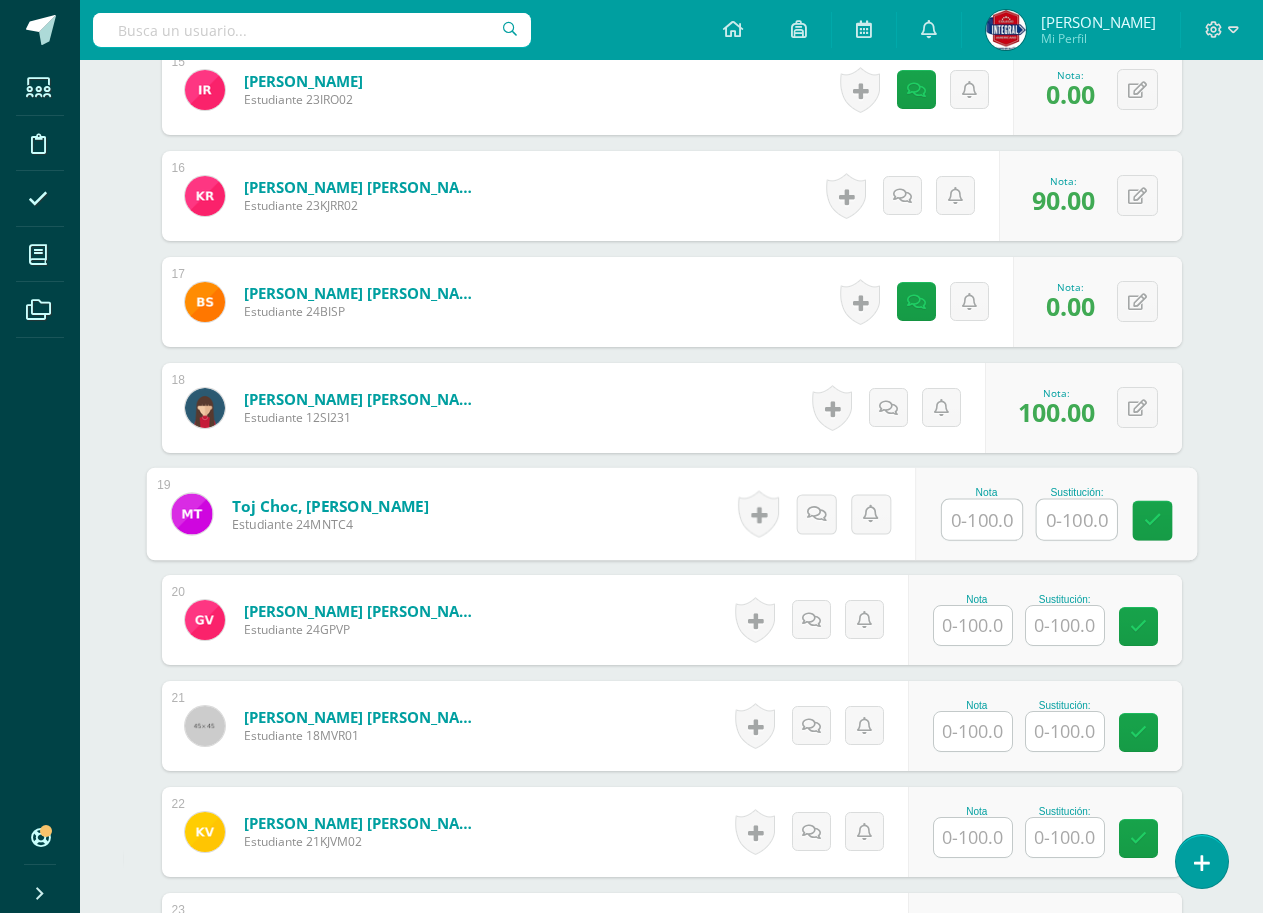 click at bounding box center [982, 520] 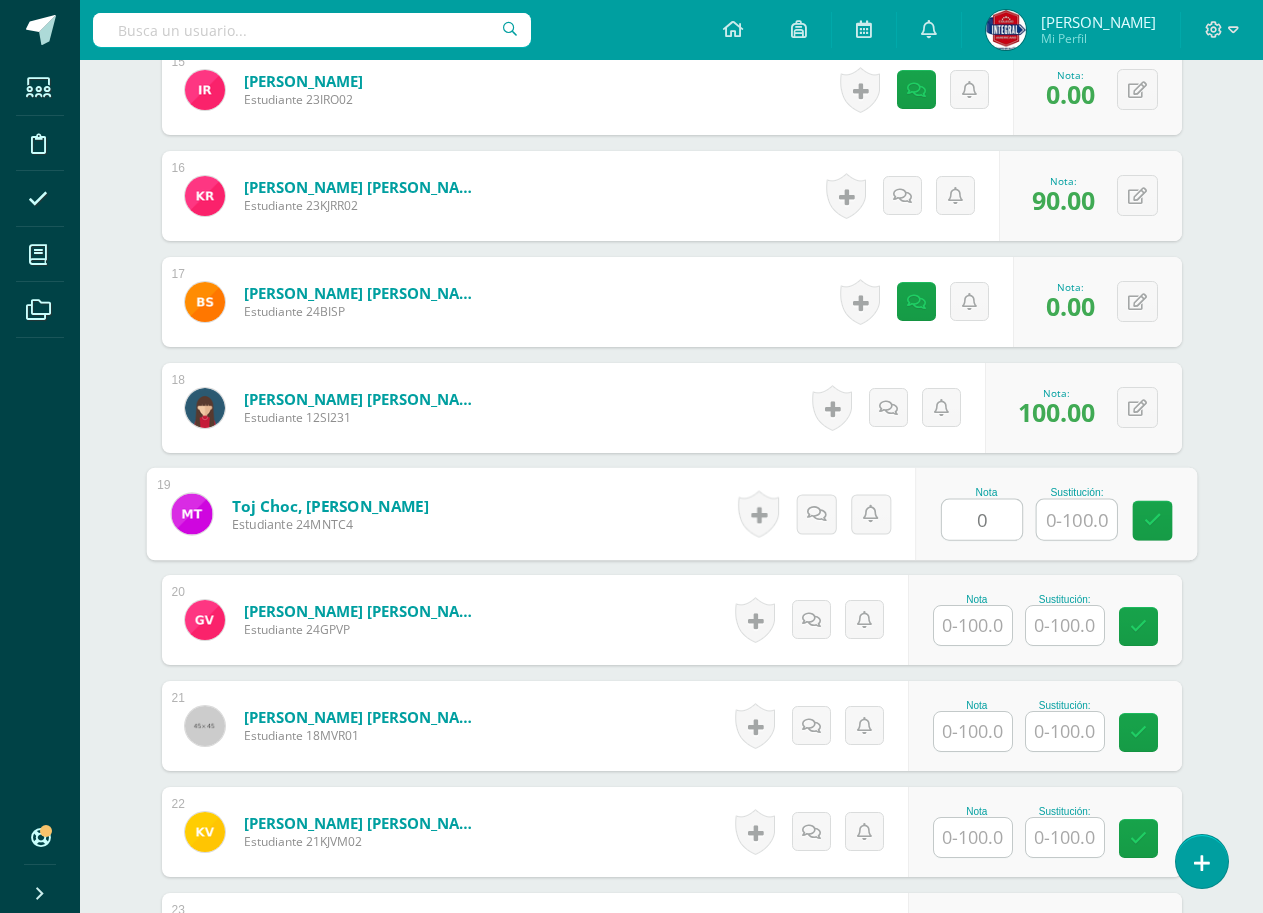 type on "0" 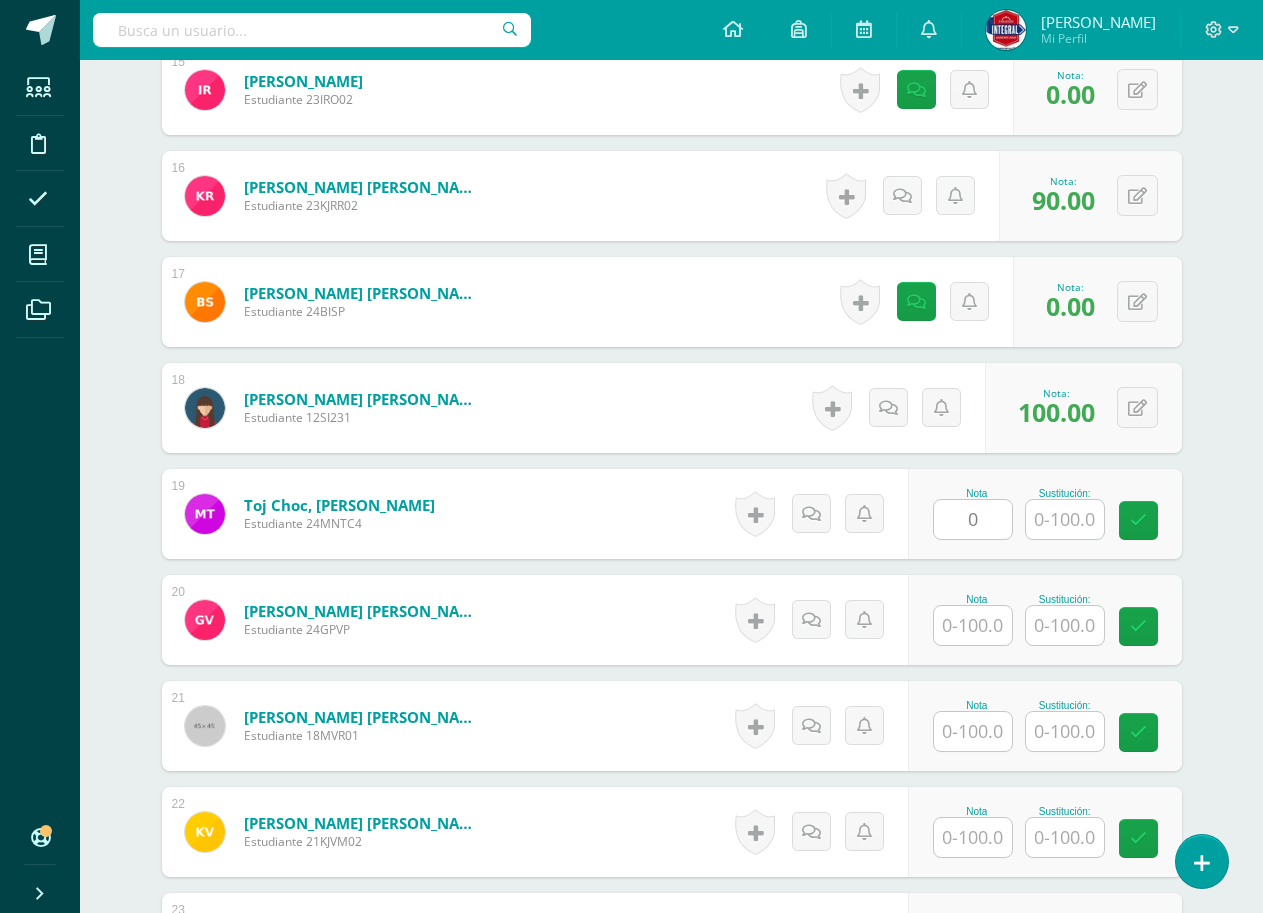 click on "Nota
Sustitución:" at bounding box center [1045, 620] 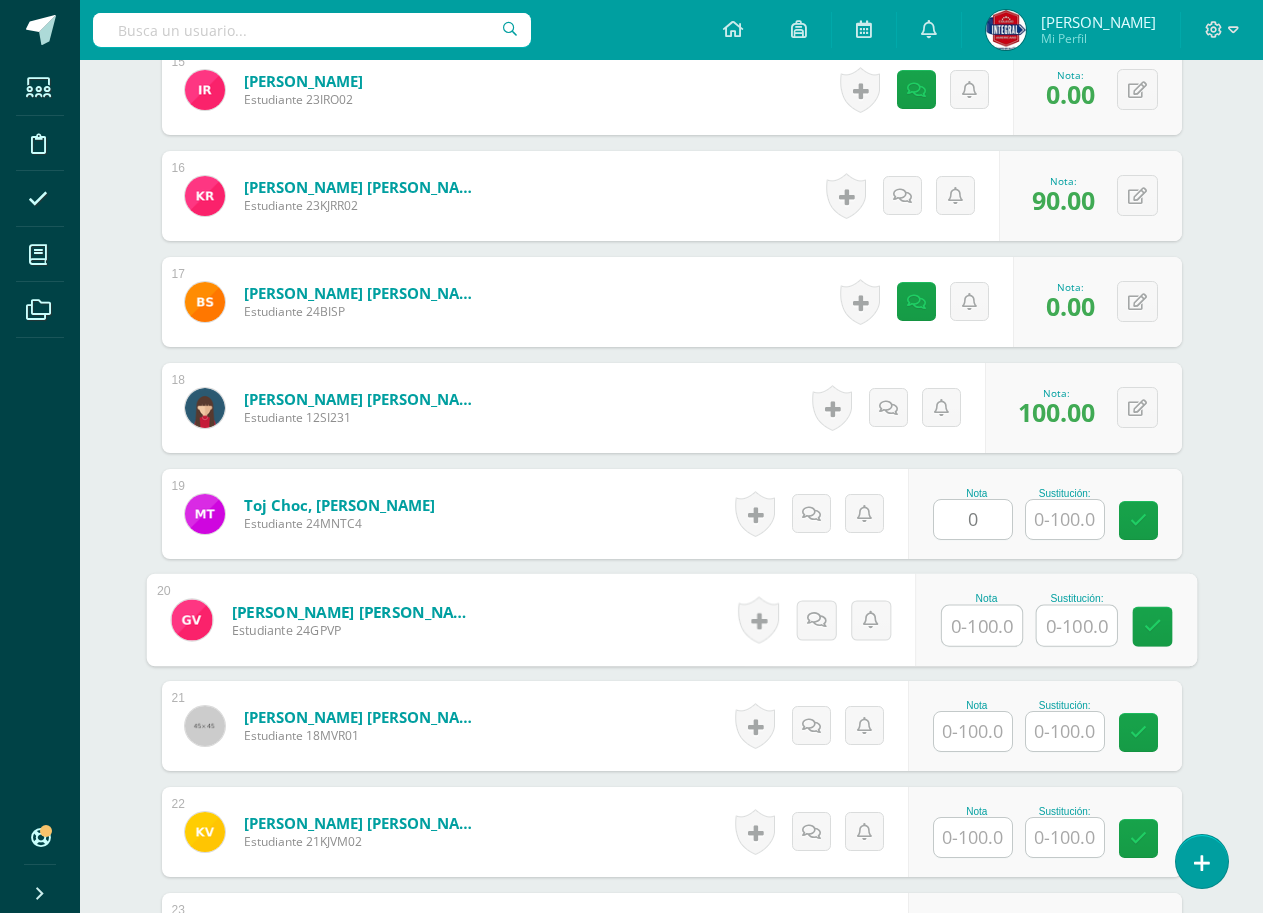click at bounding box center [982, 626] 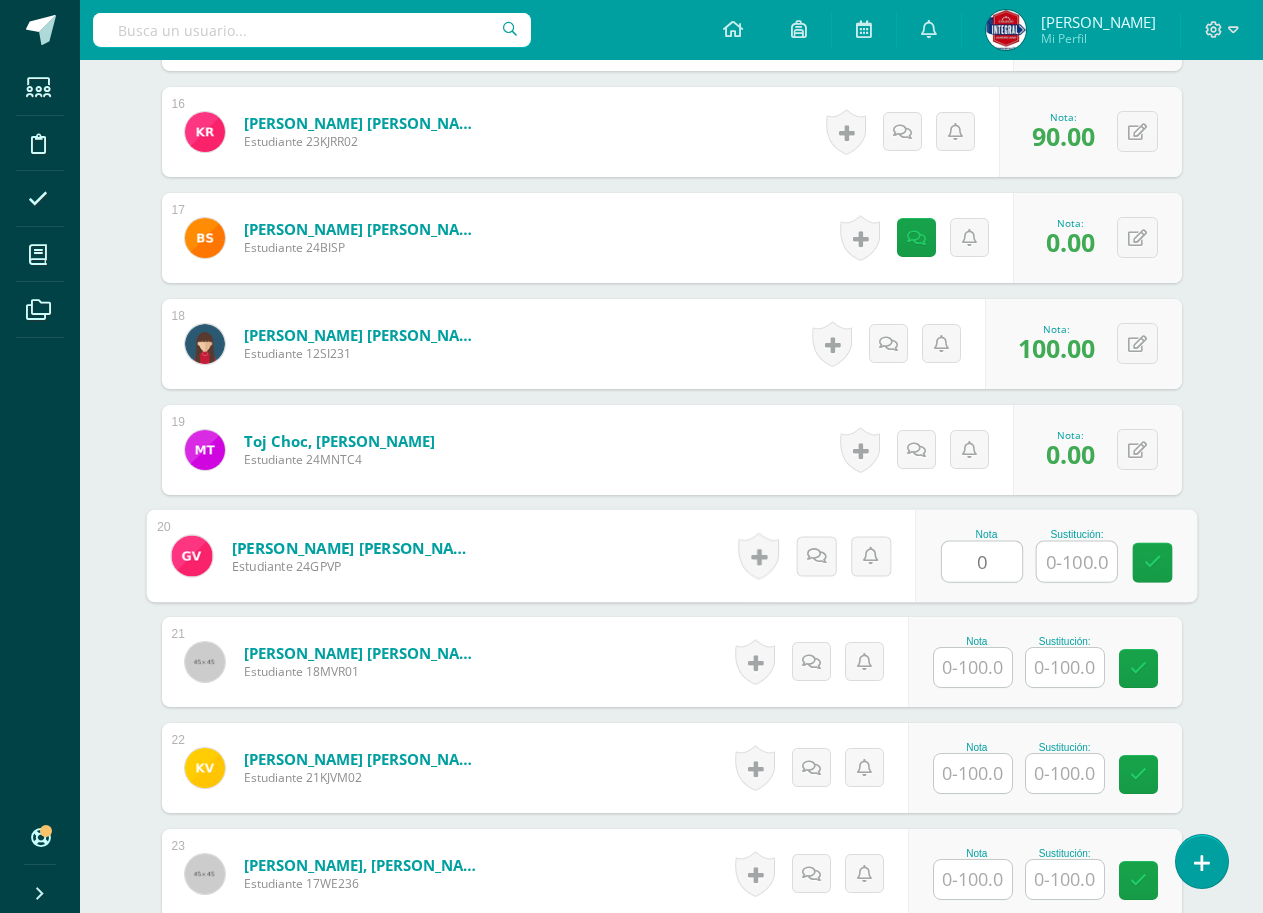 scroll, scrollTop: 2333, scrollLeft: 0, axis: vertical 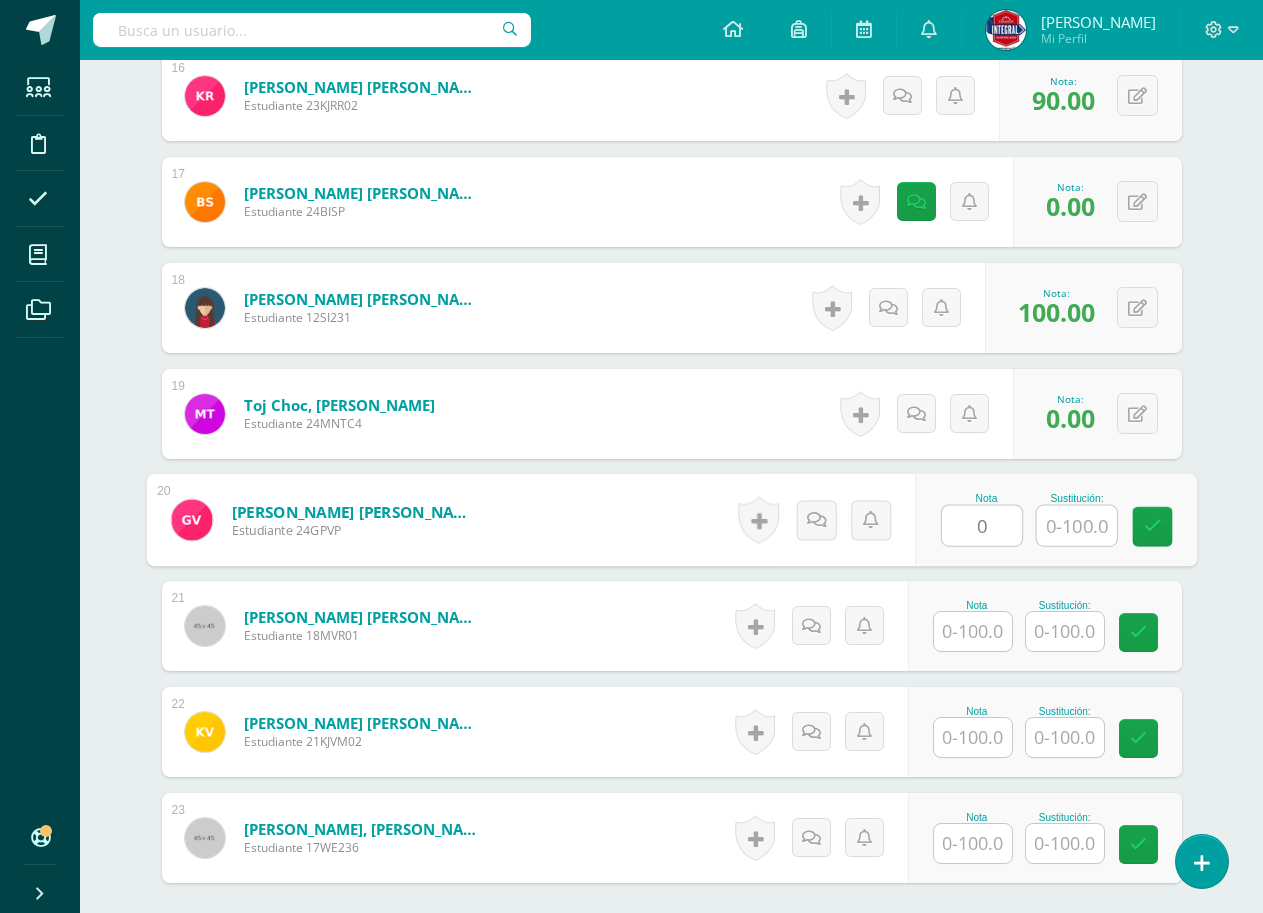 type on "0" 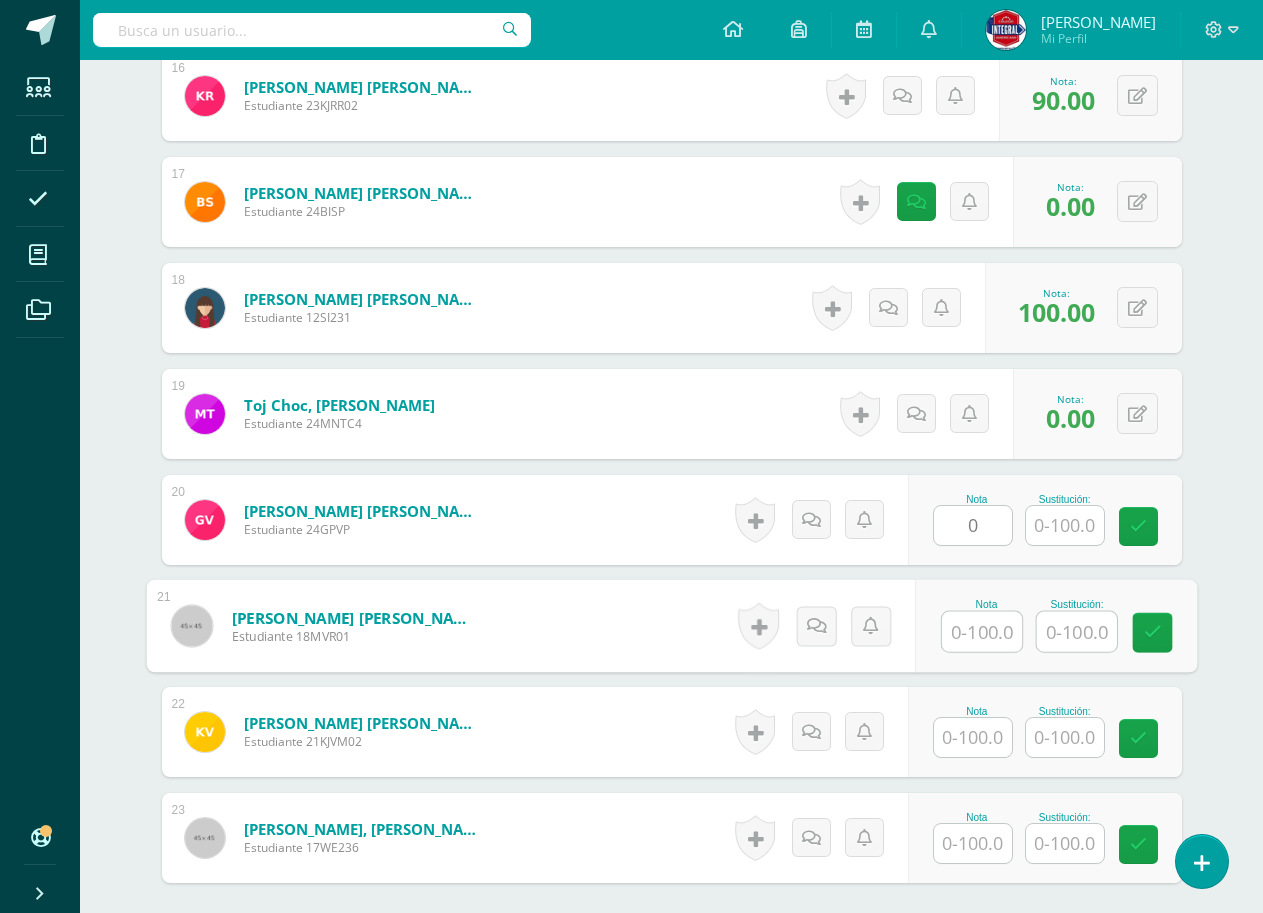 click at bounding box center (982, 632) 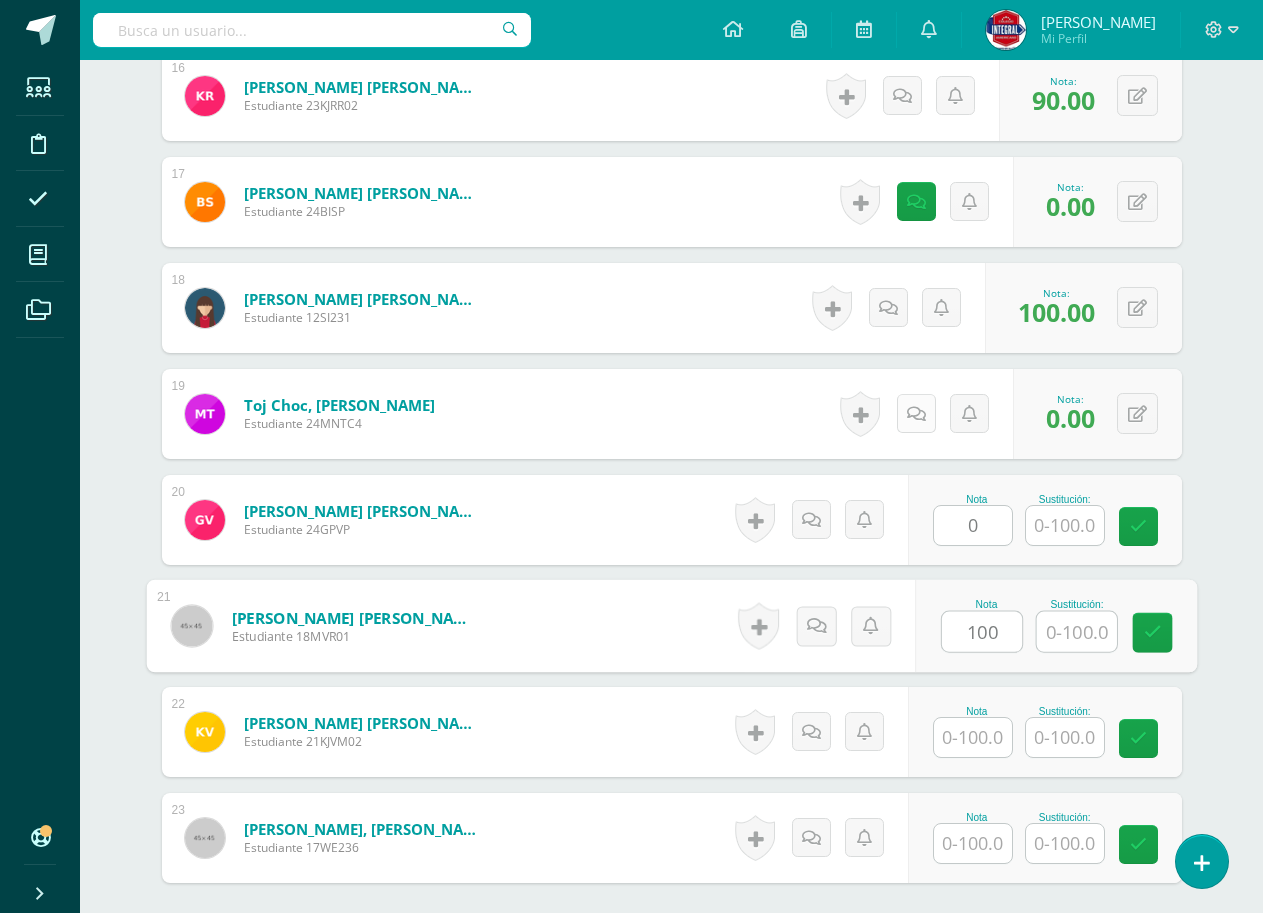 type on "100" 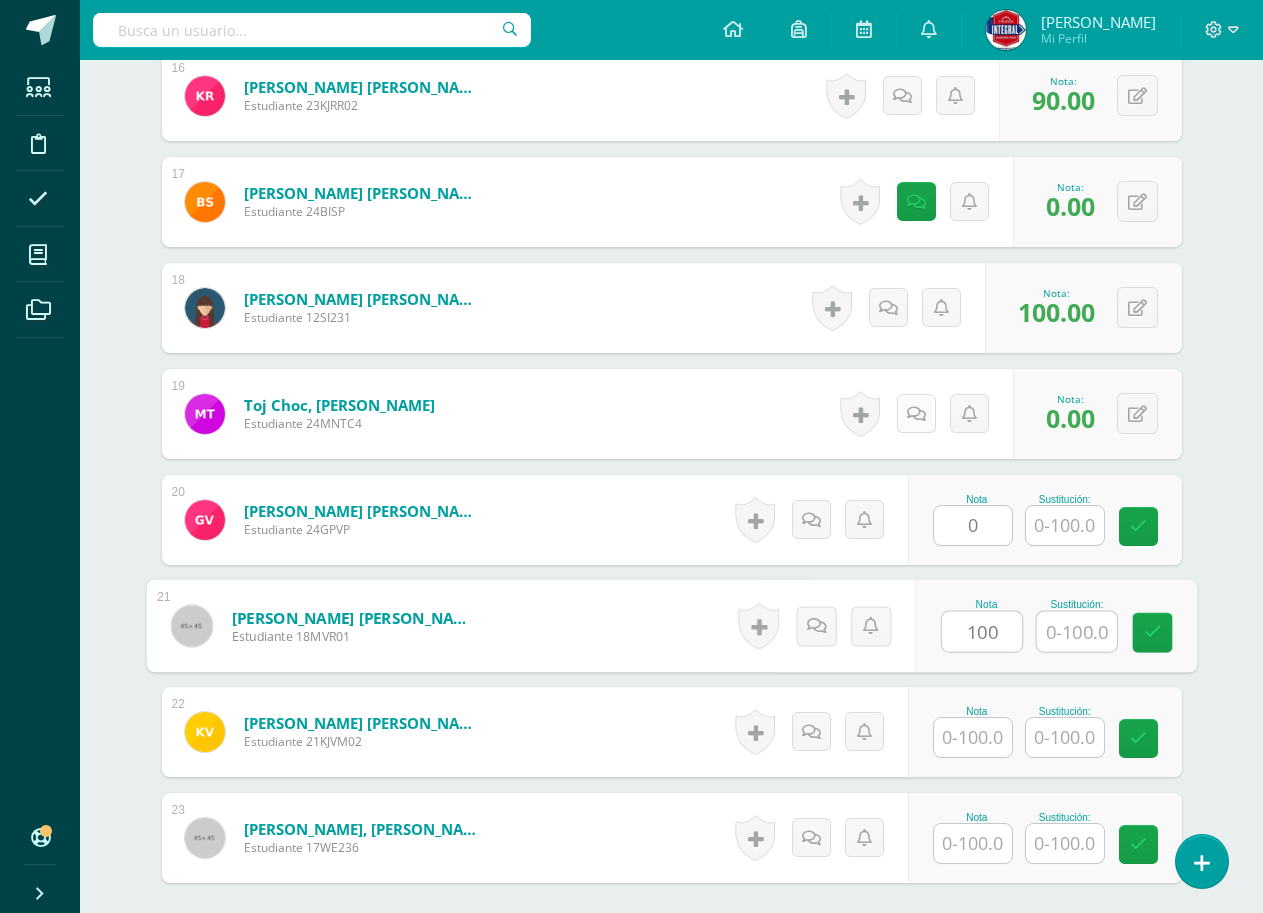 click at bounding box center [916, 413] 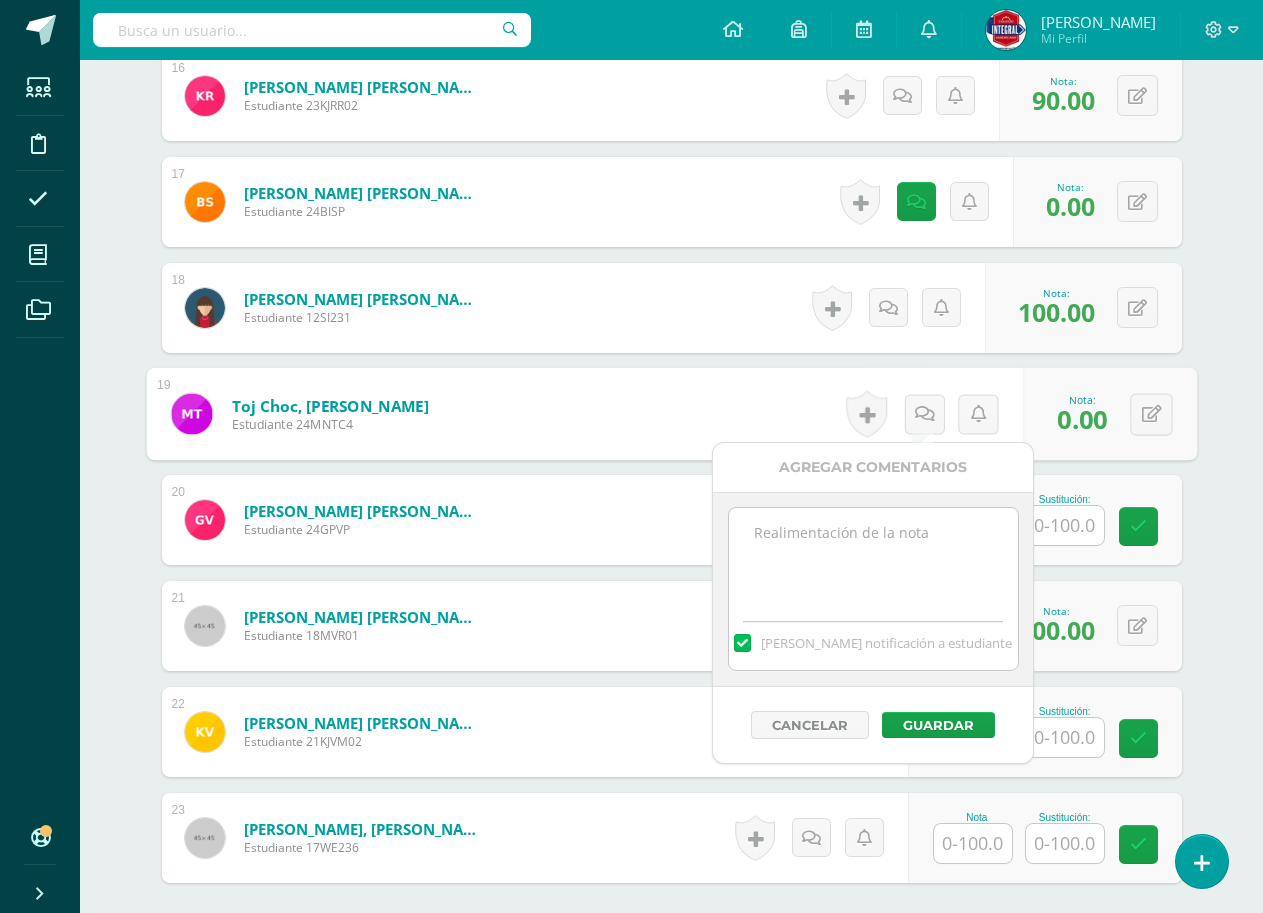 click at bounding box center (873, 558) 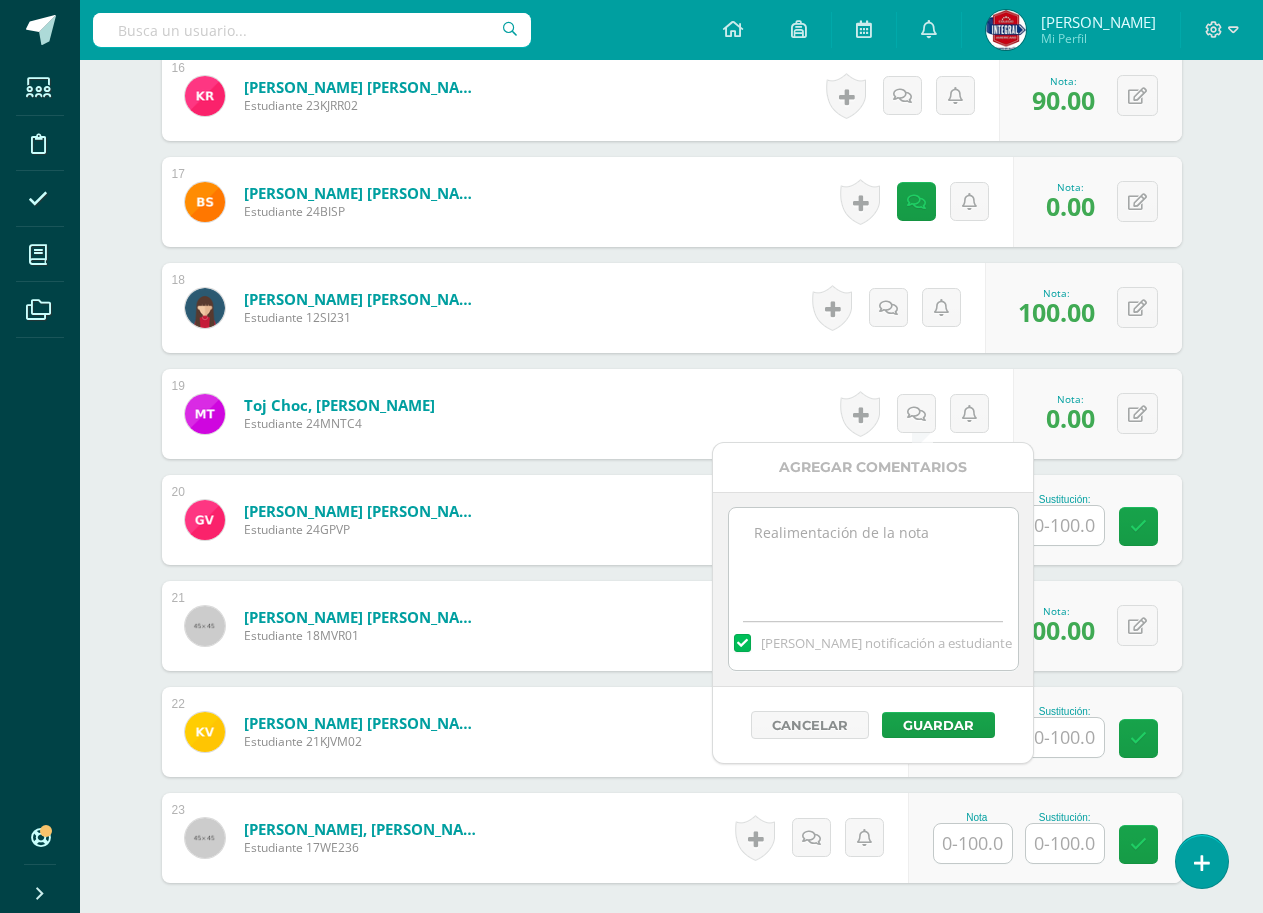 paste on "No entregó actividad" 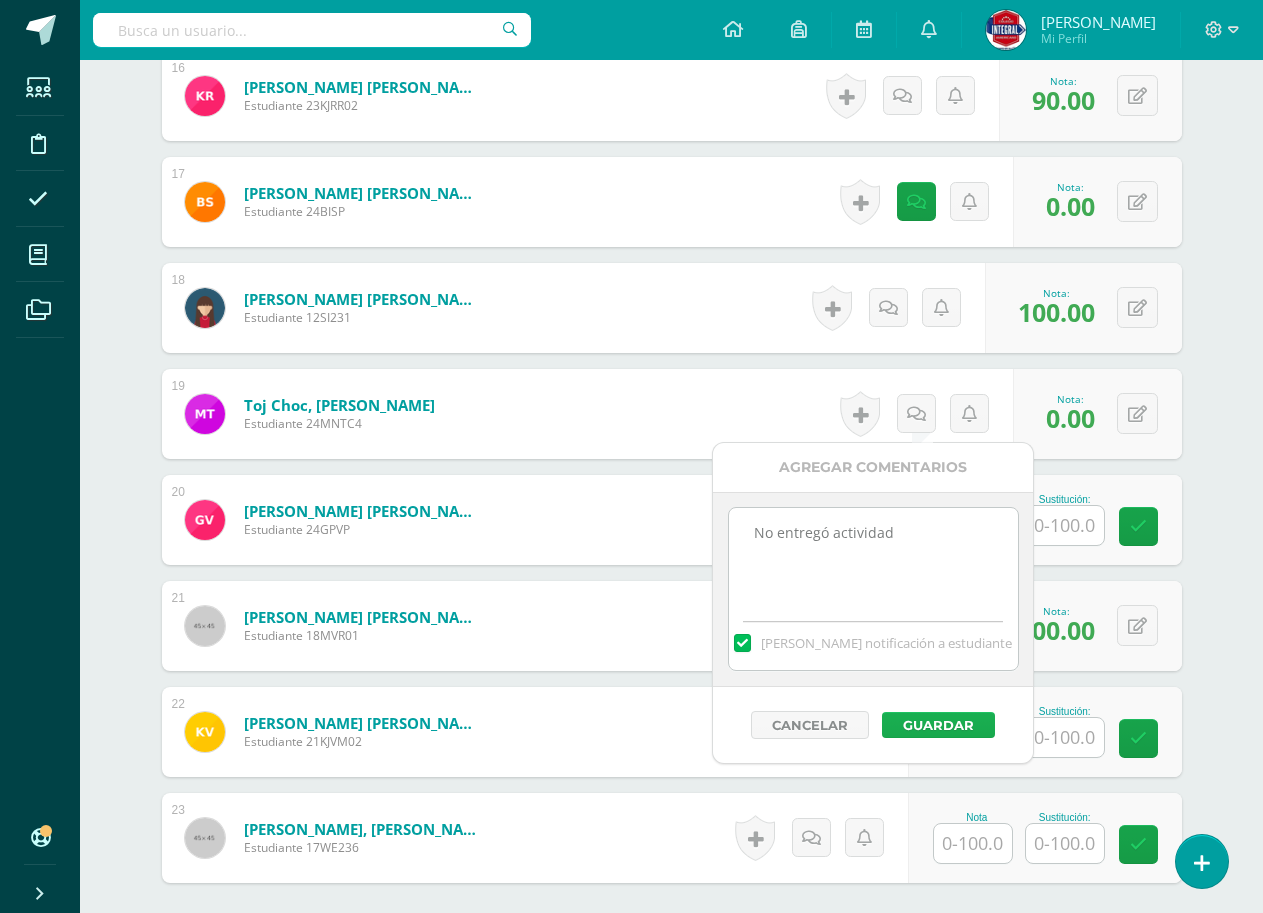 type on "No entregó actividad" 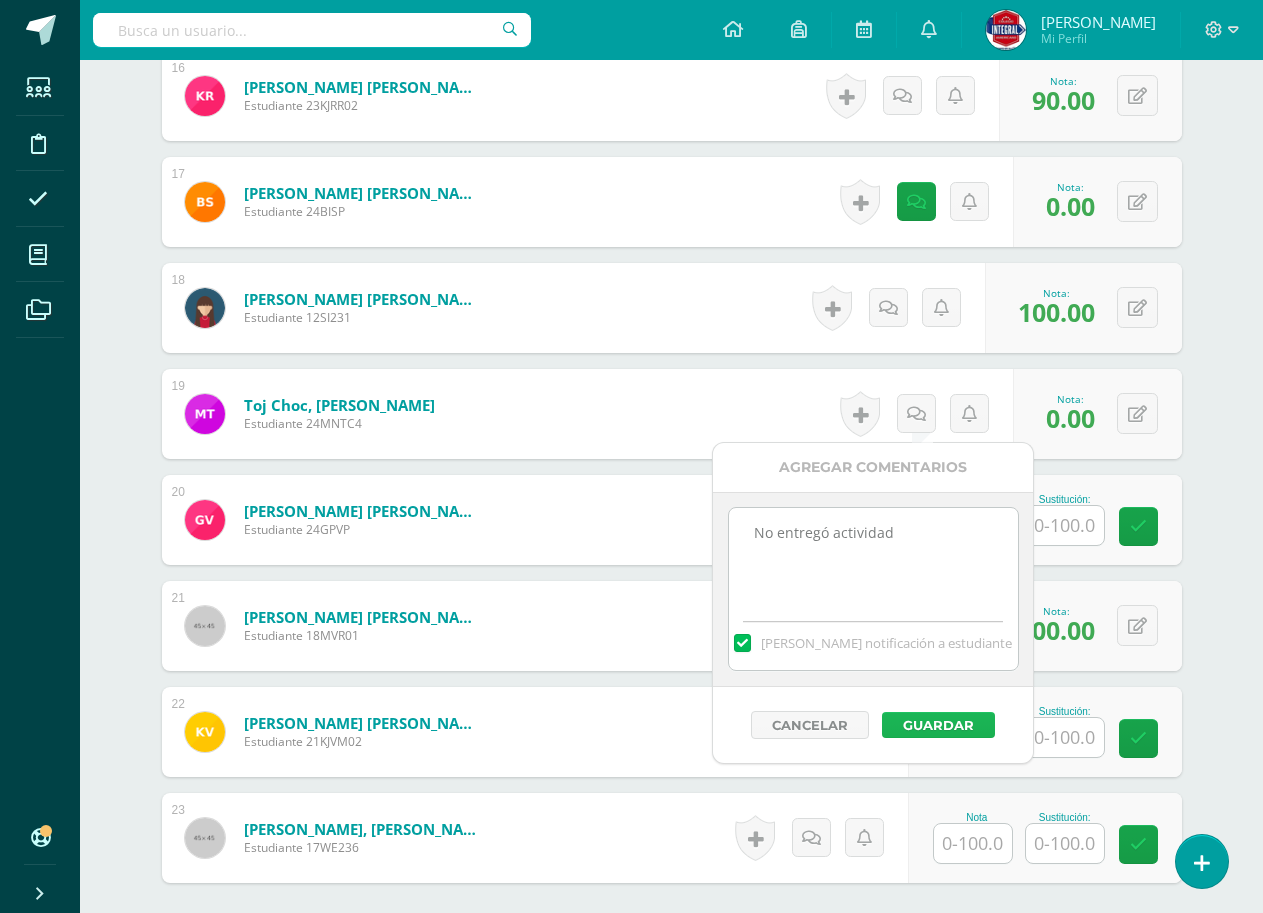 click on "Guardar" at bounding box center [938, 725] 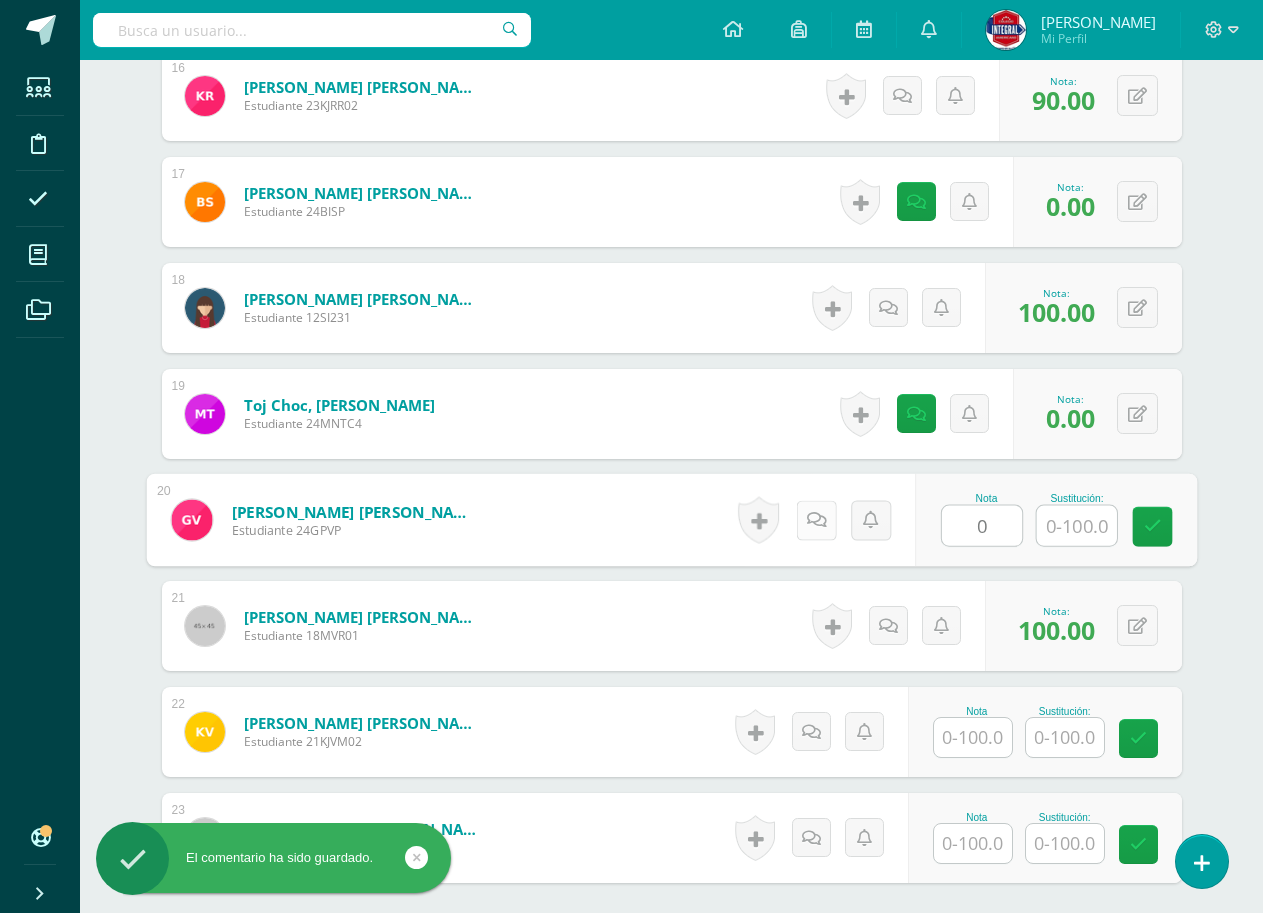 click at bounding box center [816, 520] 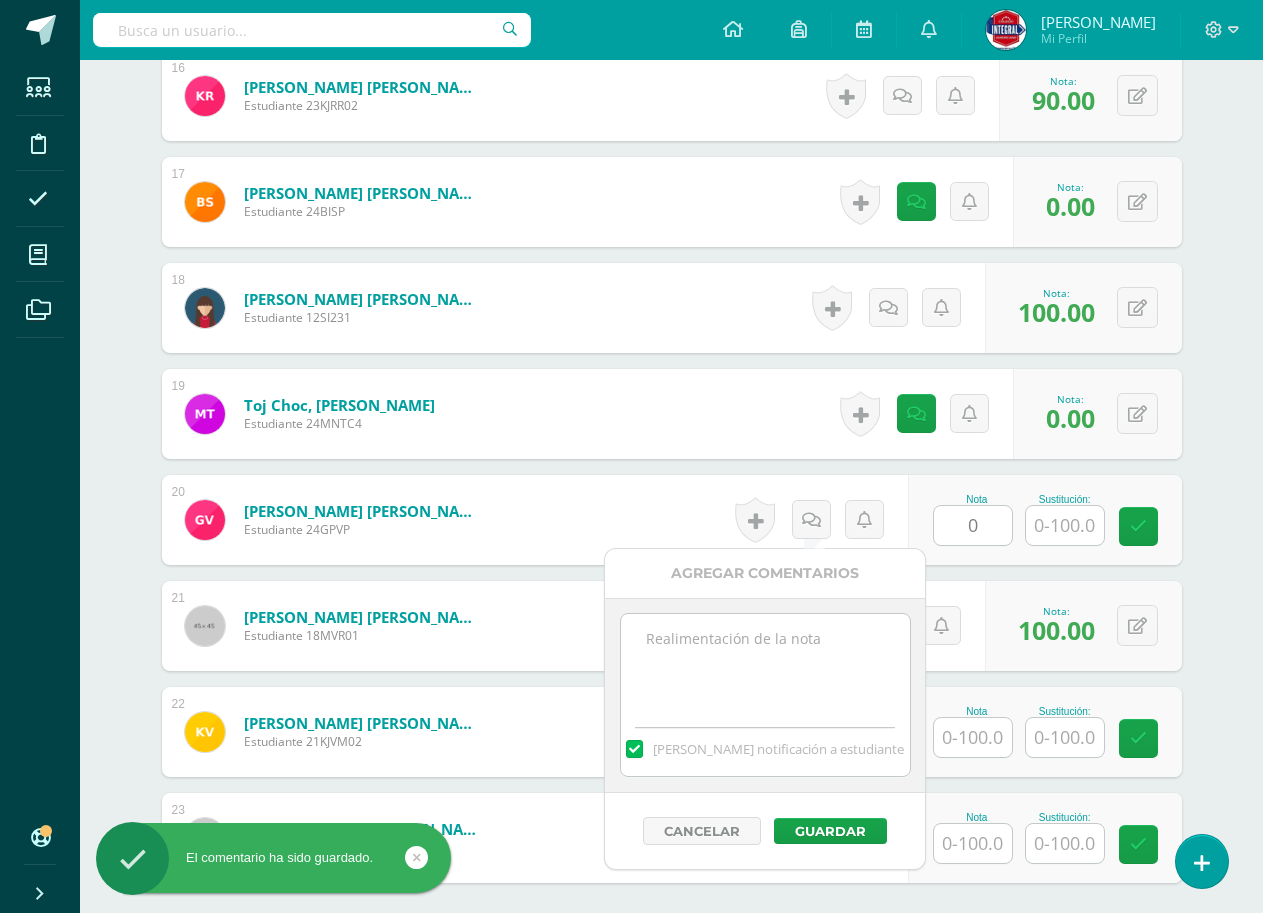 click at bounding box center [765, 664] 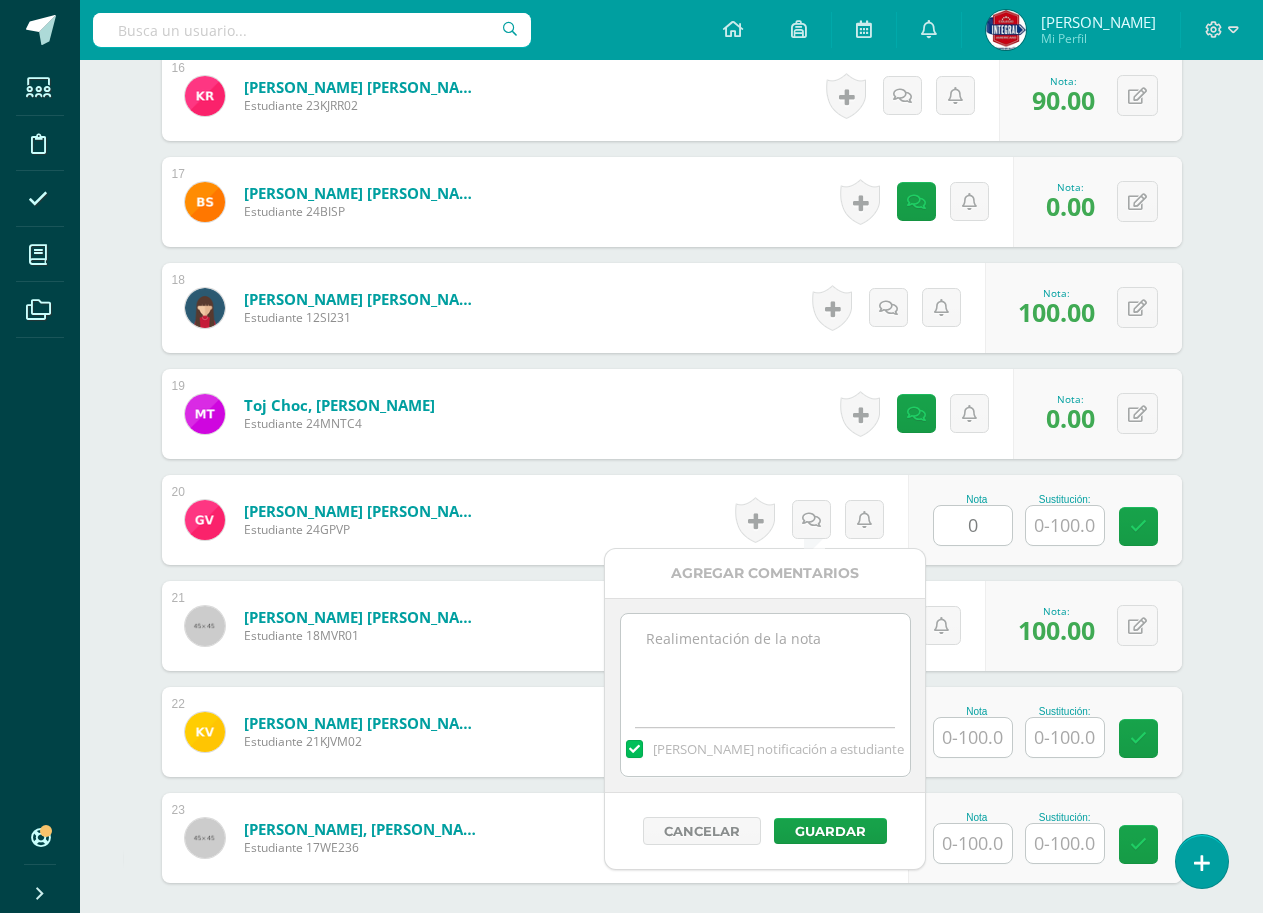 paste on "No entregó actividad" 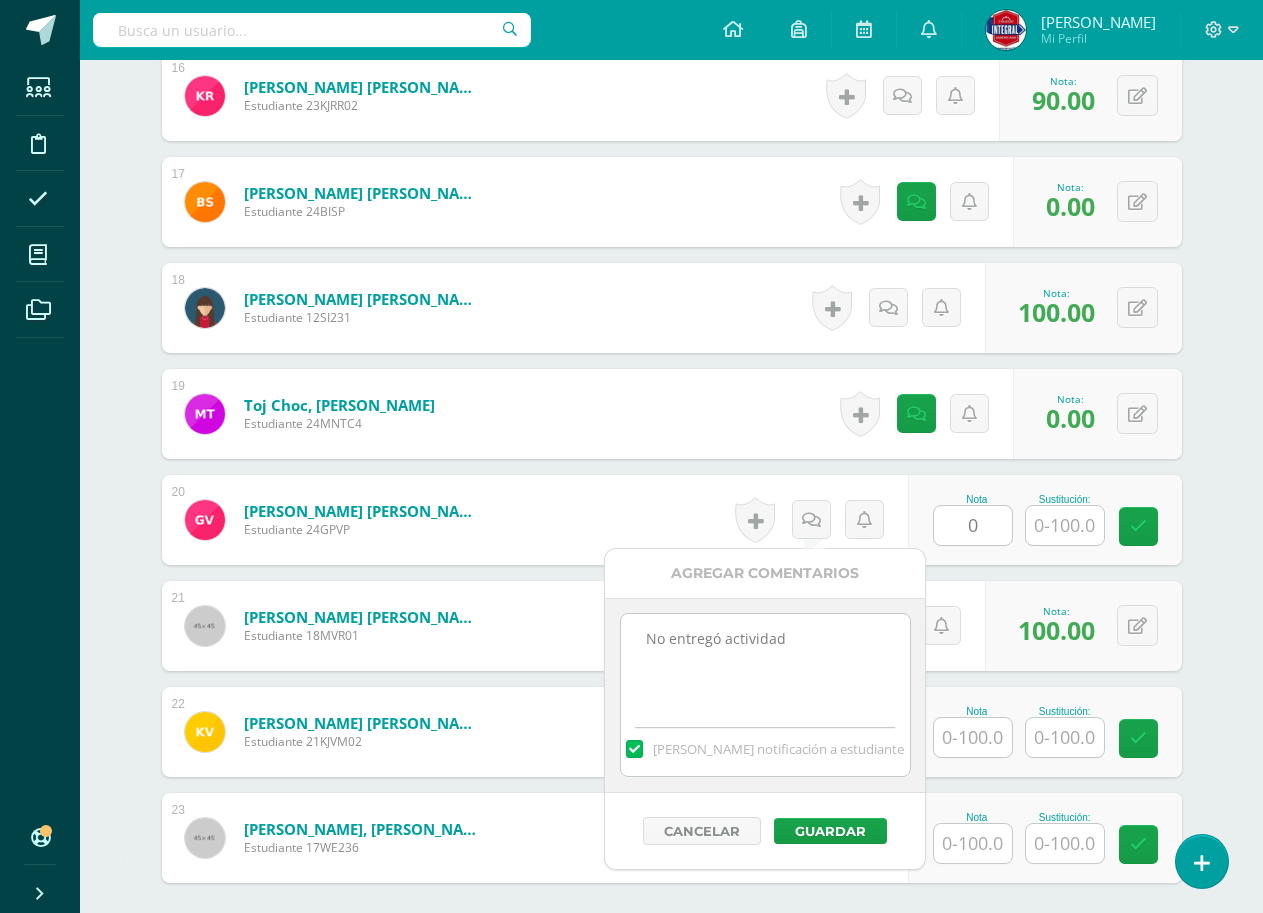 type on "No entregó actividad" 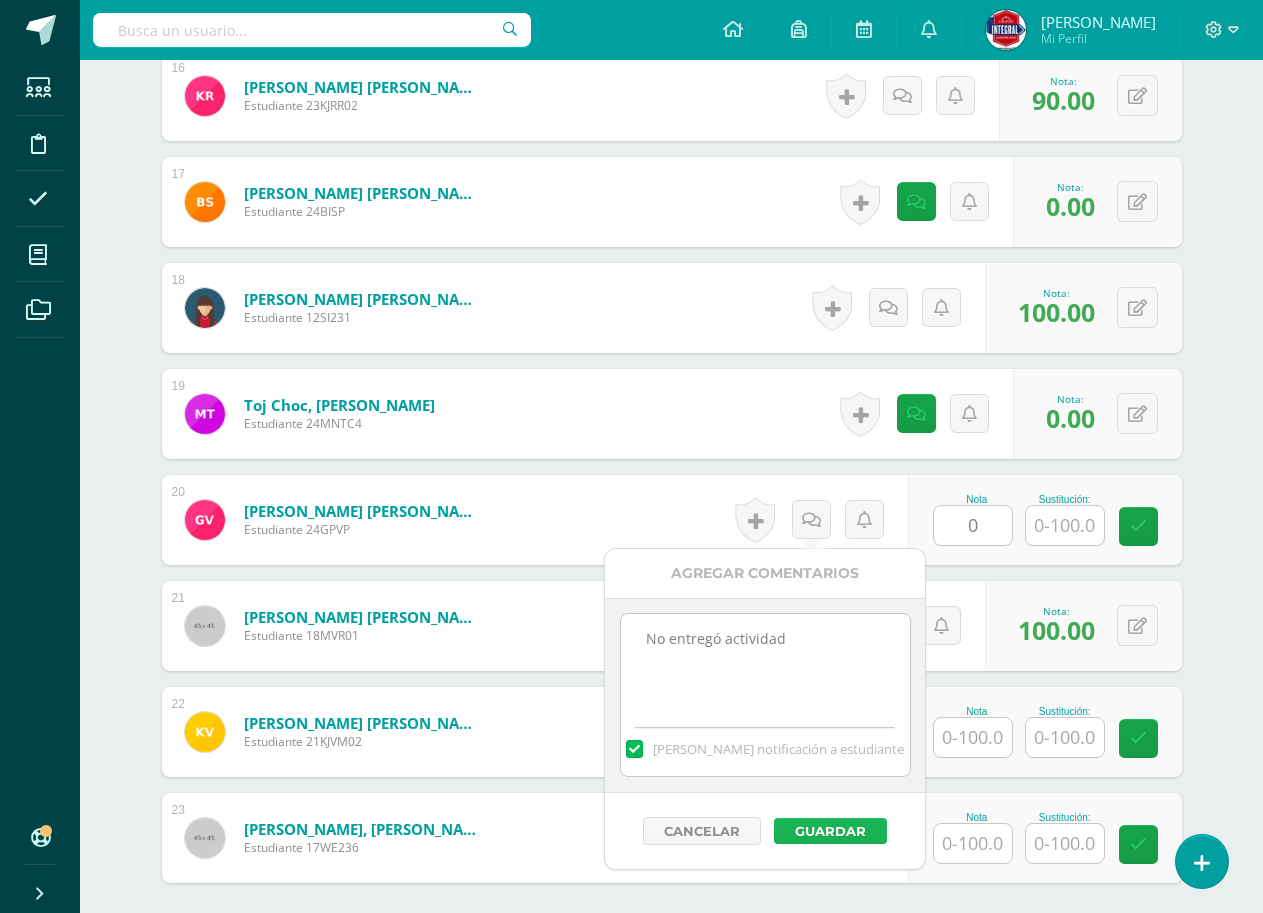 click on "Guardar" at bounding box center [830, 831] 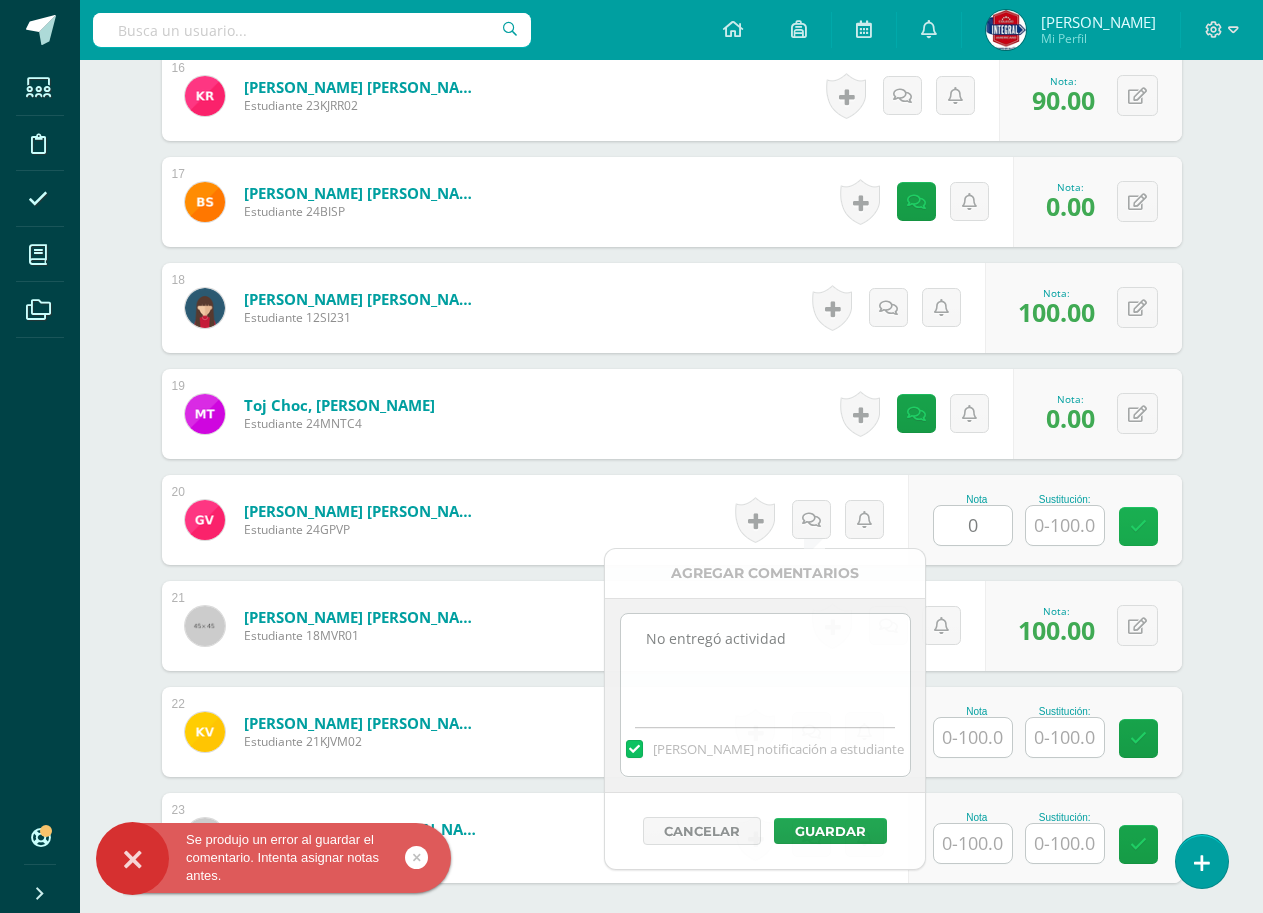 click at bounding box center (1138, 526) 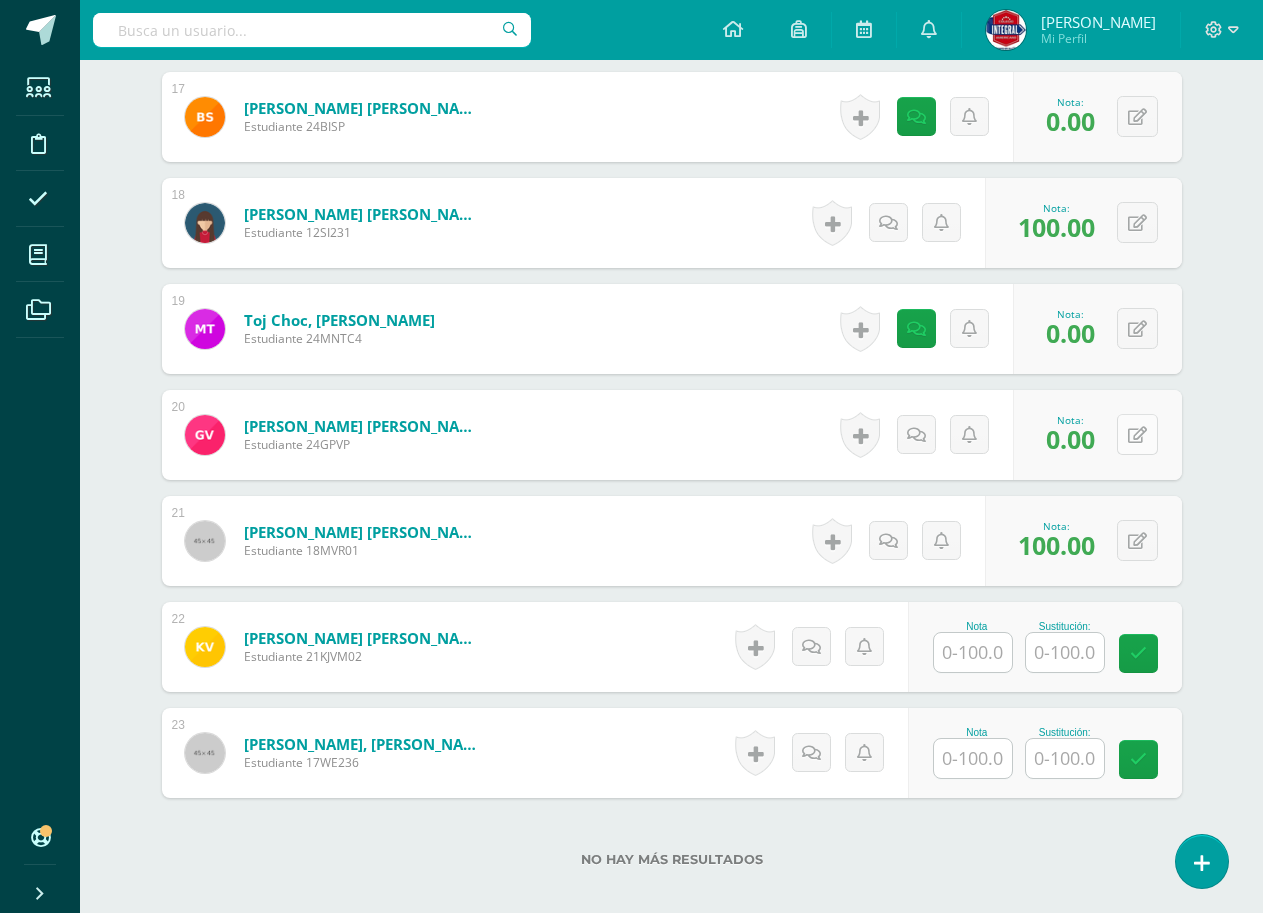 scroll, scrollTop: 2532, scrollLeft: 0, axis: vertical 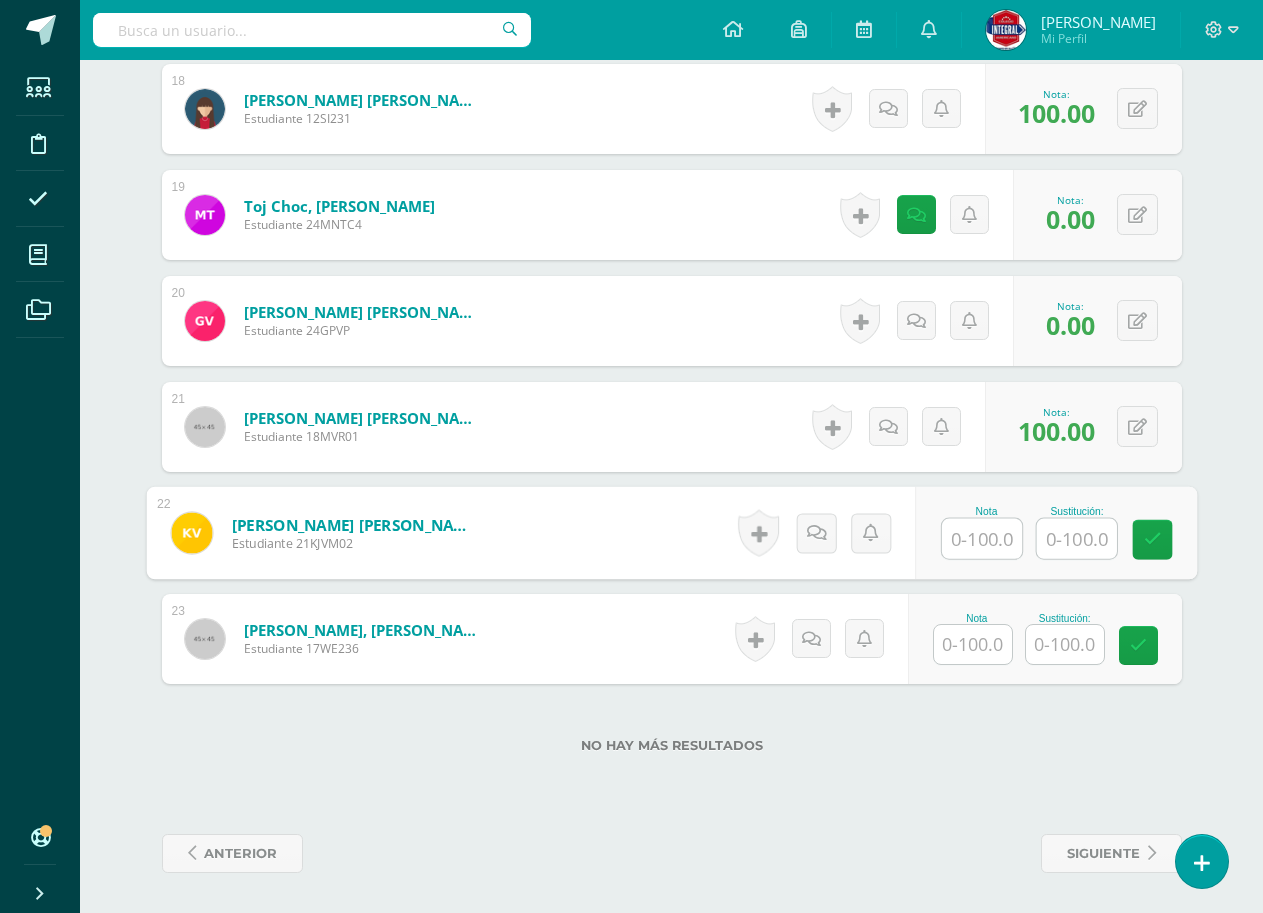 click at bounding box center [982, 539] 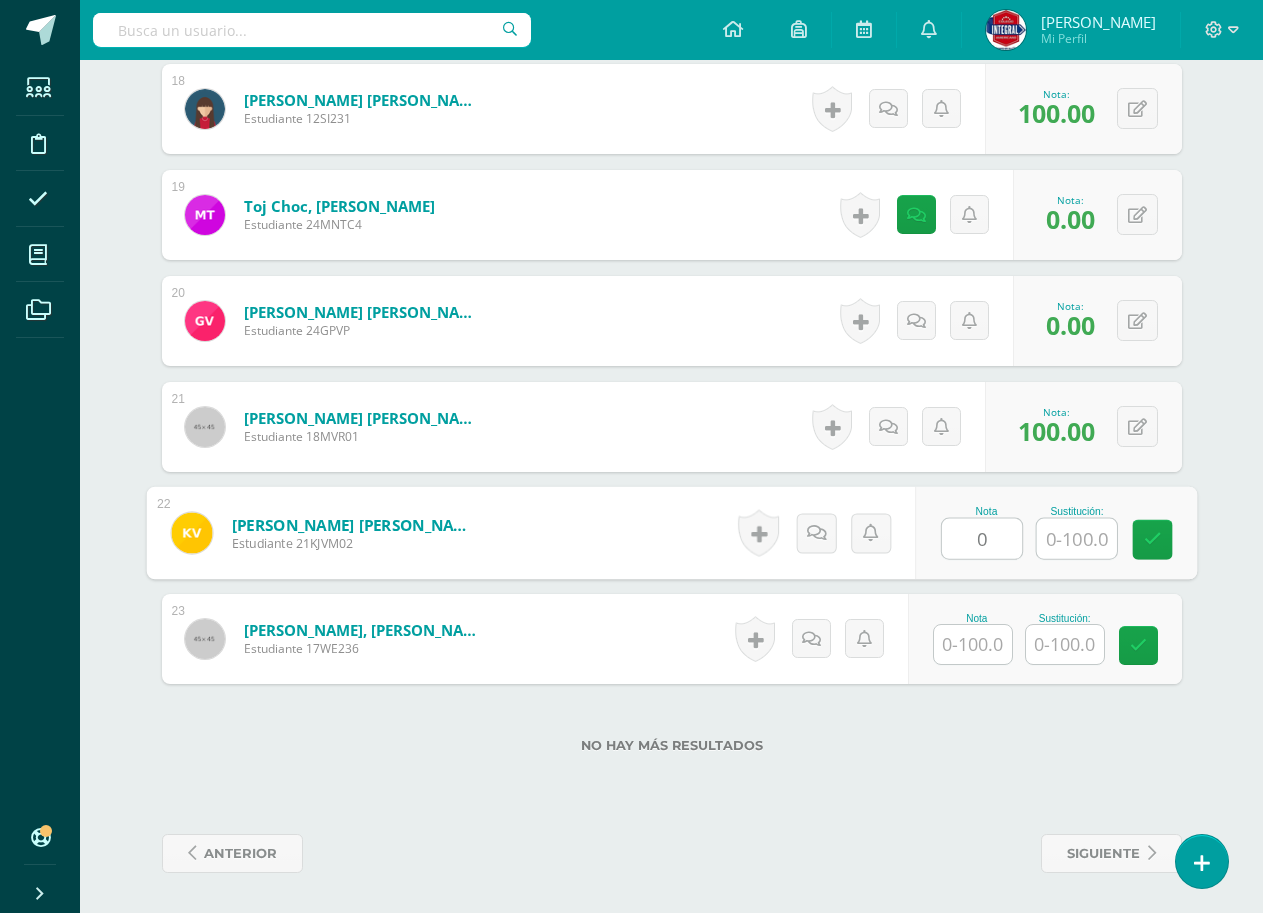 type on "0" 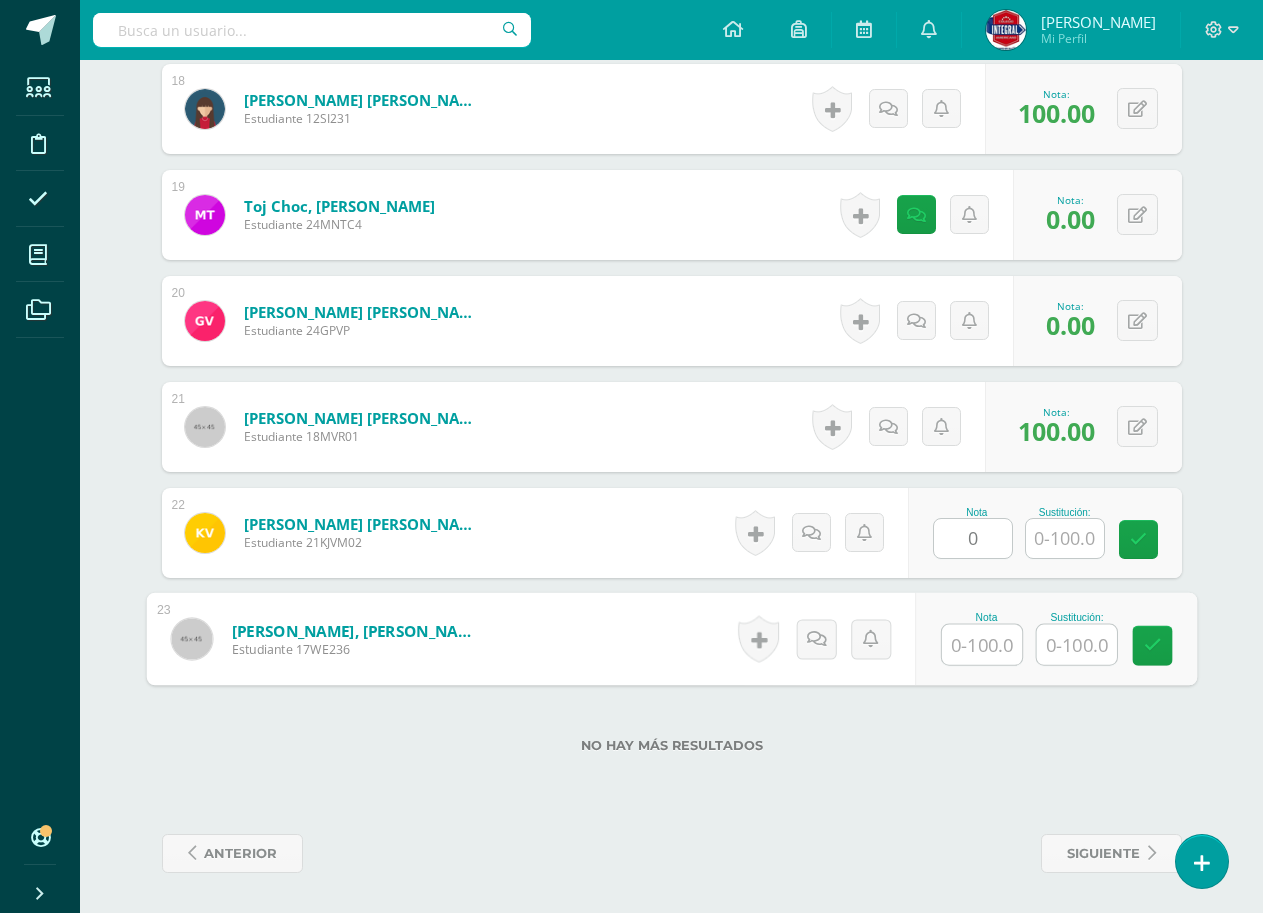click at bounding box center (982, 645) 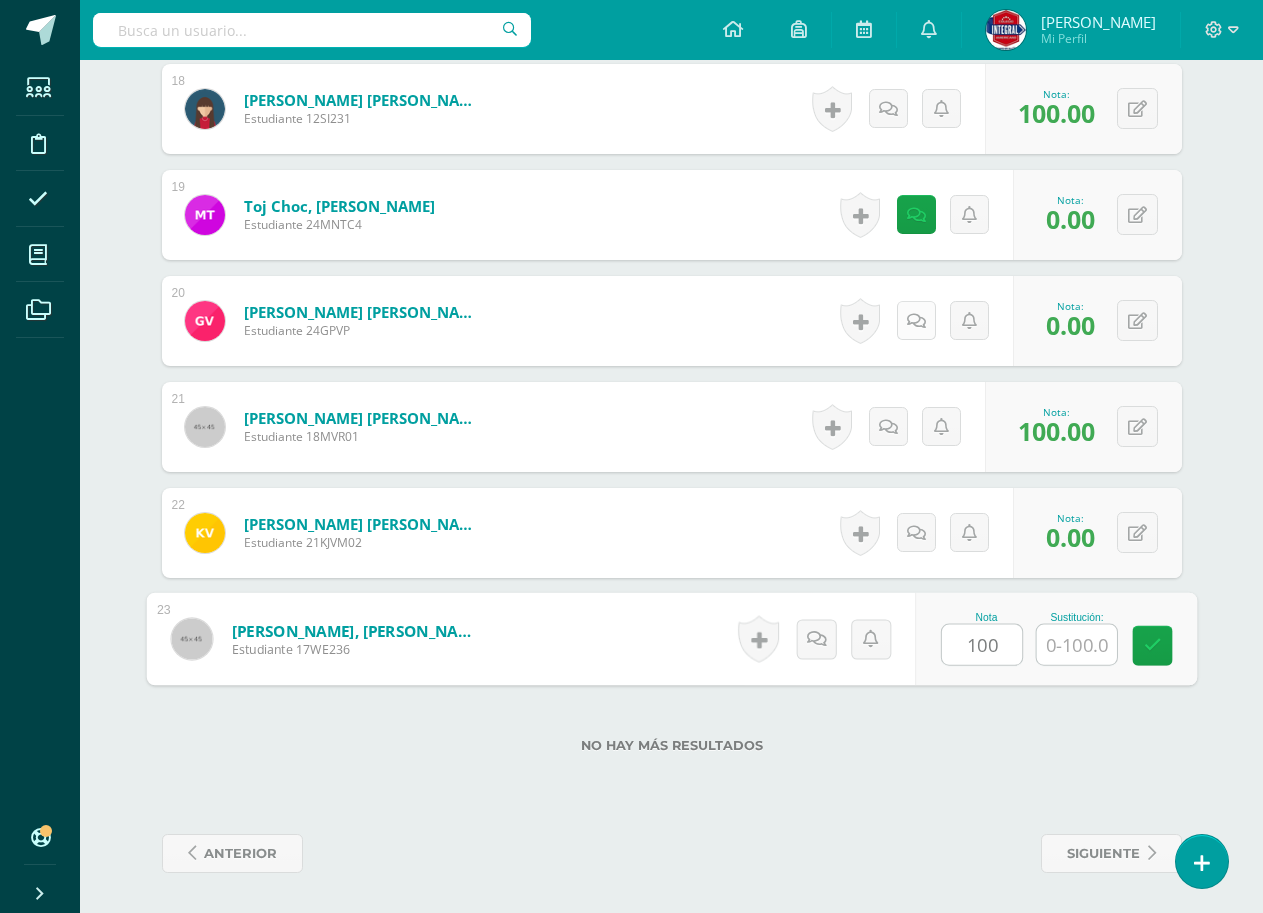 type on "100" 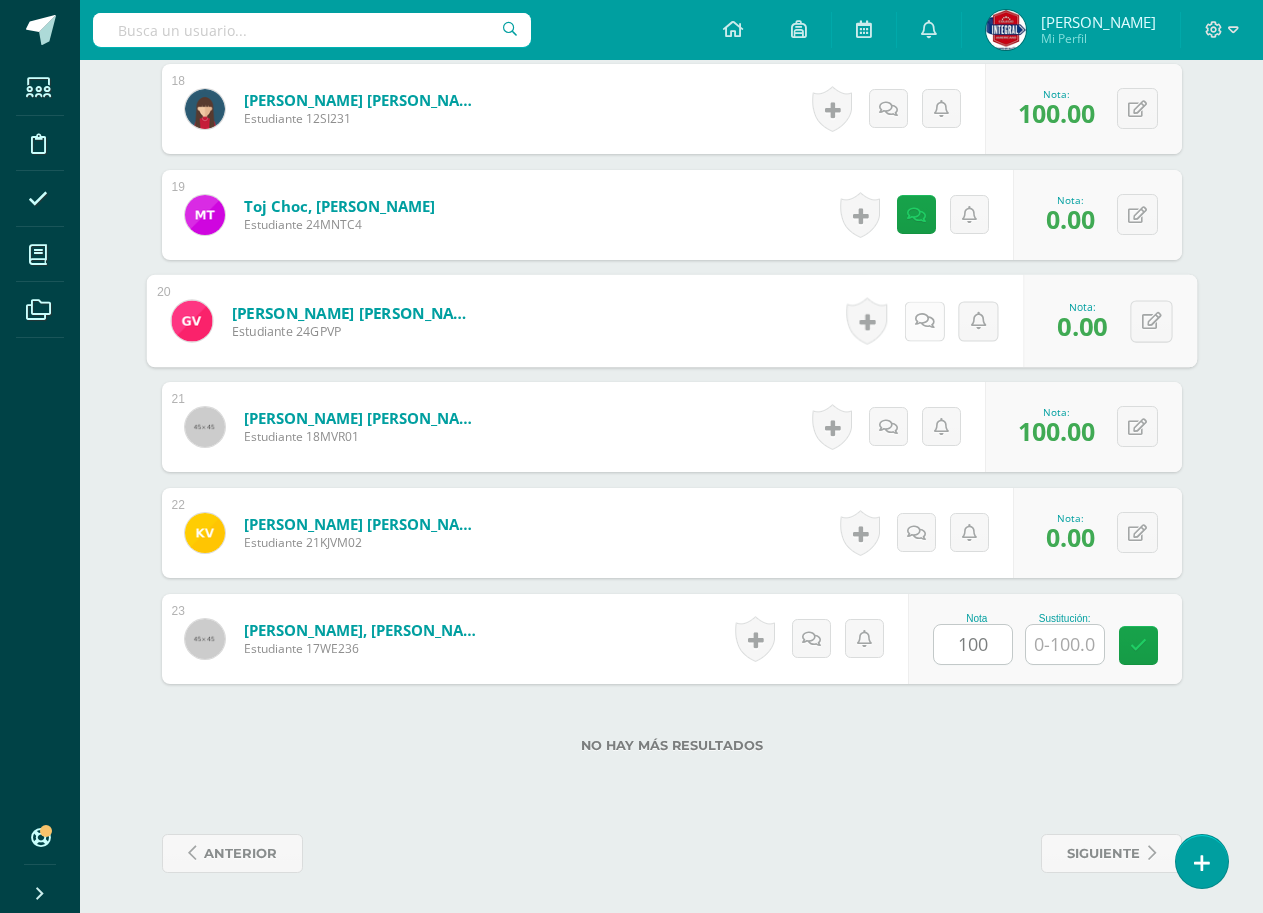 click at bounding box center [924, 321] 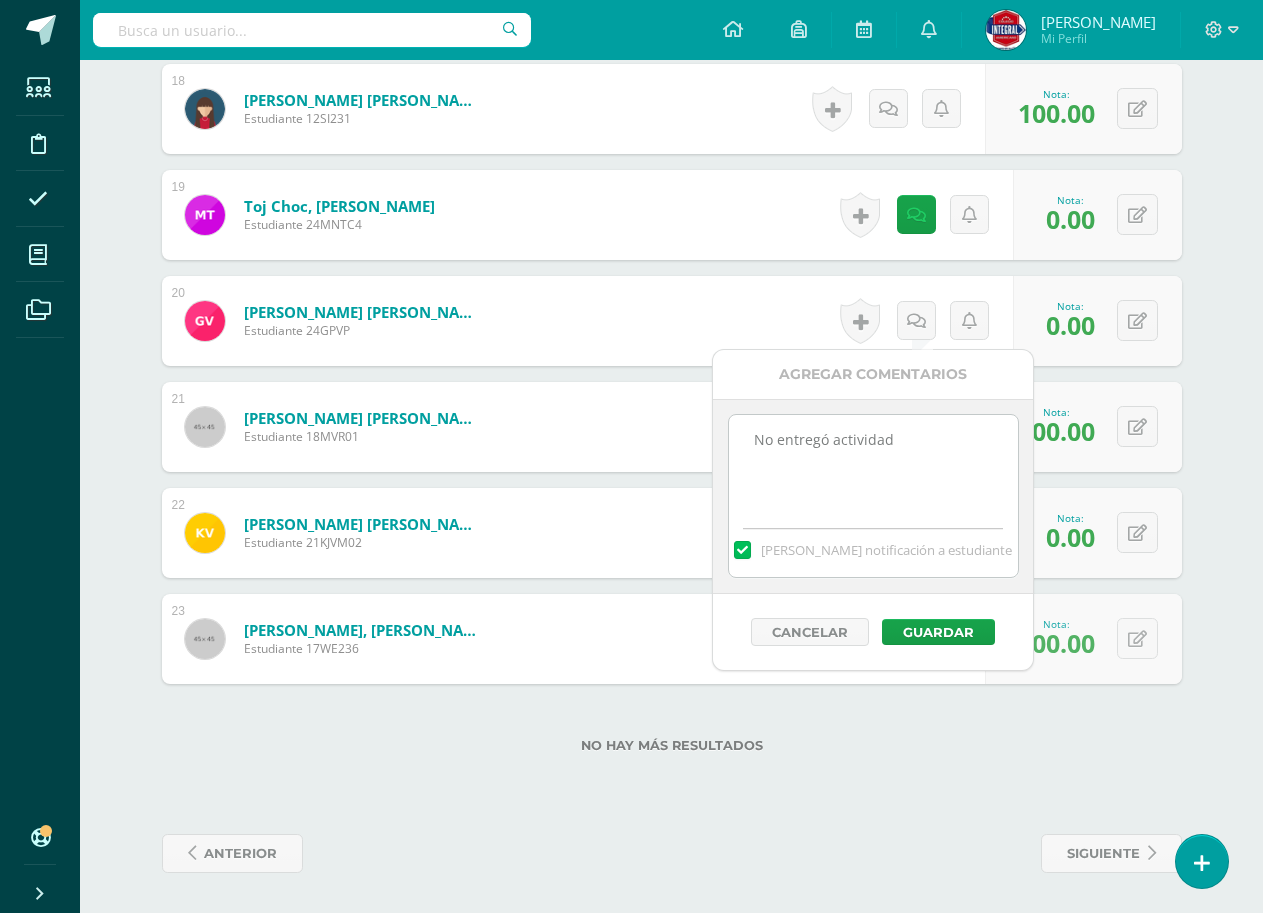 click on "No entregó actividad" at bounding box center [873, 465] 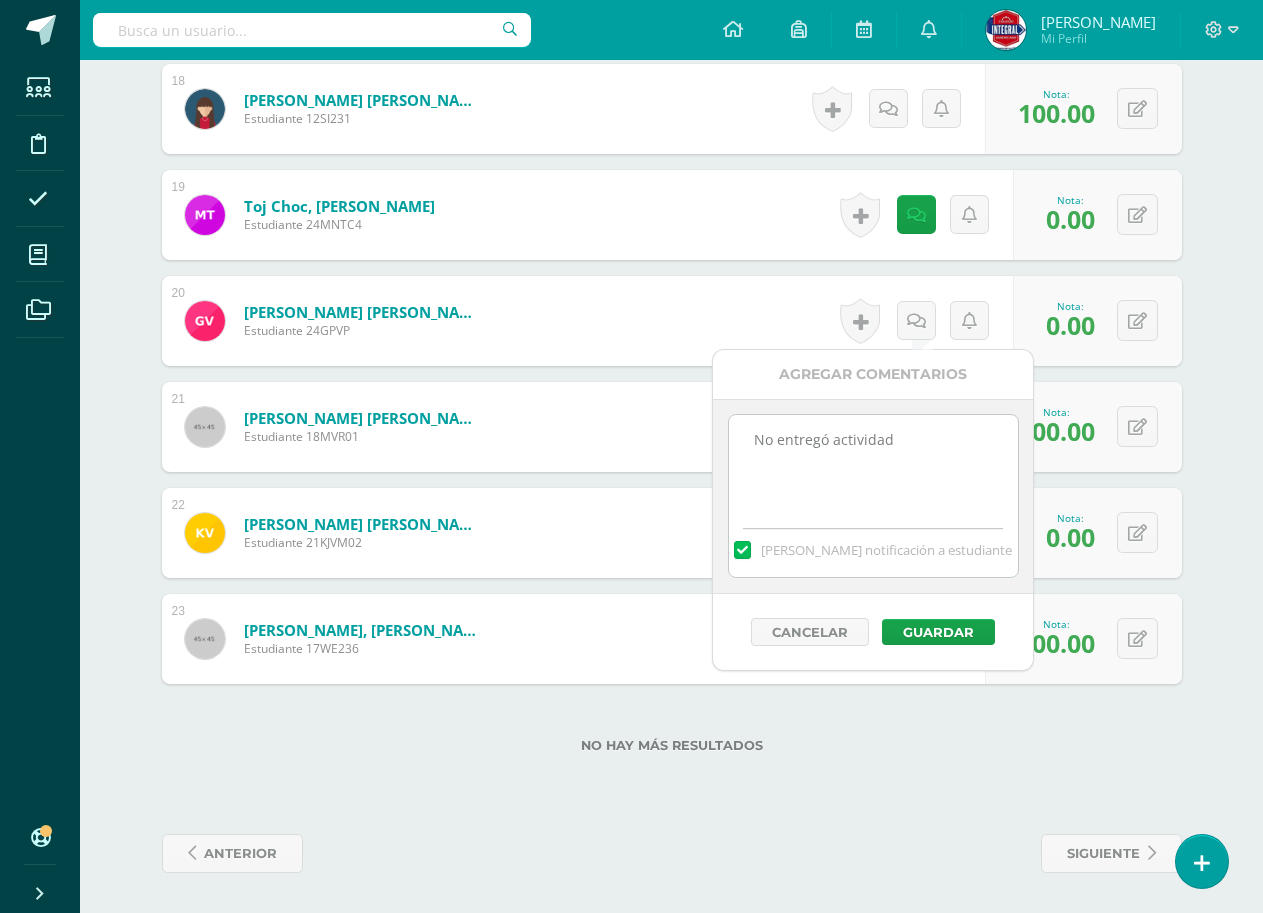 paste on "No entregó actividad" 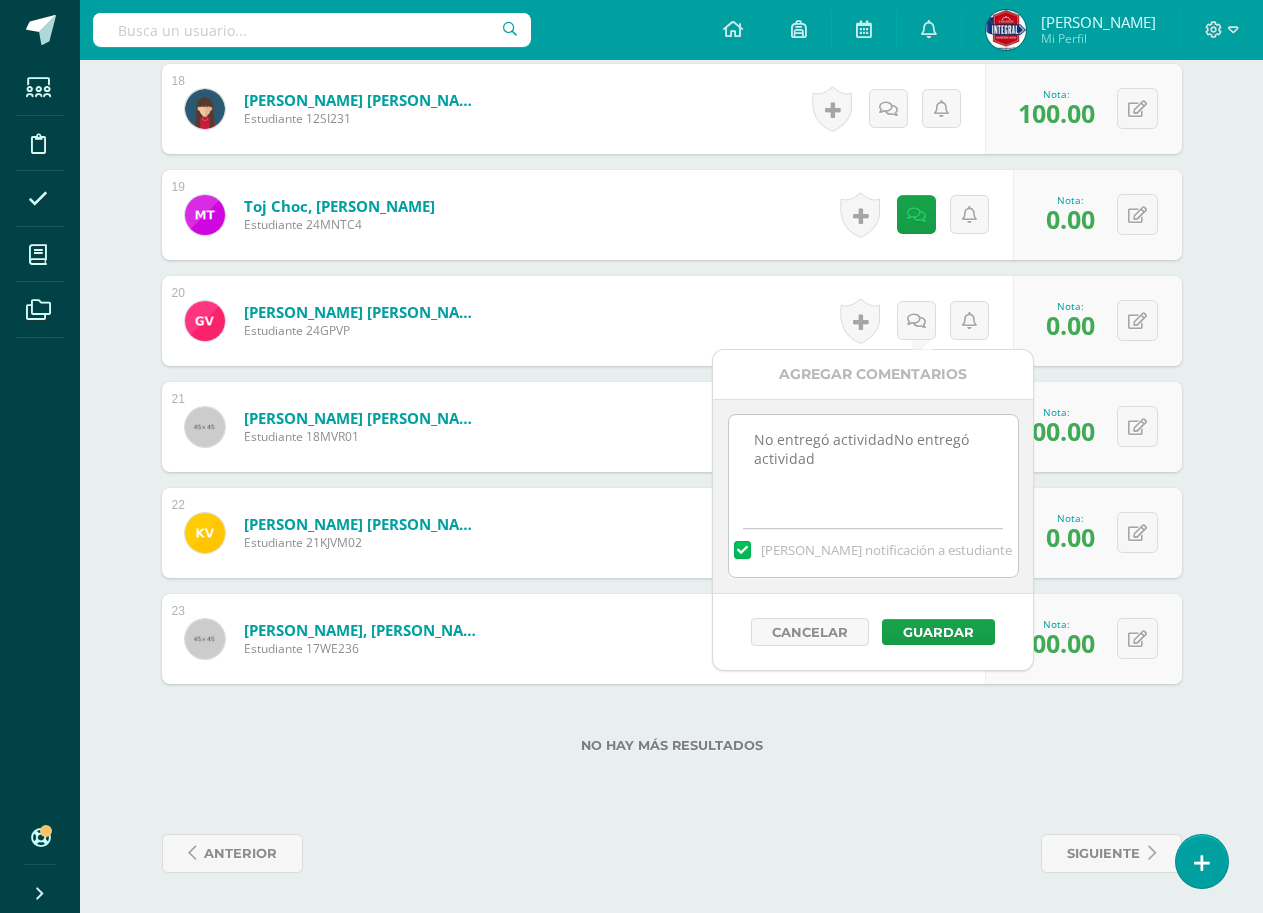 drag, startPoint x: 907, startPoint y: 489, endPoint x: 891, endPoint y: 432, distance: 59.20304 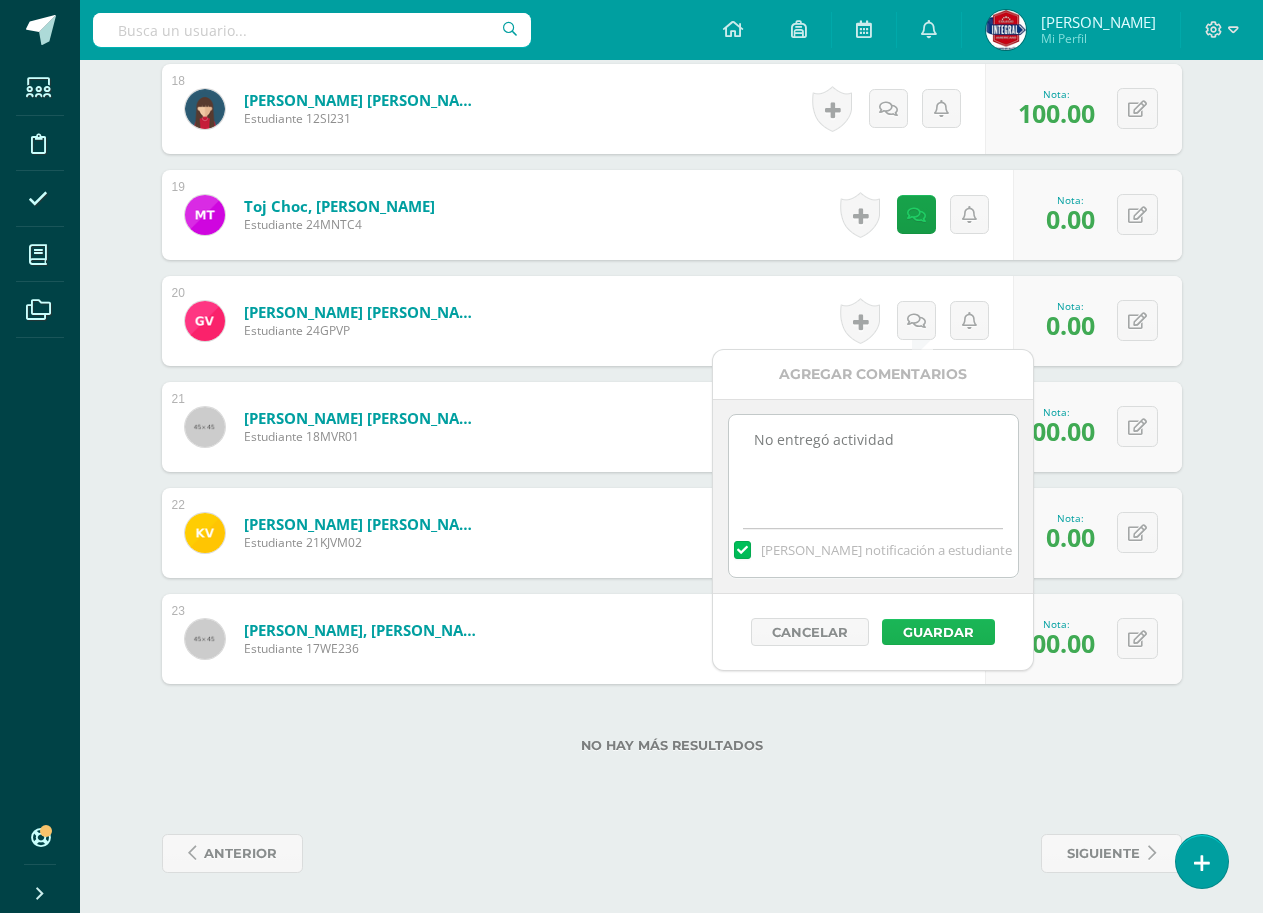 click on "Guardar" at bounding box center (938, 632) 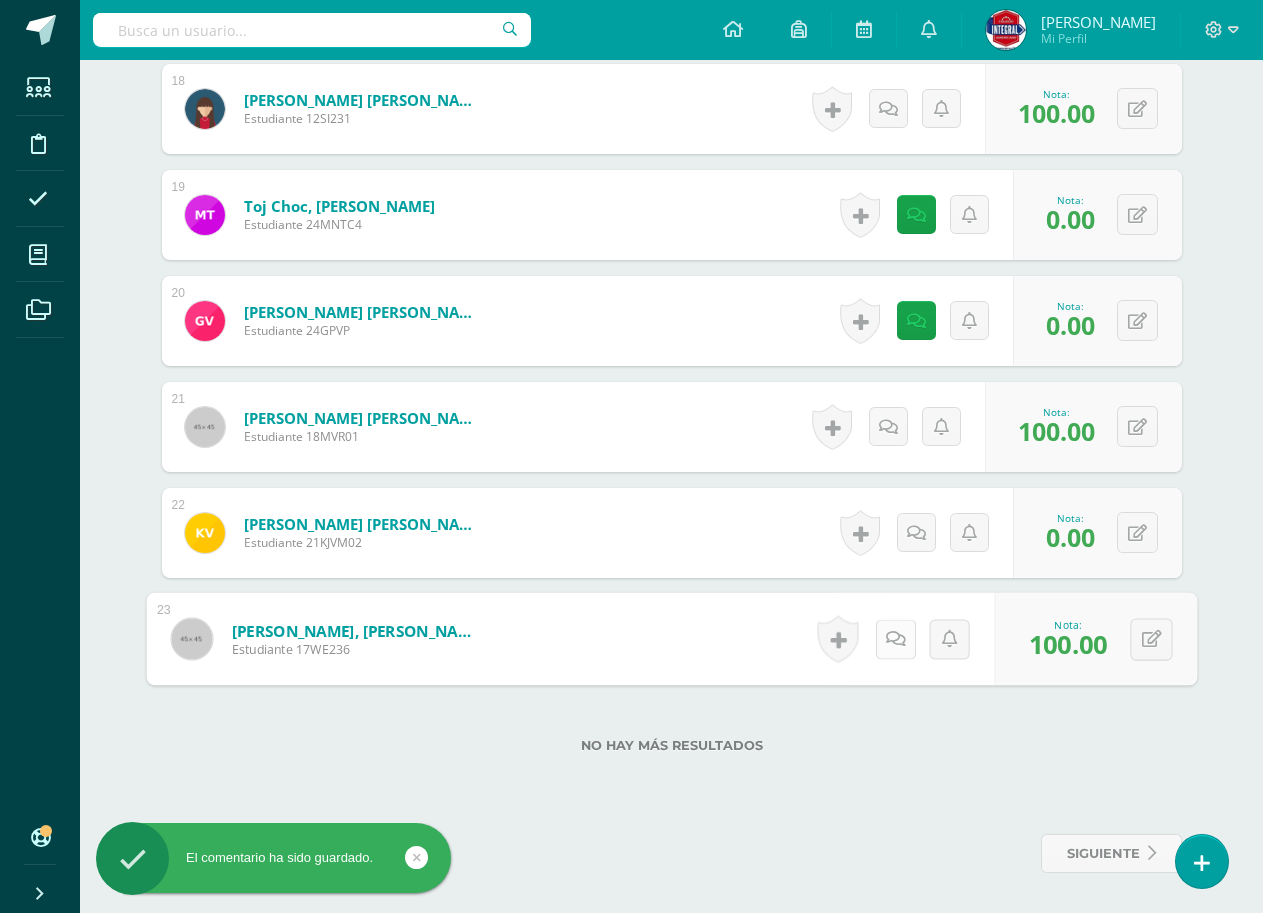 click at bounding box center [895, 639] 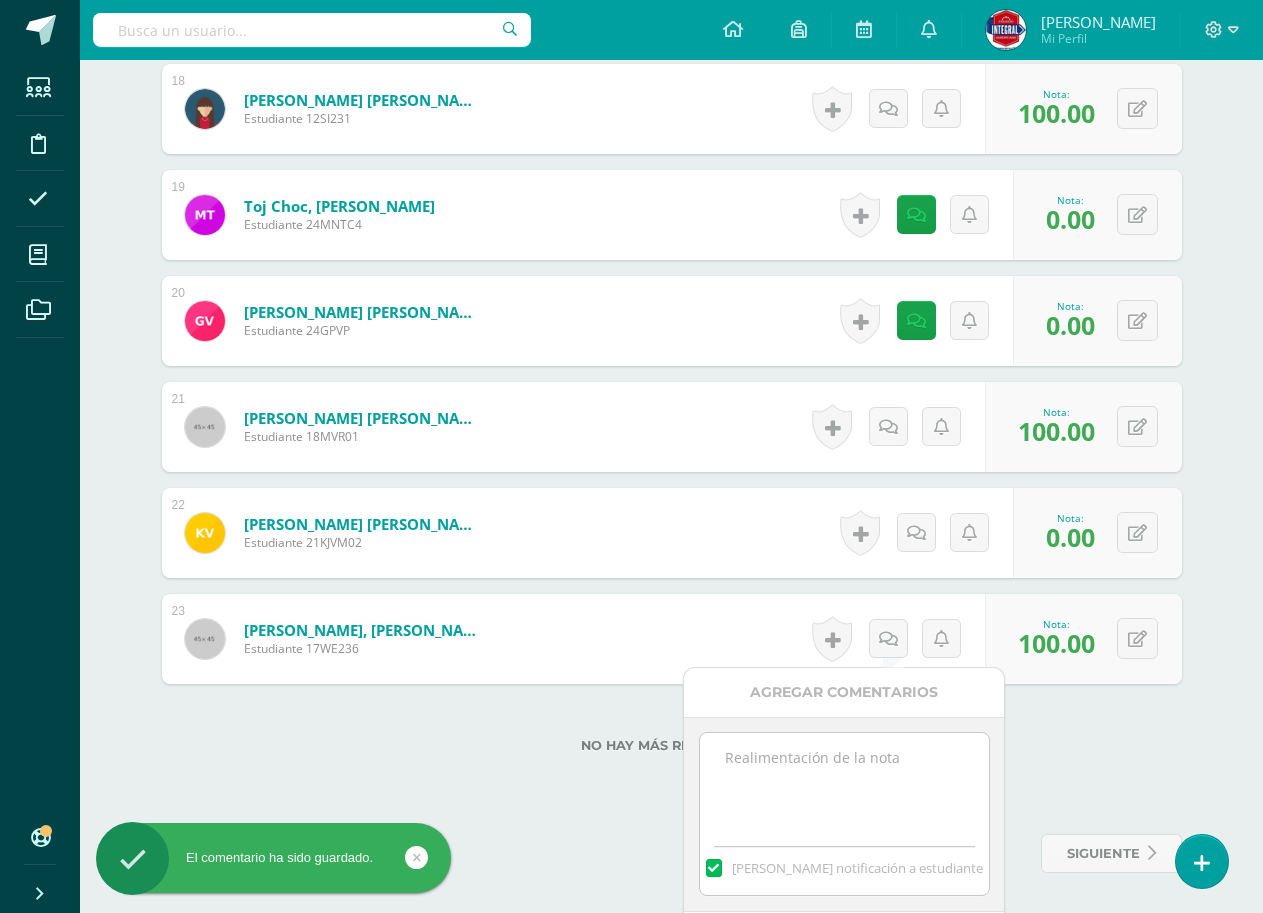 click at bounding box center (844, 783) 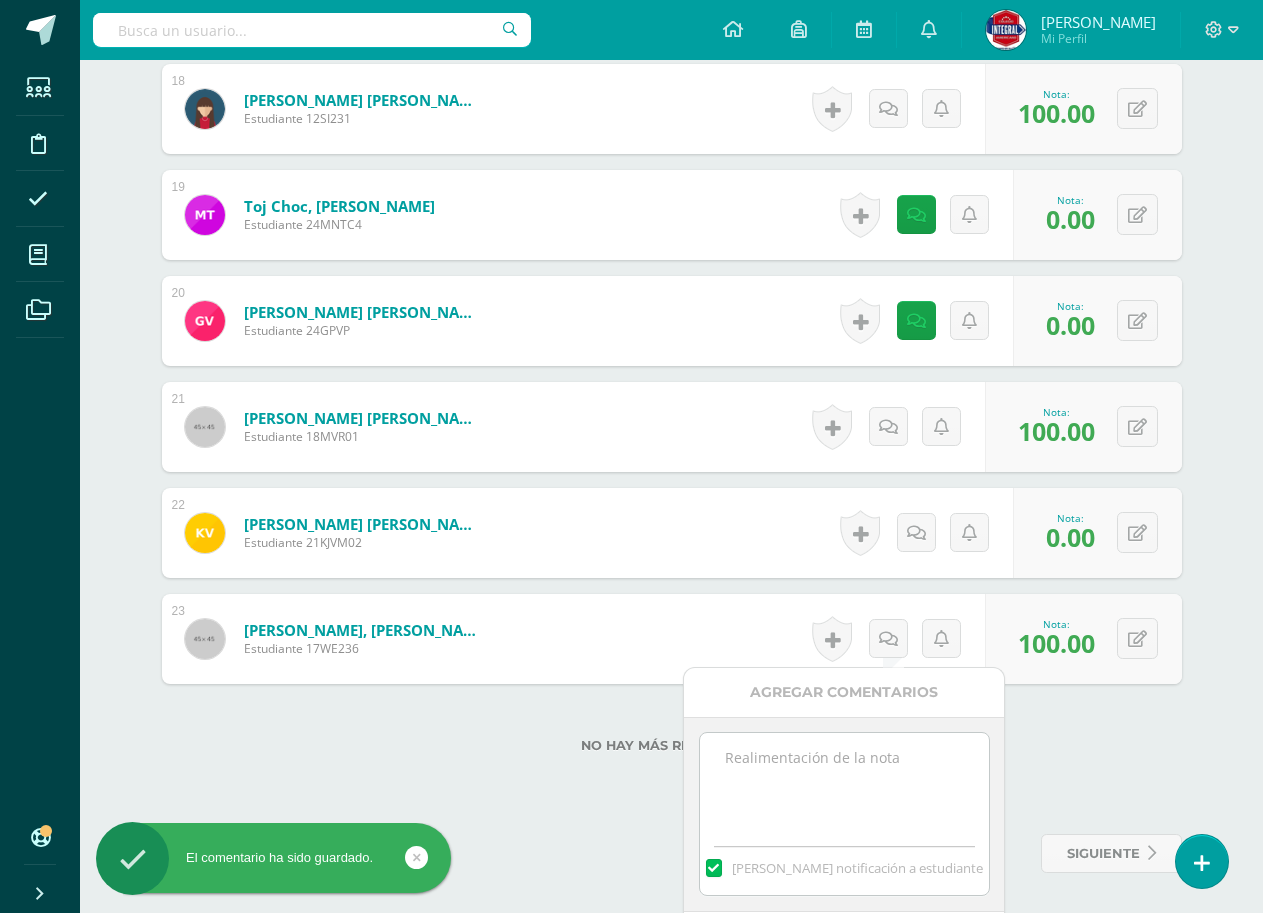 paste on "No entregó actividad" 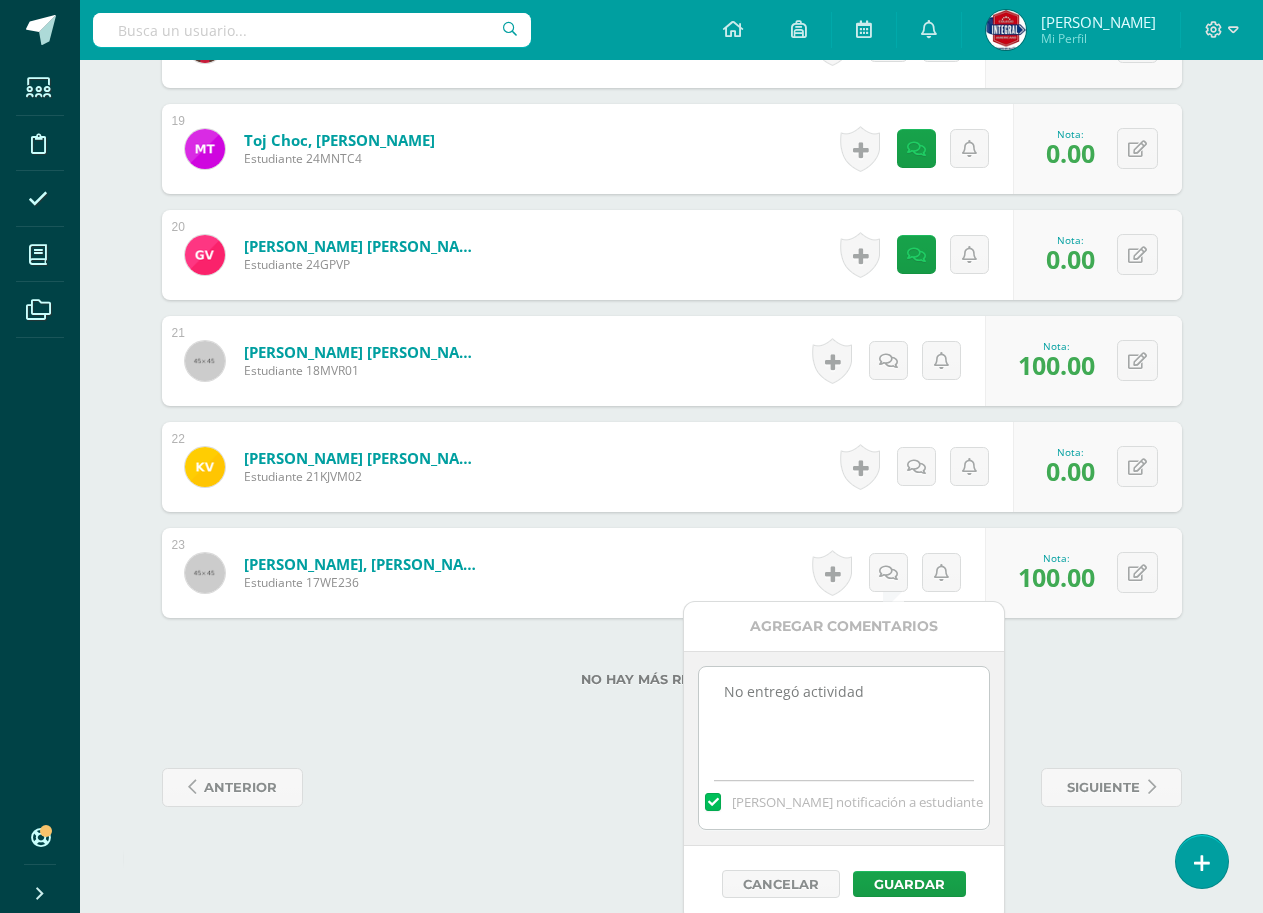 scroll, scrollTop: 2608, scrollLeft: 0, axis: vertical 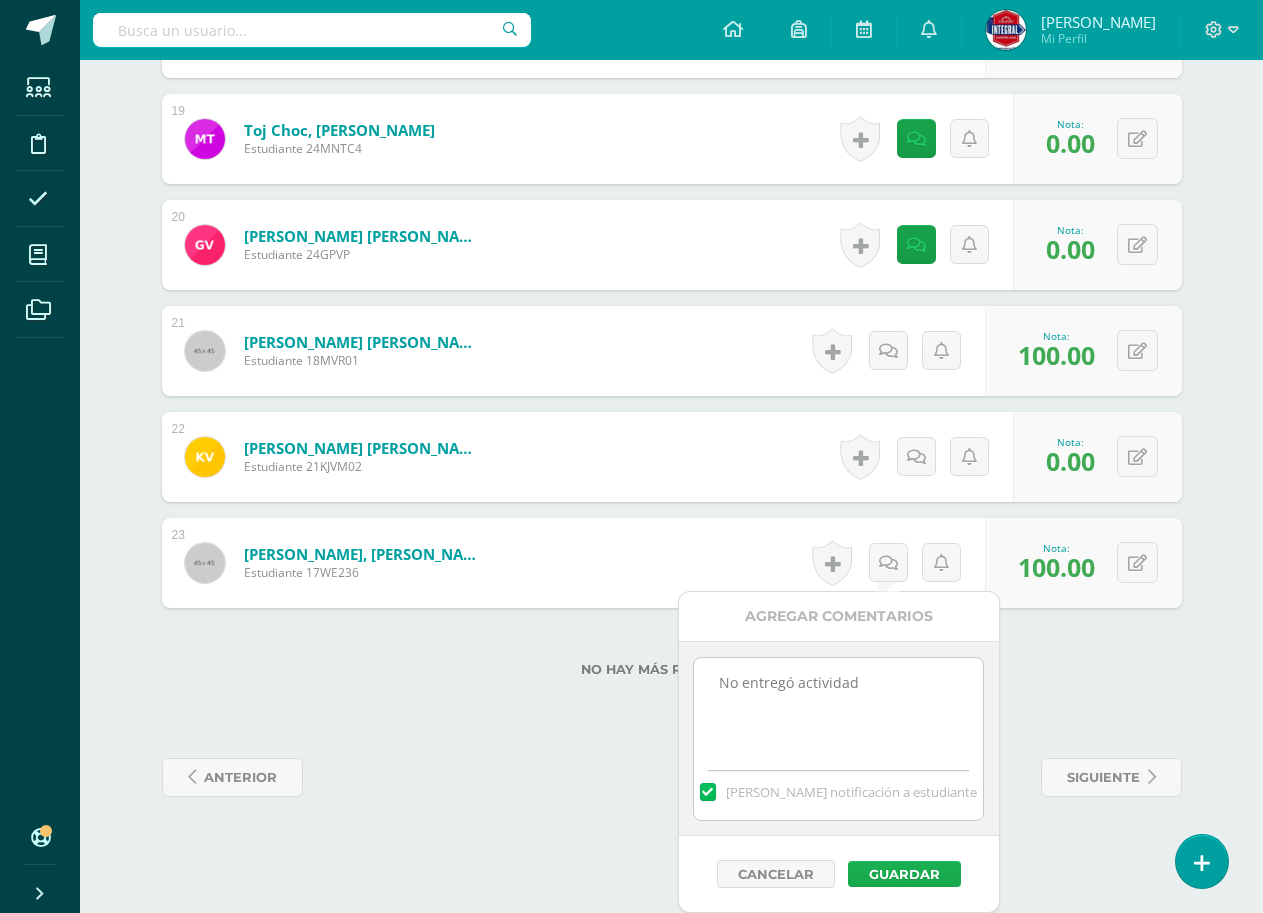 type on "No entregó actividad" 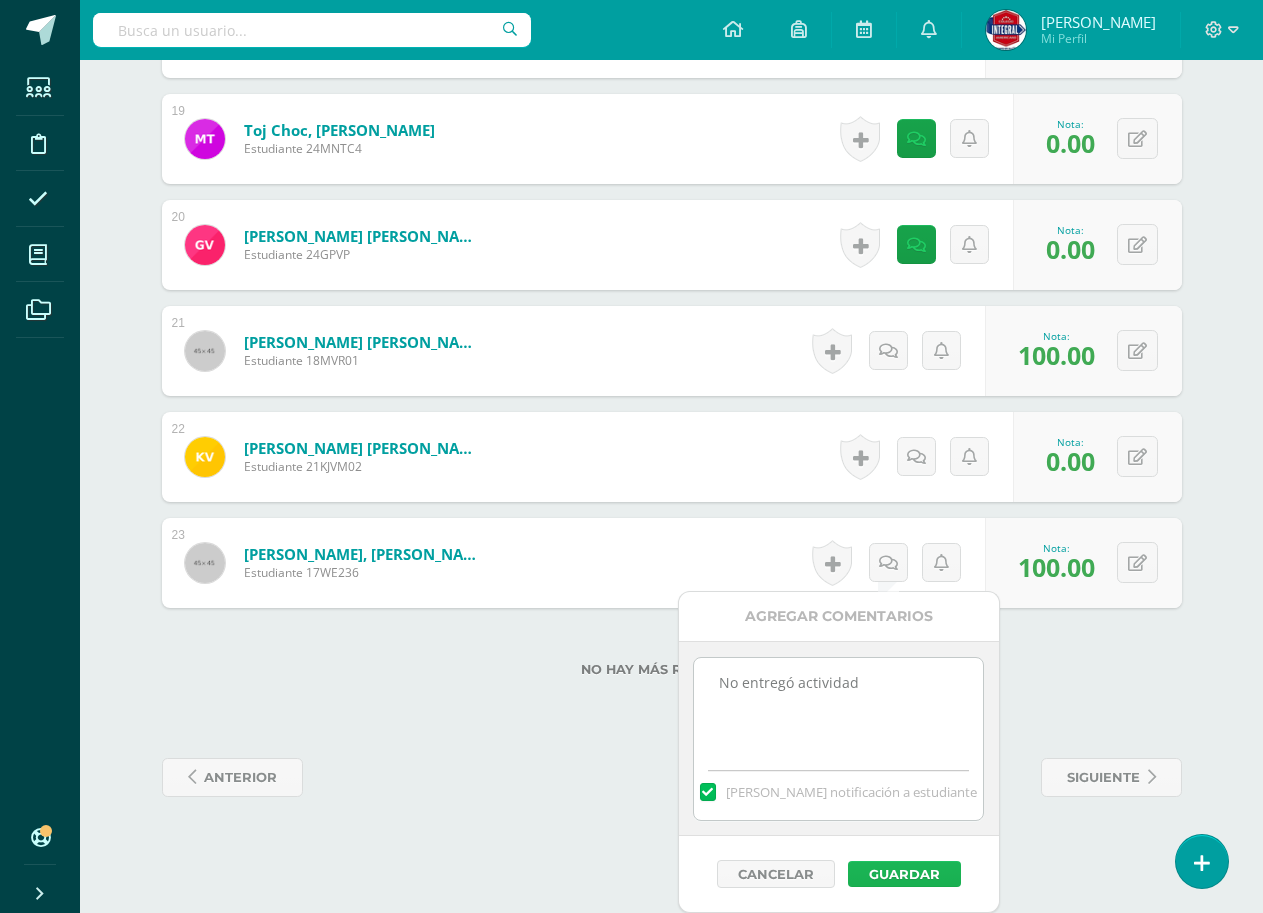 click on "Guardar" at bounding box center (904, 874) 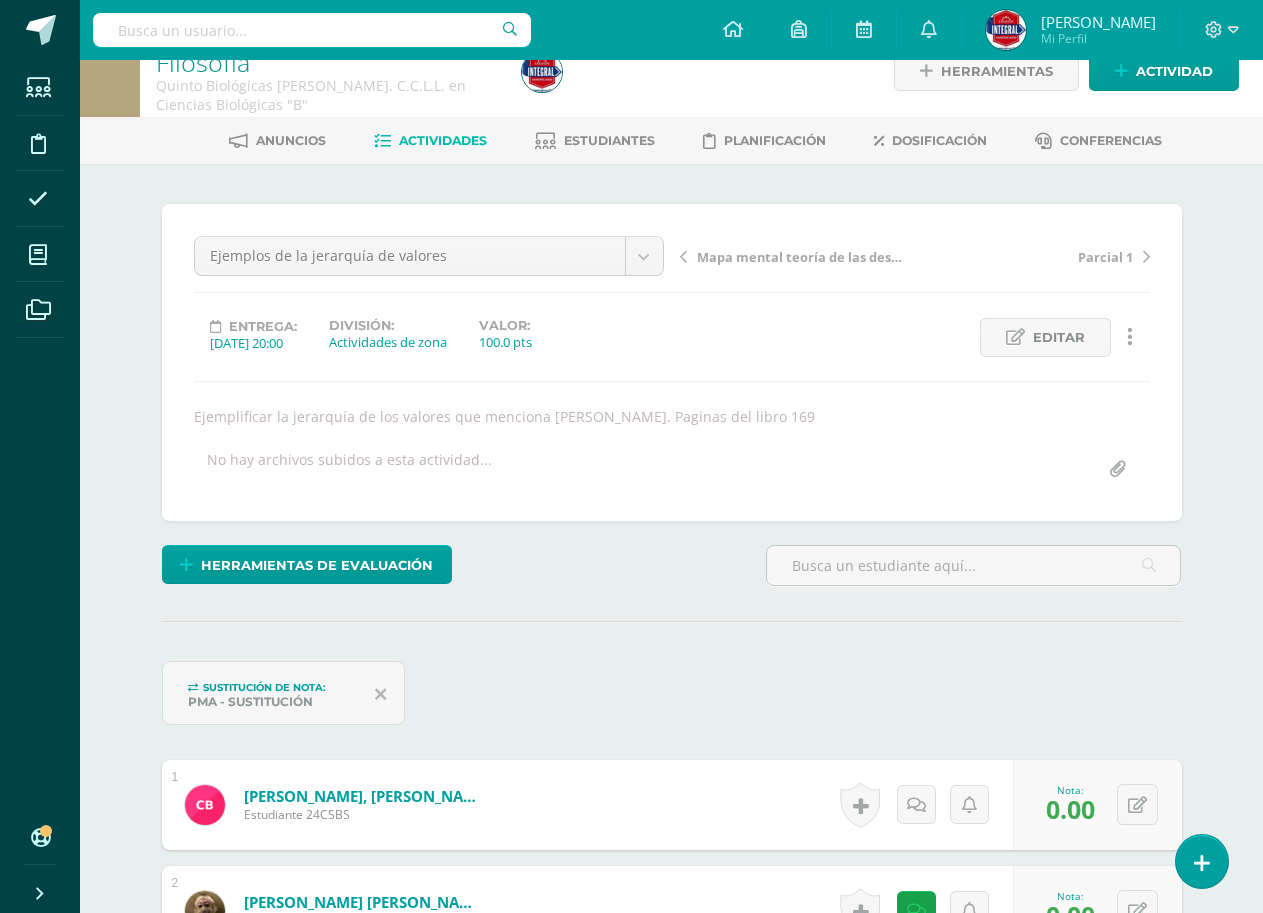 scroll, scrollTop: 0, scrollLeft: 0, axis: both 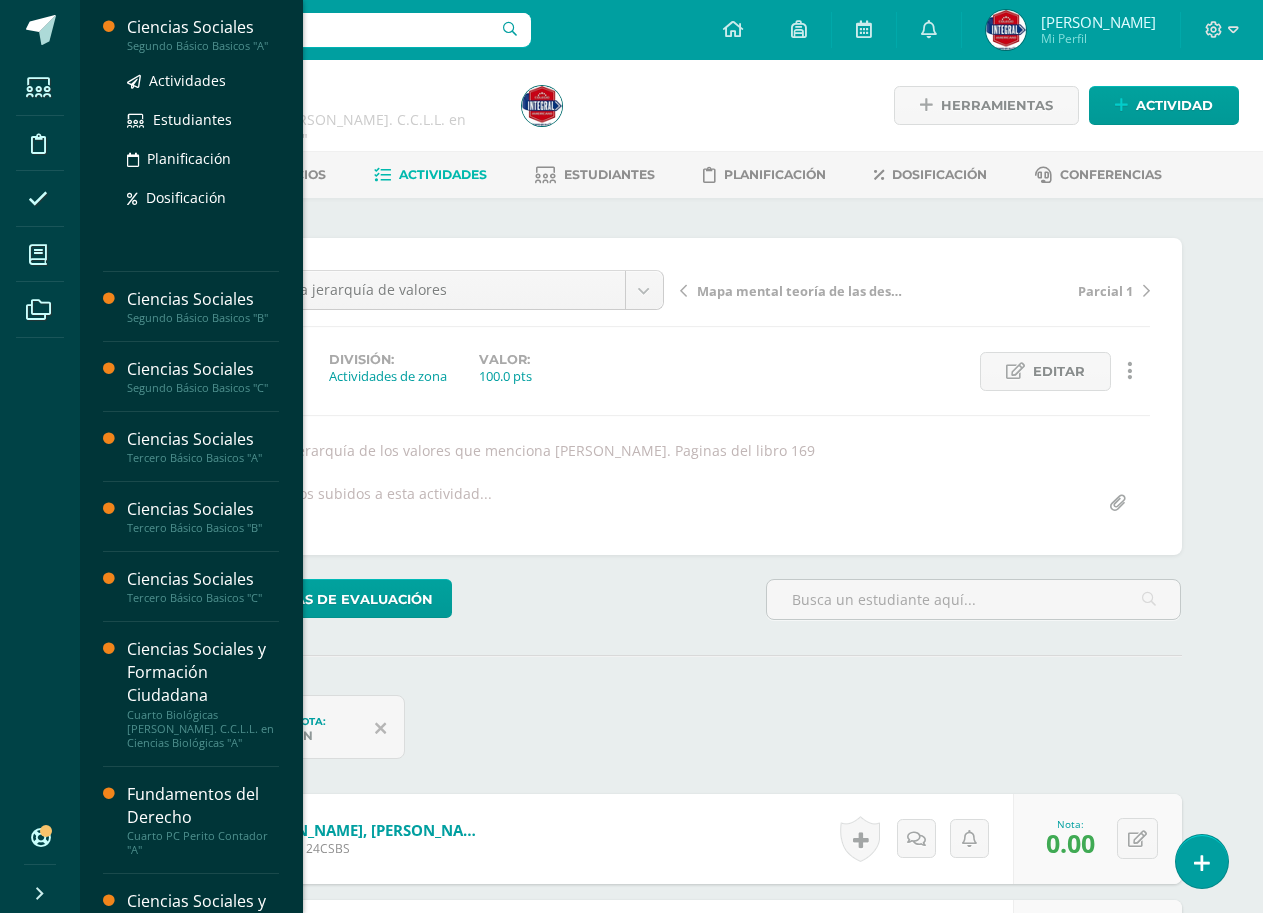click on "Ciencias Sociales" at bounding box center [203, 27] 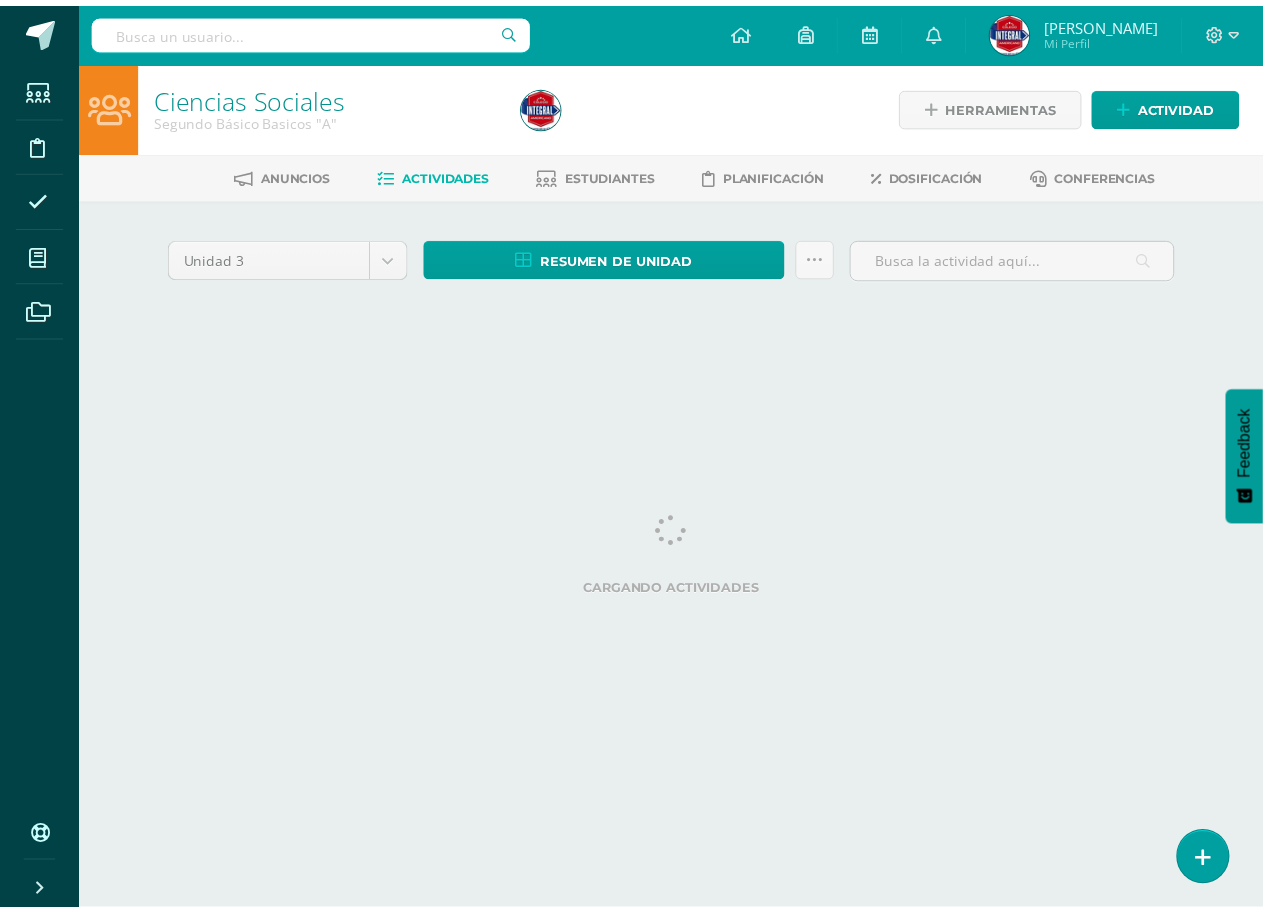 scroll, scrollTop: 0, scrollLeft: 0, axis: both 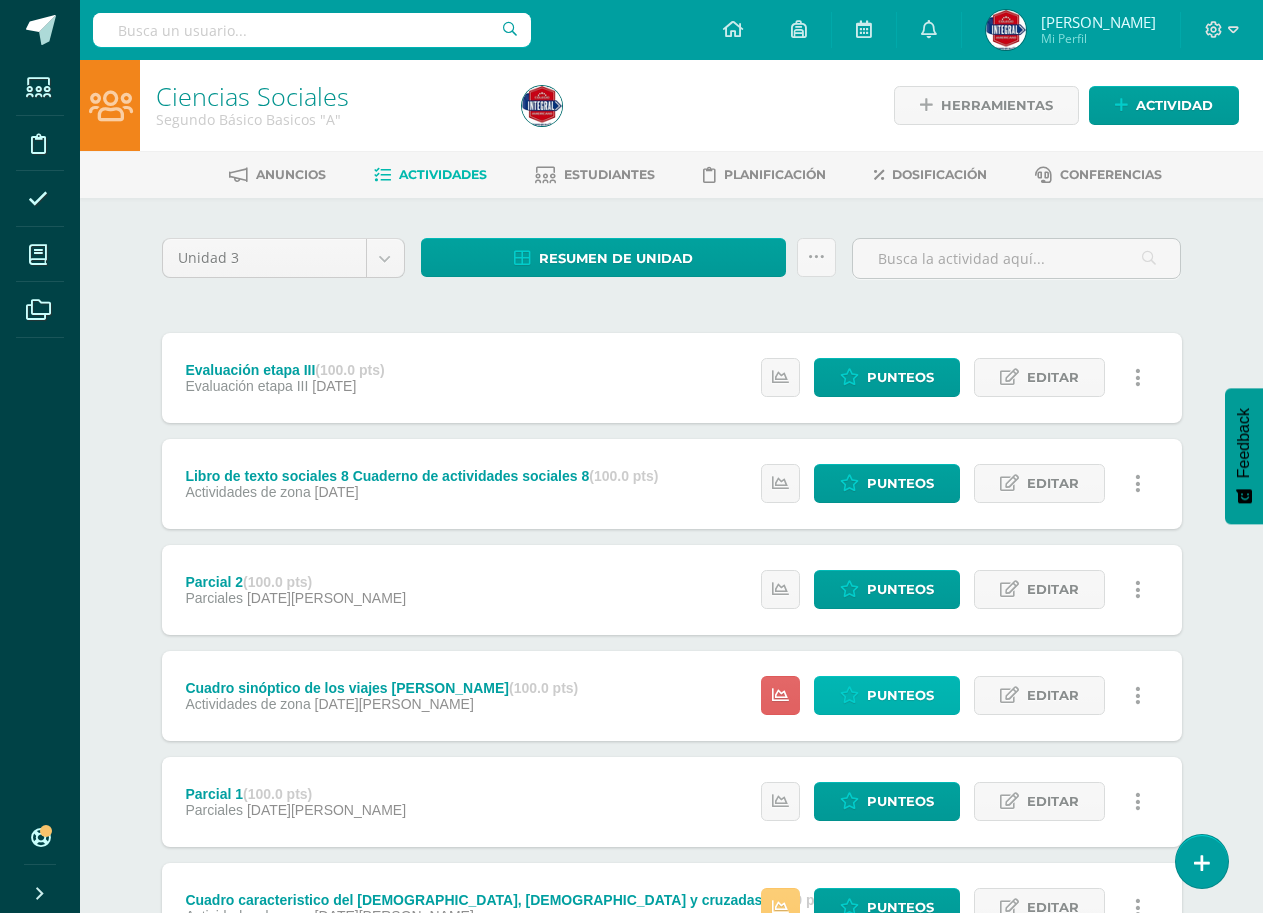 click on "Punteos" at bounding box center (900, 695) 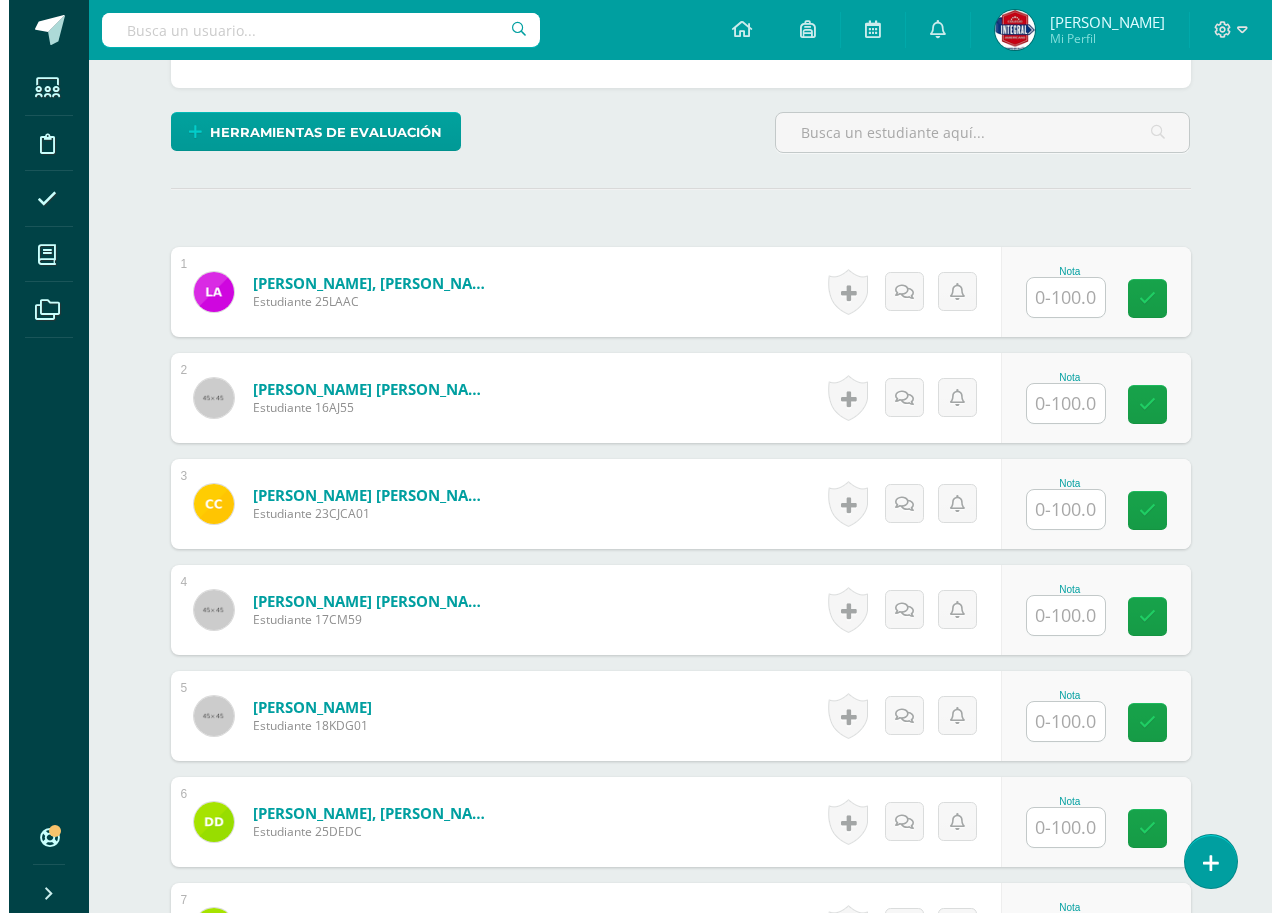 scroll, scrollTop: 403, scrollLeft: 0, axis: vertical 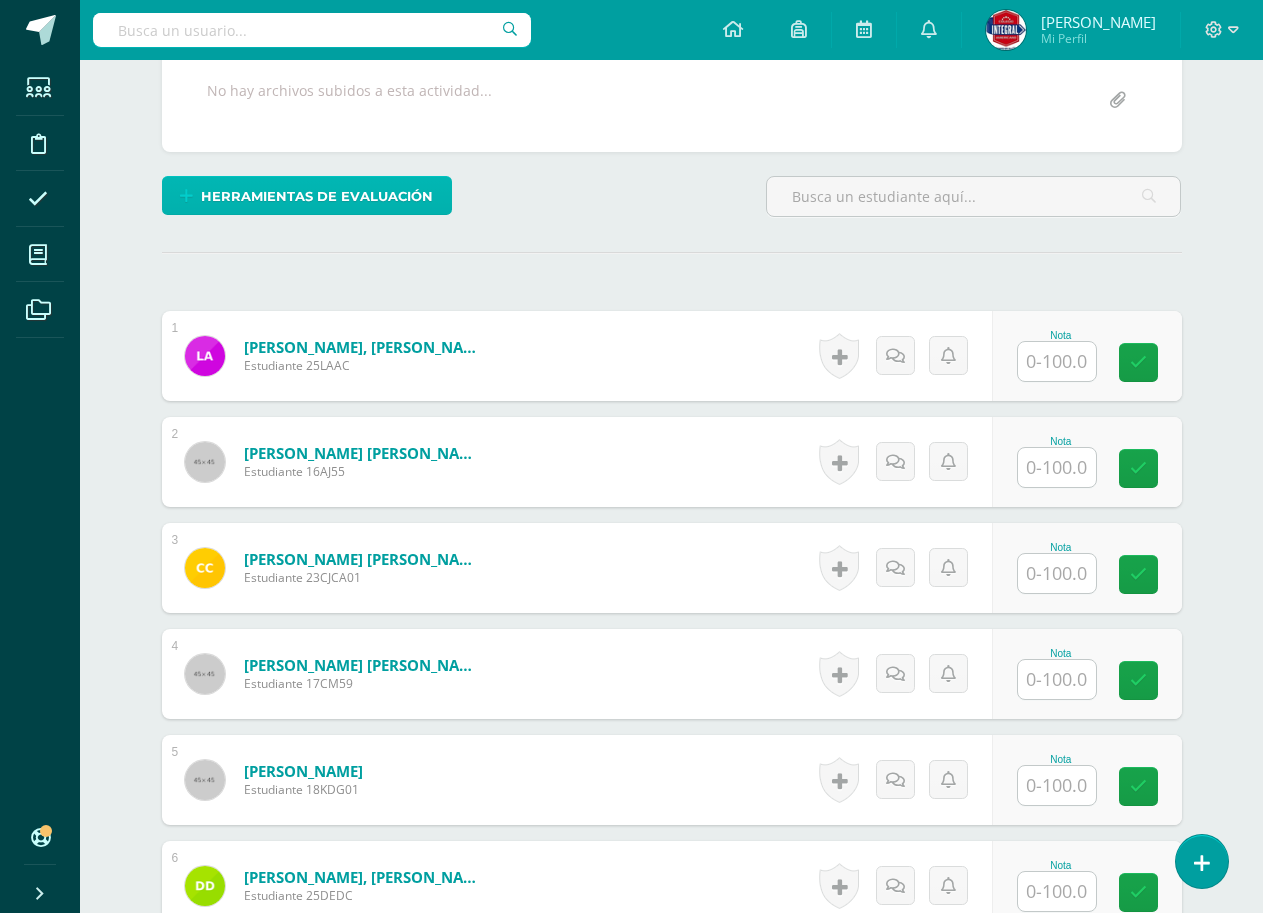 click on "Herramientas de evaluación" at bounding box center (317, 196) 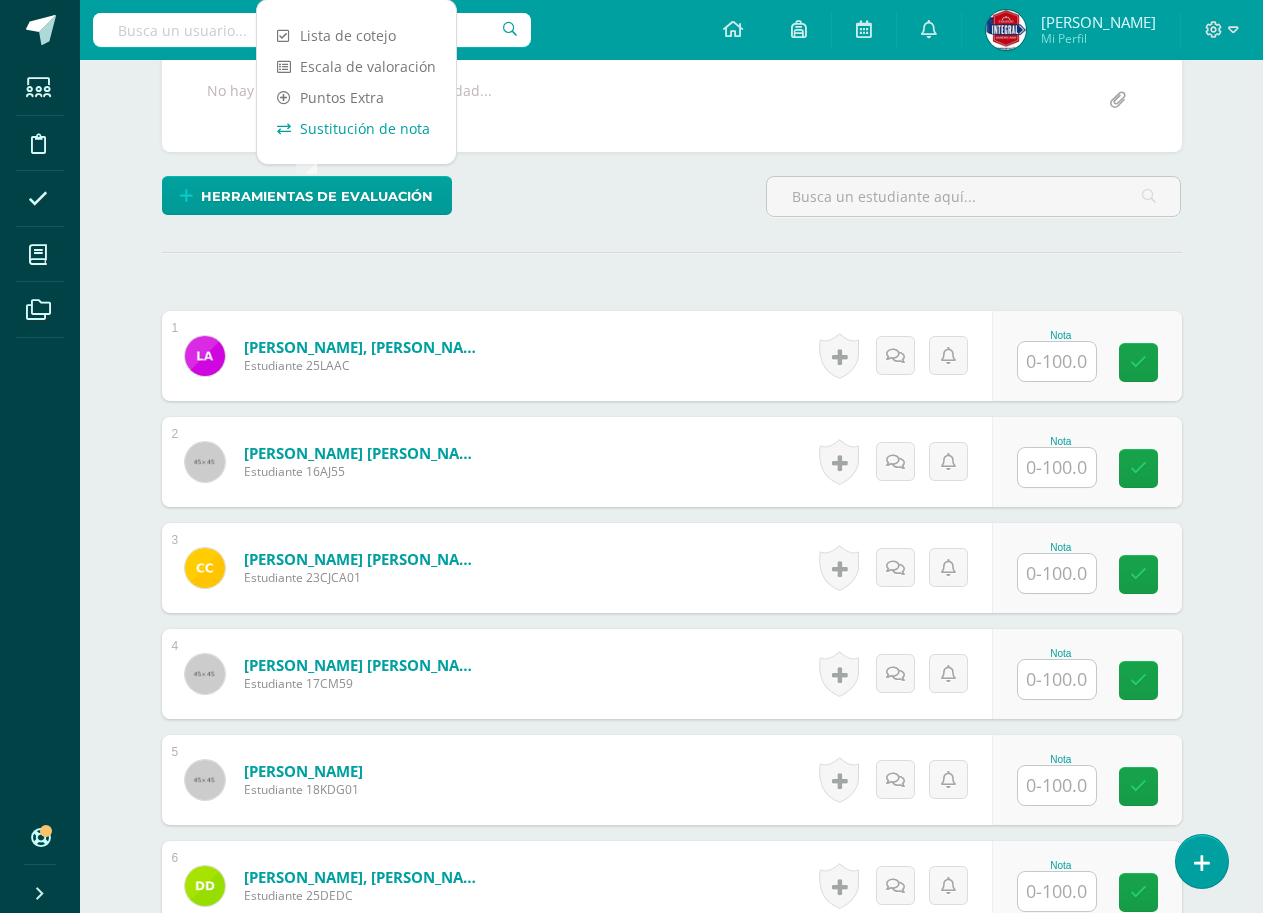click on "Sustitución de nota" at bounding box center [356, 128] 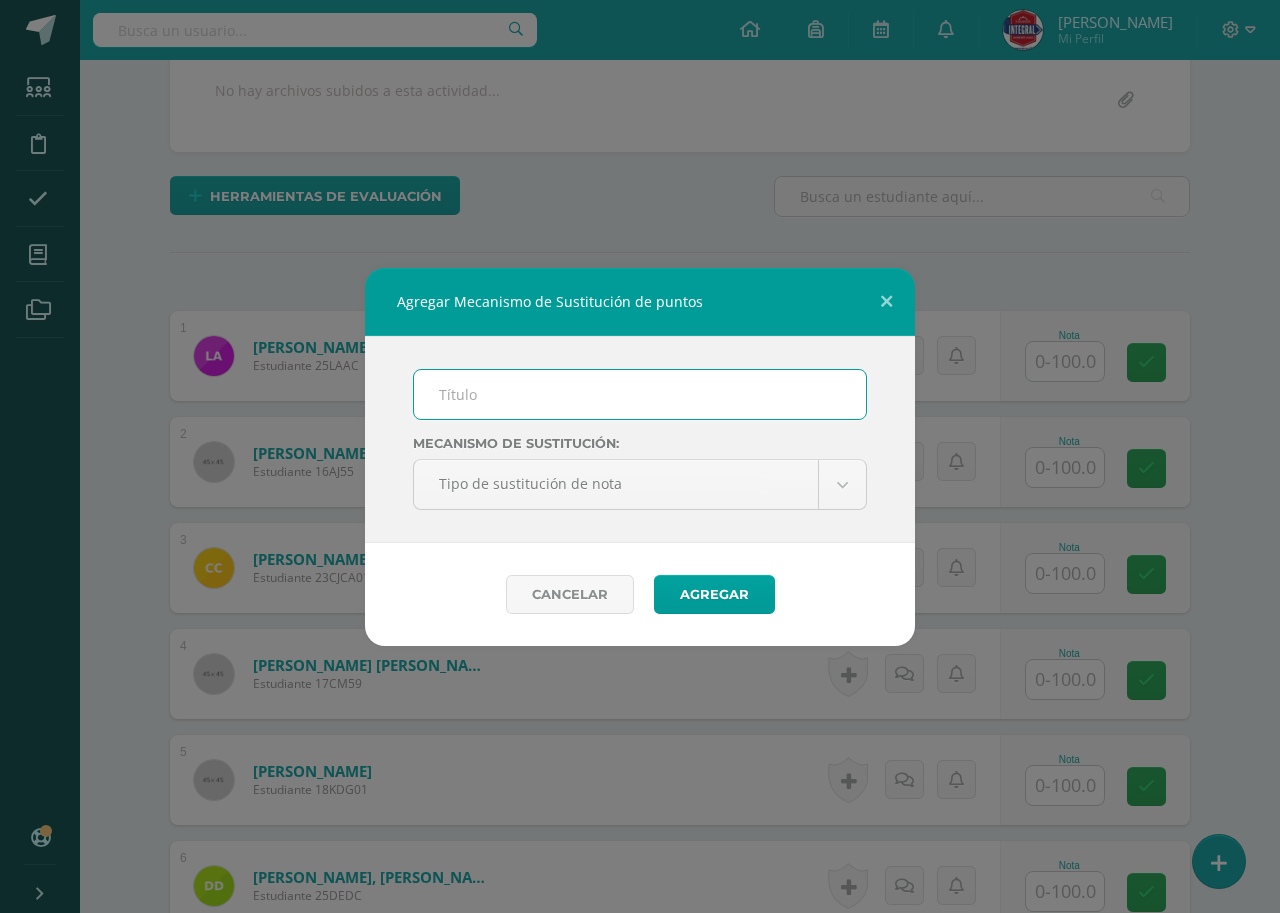 click at bounding box center (640, 394) 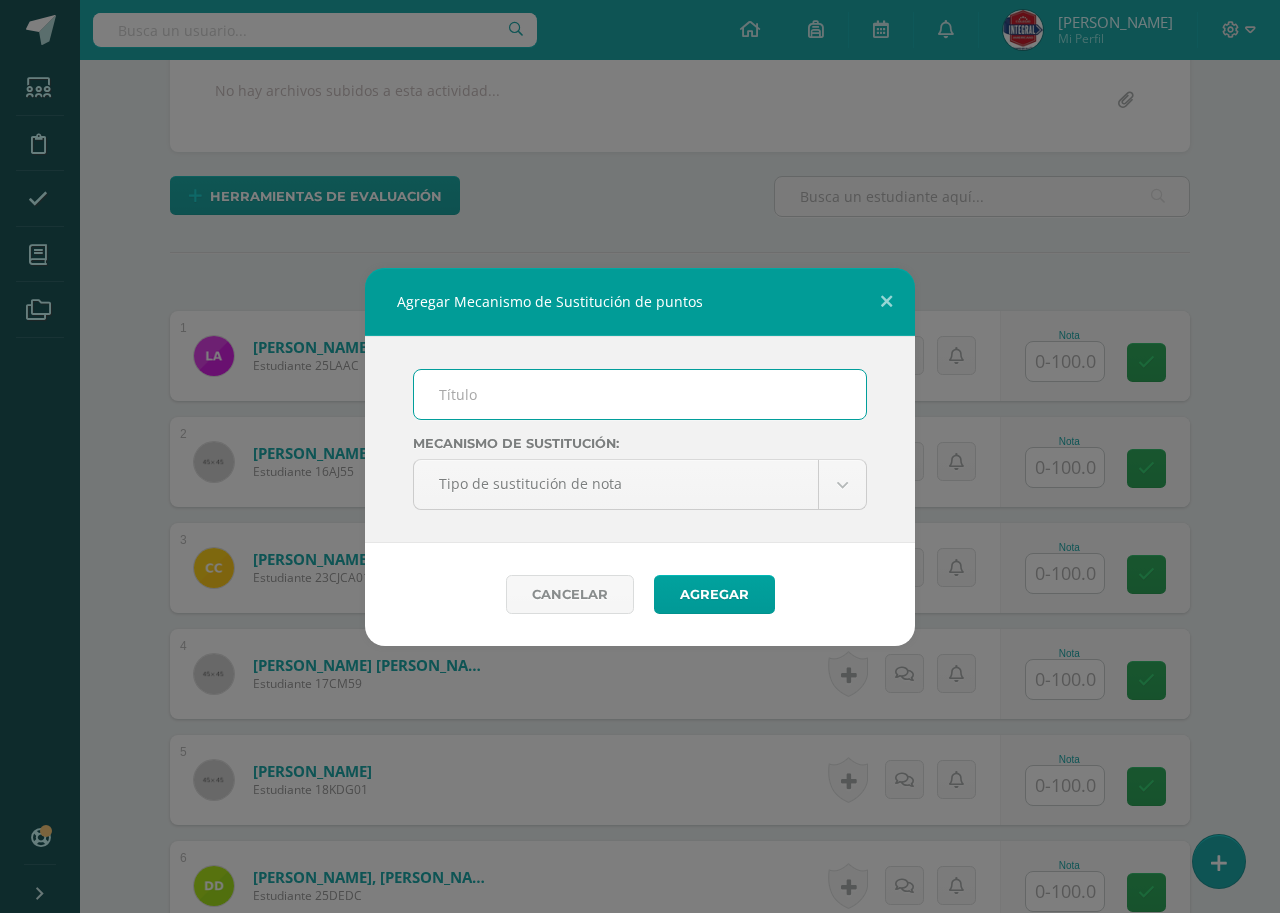 type on "PMA" 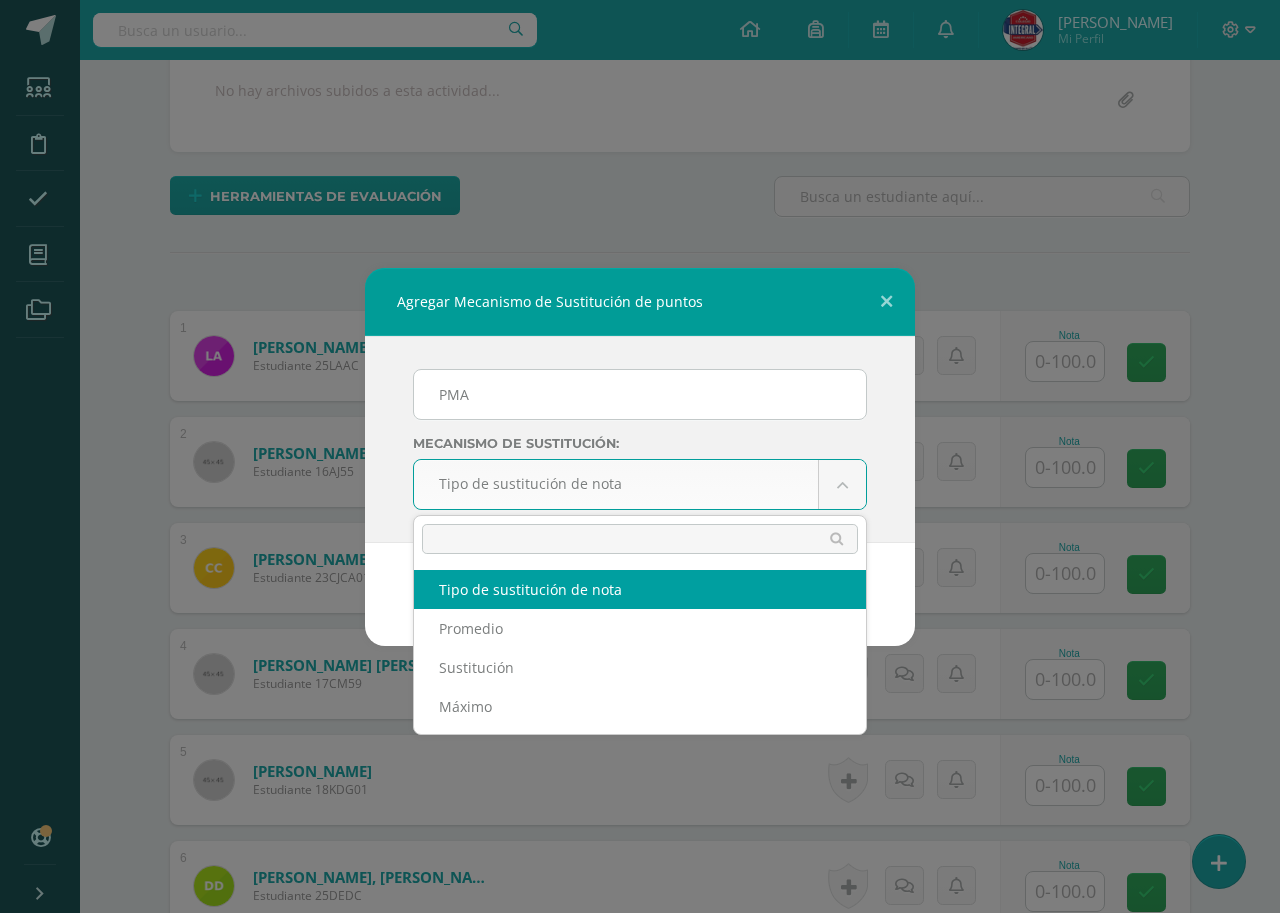 click on "Agregar Mecanismo de Sustitución de puntos
PMA Mecanismo de sustitución:     Tipo de sustitución de nota     Tipo de sustitución de nota Promedio Sustitución Máximo Cancelar Agregar Loading... Estudiantes Disciplina Asistencia Mis cursos Archivos Soporte
Centro de ayuda
Últimas actualizaciones
10+ Cerrar panel
Ciencias Sociales
Segundo Básico
Basicos
"A"
Actividades Estudiantes Planificación Dosificación
Ciencias Sociales
Segundo Básico
Basicos
"B"
Actividades Estudiantes Planificación Dosificación
Ciencias Sociales
Actividades Estudiantes Planificación" at bounding box center (640, 1385) 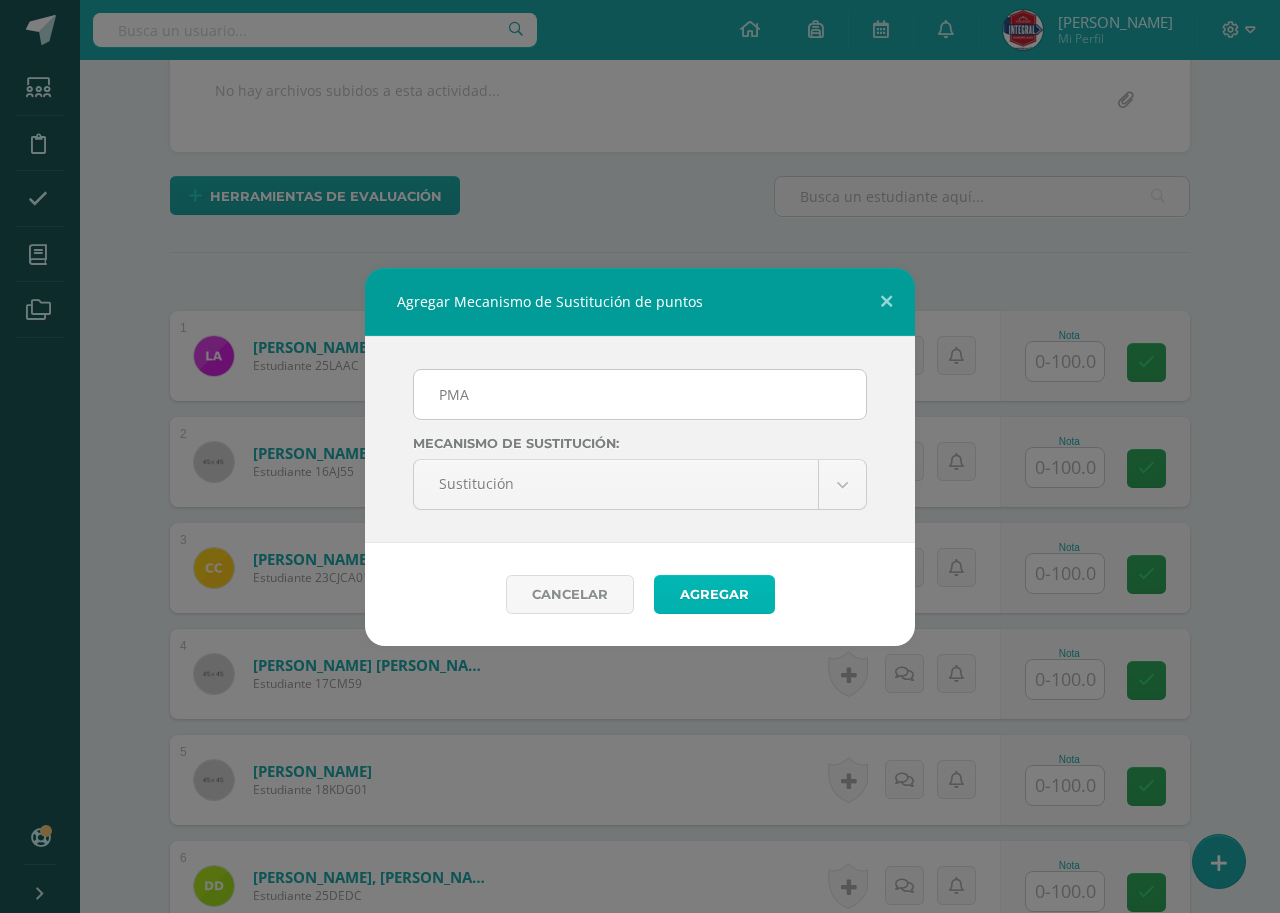 click on "Agregar" at bounding box center [714, 594] 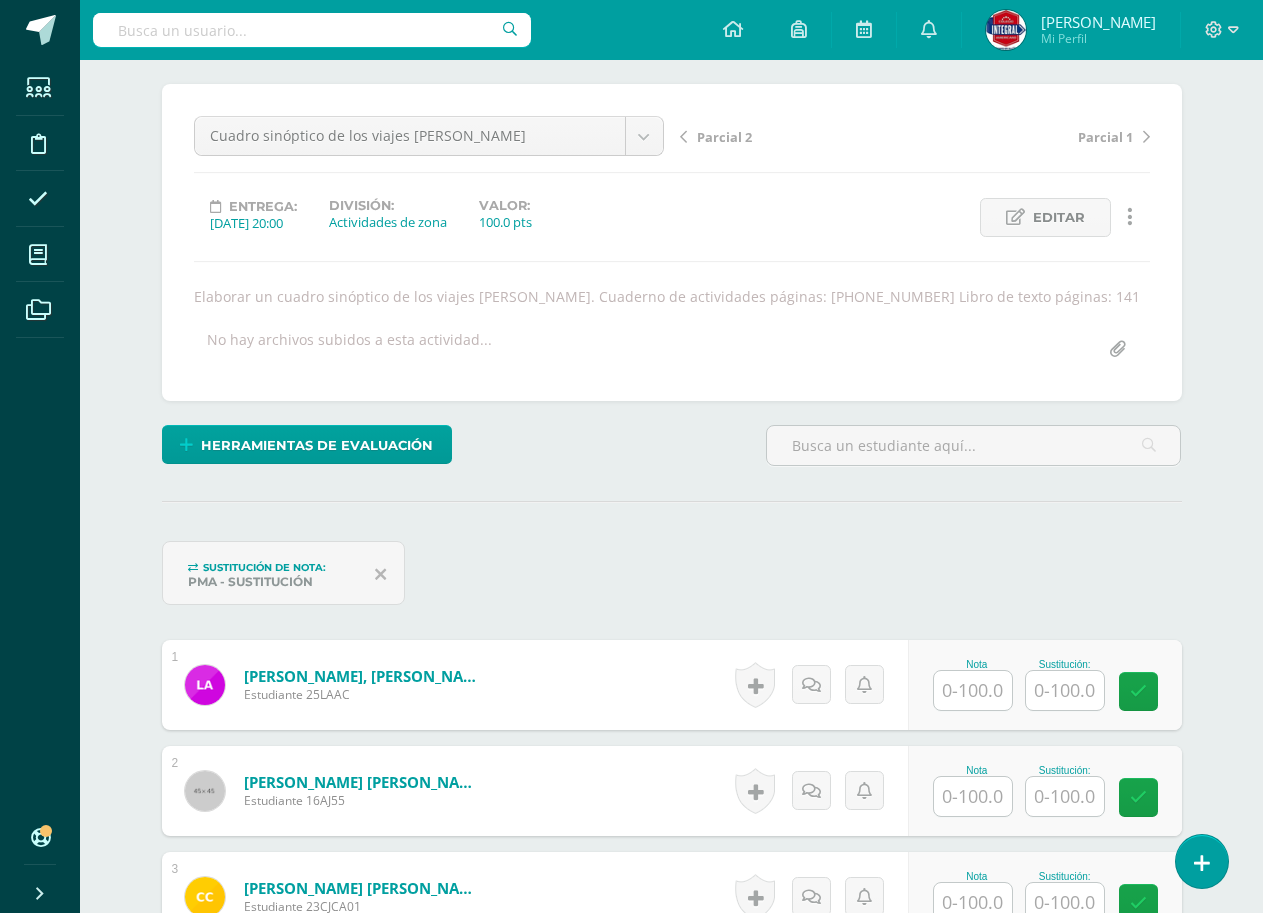 scroll, scrollTop: 155, scrollLeft: 0, axis: vertical 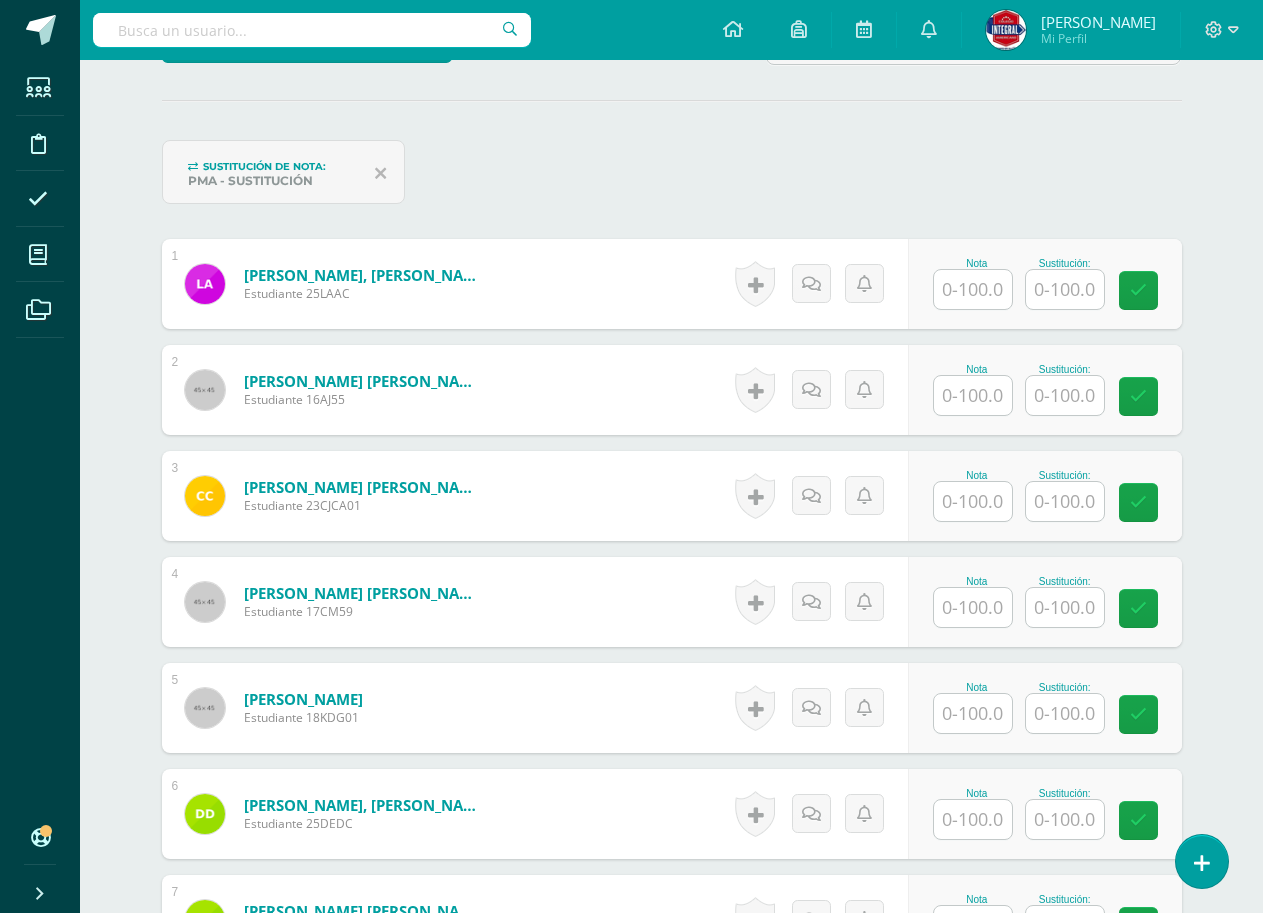 click at bounding box center (973, 289) 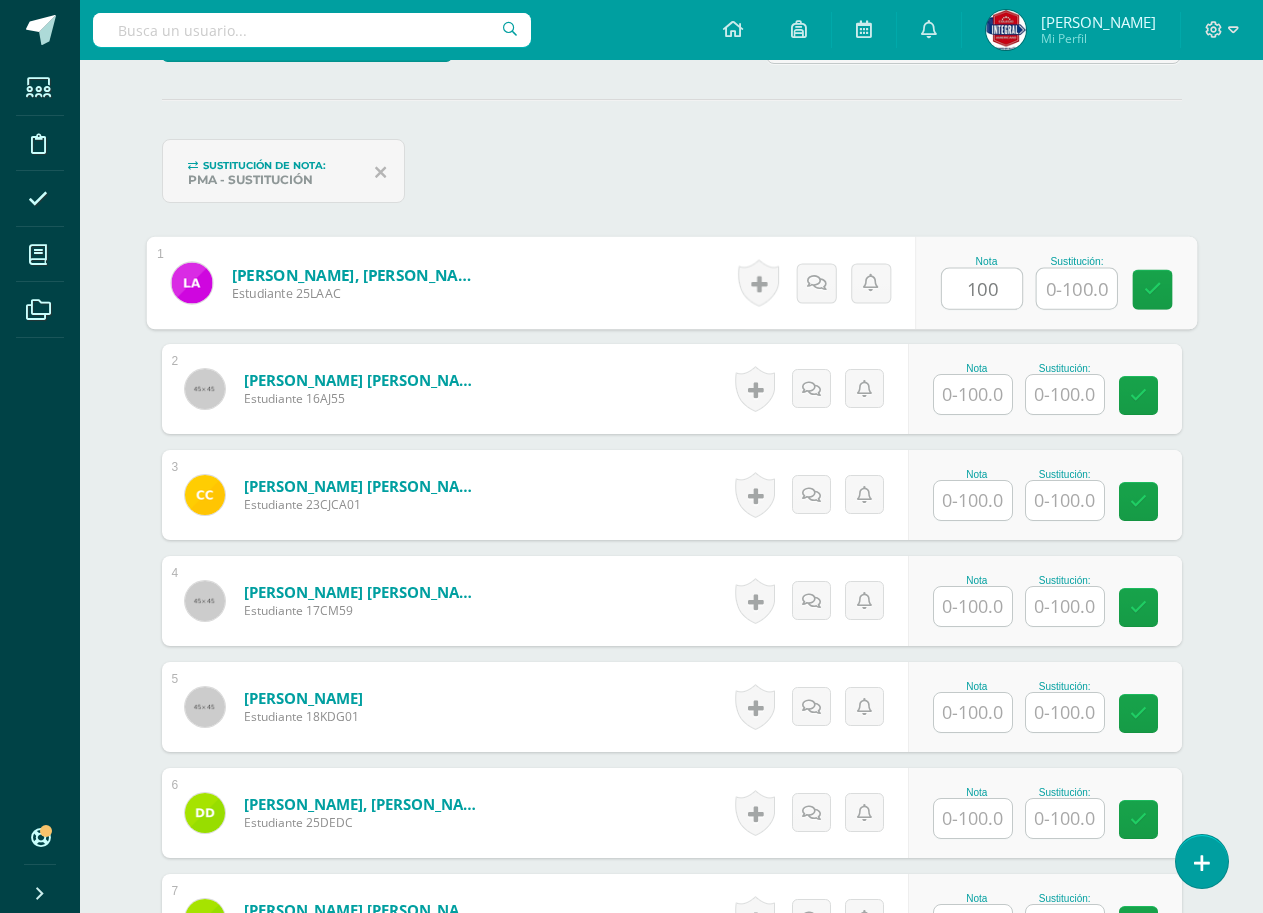 scroll, scrollTop: 557, scrollLeft: 0, axis: vertical 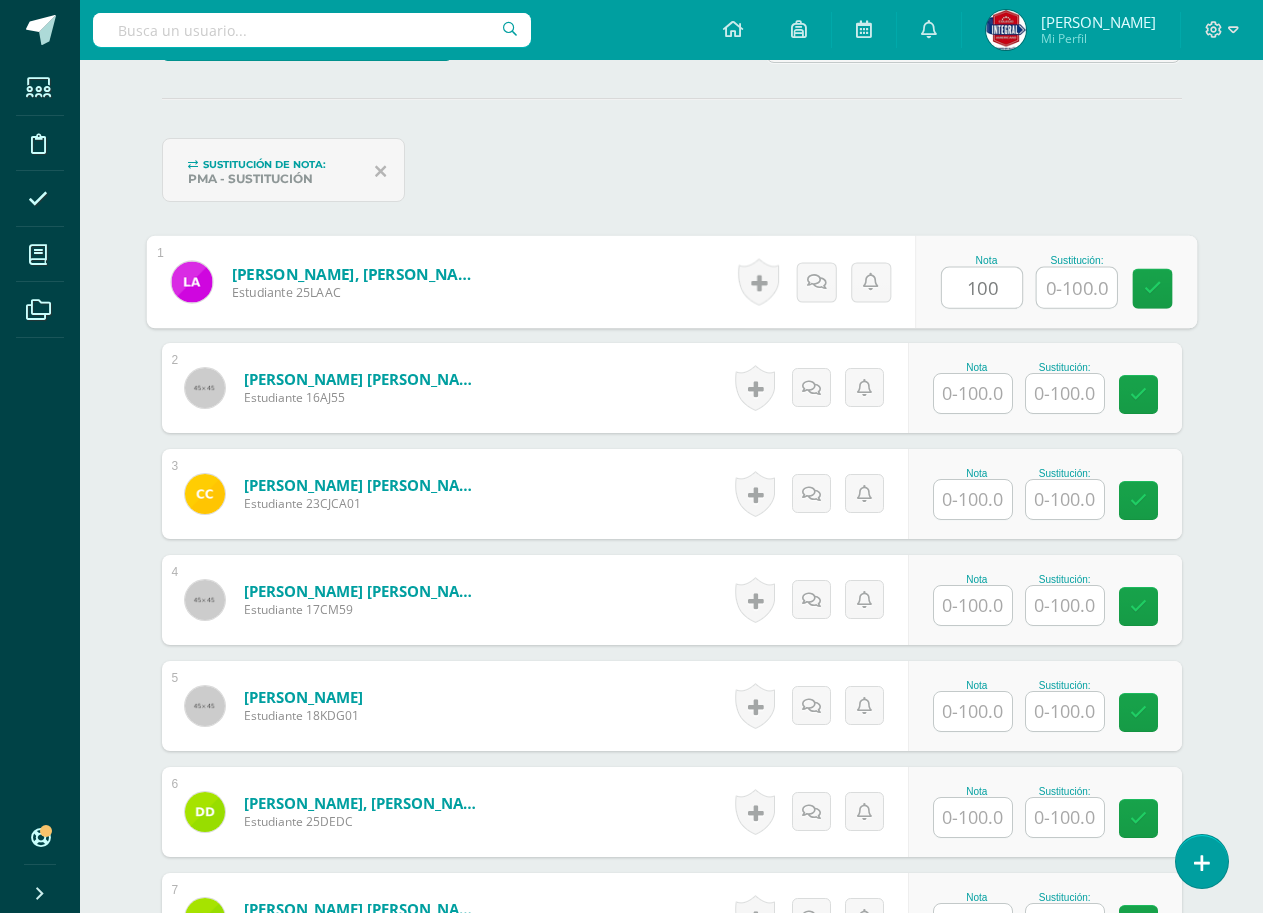 type on "100" 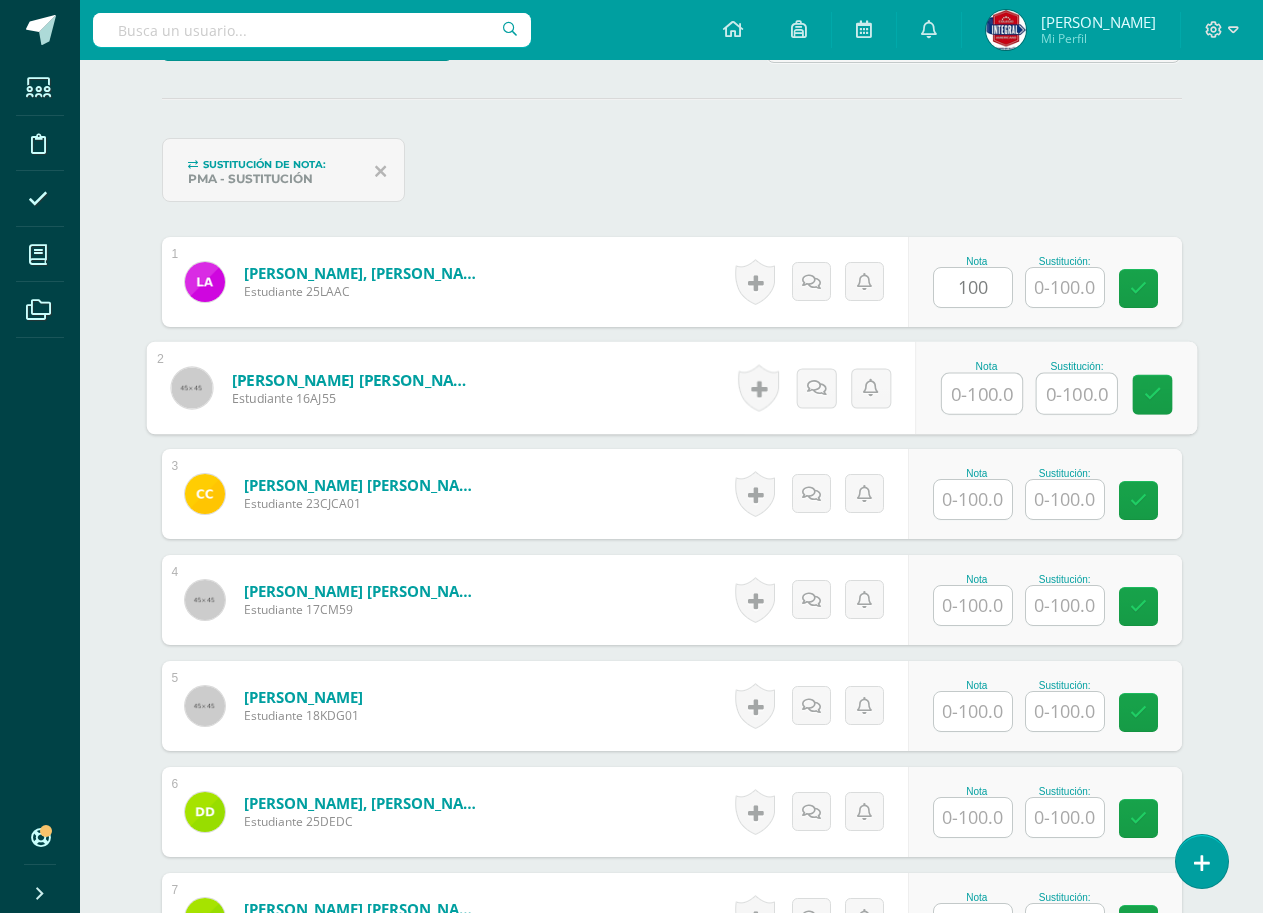 click at bounding box center (982, 394) 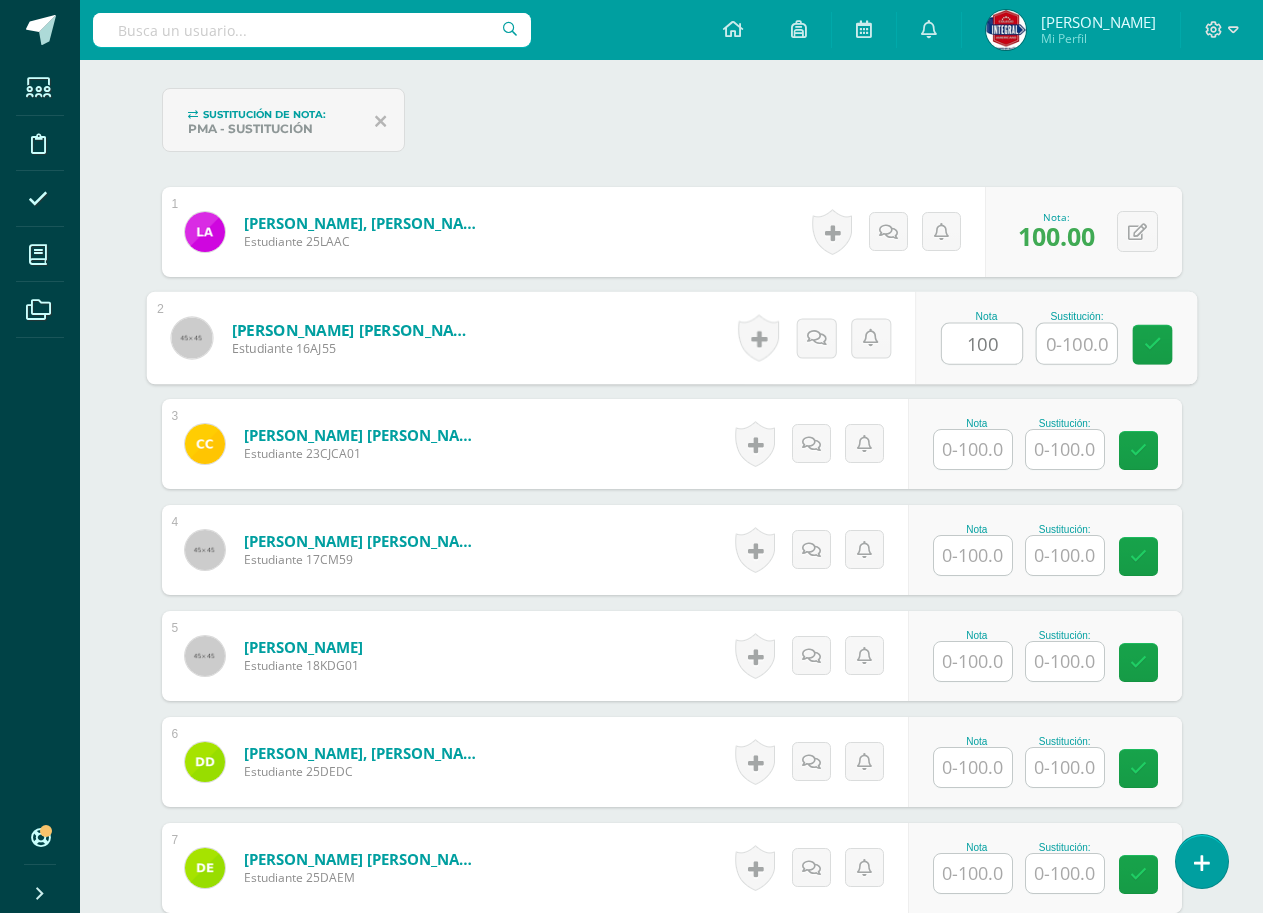 scroll, scrollTop: 657, scrollLeft: 0, axis: vertical 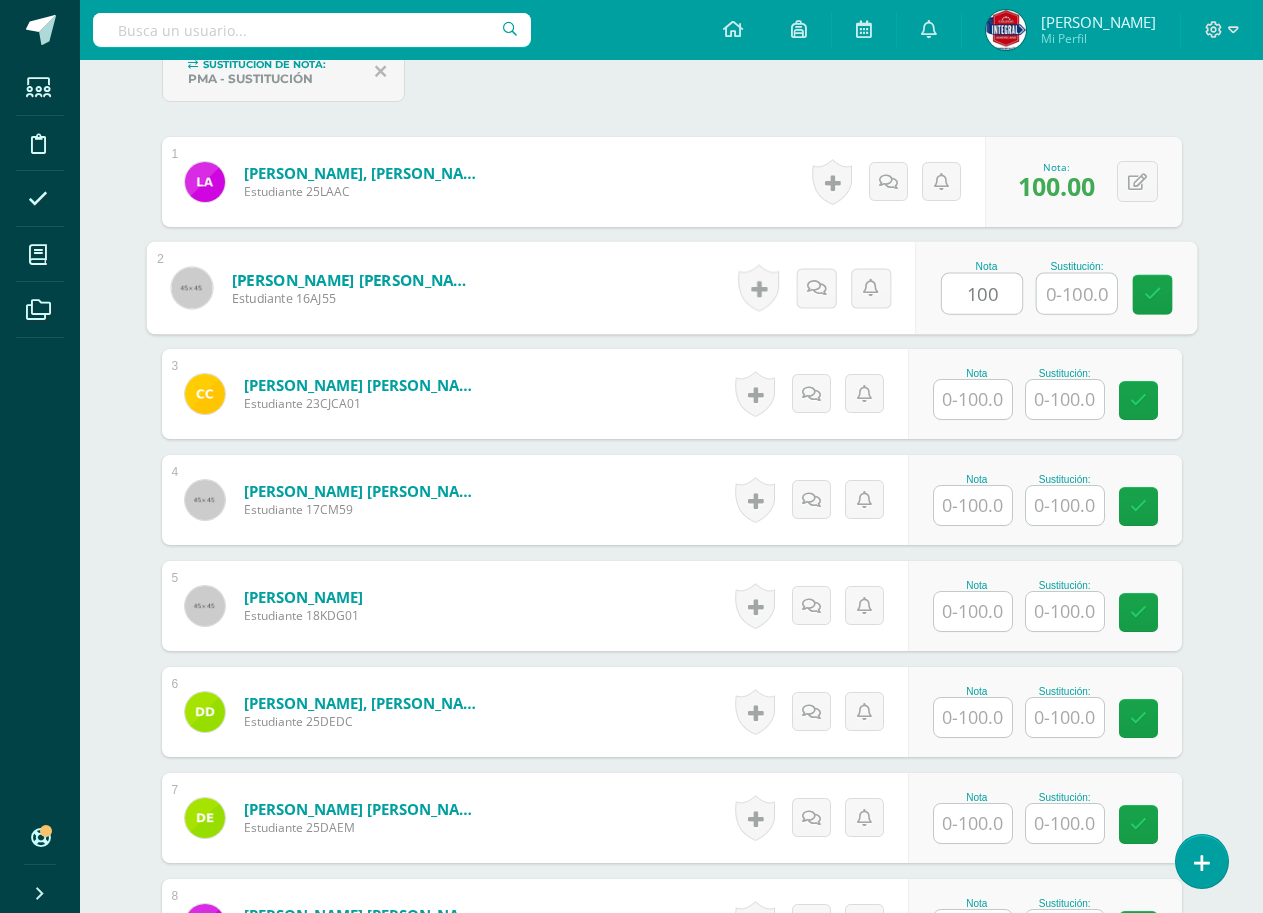 type on "100" 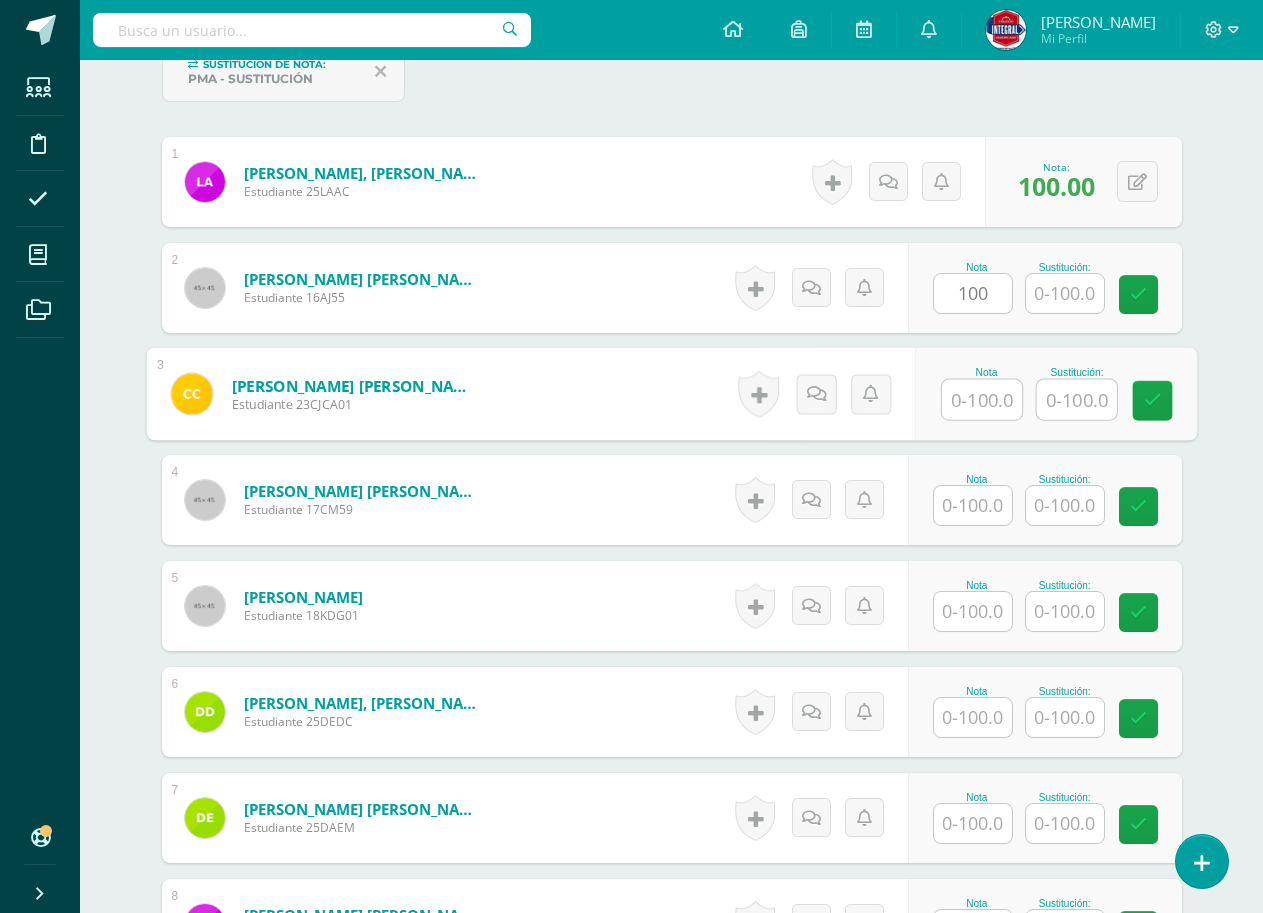 click at bounding box center (982, 400) 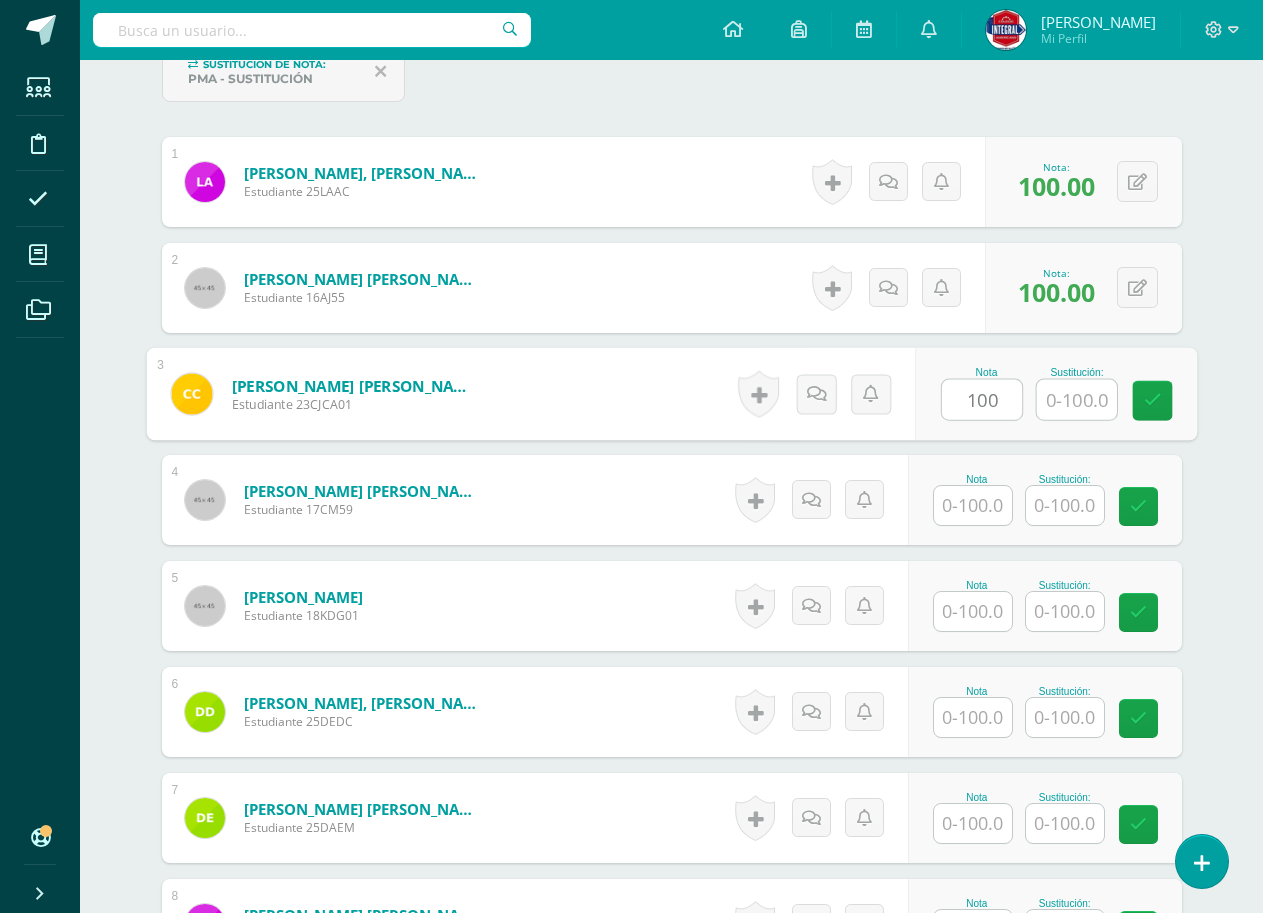 type on "100" 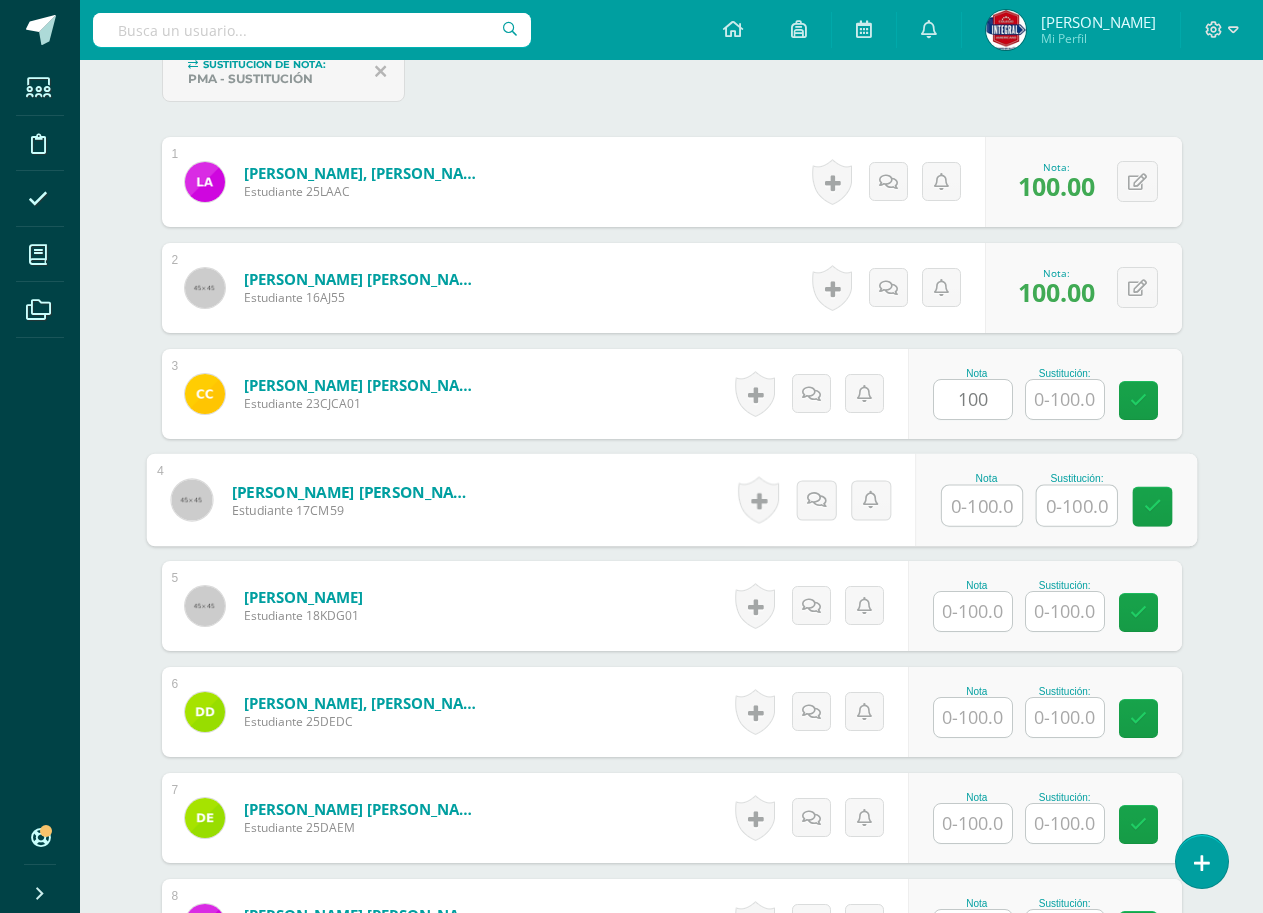 click at bounding box center [982, 506] 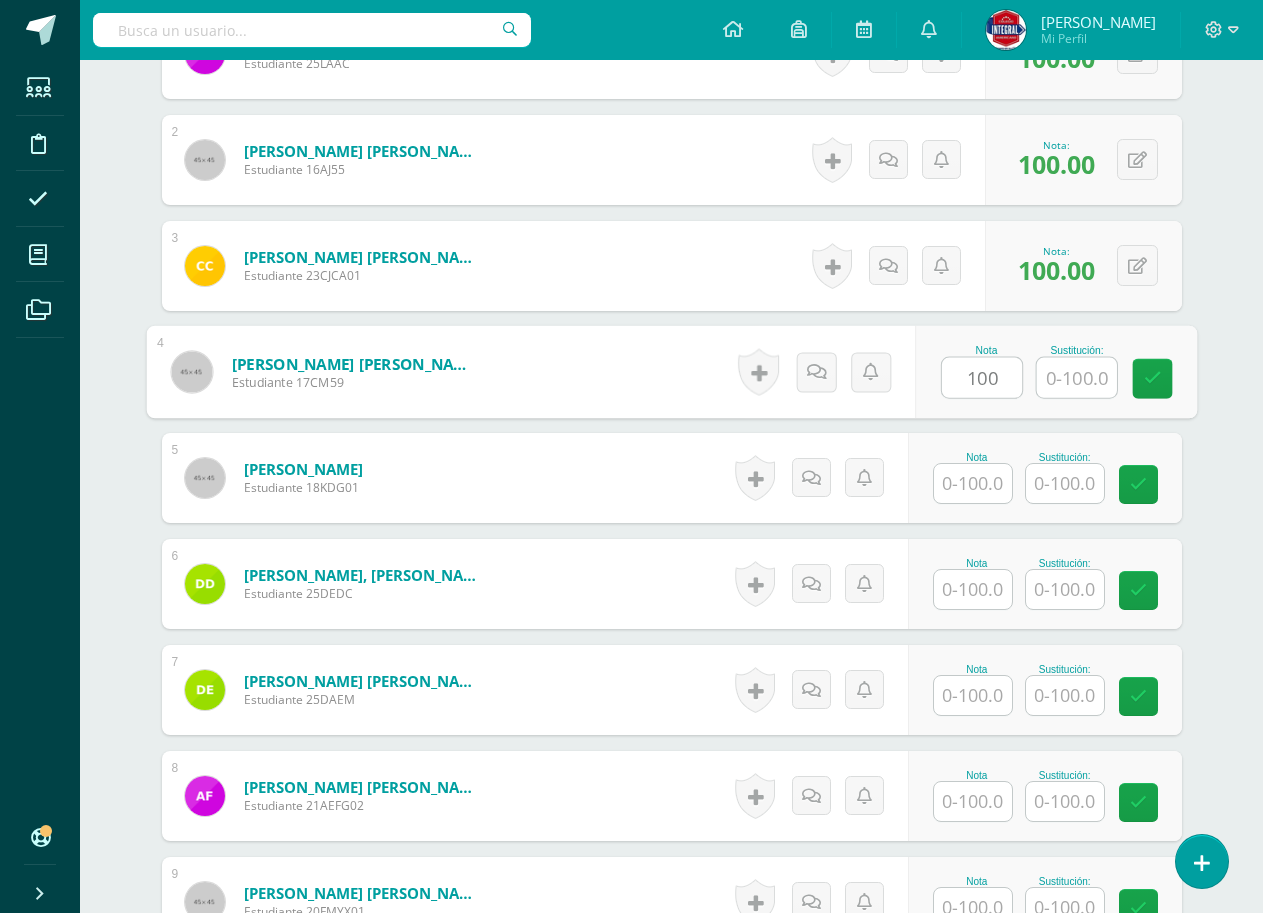 scroll, scrollTop: 857, scrollLeft: 0, axis: vertical 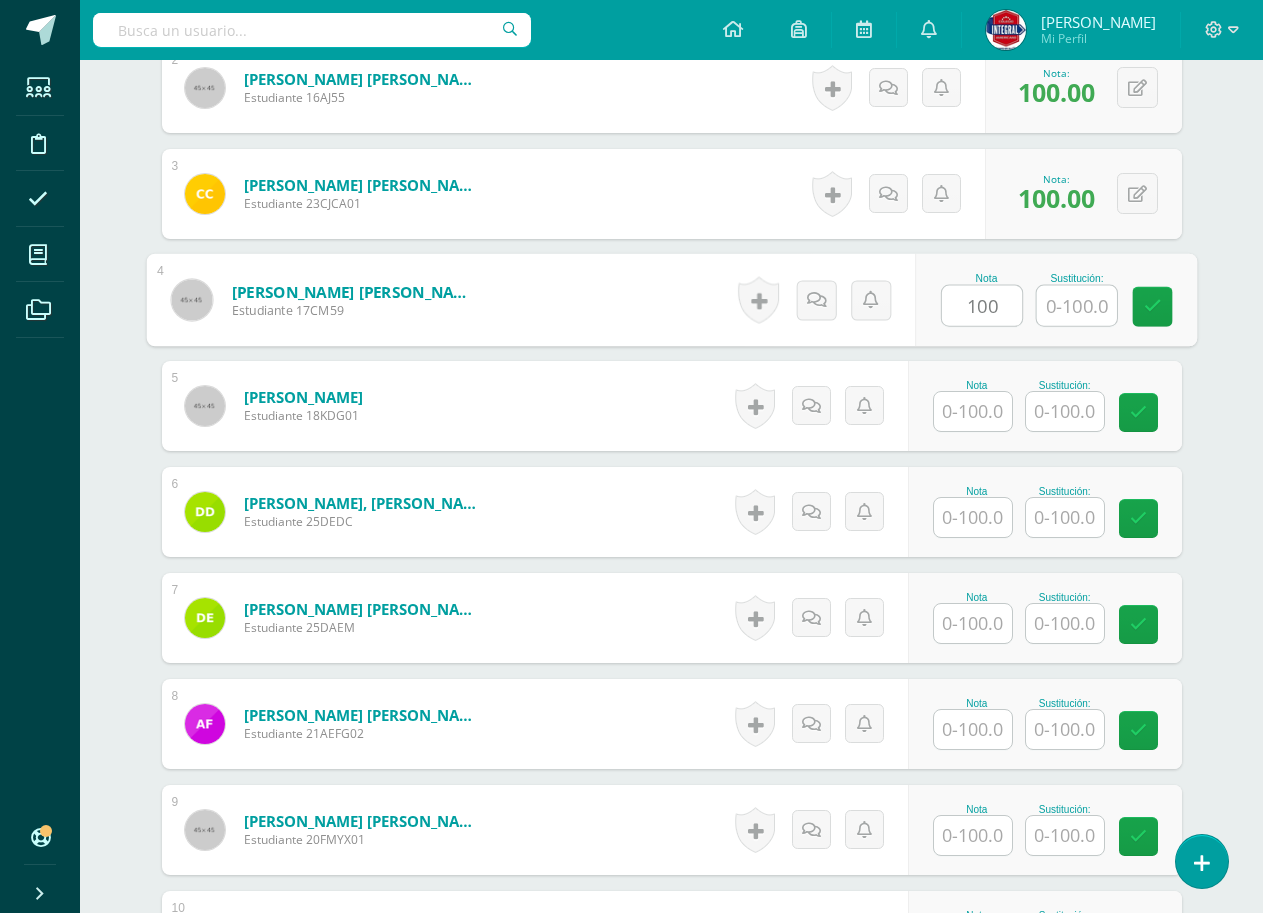 type on "100" 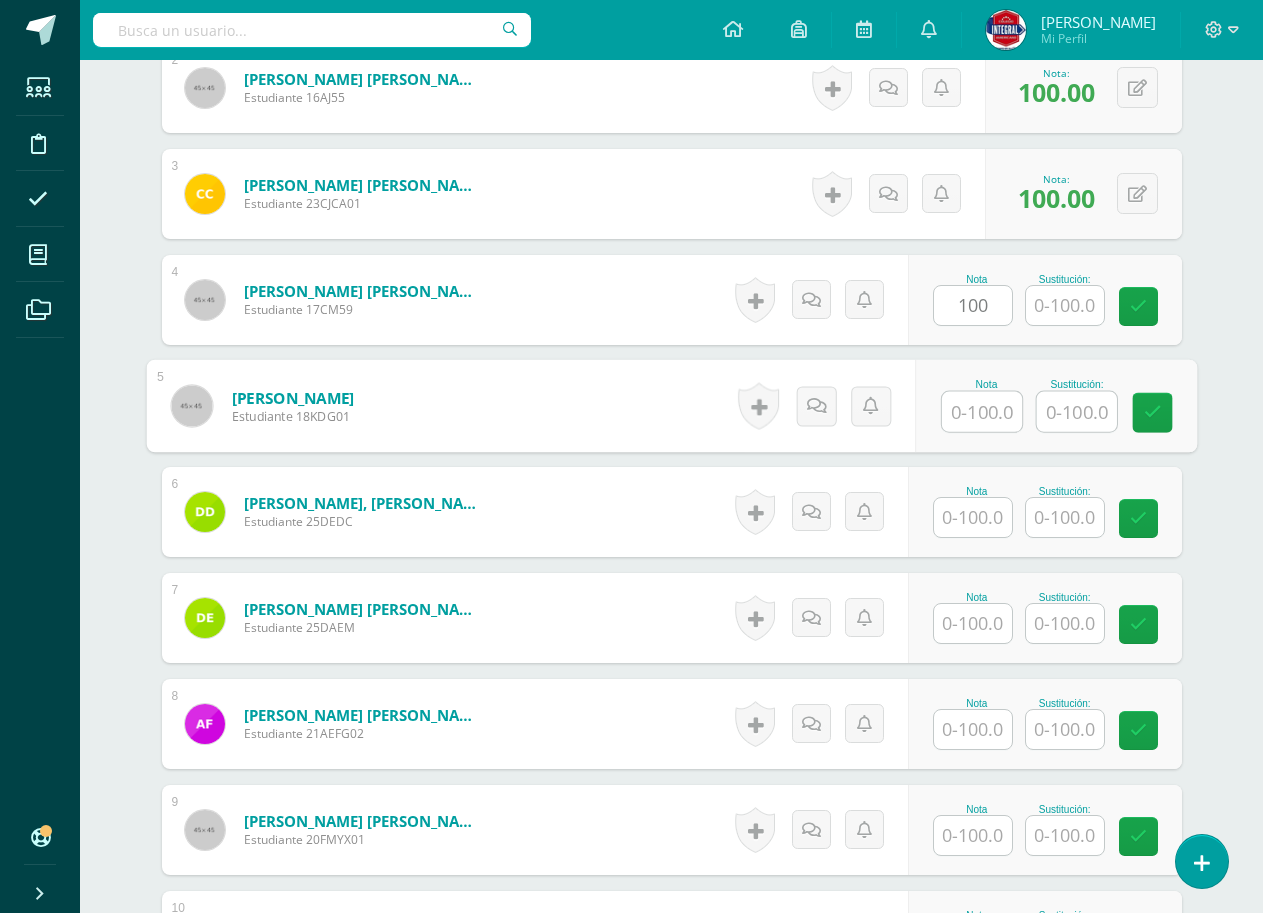 click at bounding box center [982, 412] 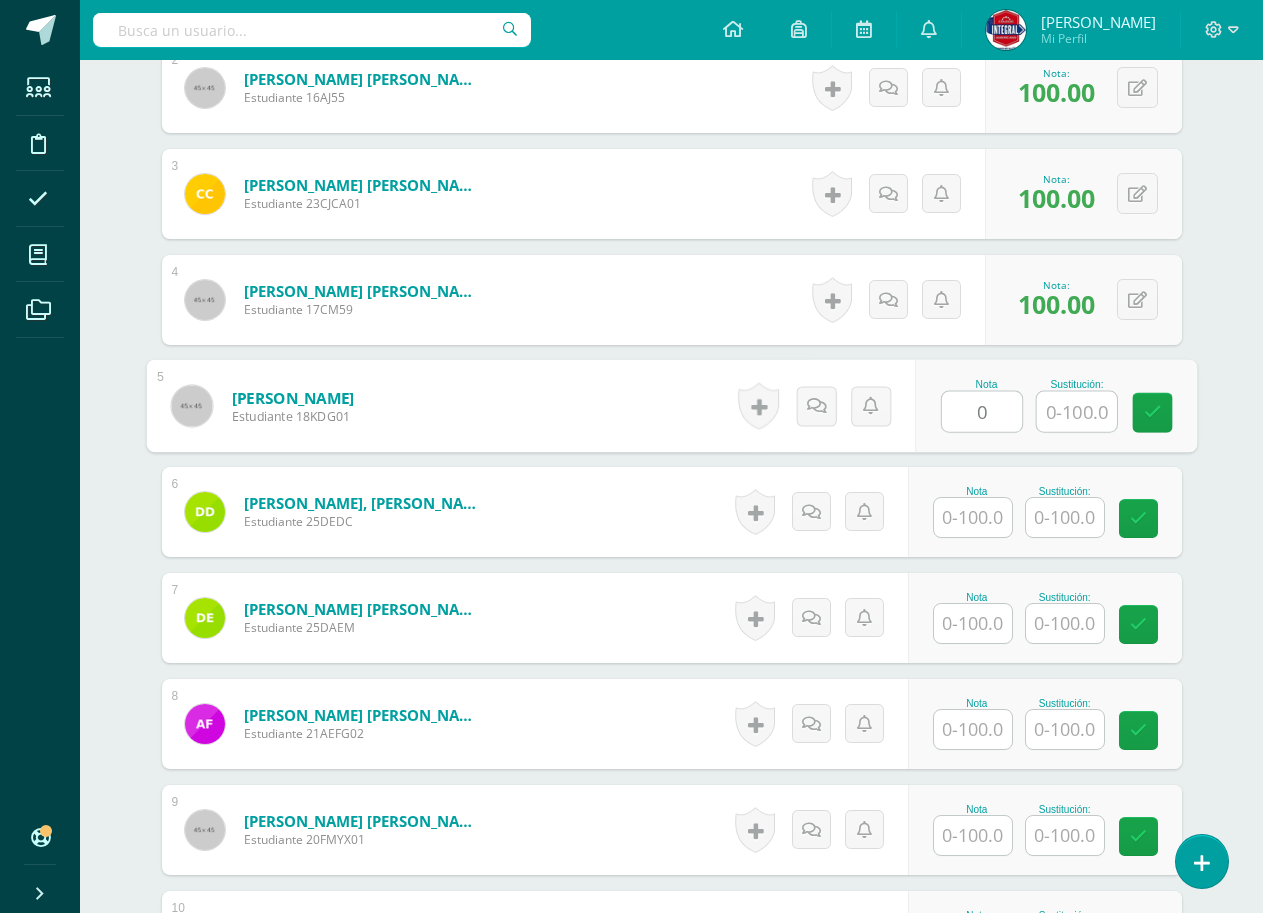 type on "0" 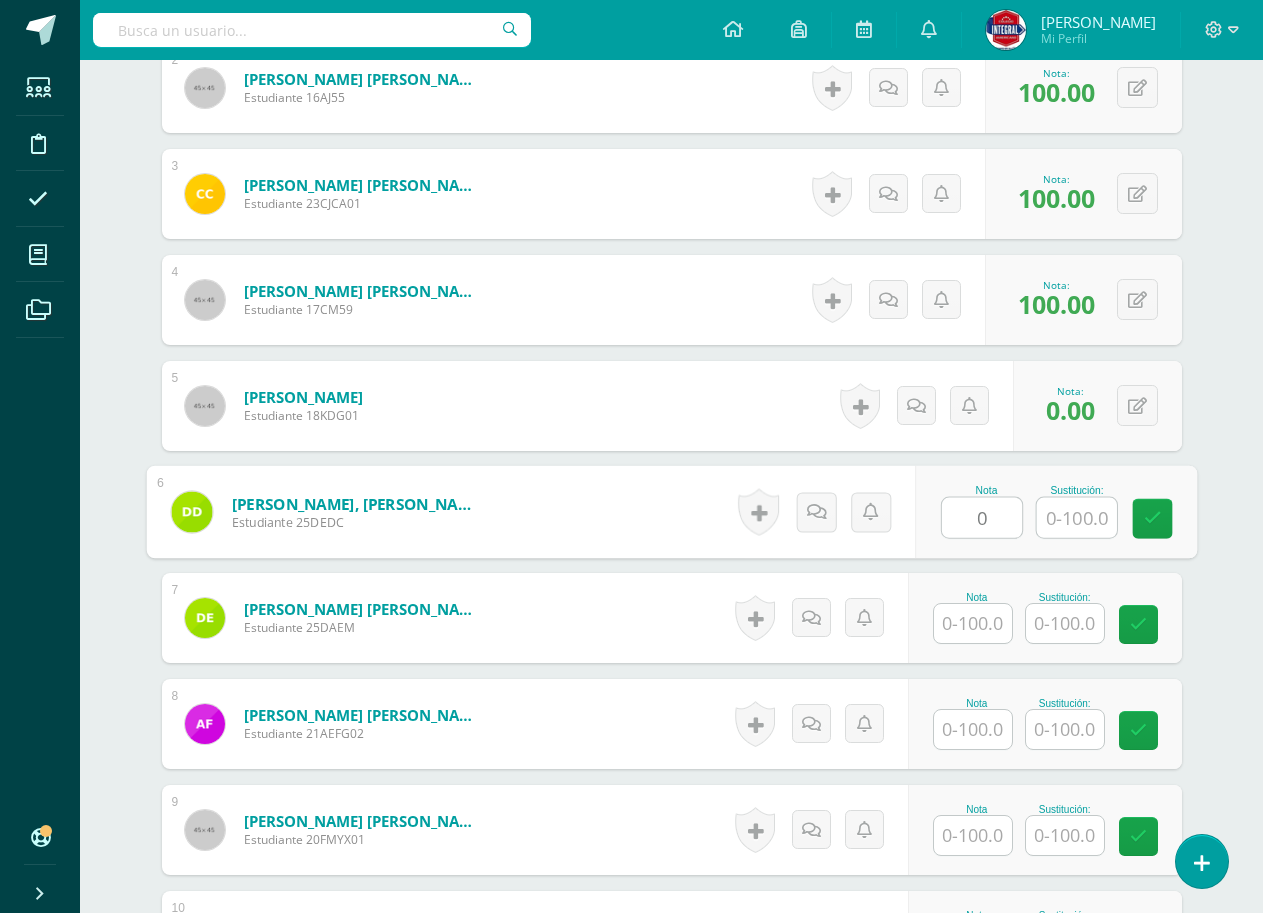 type on "0" 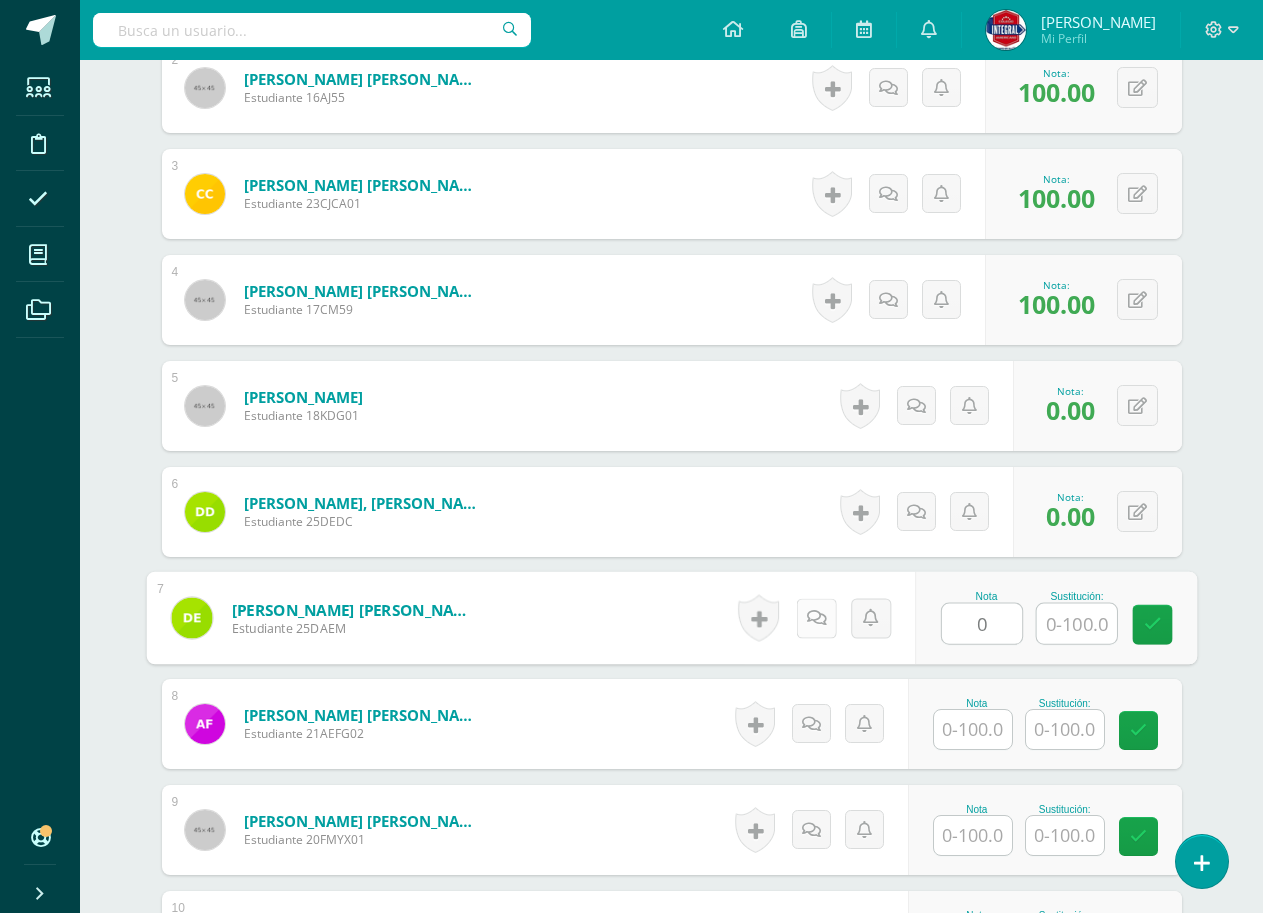 type on "0" 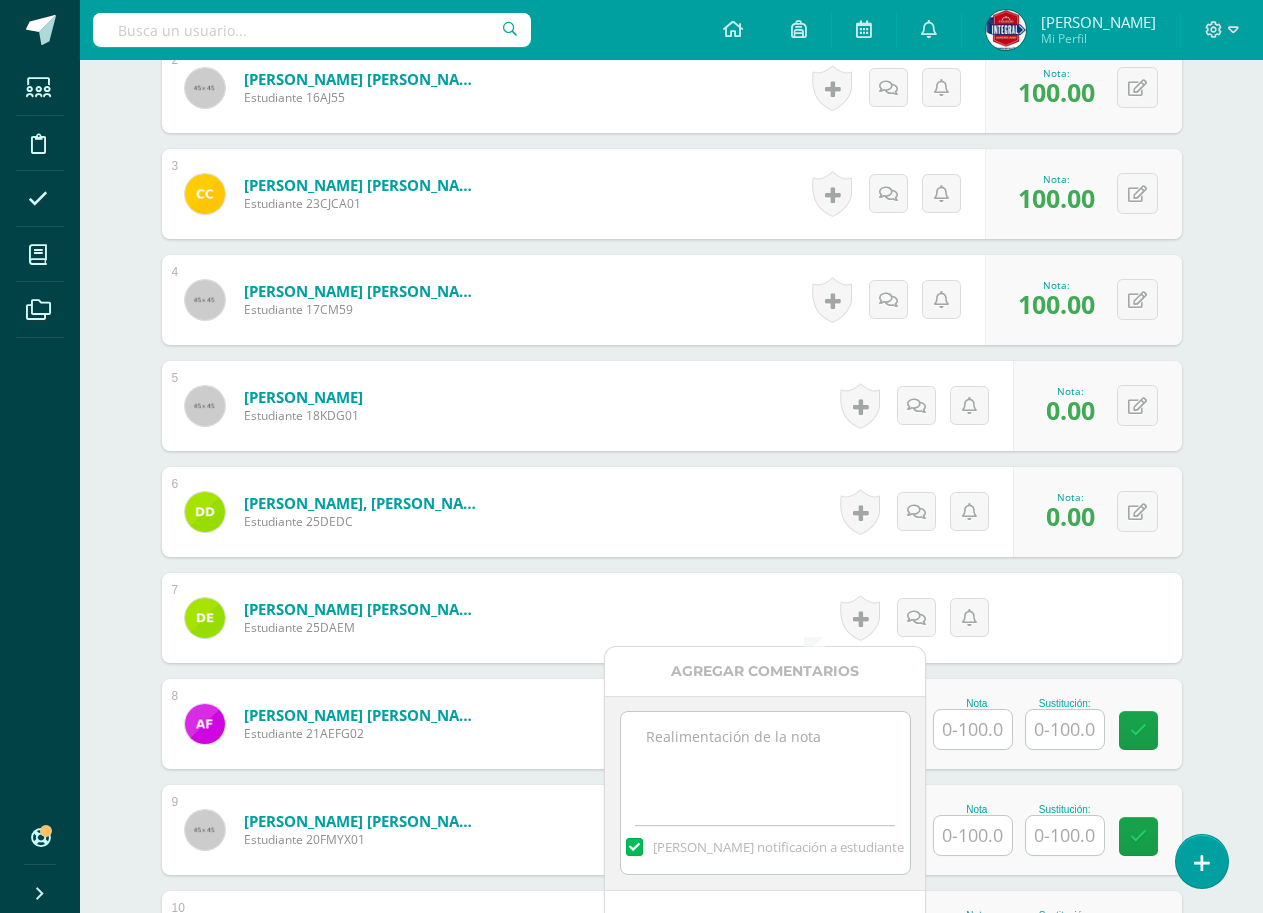click at bounding box center (765, 762) 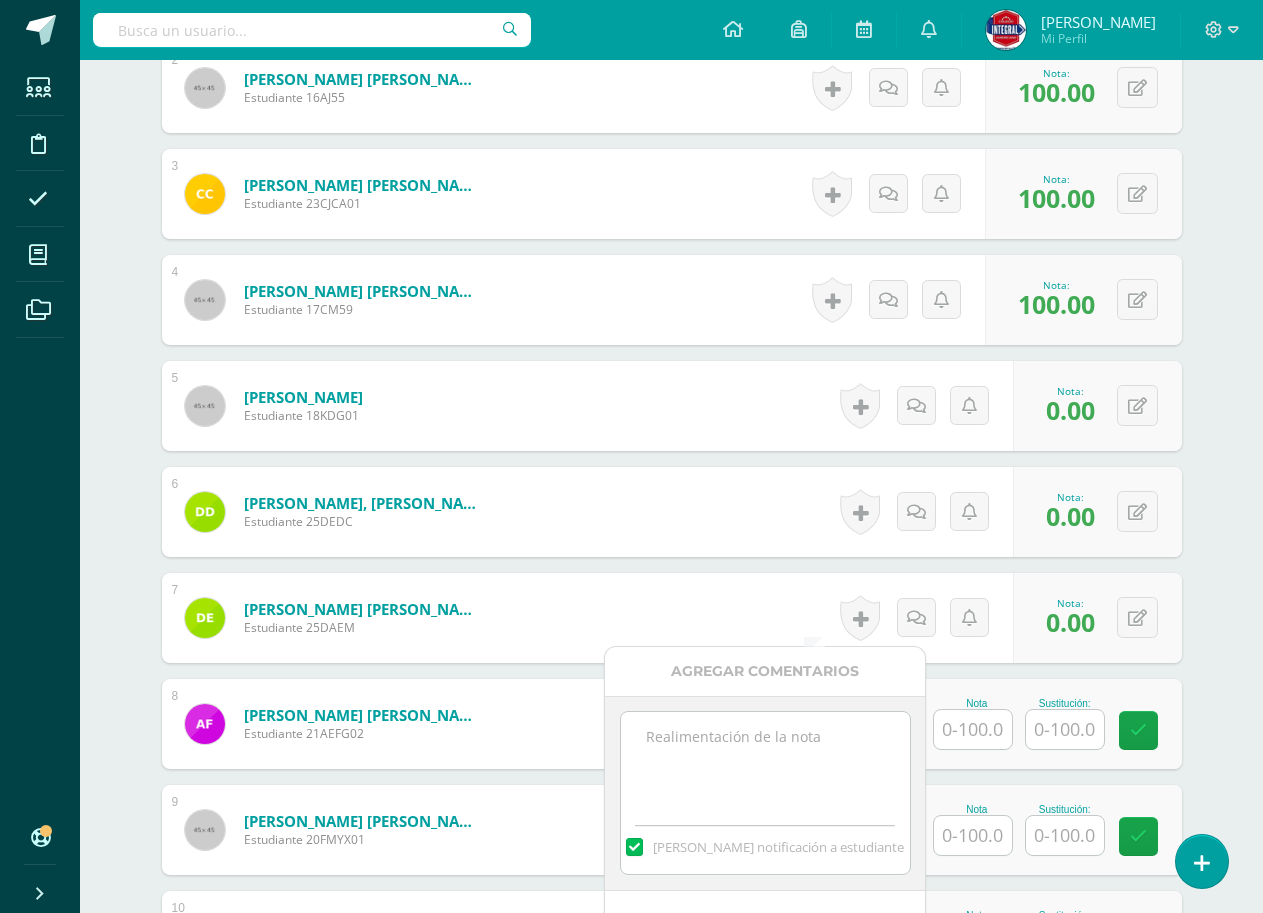 paste on "No entregó actividad" 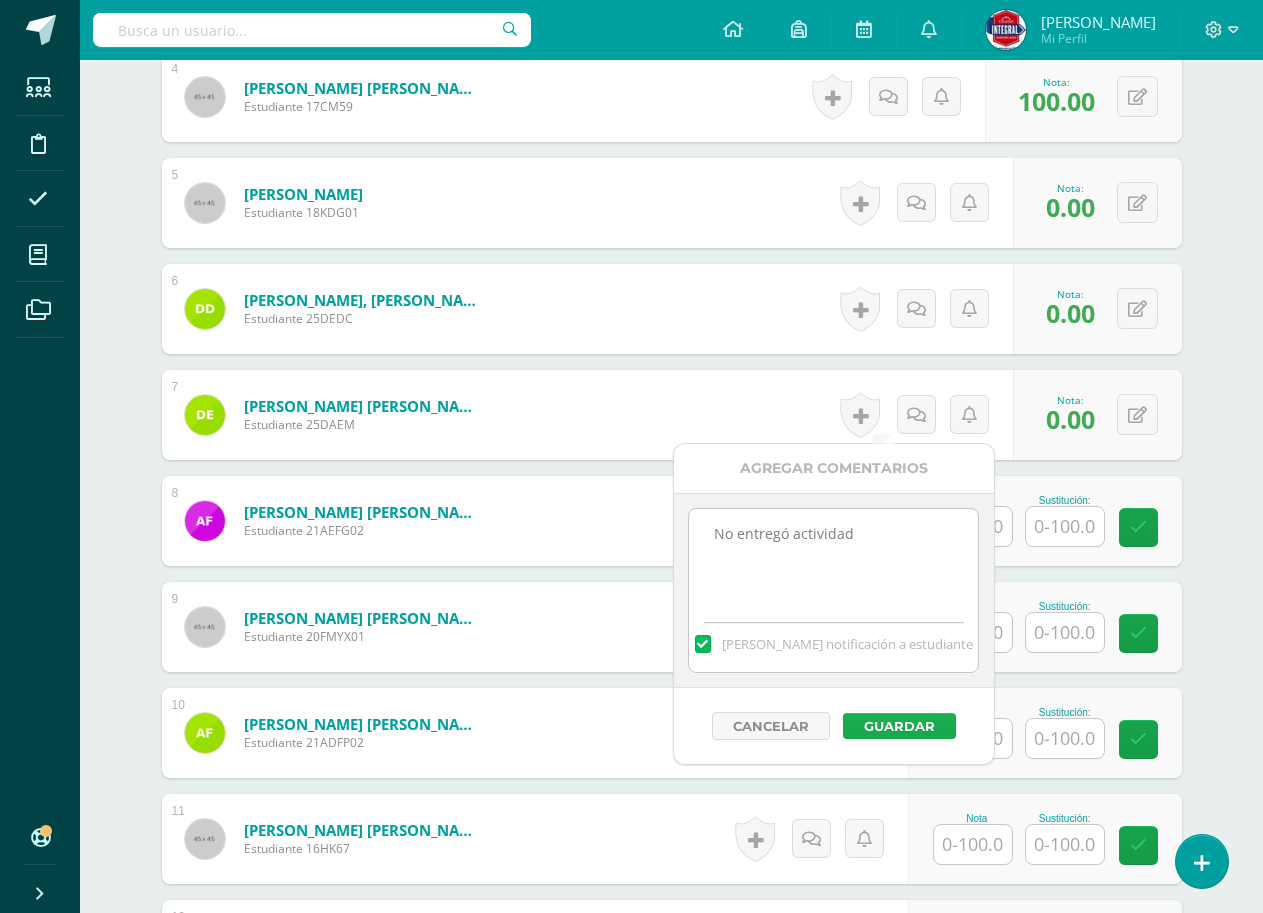 scroll, scrollTop: 1157, scrollLeft: 0, axis: vertical 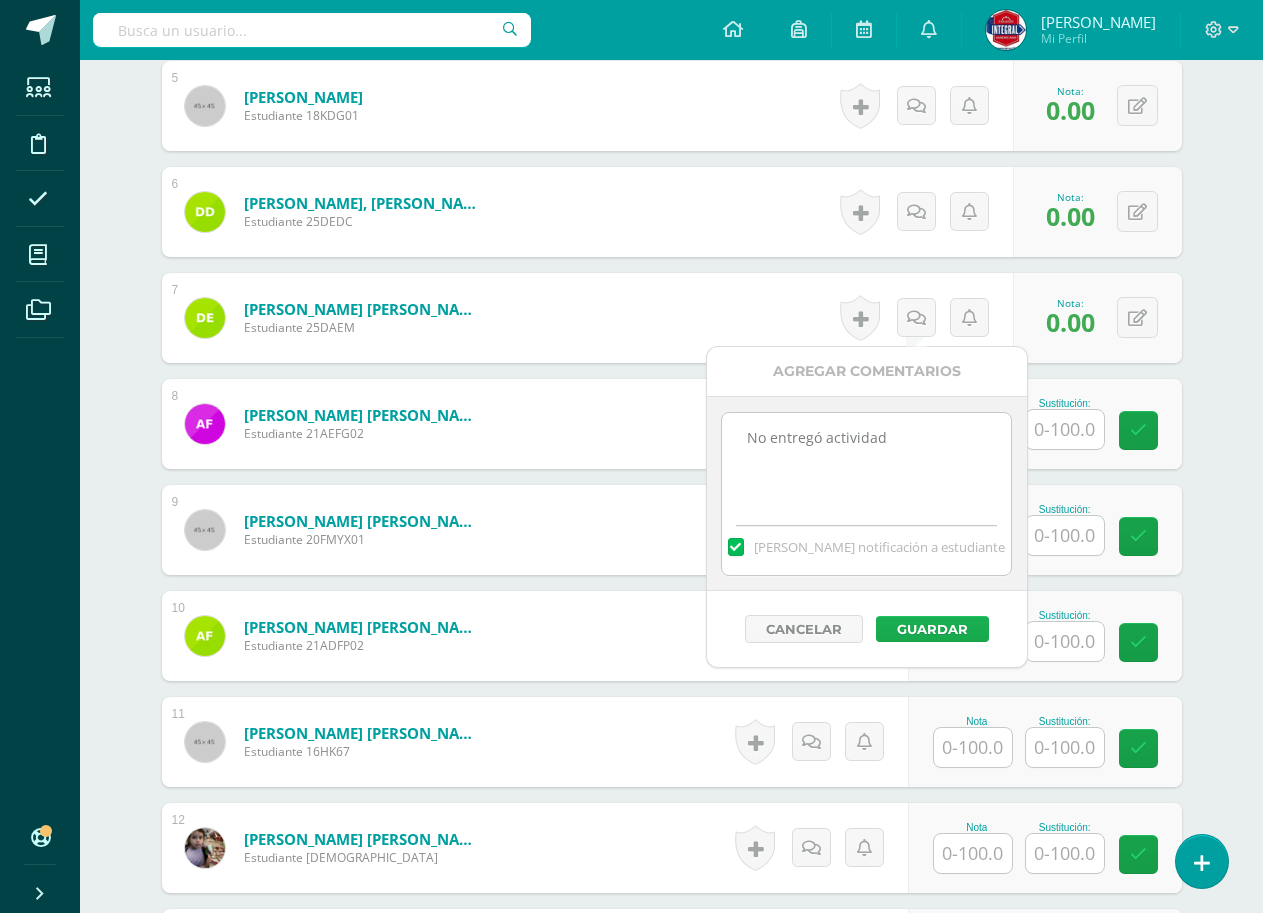 type on "No entregó actividad" 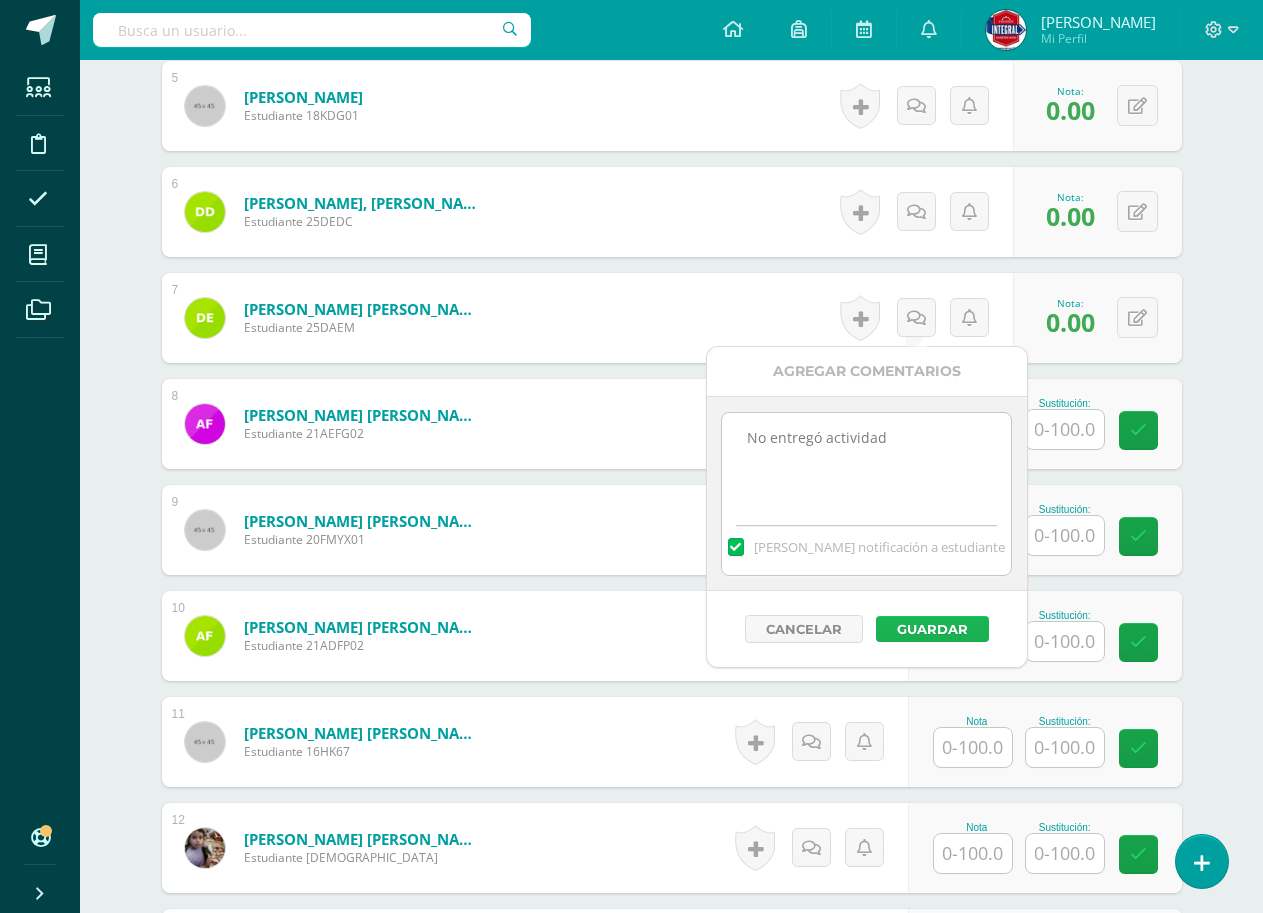 click on "Guardar" at bounding box center (932, 629) 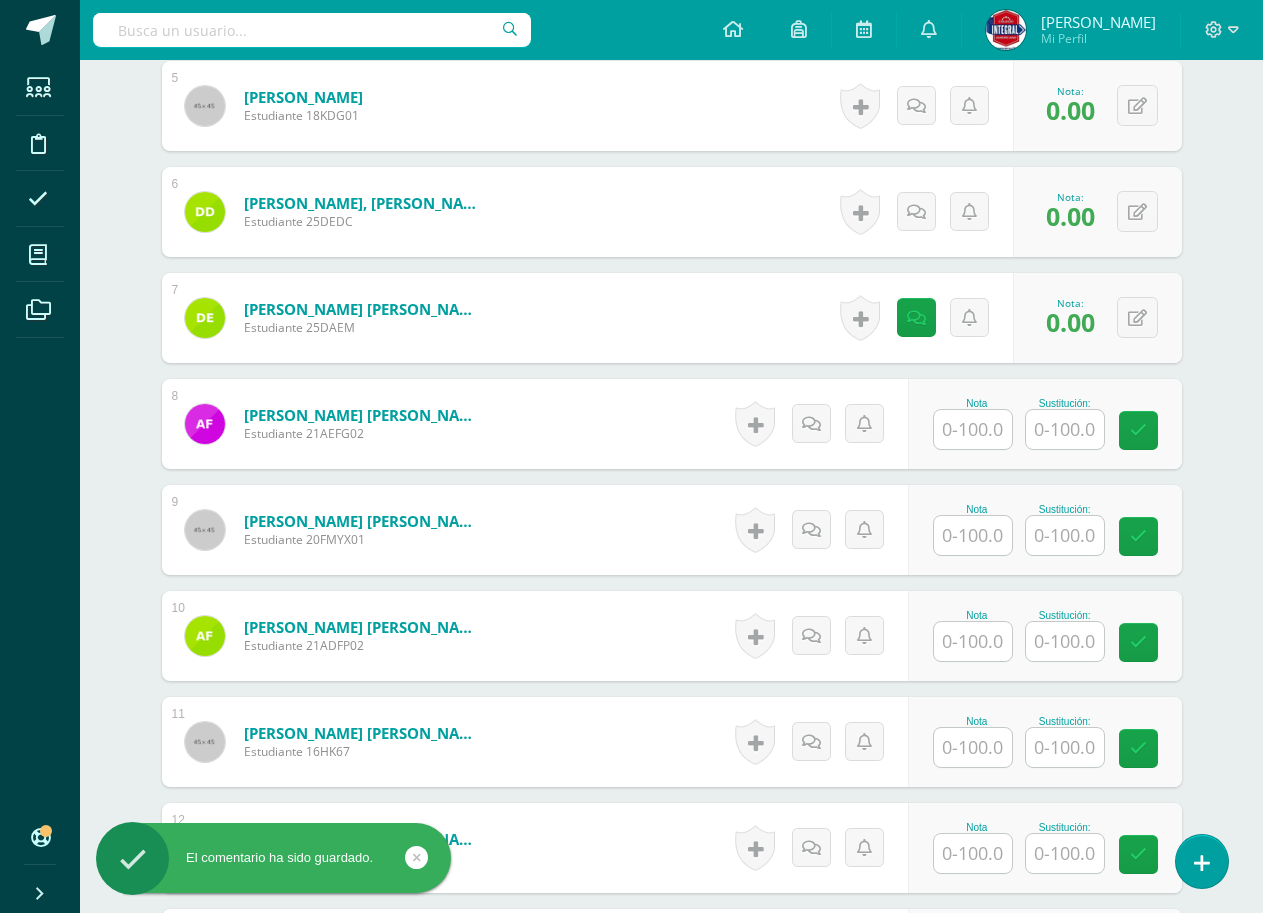 click at bounding box center (973, 429) 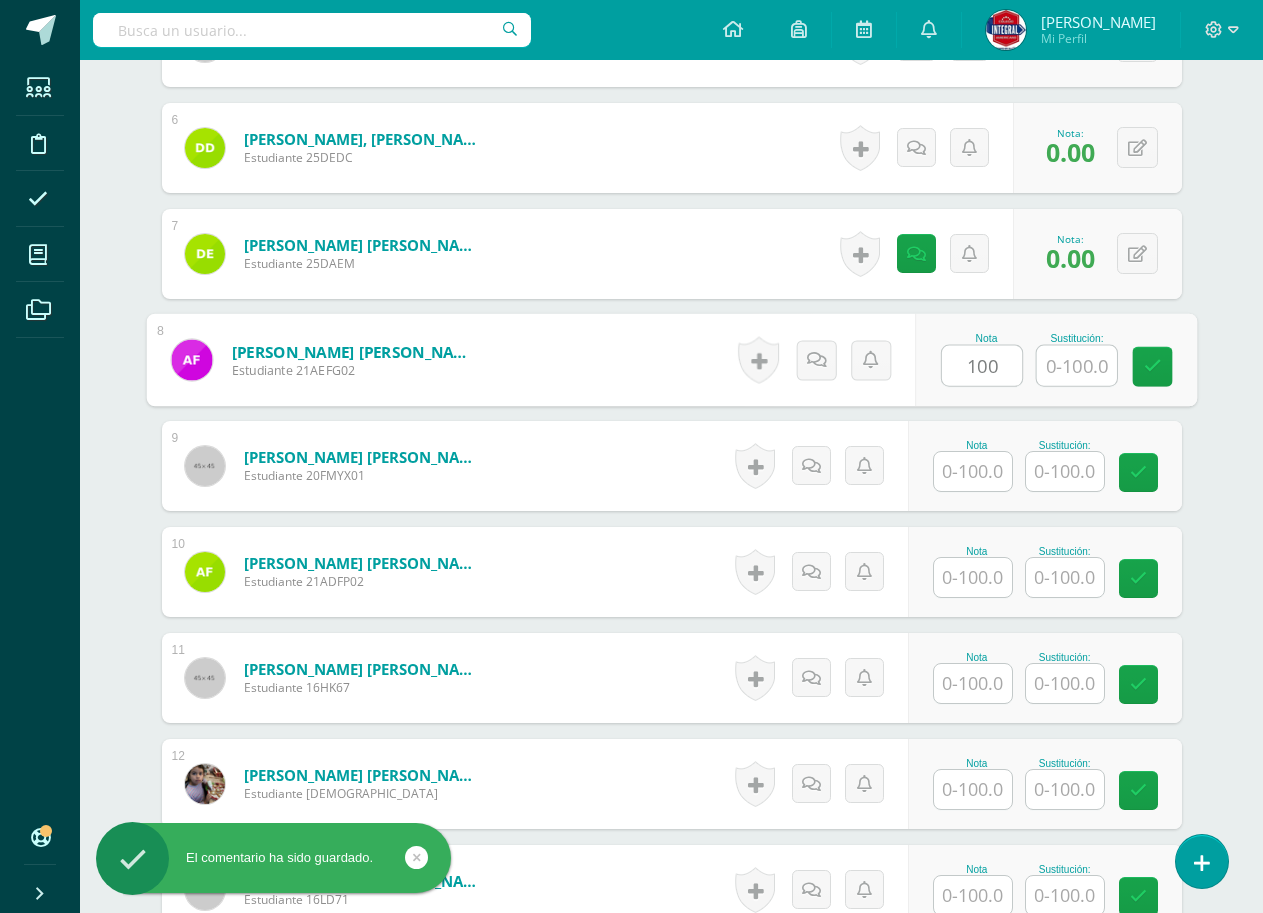 scroll, scrollTop: 1257, scrollLeft: 0, axis: vertical 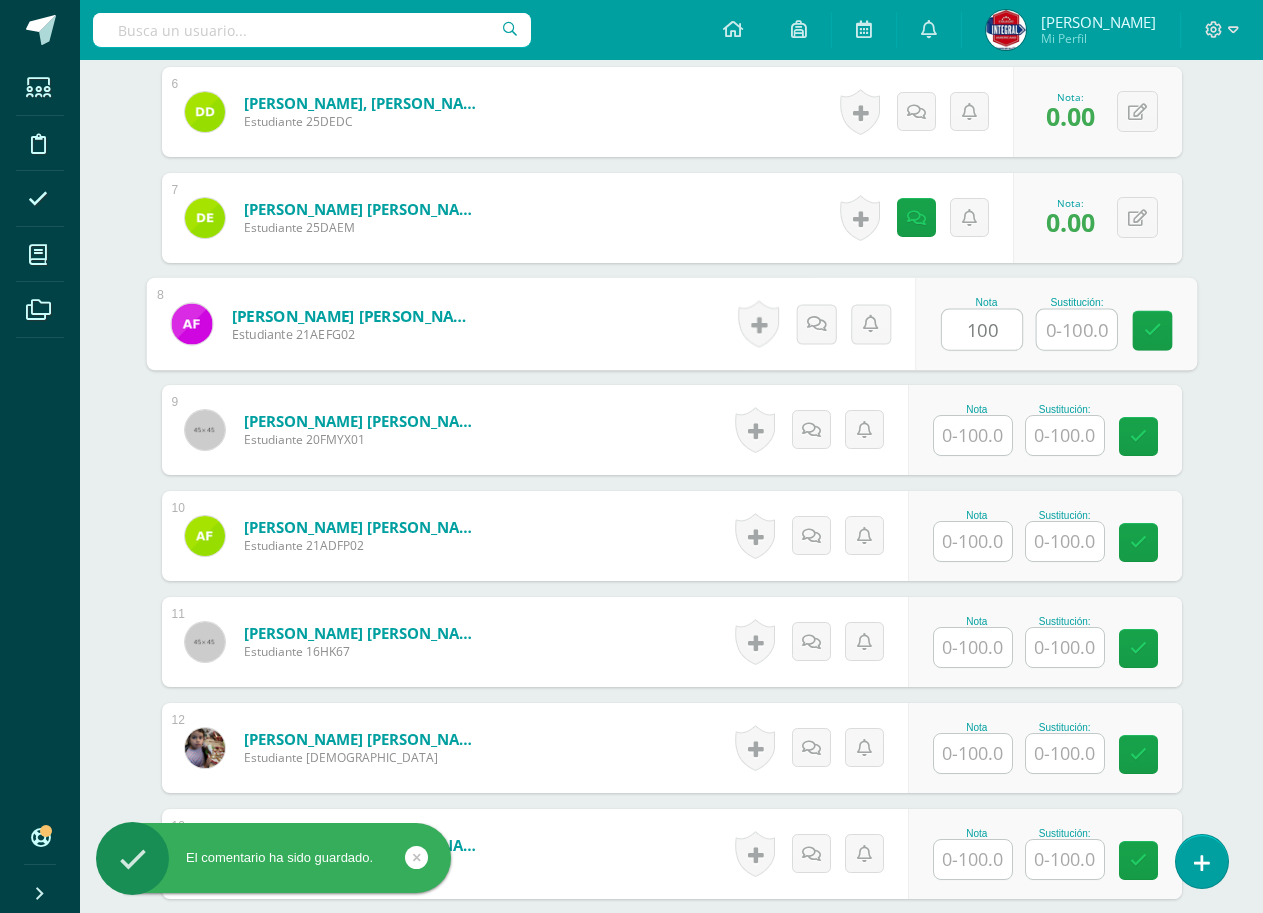 type on "100" 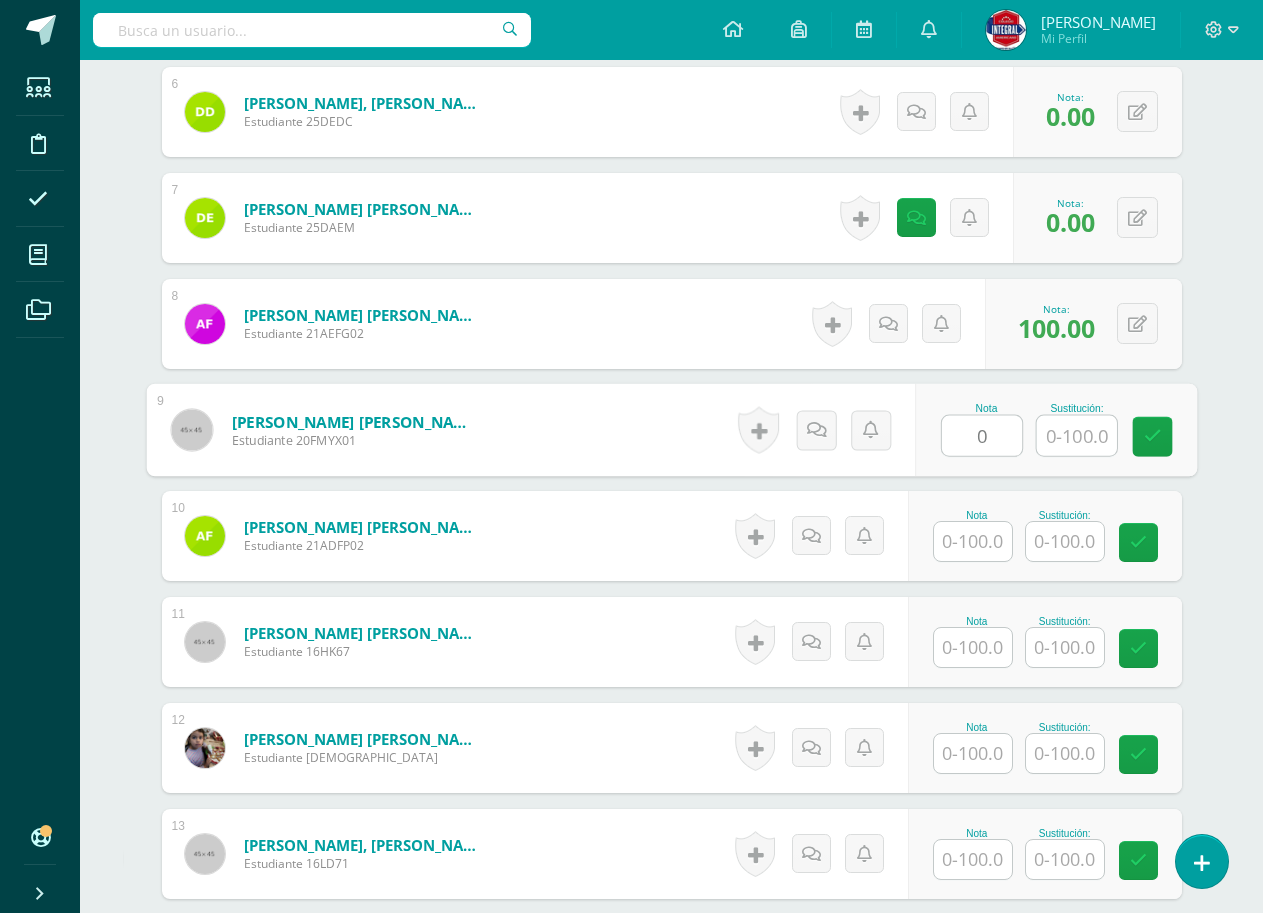 type on "0" 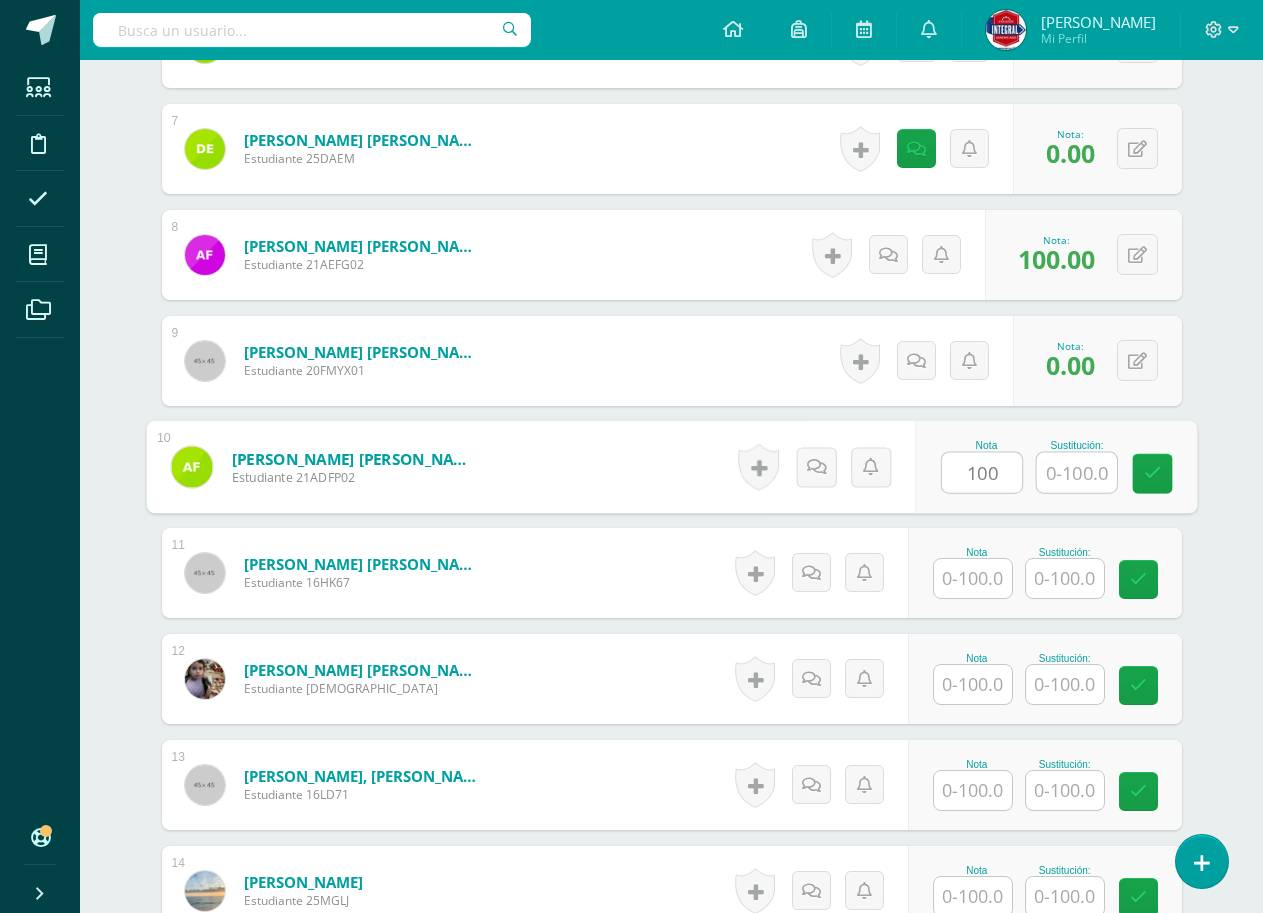 scroll, scrollTop: 1457, scrollLeft: 0, axis: vertical 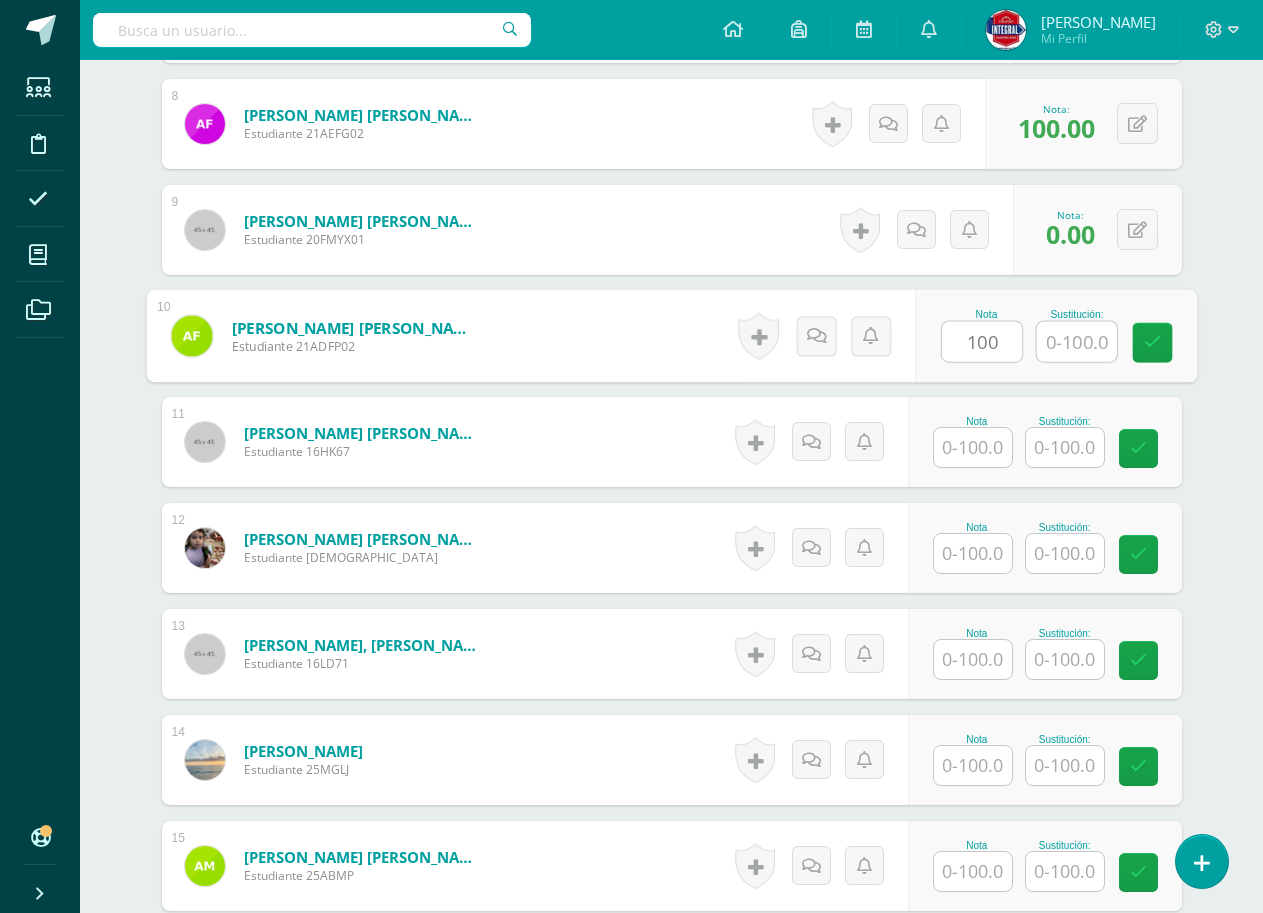 type on "100" 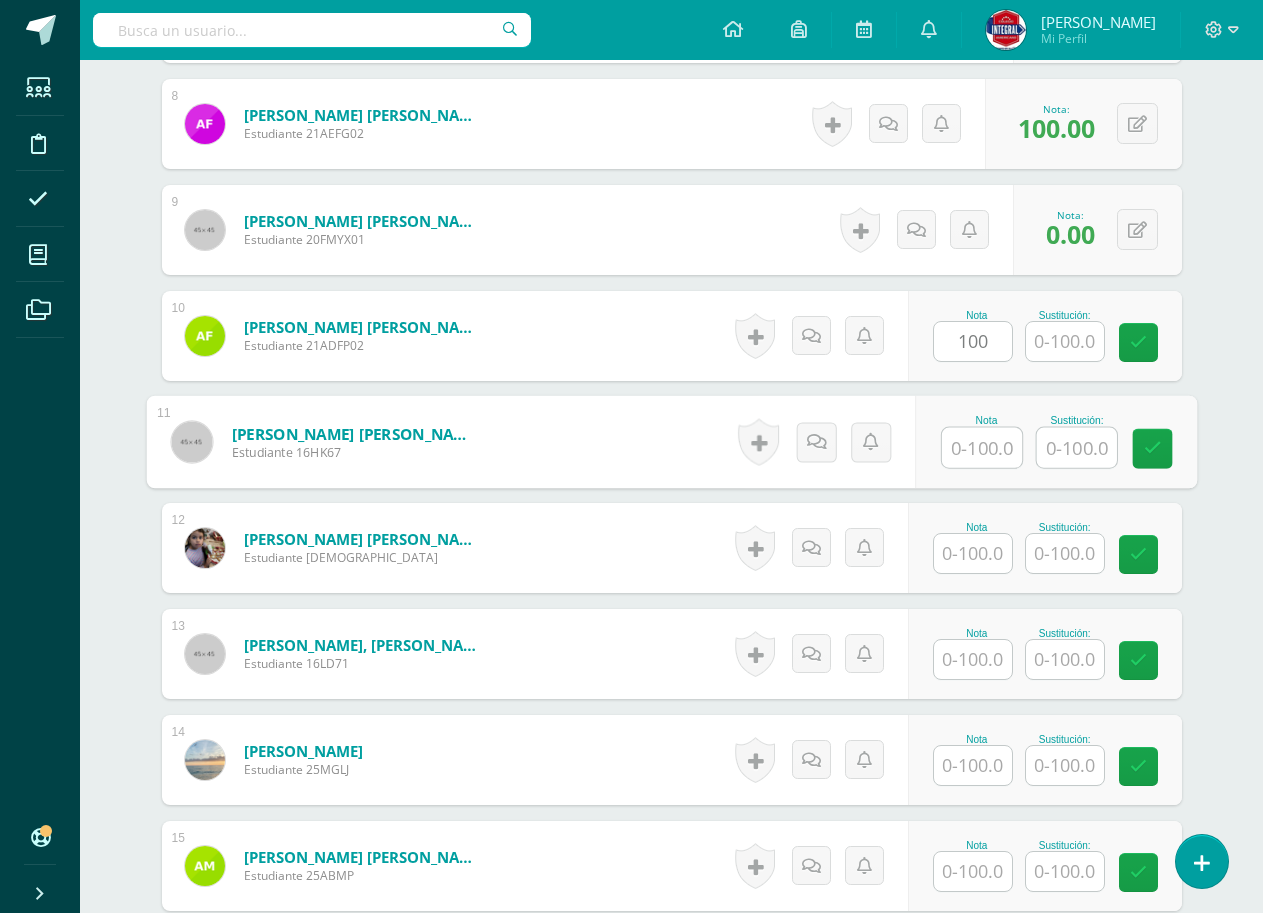 click at bounding box center [982, 448] 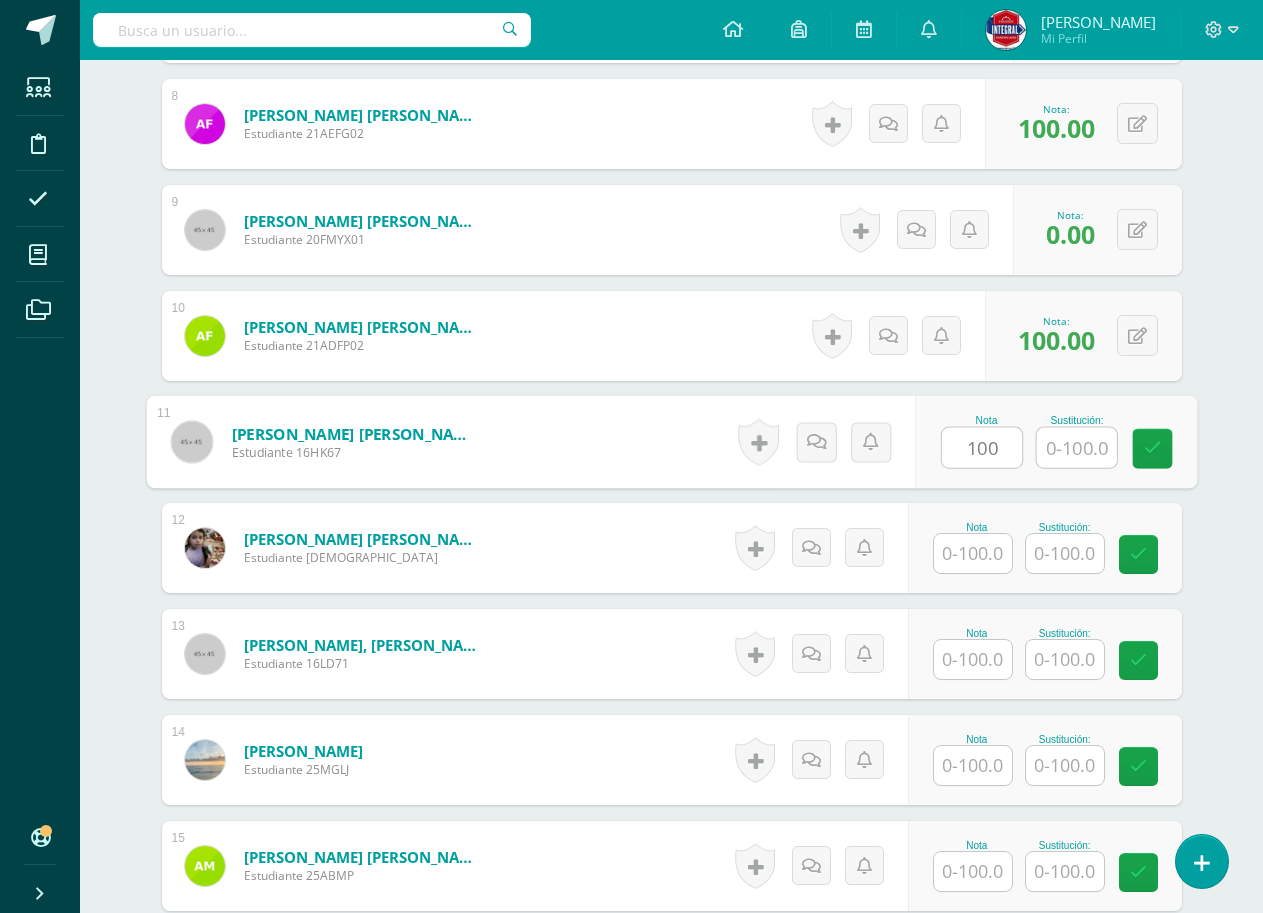 type on "100" 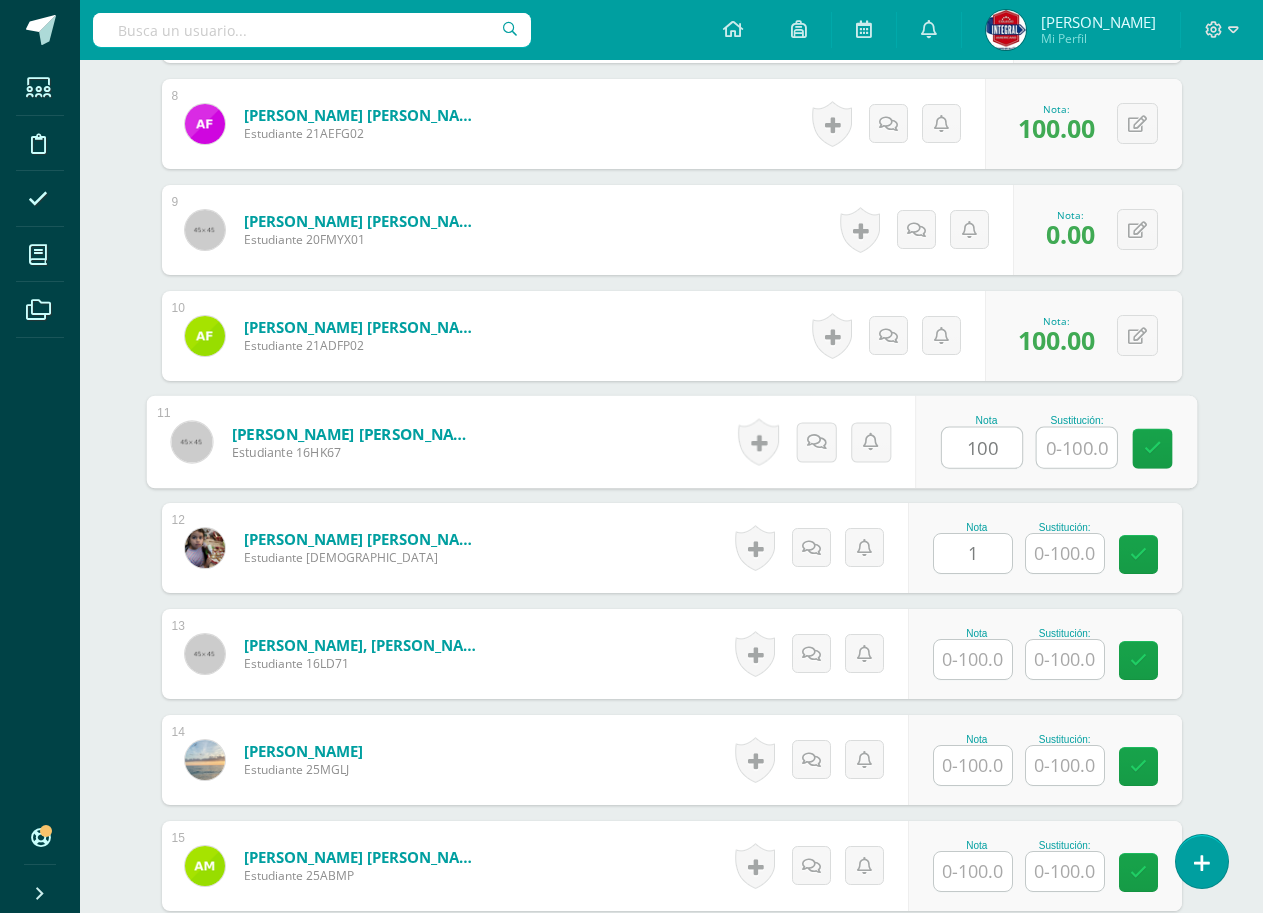 click on "1" at bounding box center [973, 553] 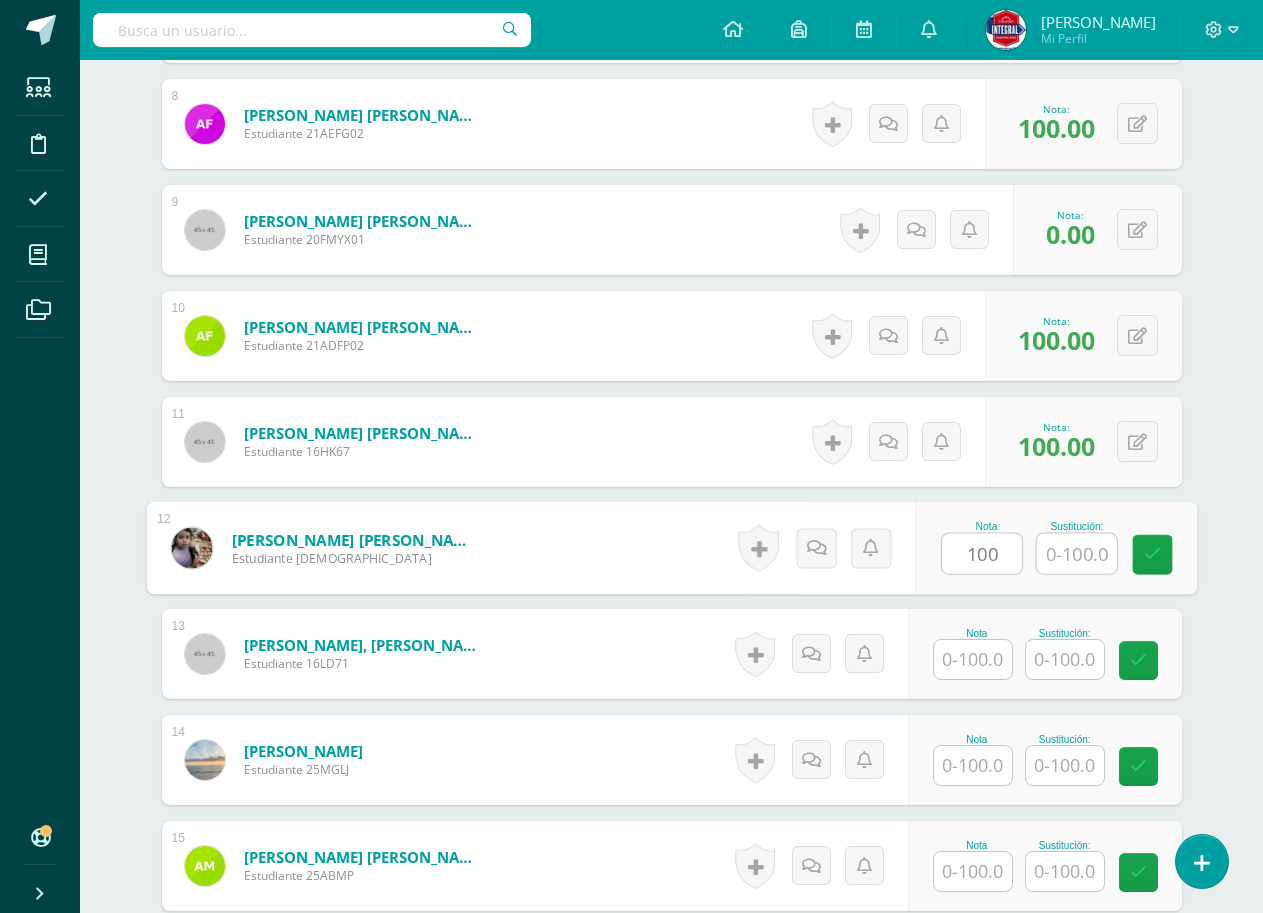 scroll, scrollTop: 1557, scrollLeft: 0, axis: vertical 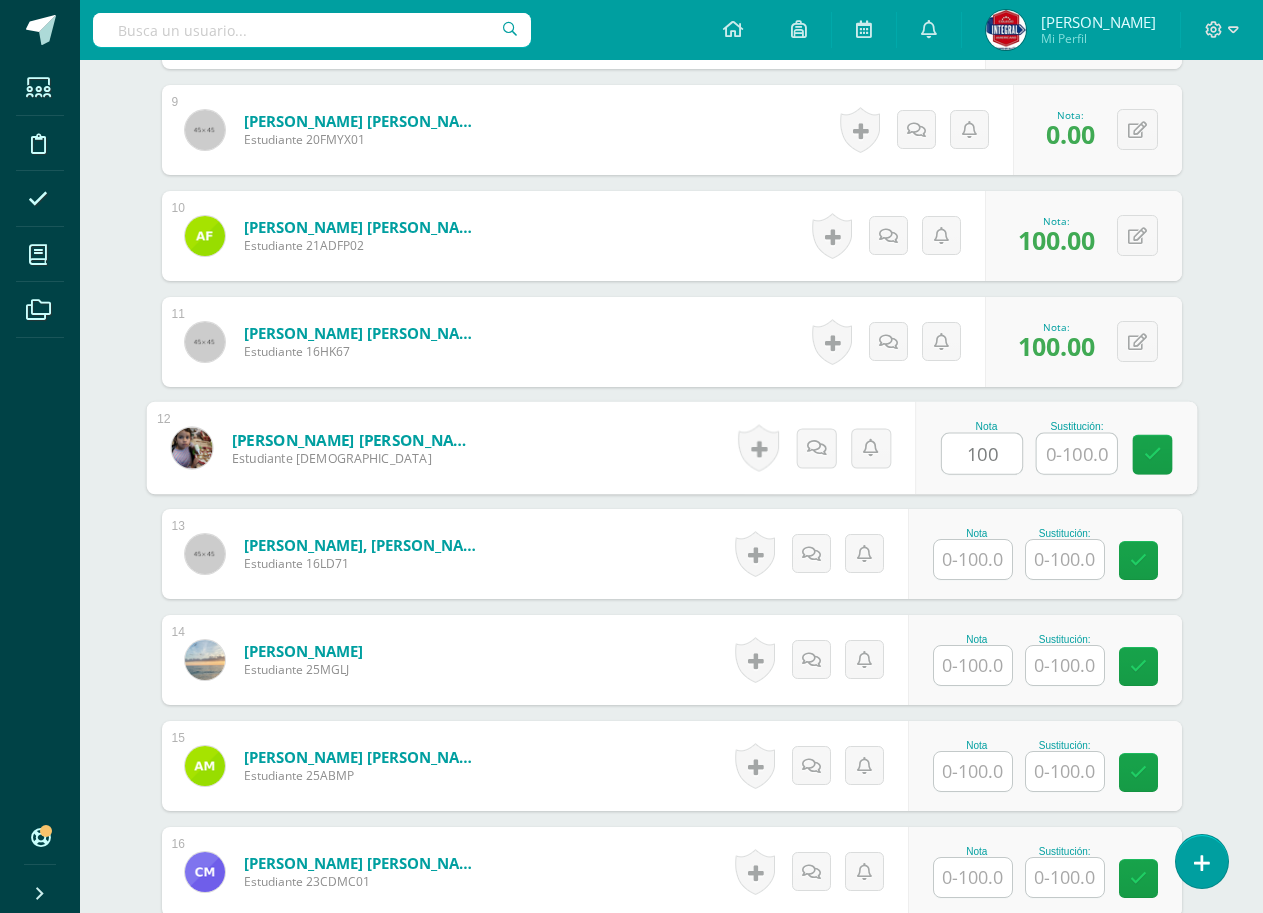 type on "100" 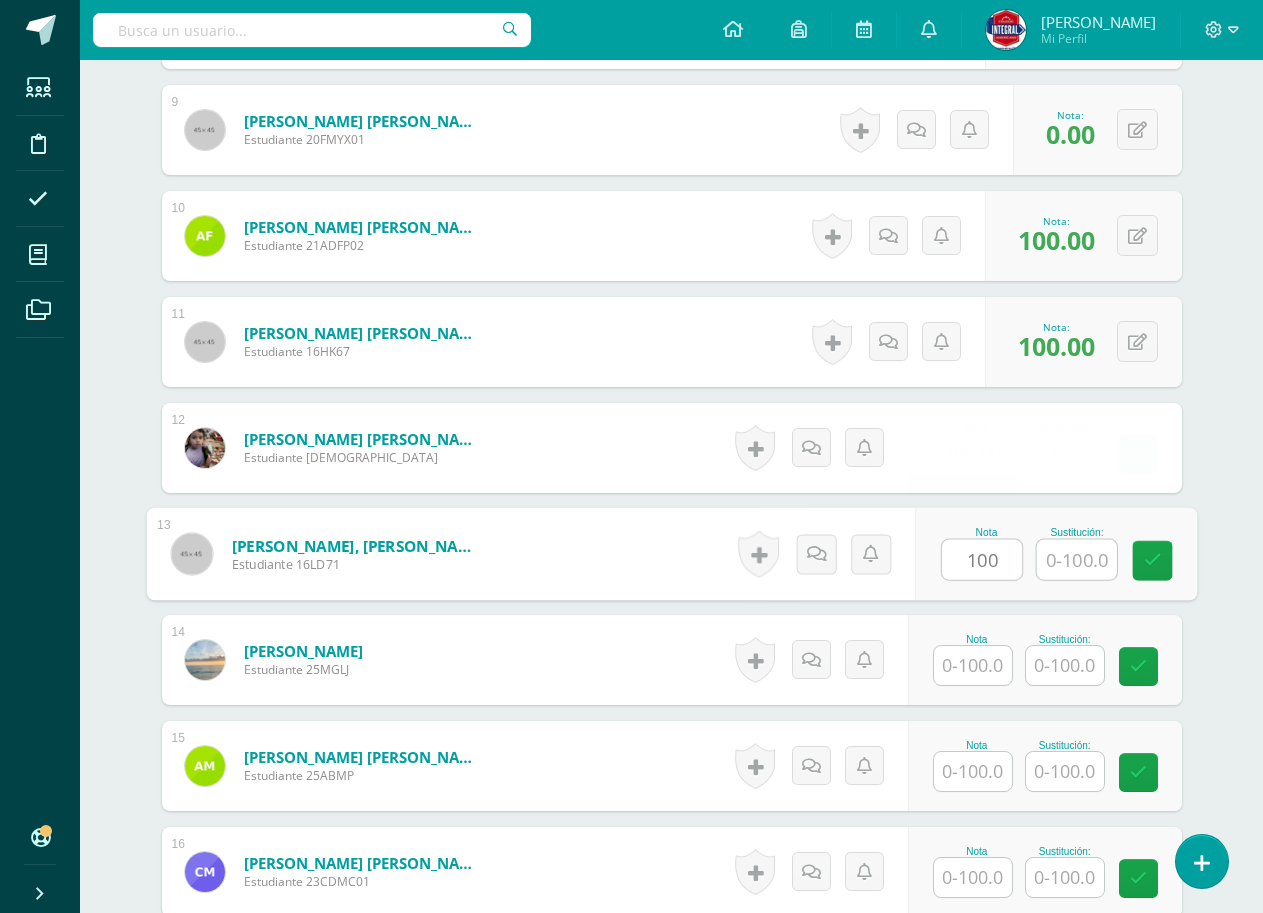 type on "100" 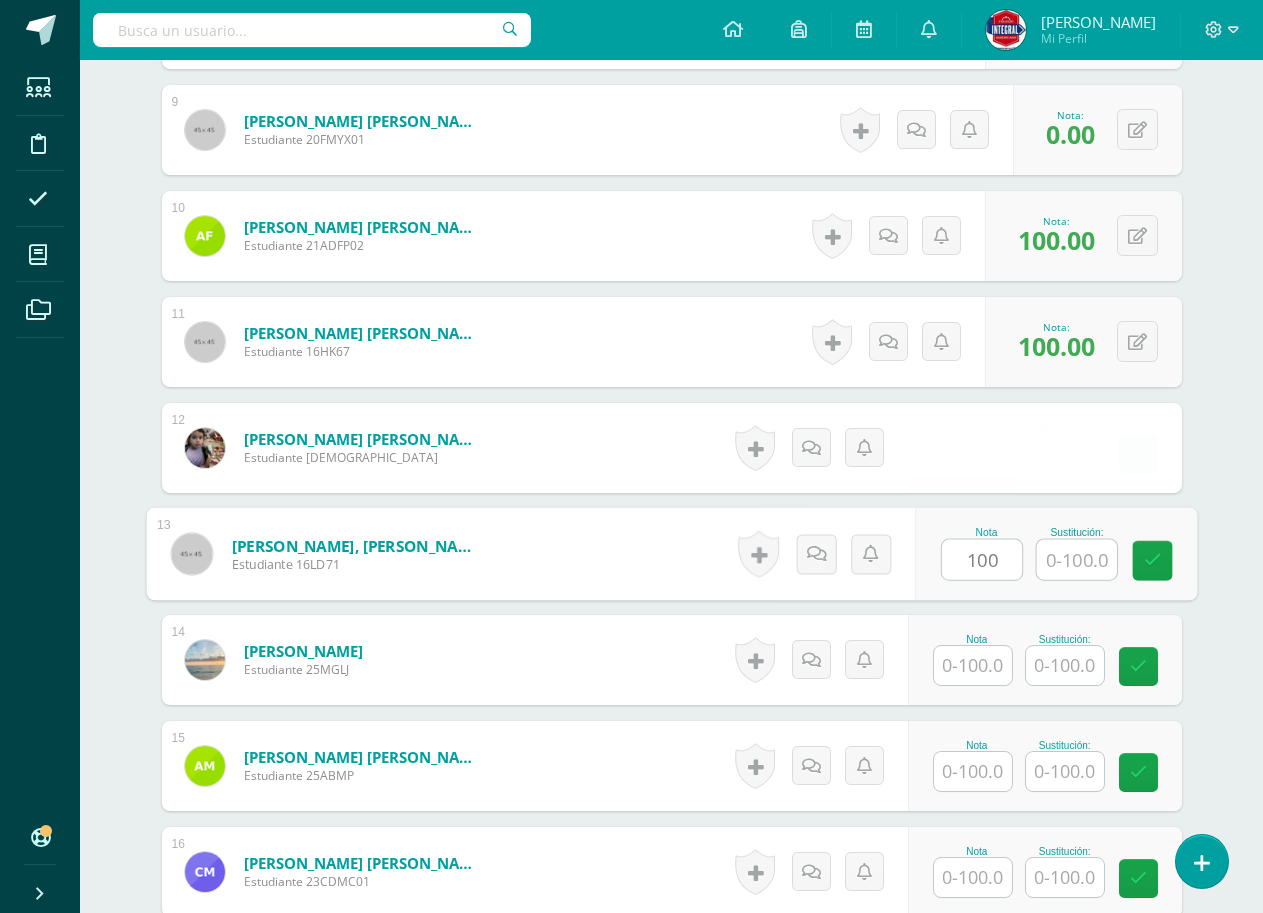 click at bounding box center [973, 665] 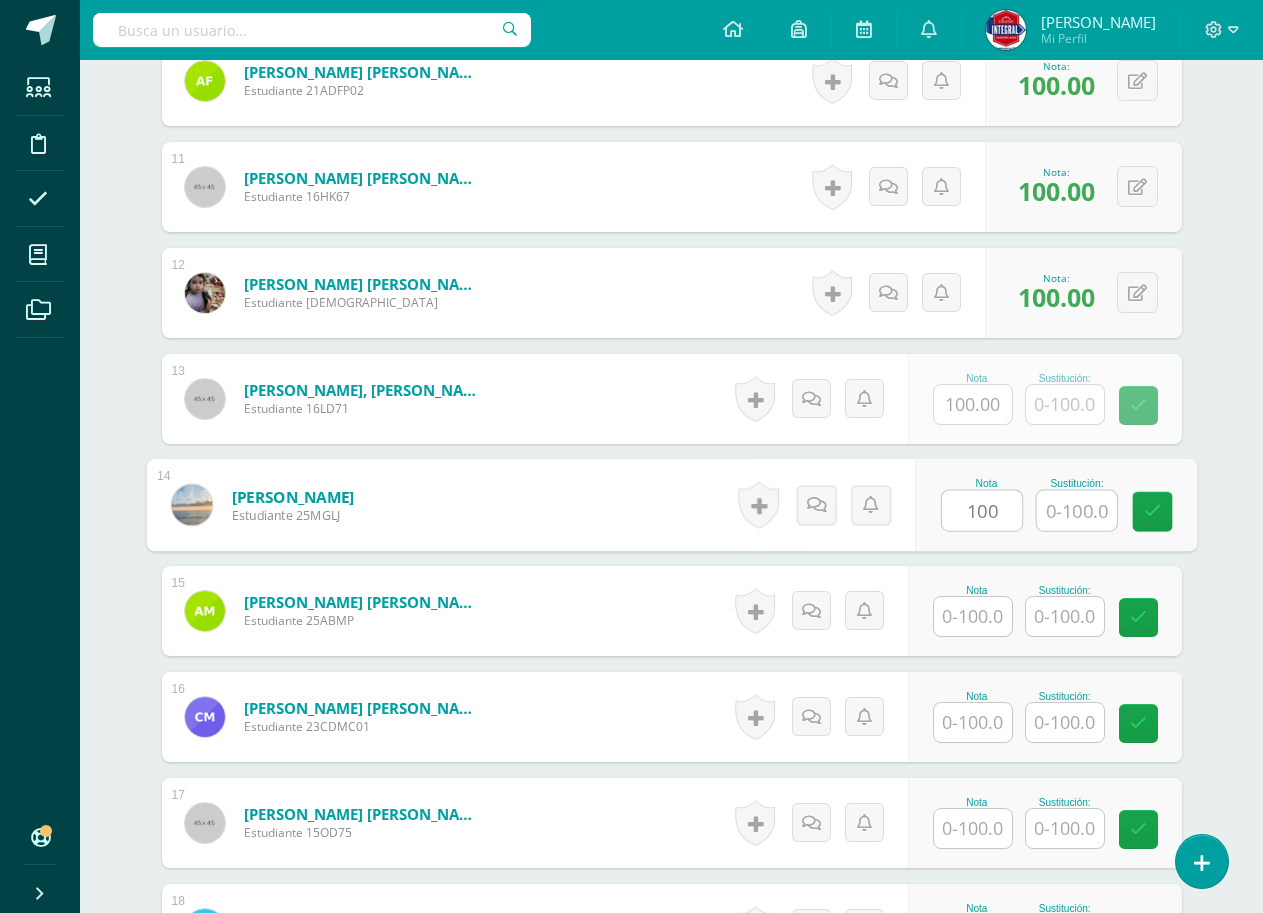 scroll, scrollTop: 1757, scrollLeft: 0, axis: vertical 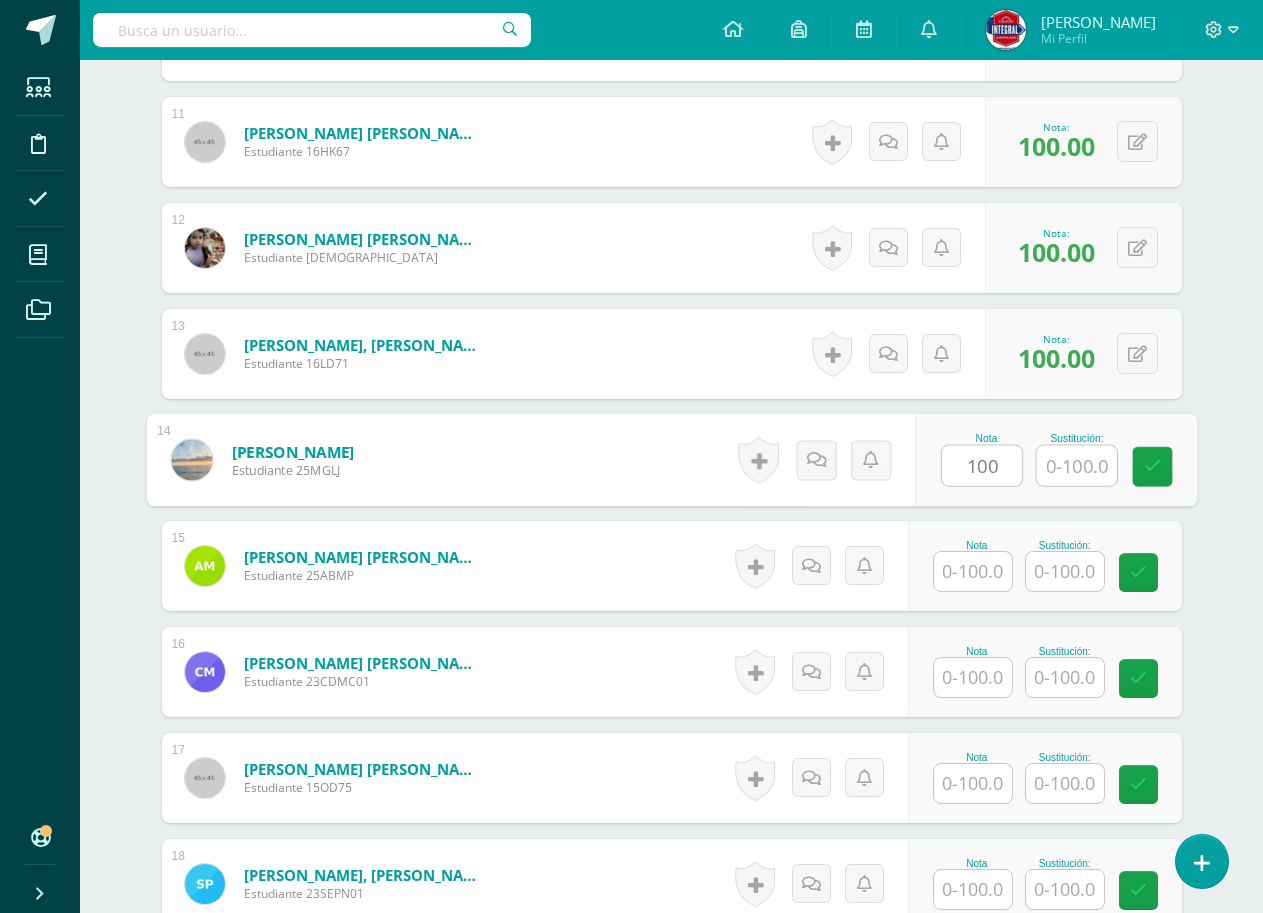 type on "100" 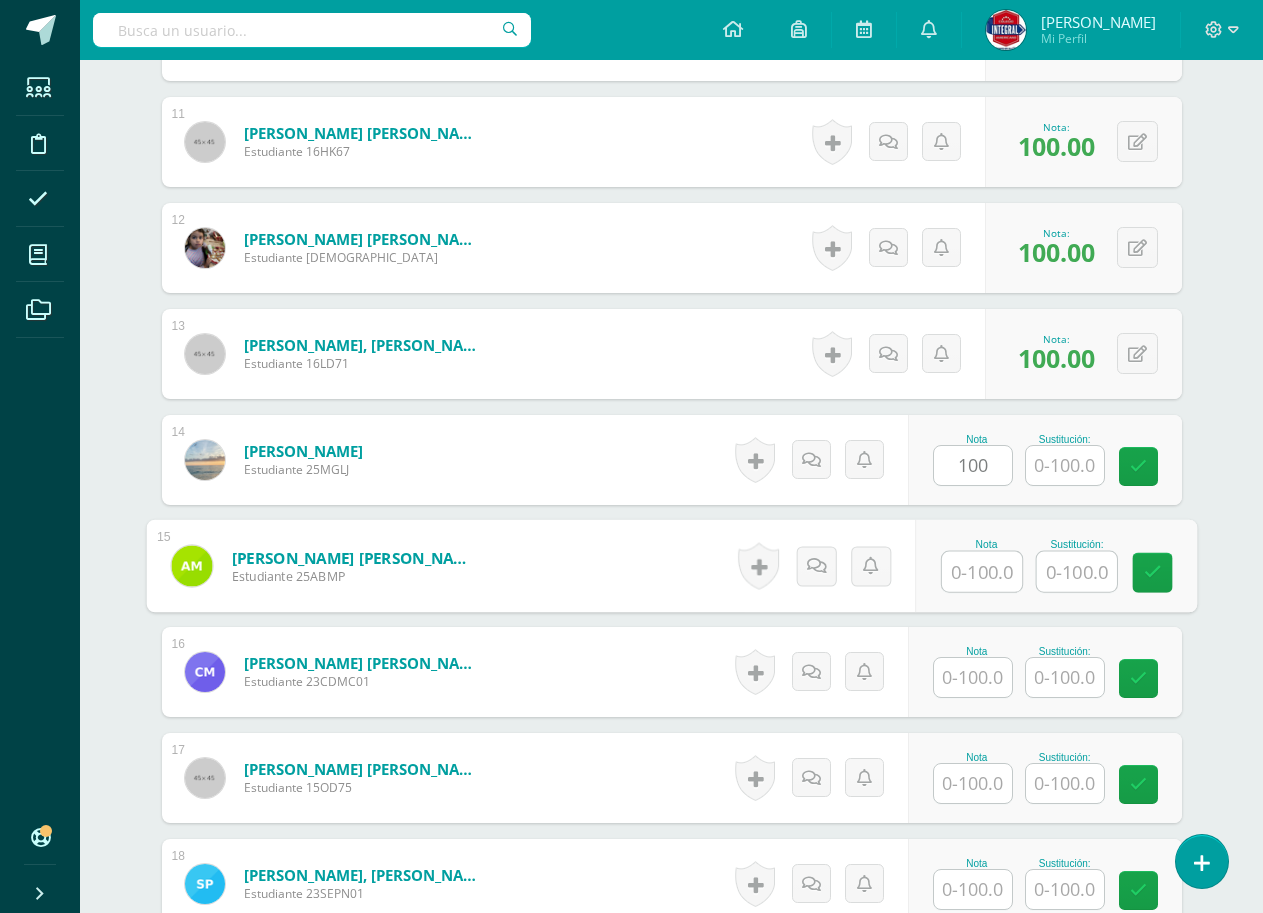 drag, startPoint x: 973, startPoint y: 574, endPoint x: 972, endPoint y: 585, distance: 11.045361 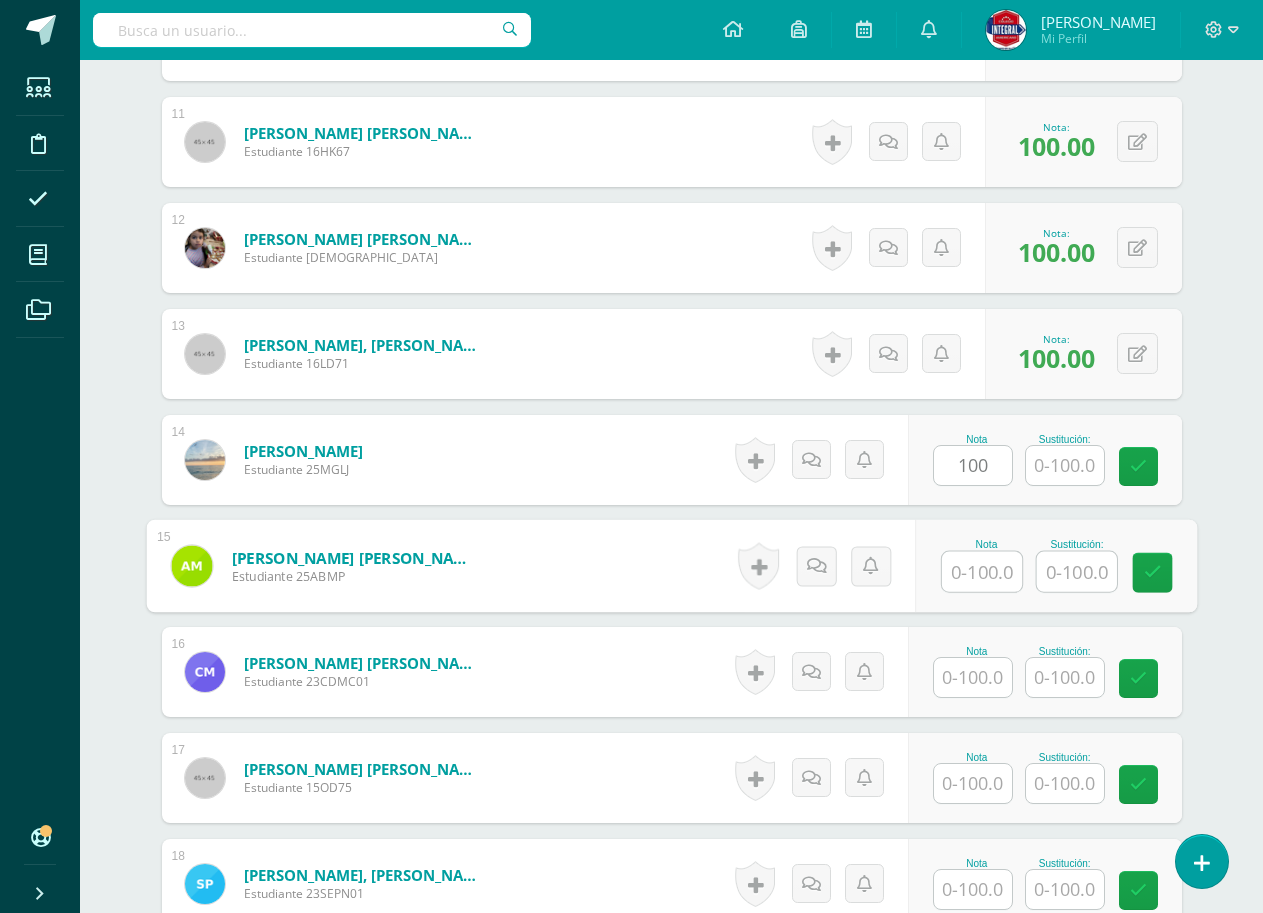 click at bounding box center [982, 572] 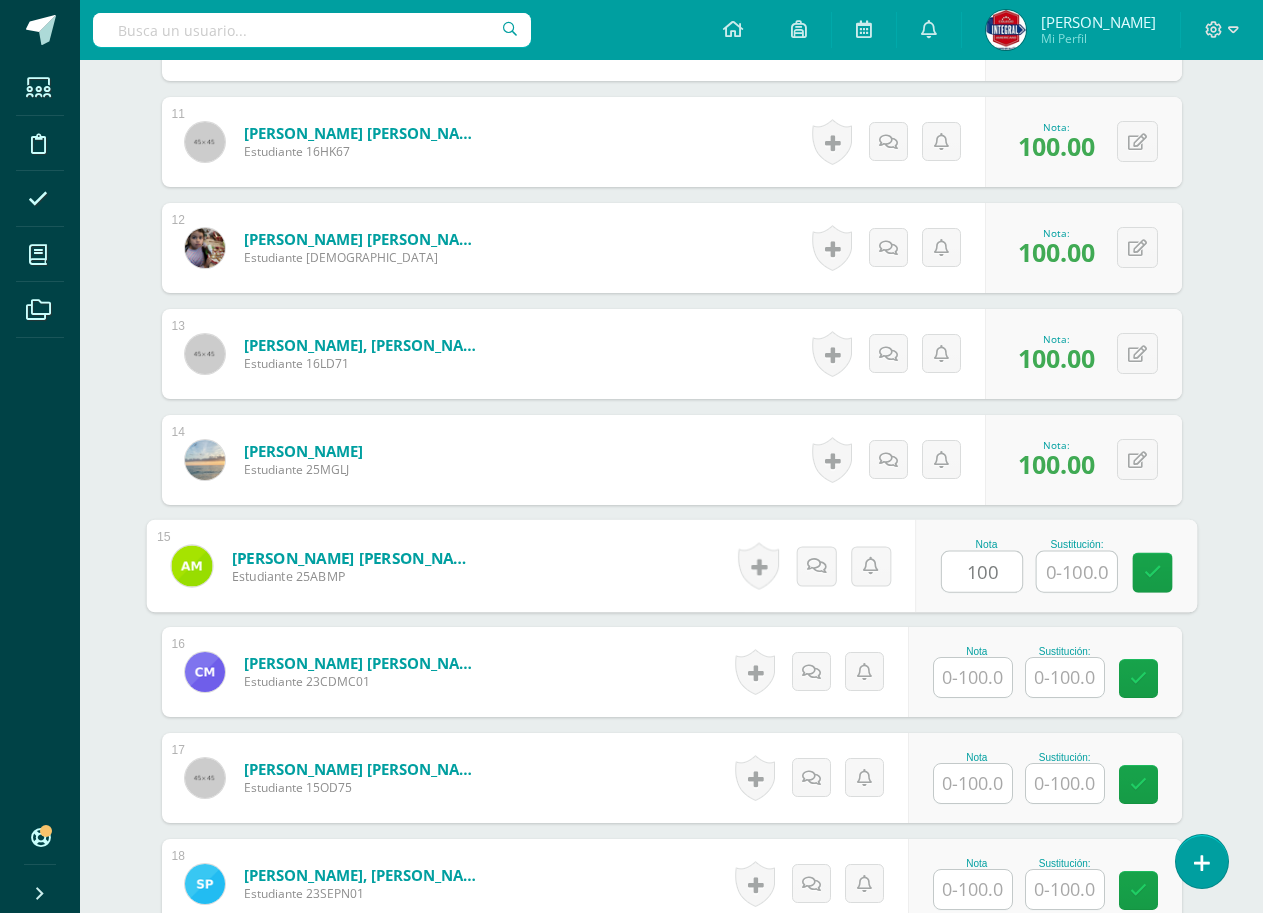 type on "100" 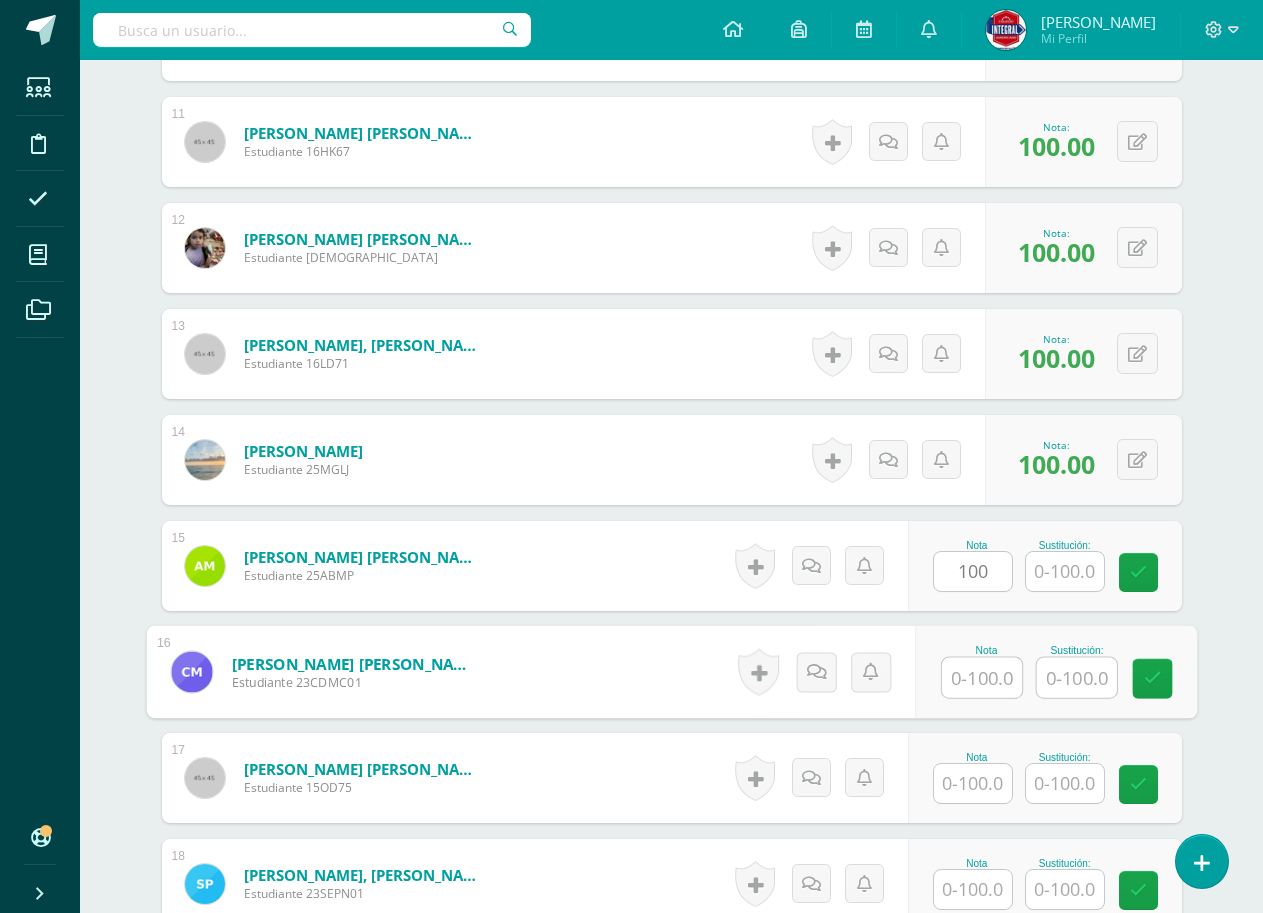 click at bounding box center [982, 678] 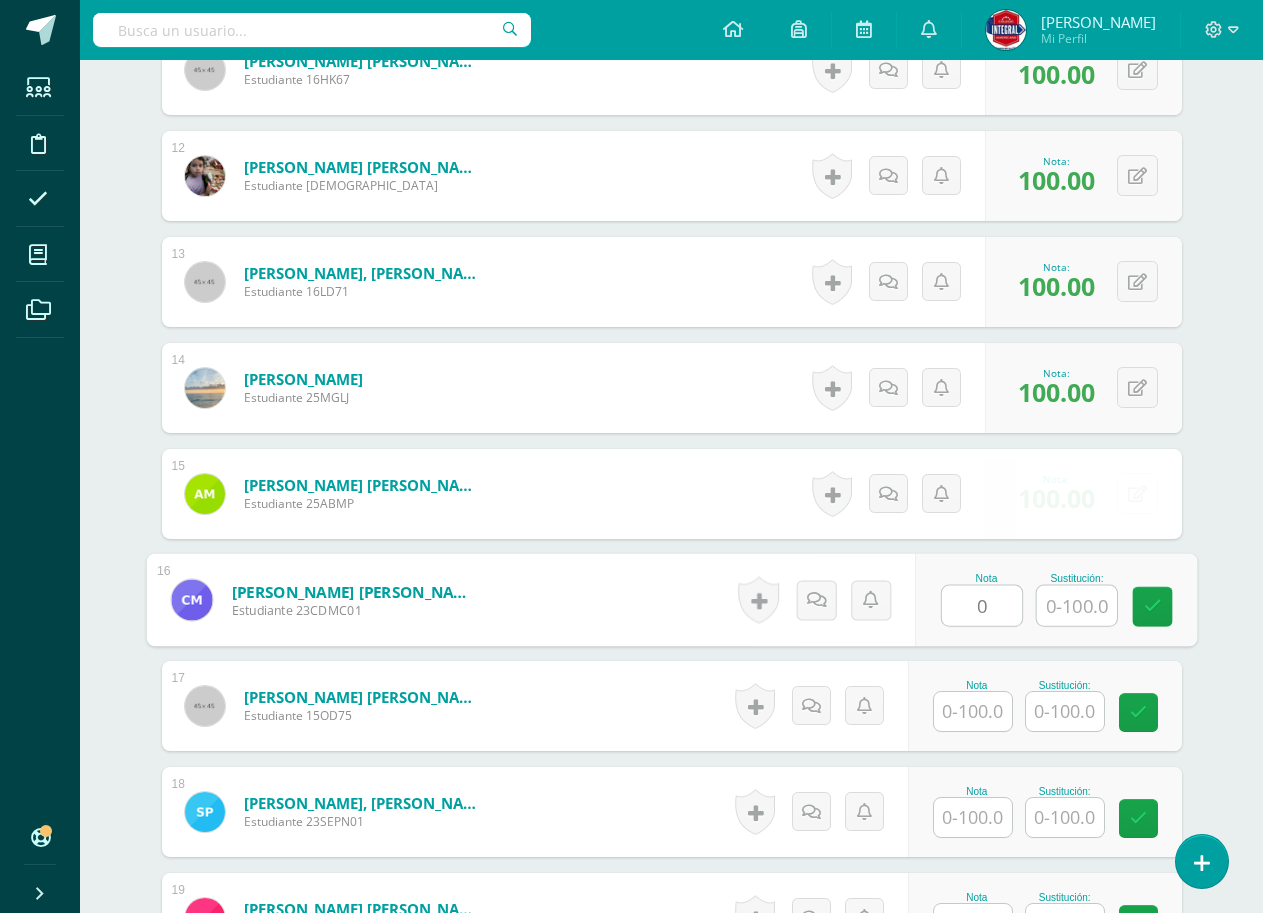 scroll, scrollTop: 2057, scrollLeft: 0, axis: vertical 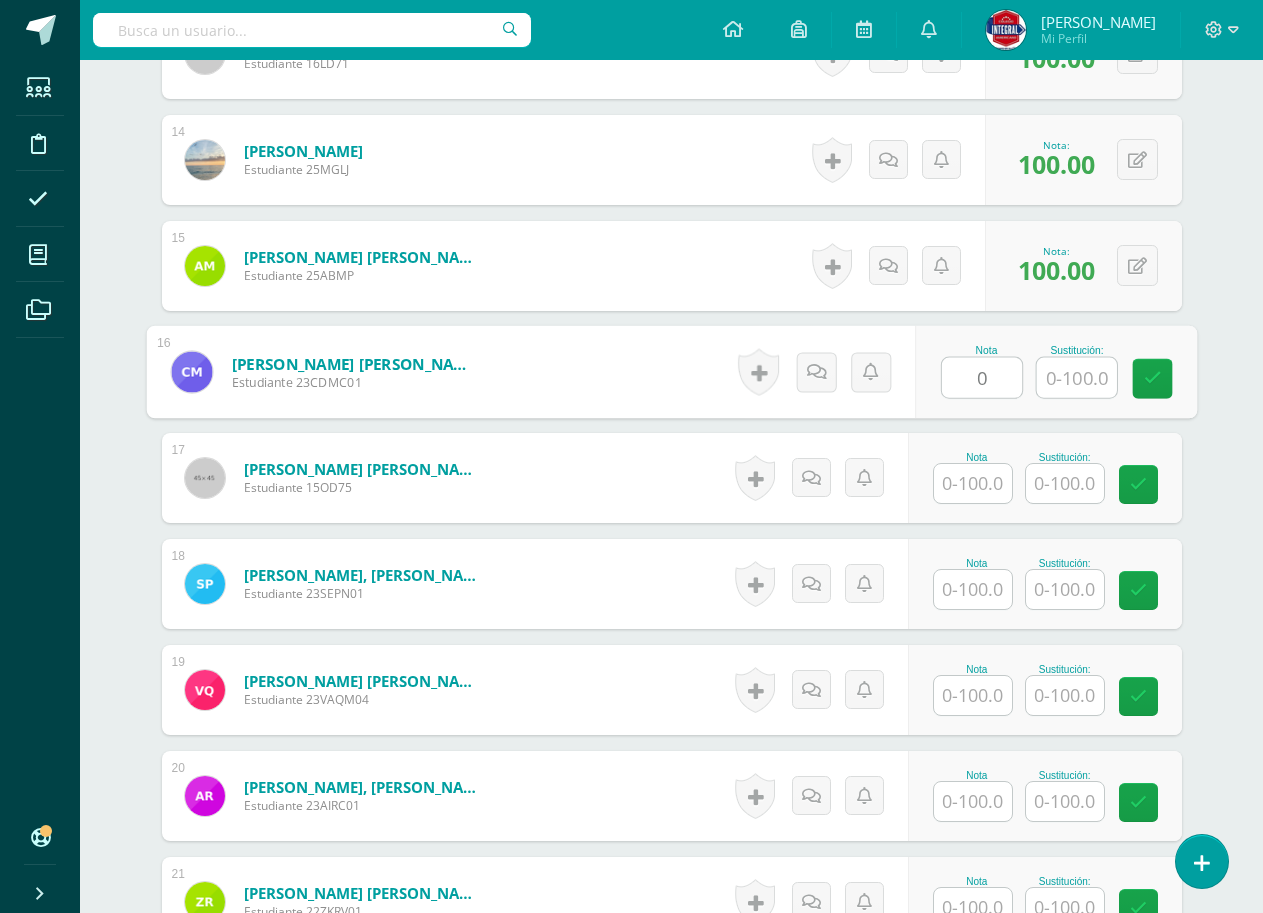 type on "0" 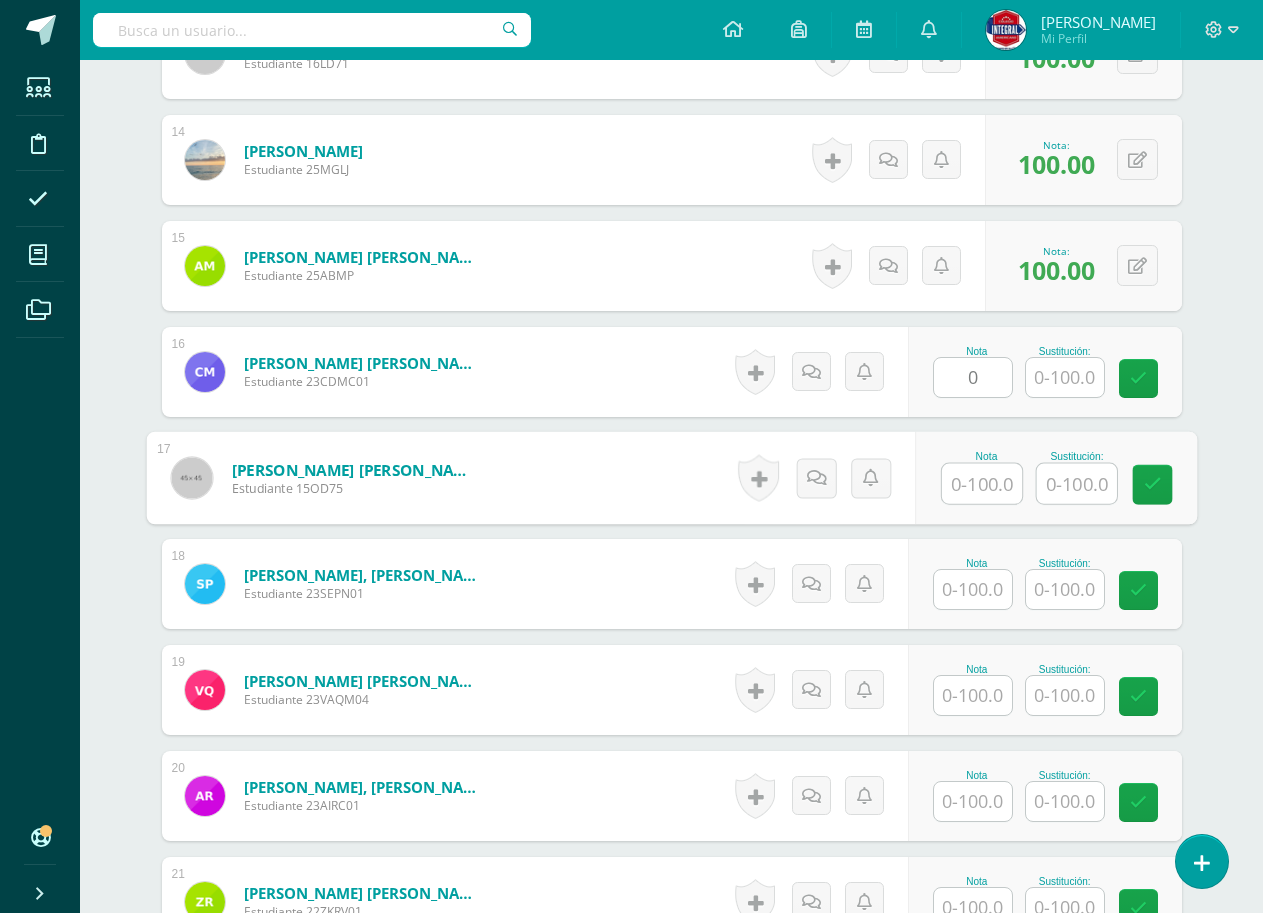 click at bounding box center [982, 484] 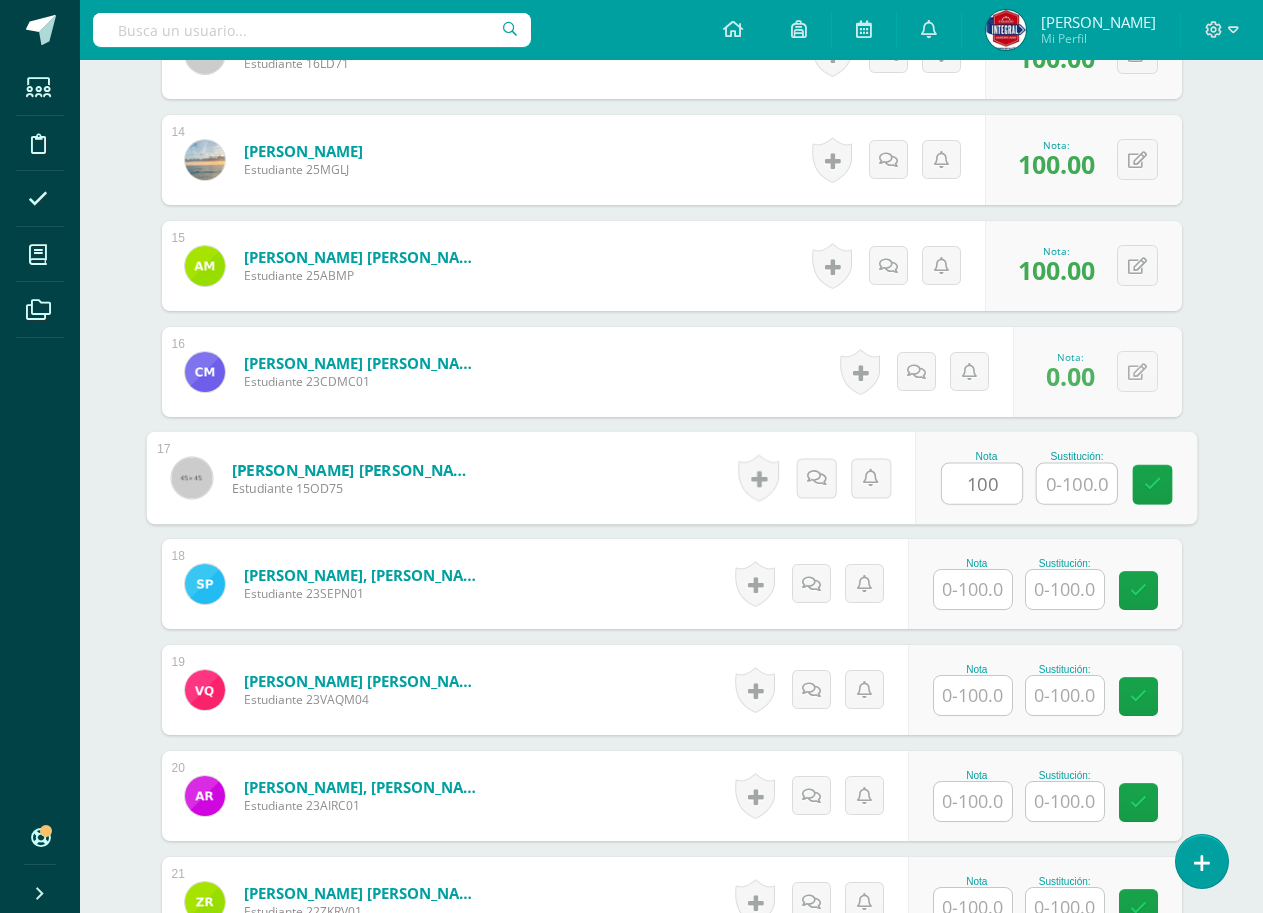 type on "100" 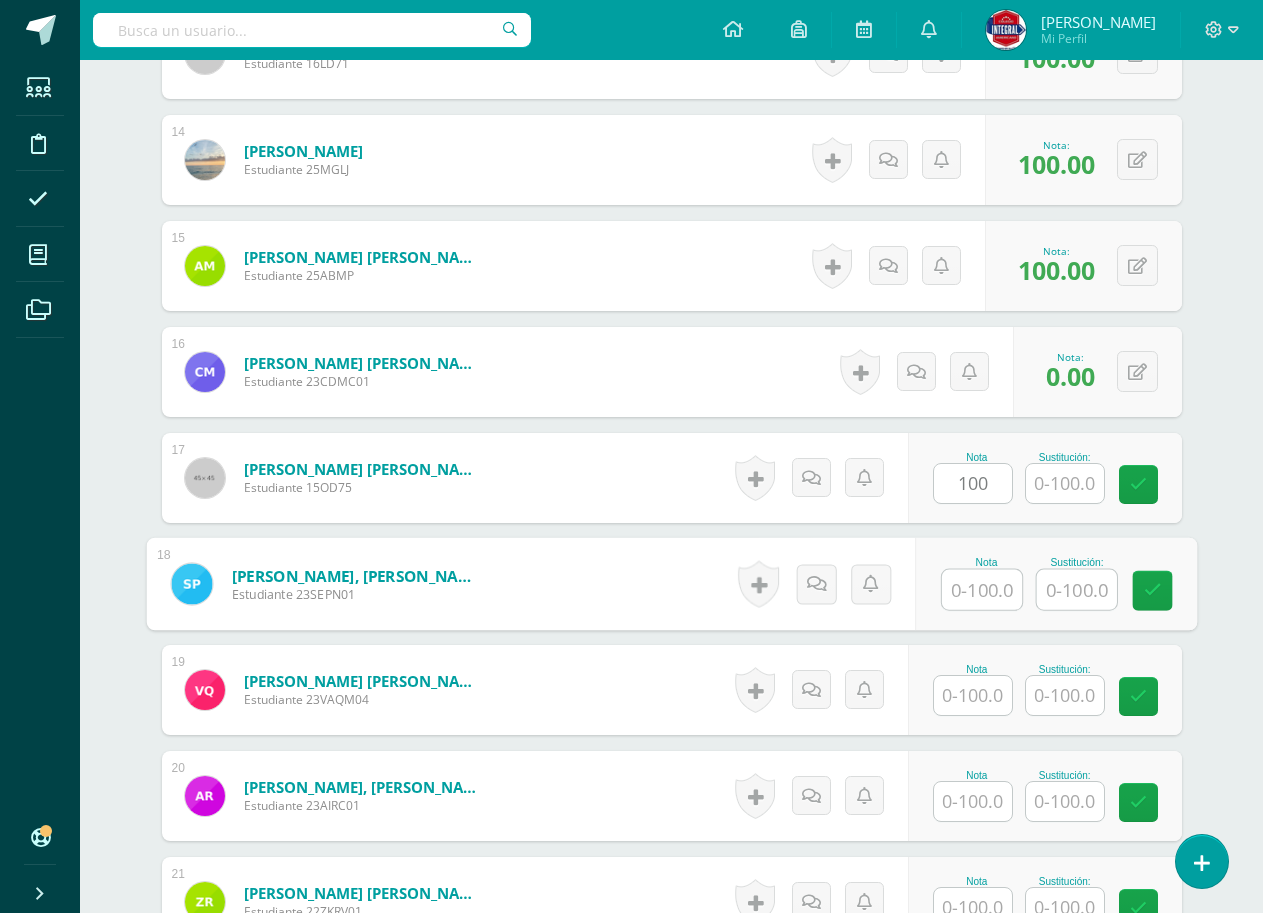 click at bounding box center [982, 590] 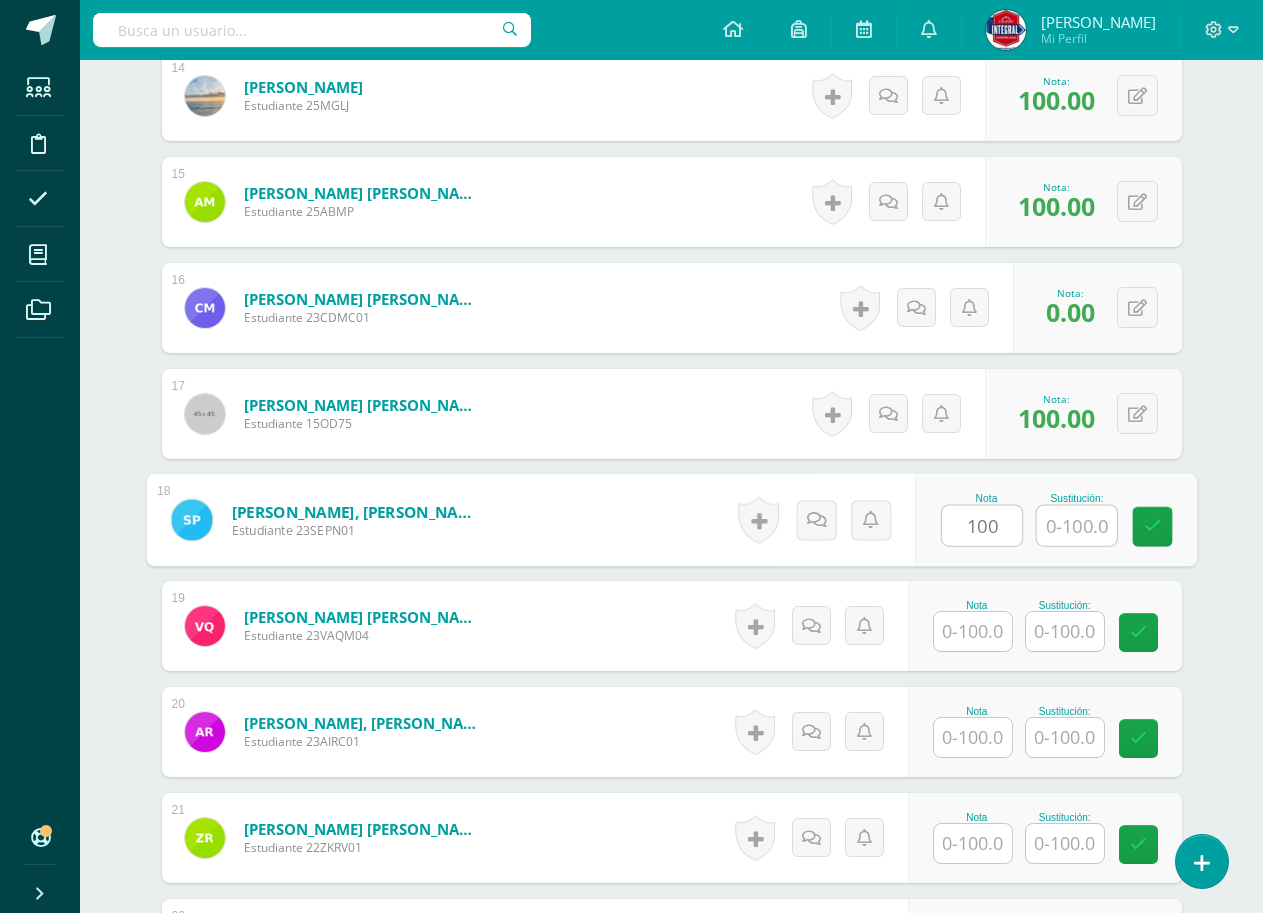scroll, scrollTop: 2157, scrollLeft: 0, axis: vertical 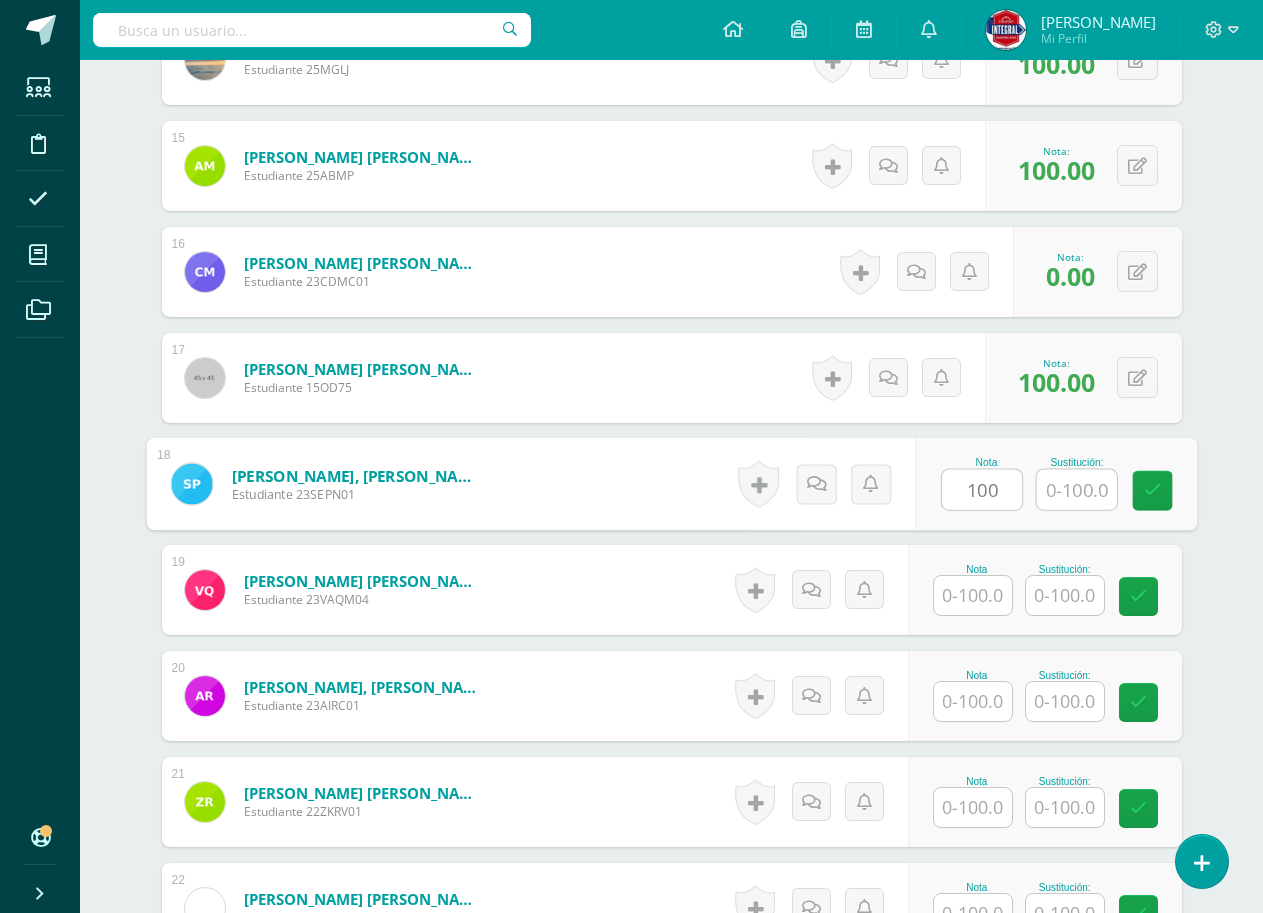 type on "100" 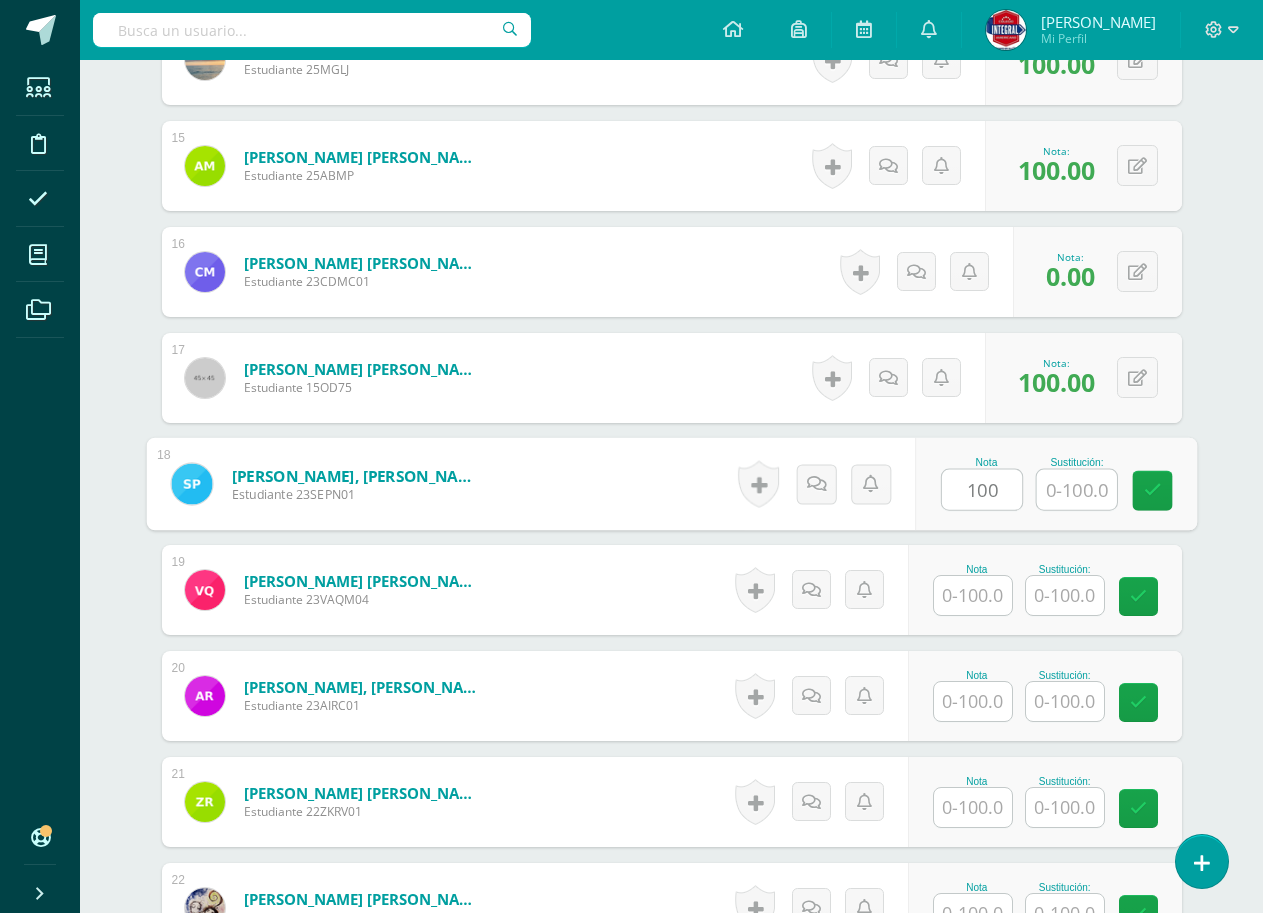 drag, startPoint x: 984, startPoint y: 615, endPoint x: 985, endPoint y: 579, distance: 36.013885 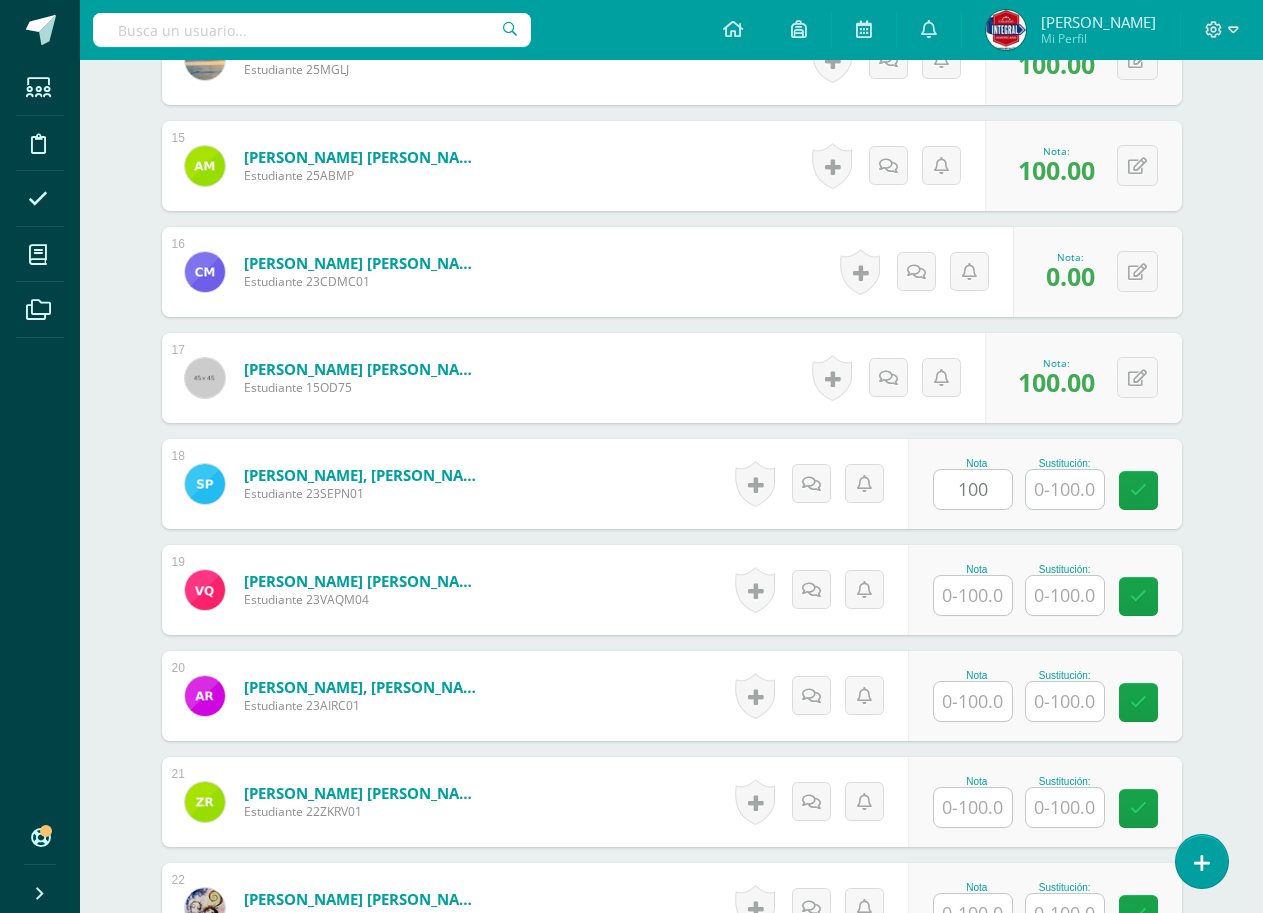 click on "Nota
Sustitución:" at bounding box center (1045, 590) 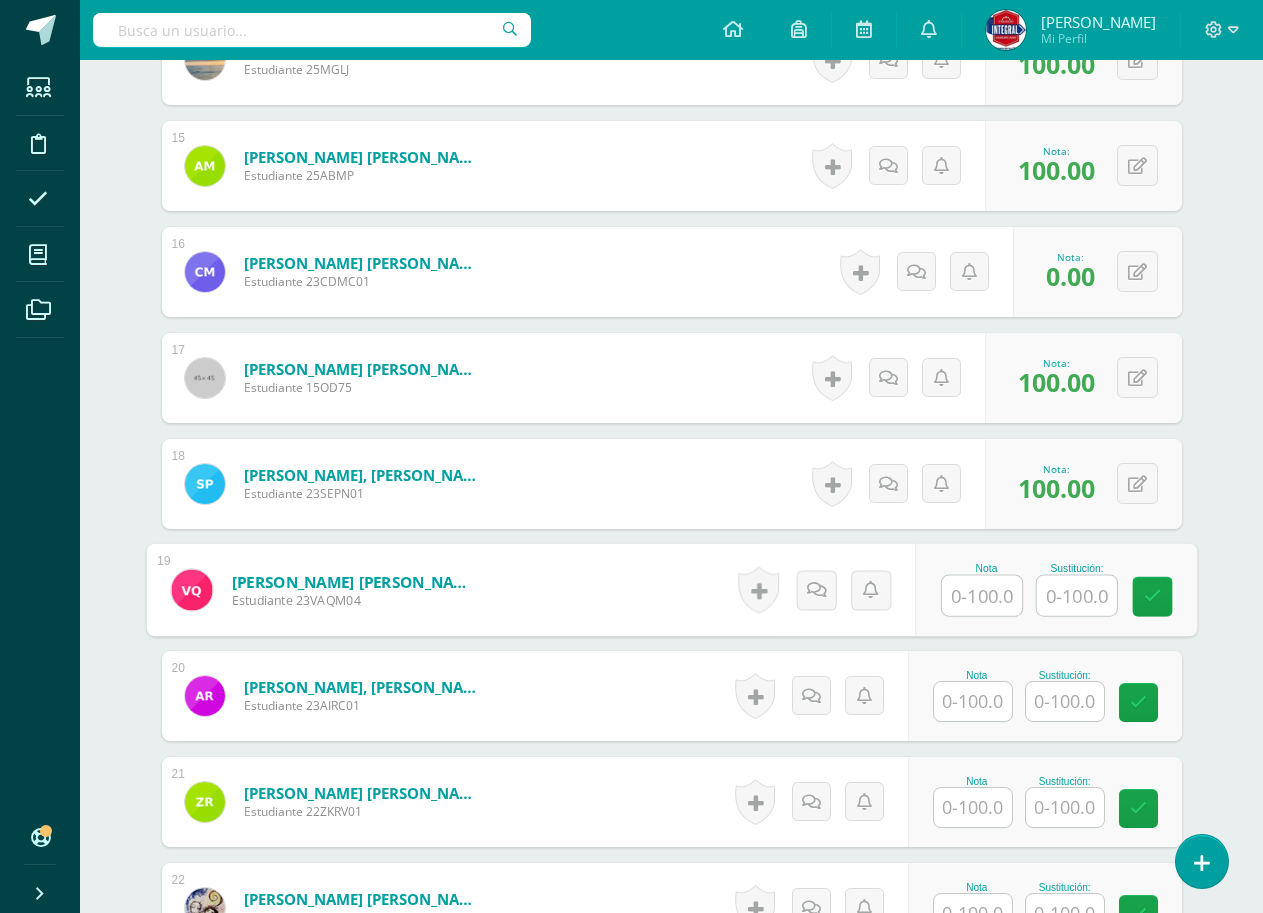 click at bounding box center (982, 596) 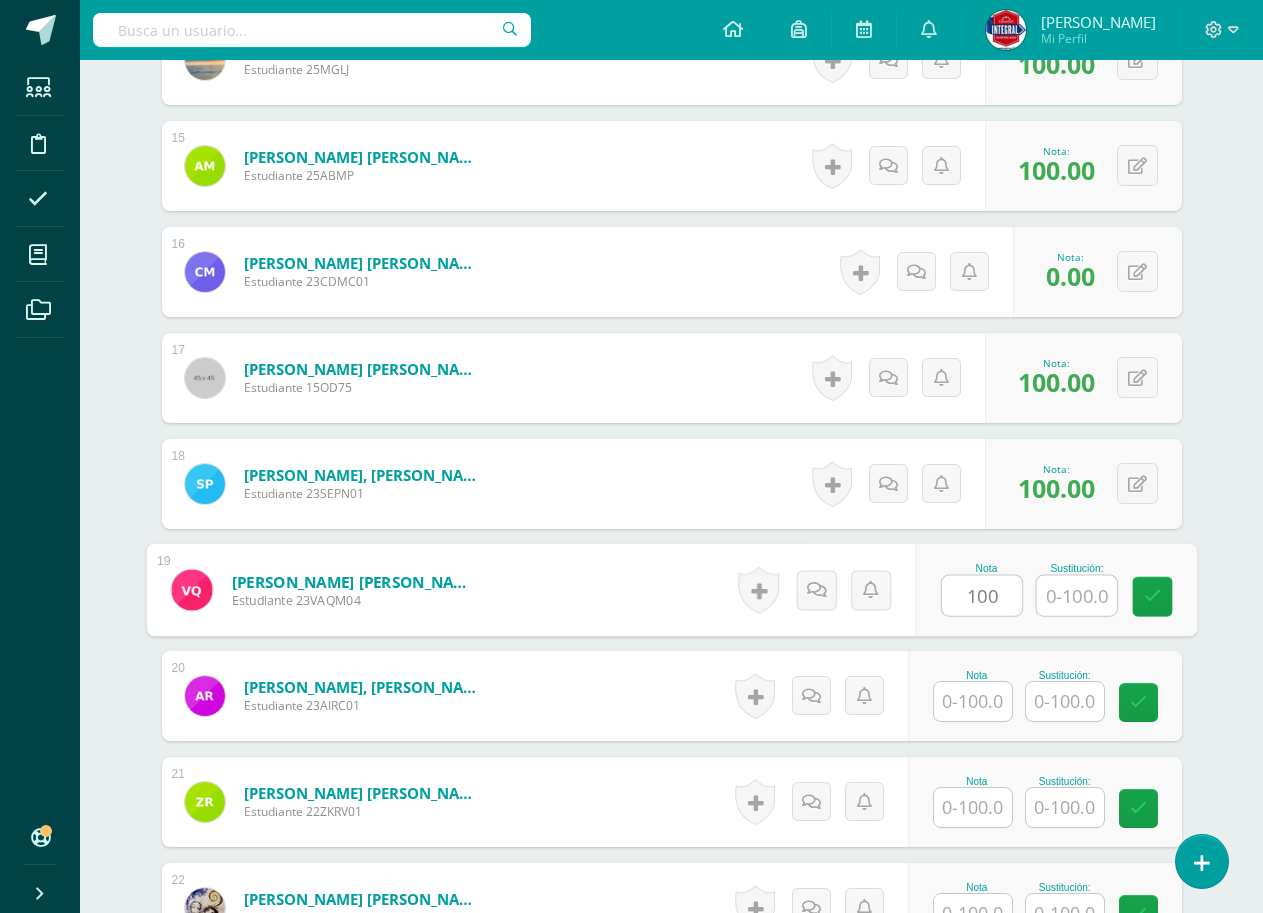 type on "100" 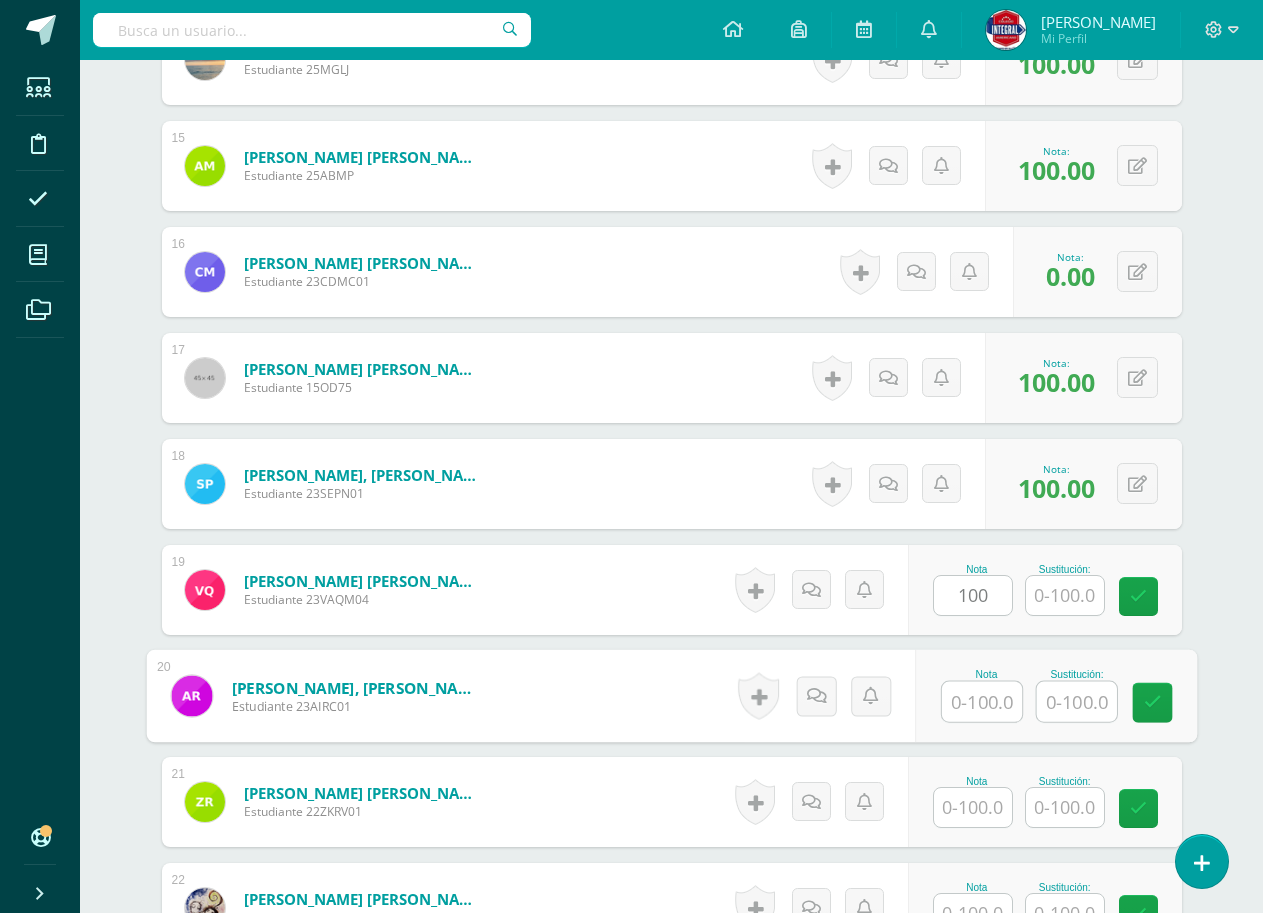 click at bounding box center (982, 702) 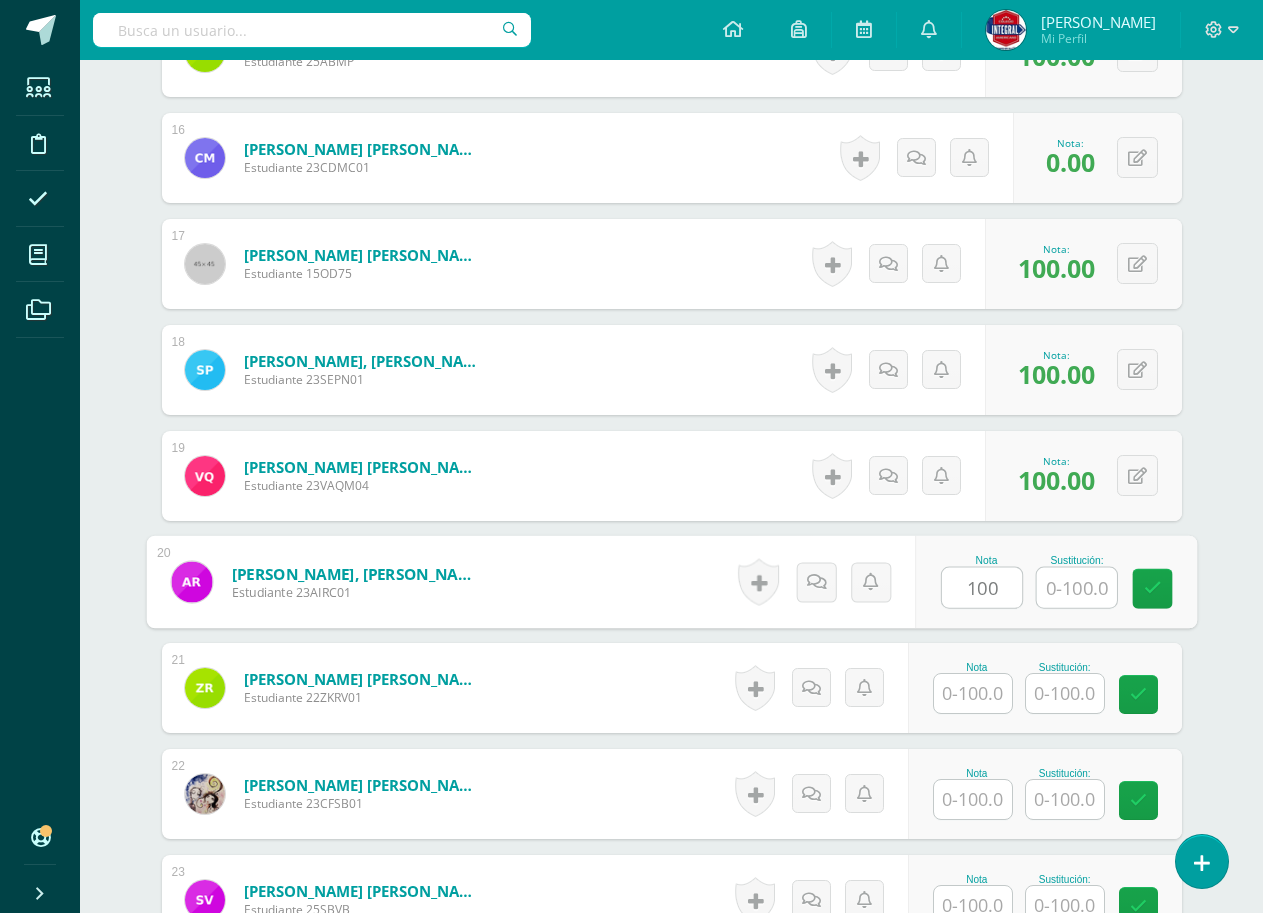 scroll, scrollTop: 2357, scrollLeft: 0, axis: vertical 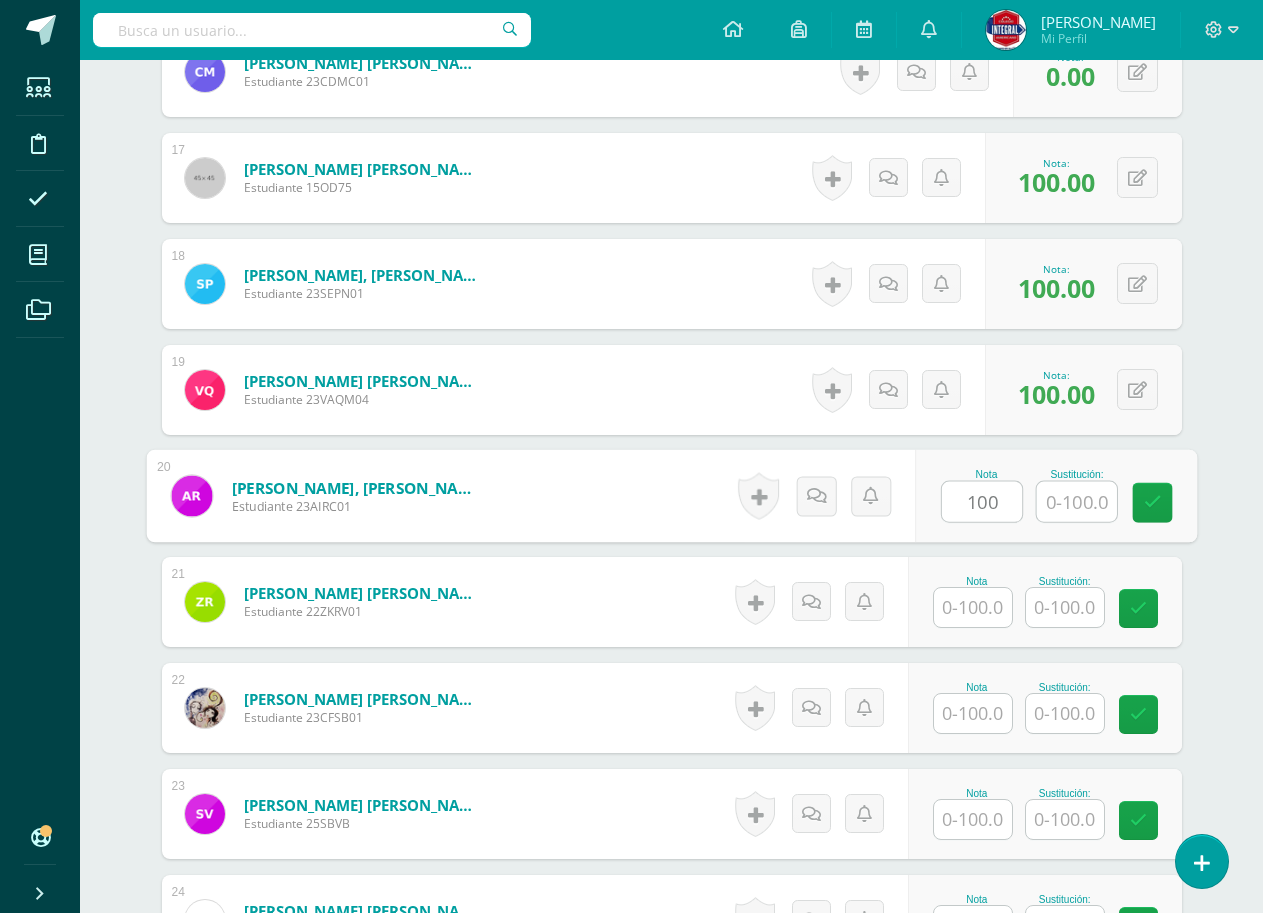 type on "100" 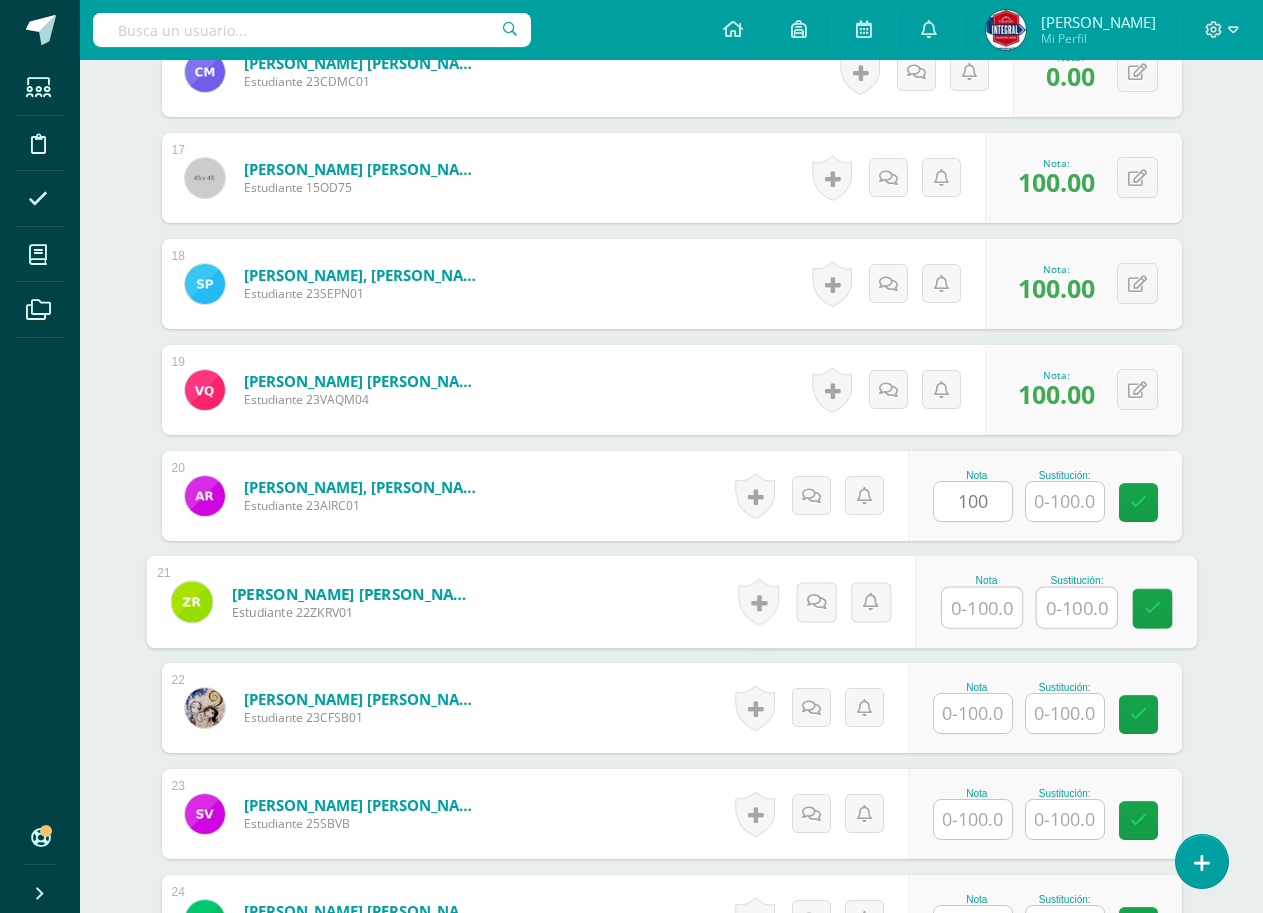 click at bounding box center [982, 608] 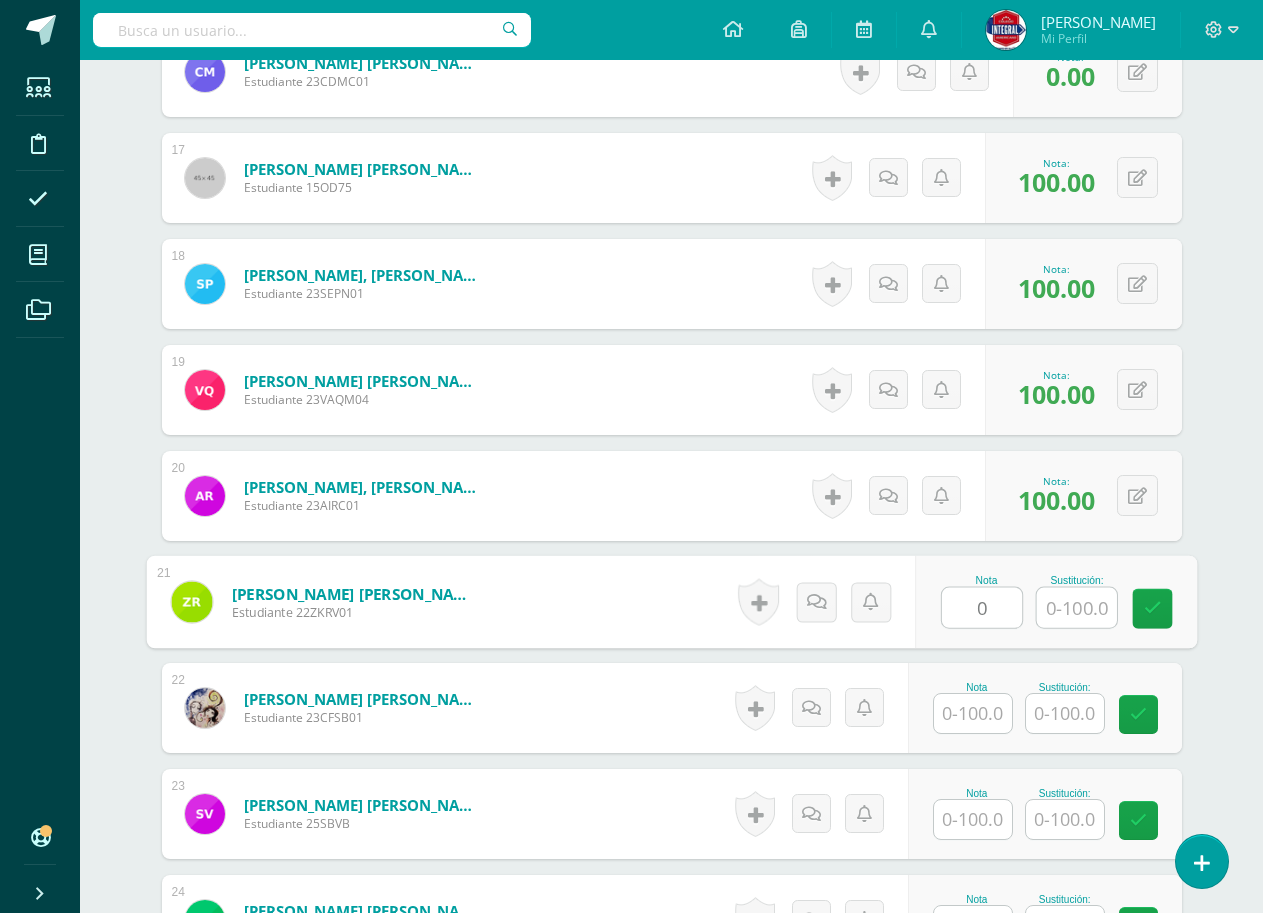 type on "0" 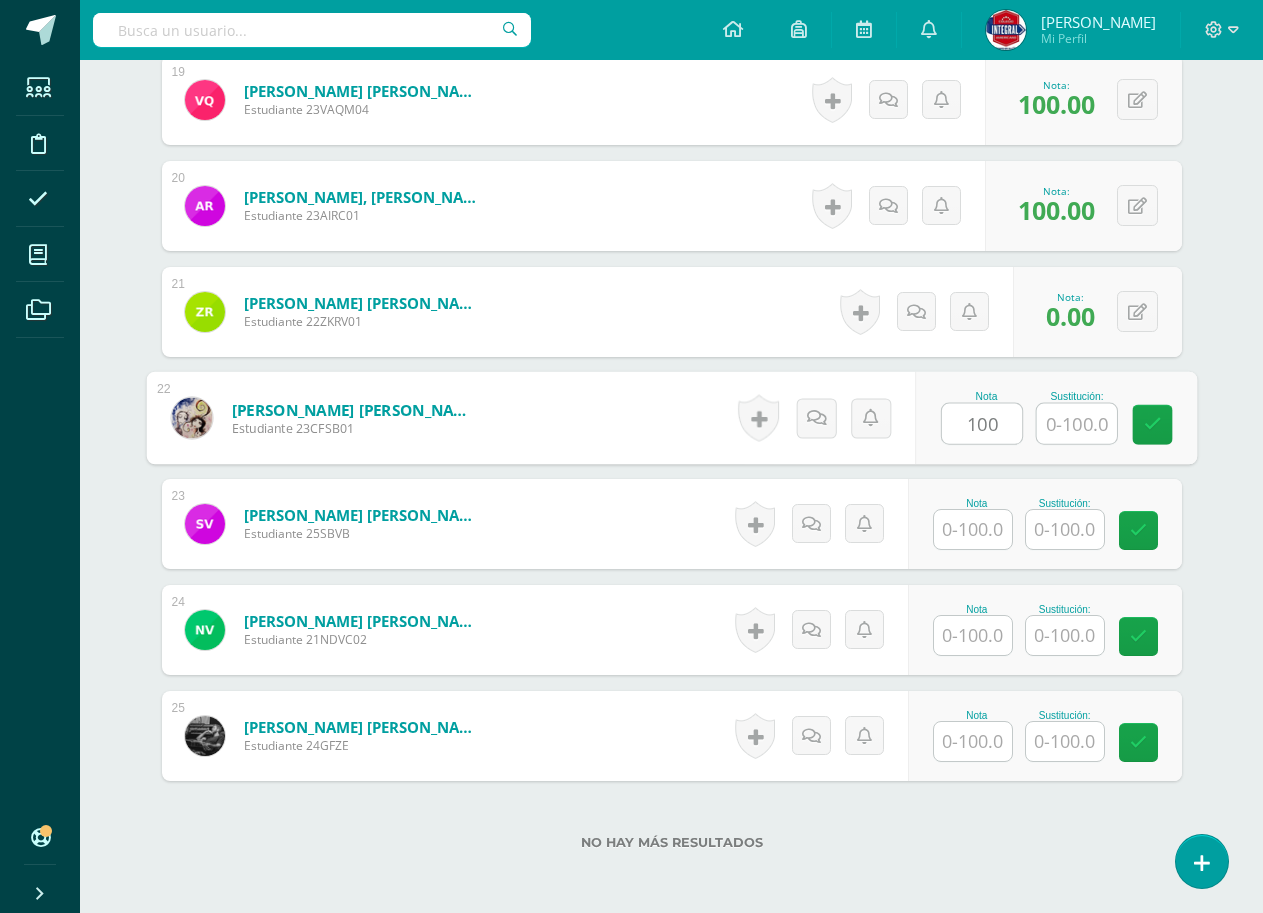 scroll, scrollTop: 2657, scrollLeft: 0, axis: vertical 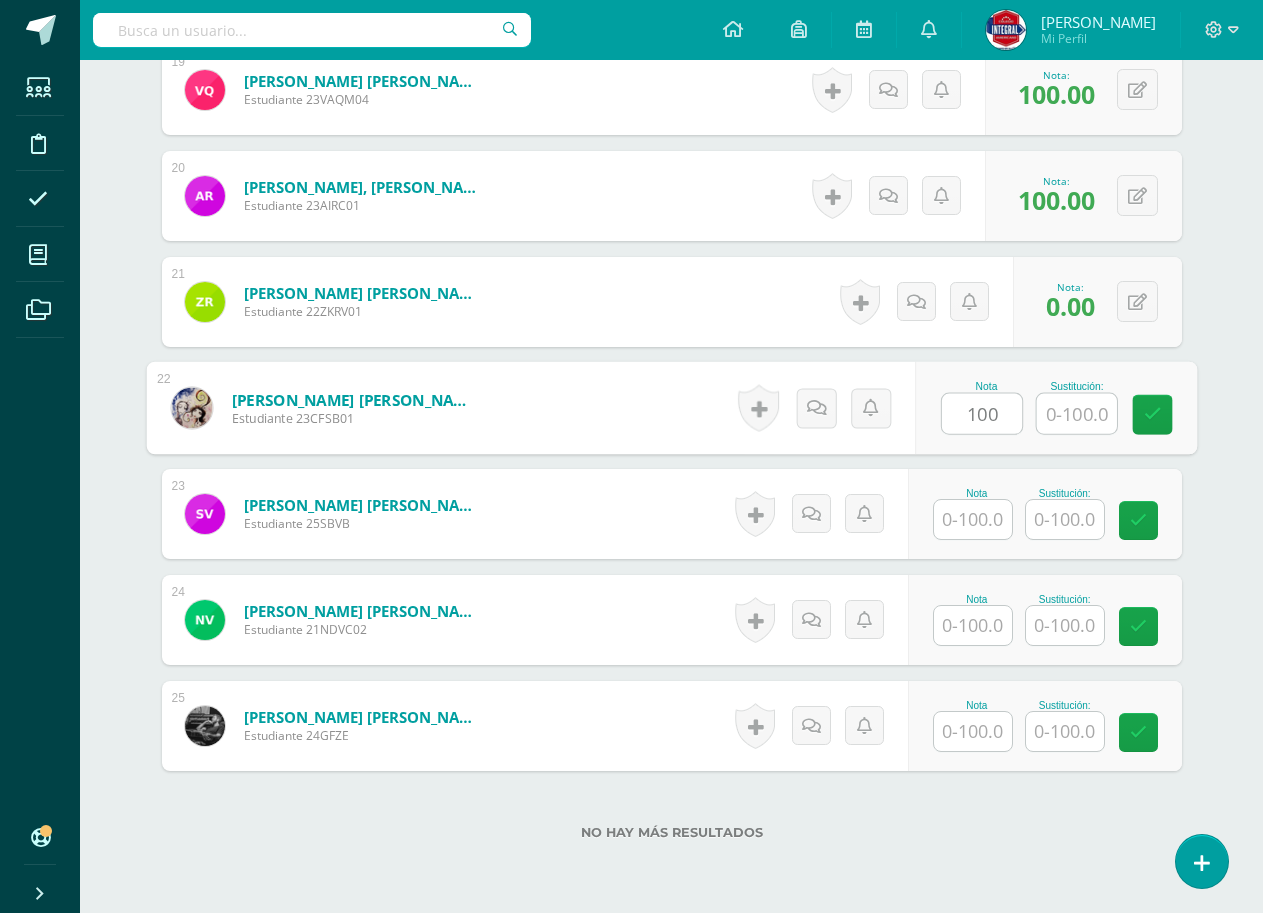 type on "100" 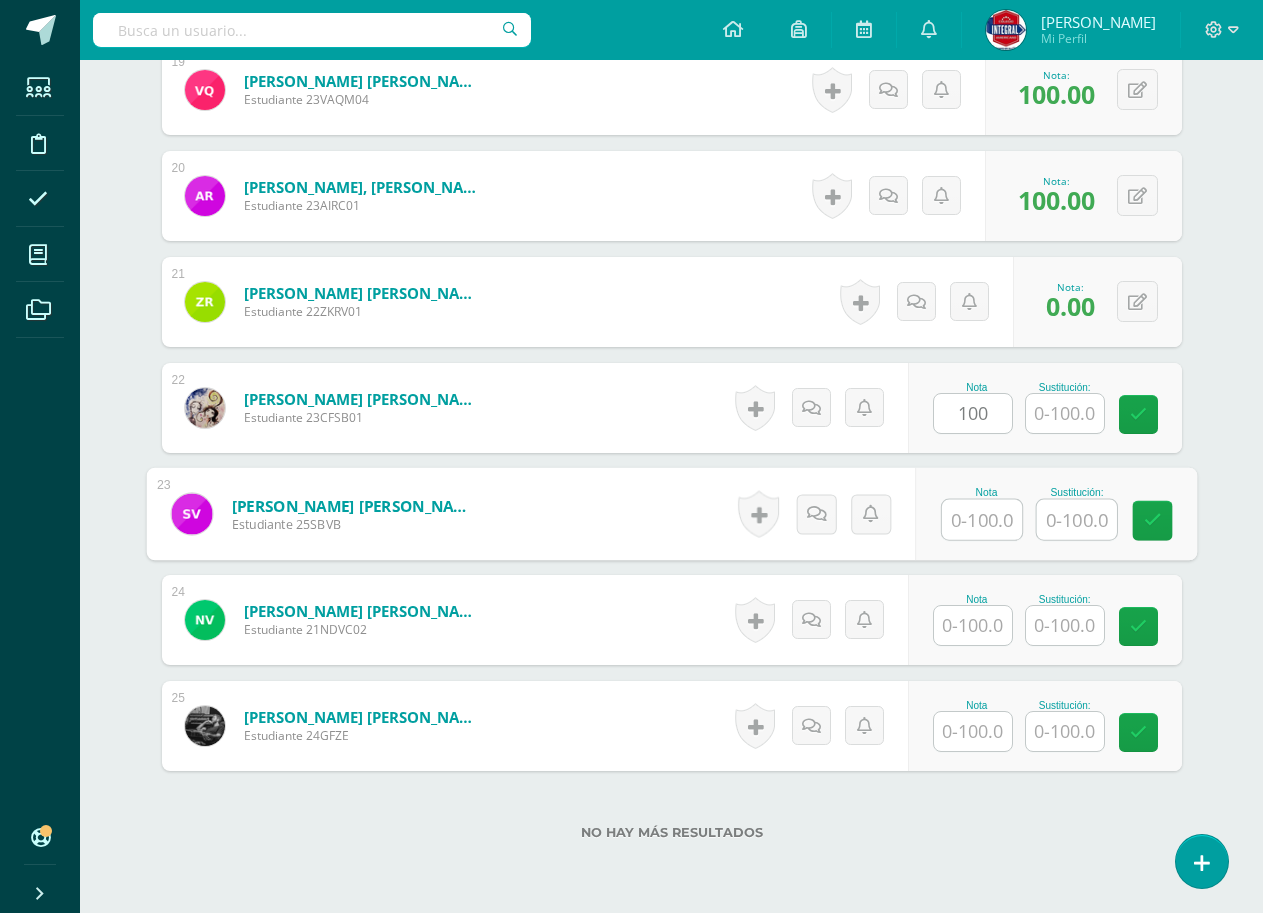 click at bounding box center (982, 520) 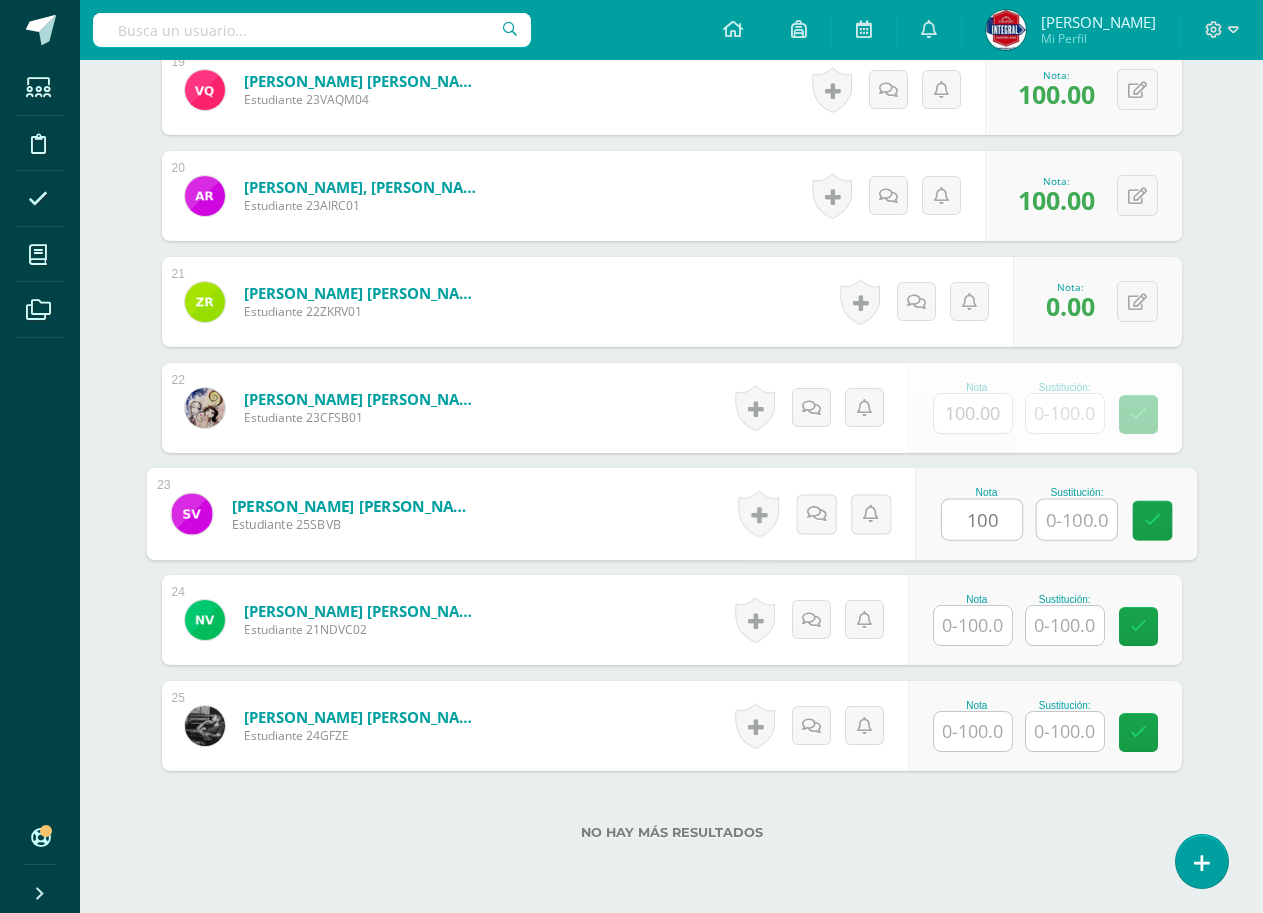 type on "100" 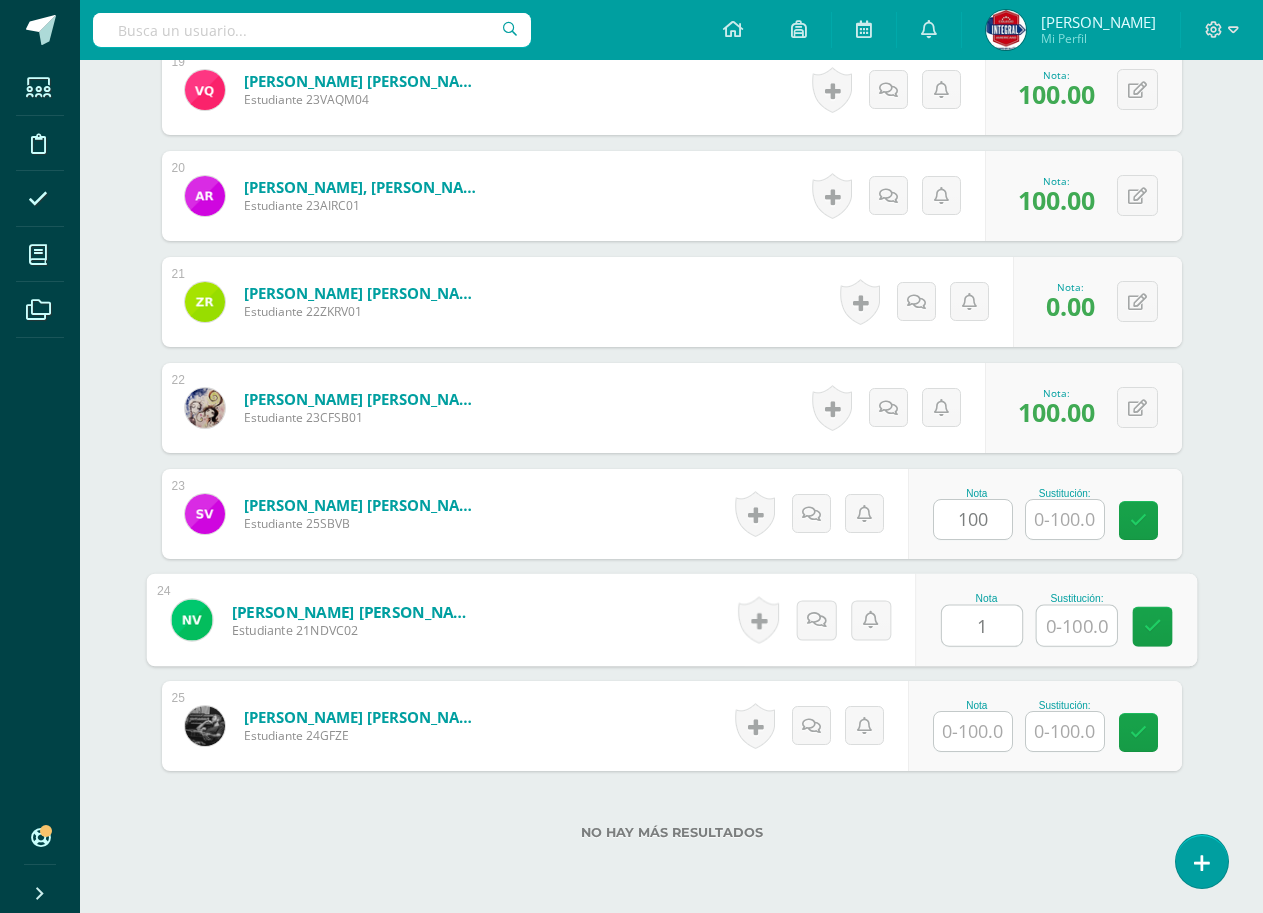 click on "1" at bounding box center [982, 626] 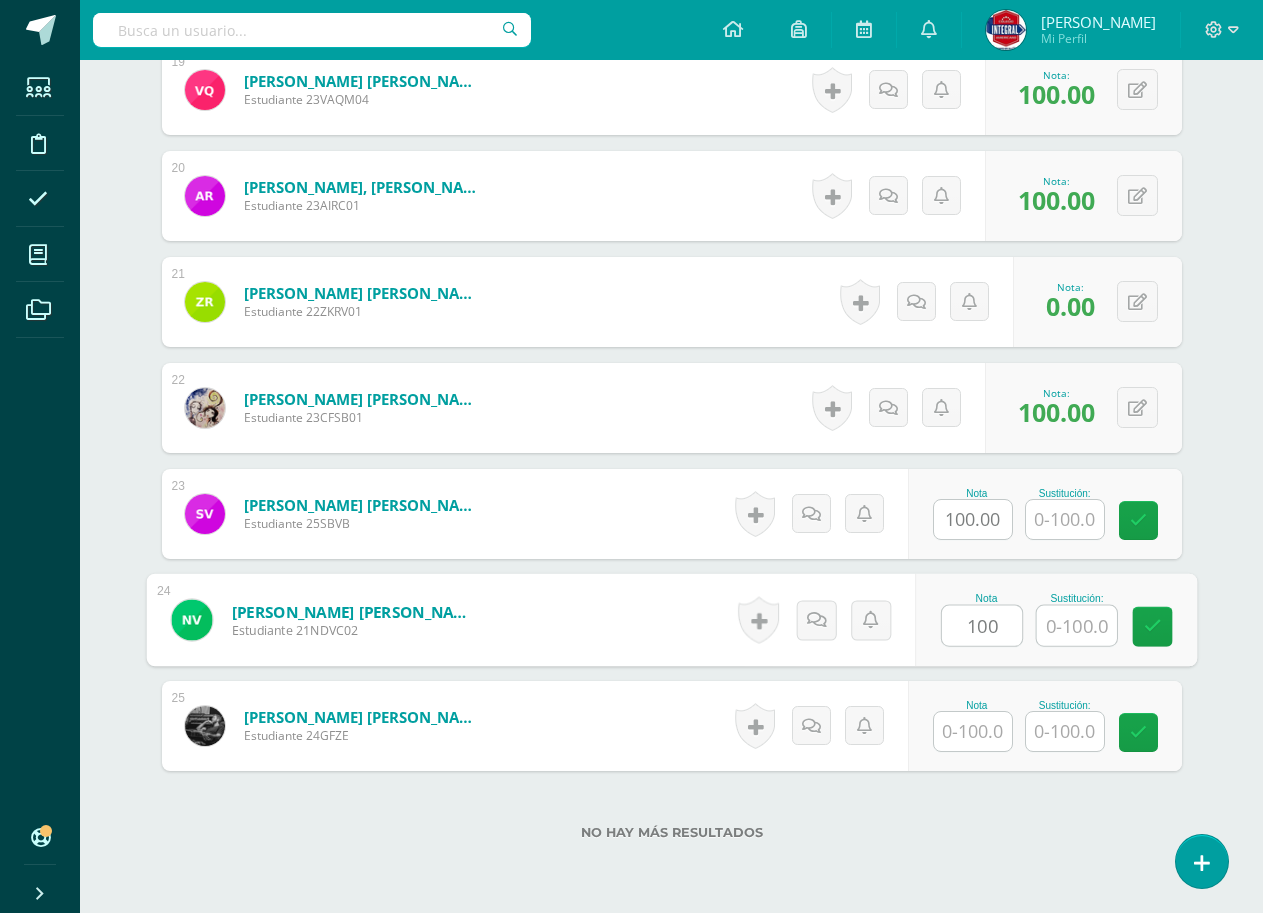 type on "100" 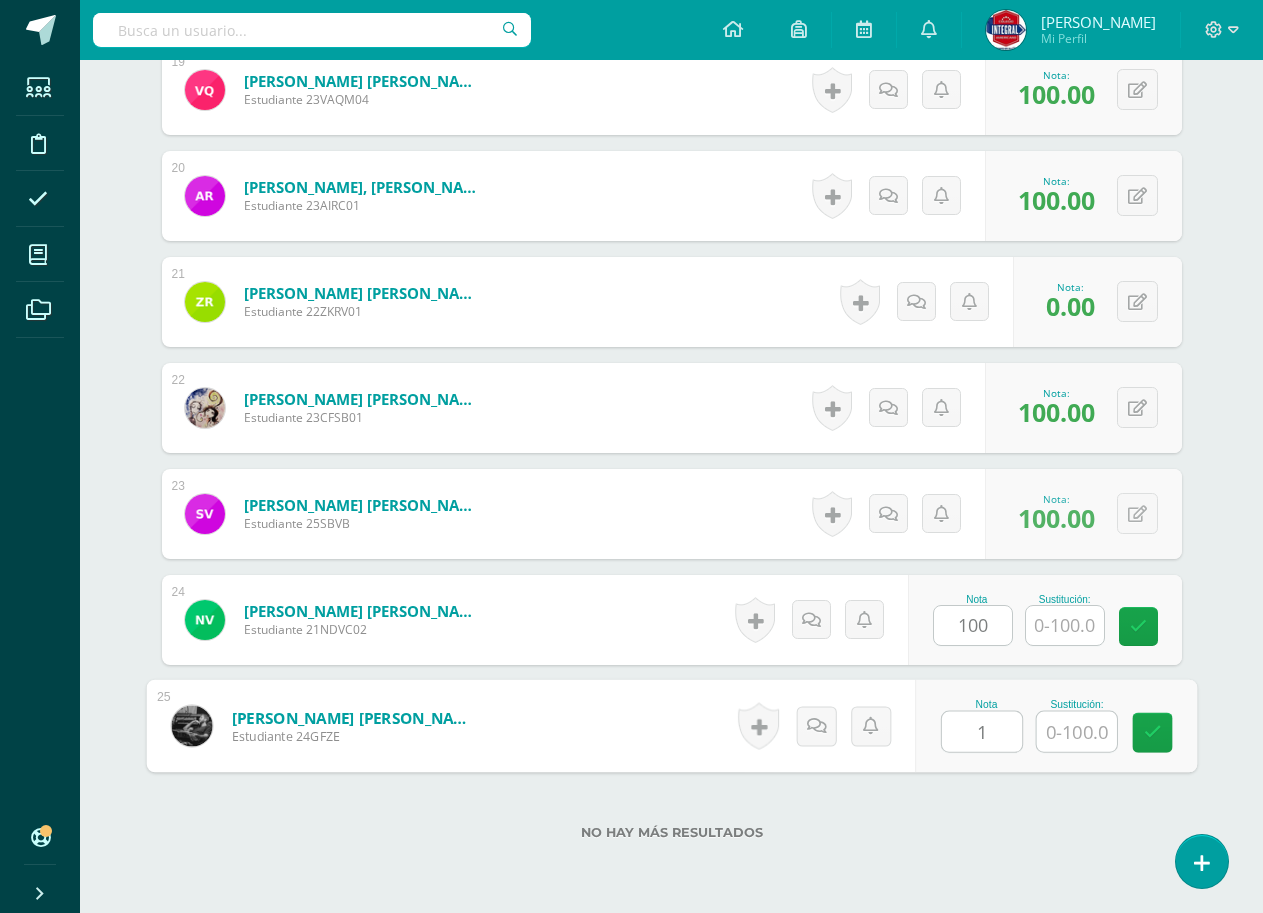 click on "1" at bounding box center (982, 732) 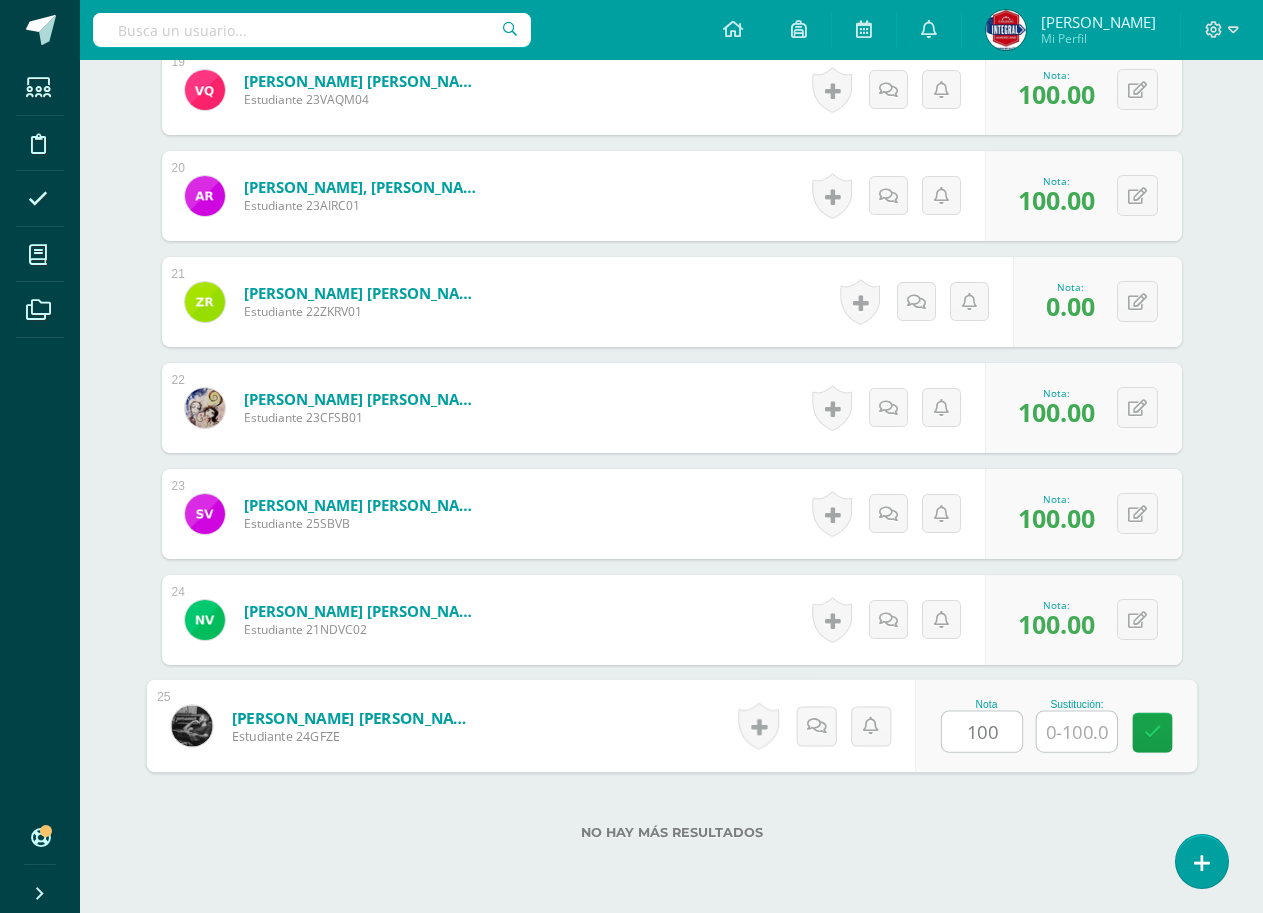 type on "100" 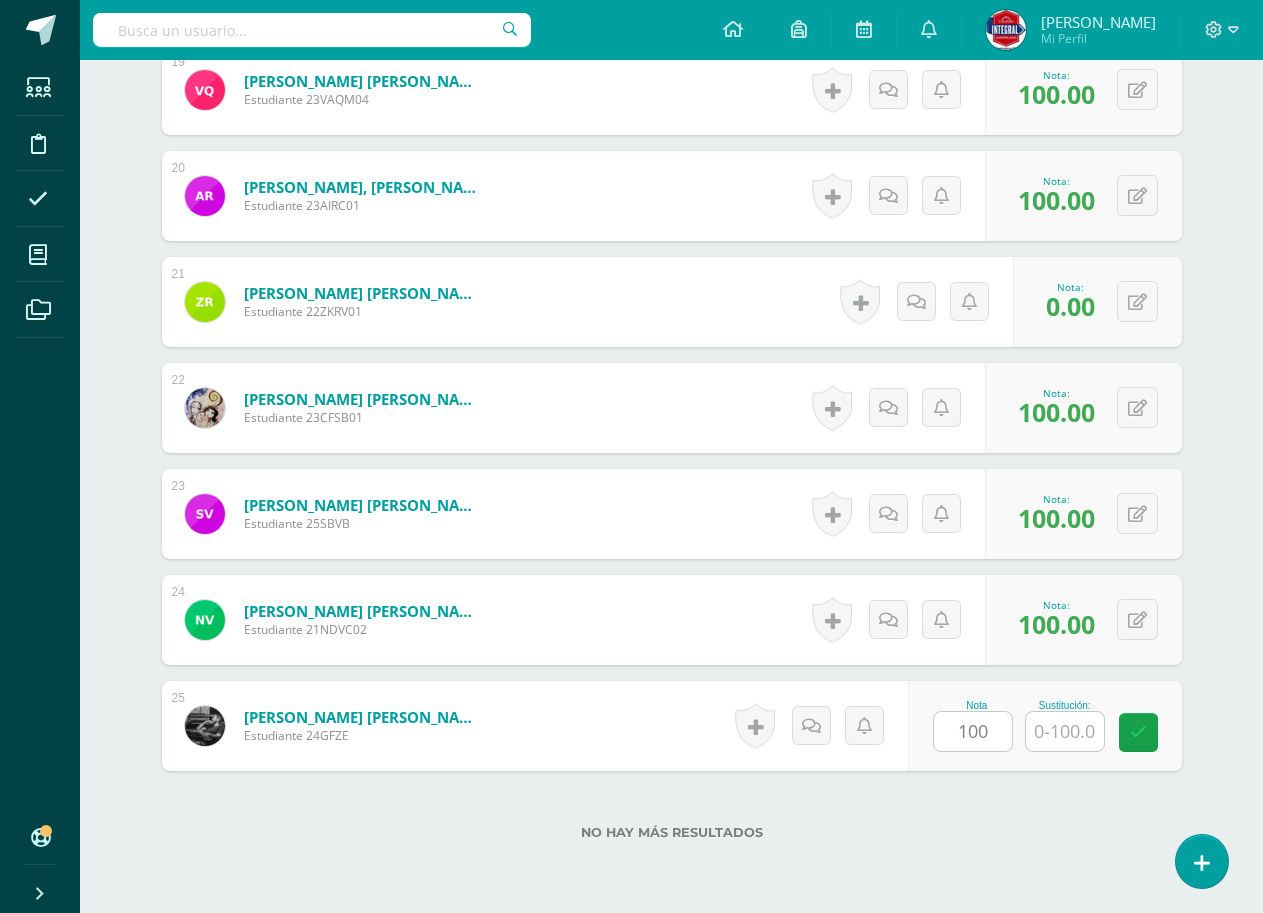 click on "No hay más resultados" at bounding box center (672, 817) 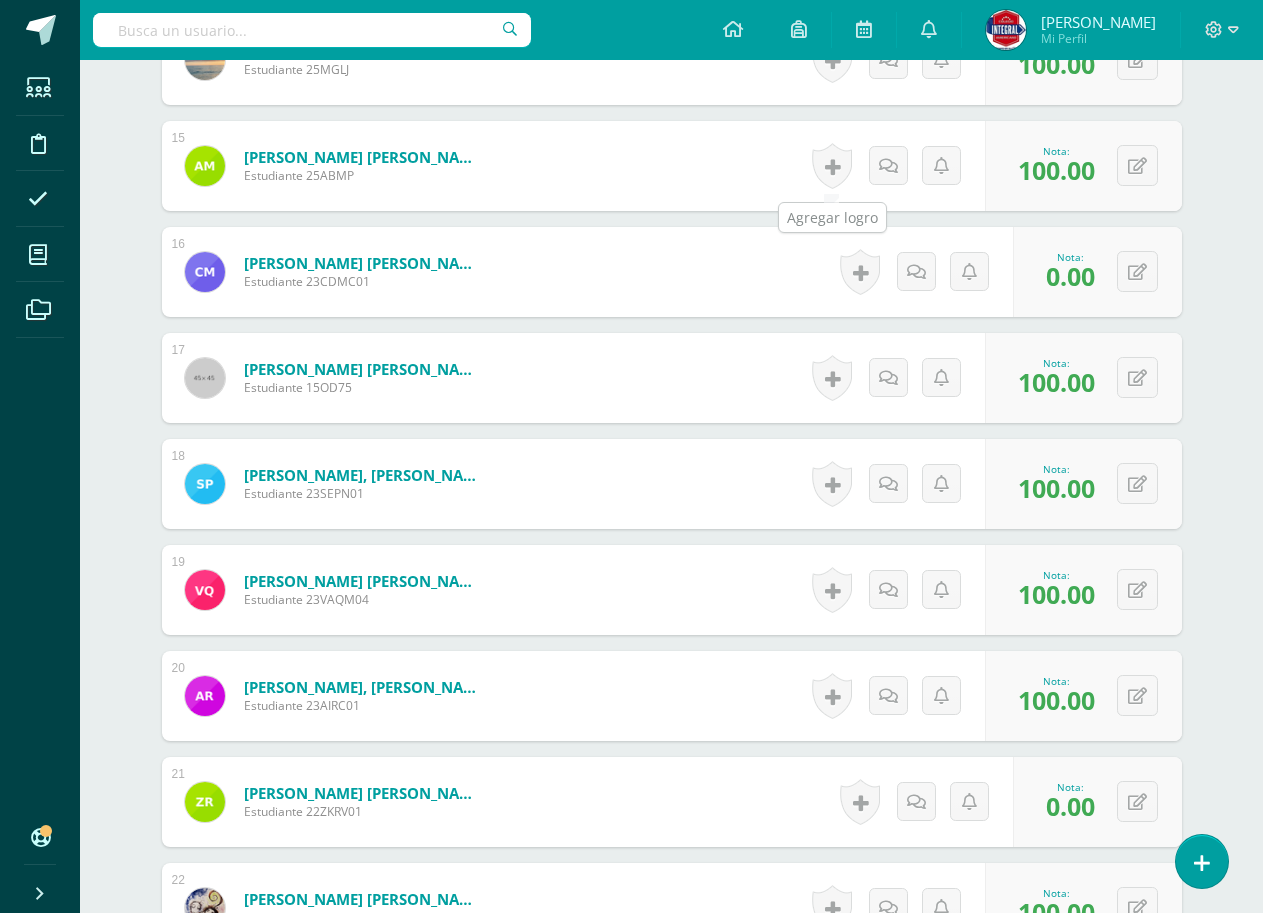 scroll, scrollTop: 0, scrollLeft: 0, axis: both 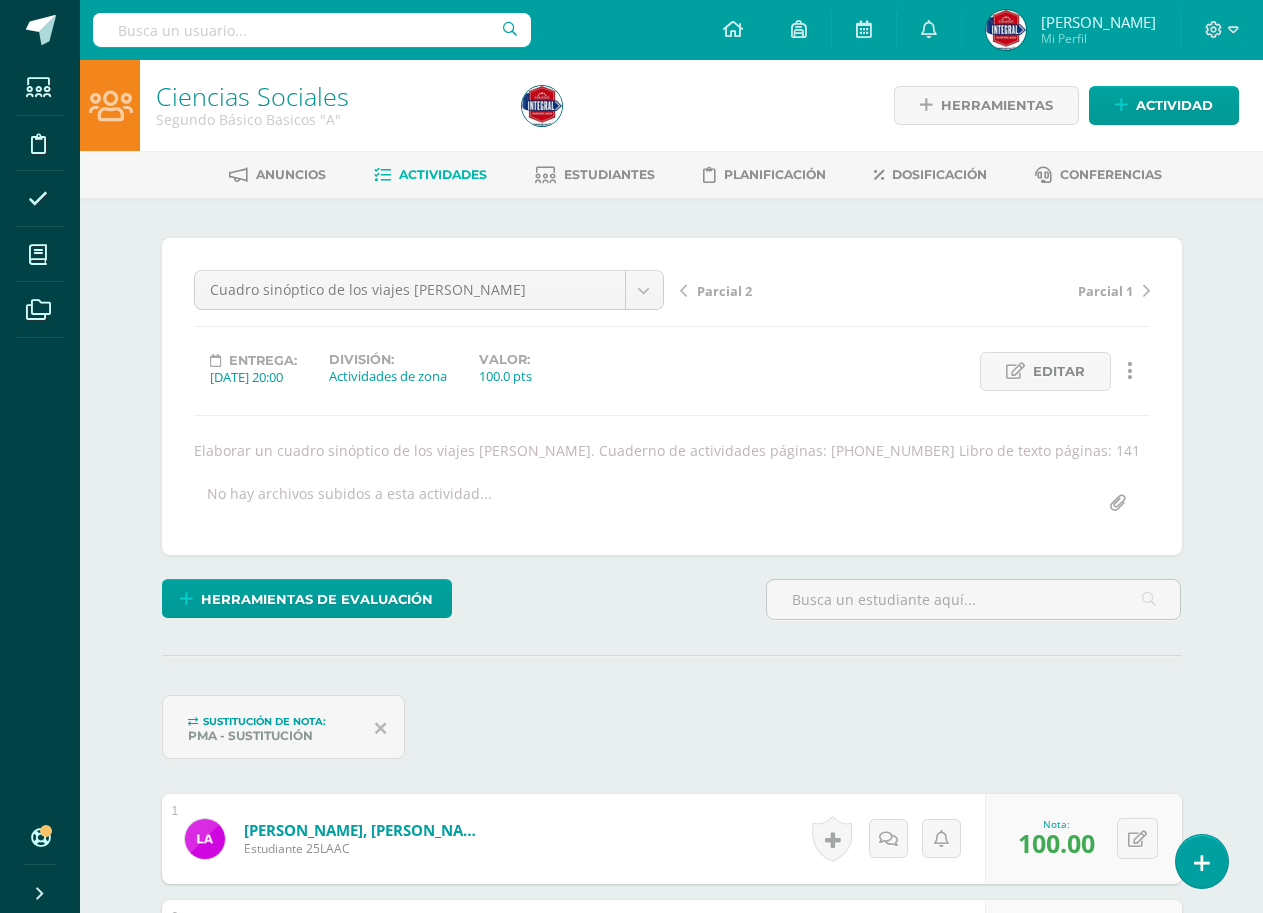 click on "Actividades" at bounding box center (443, 174) 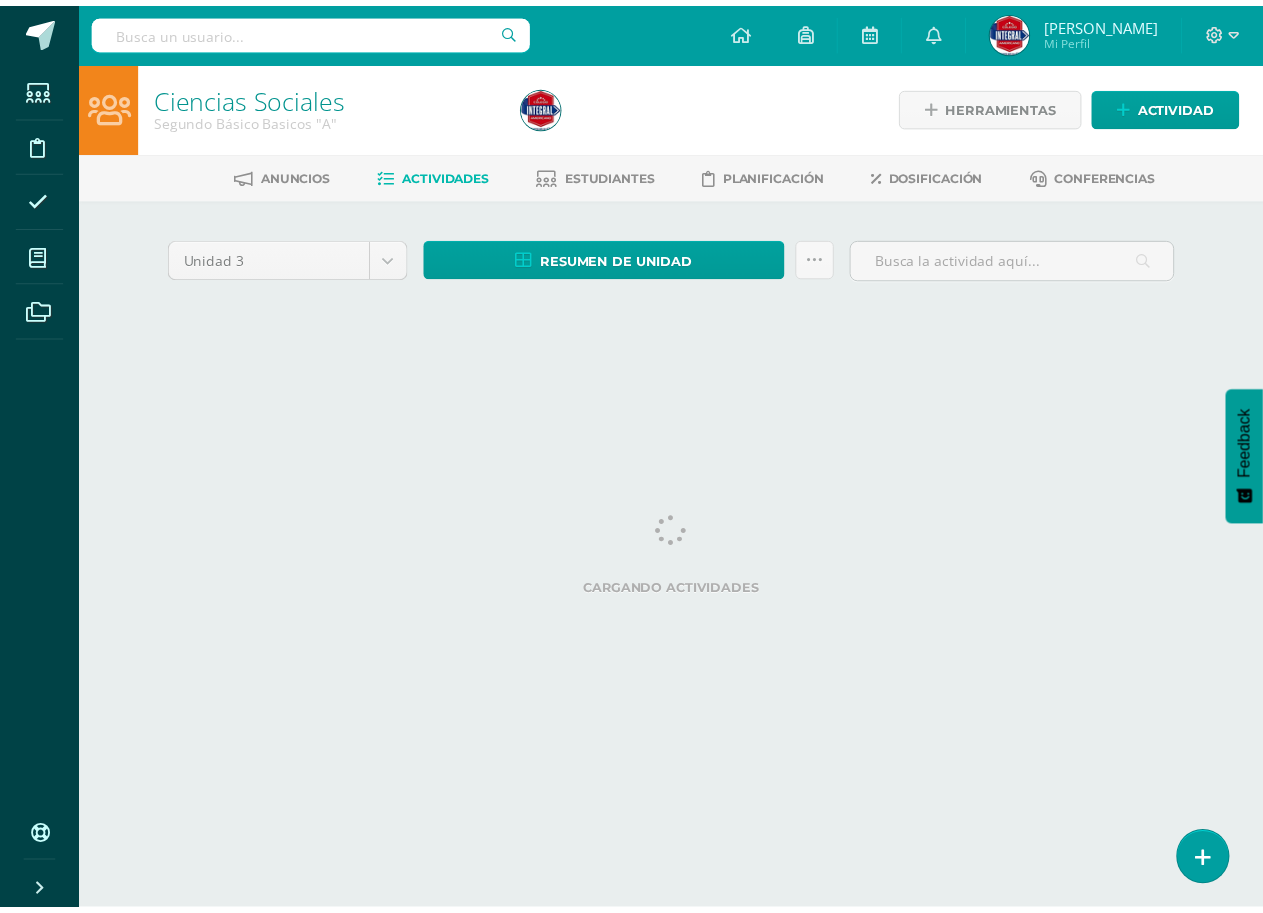 scroll, scrollTop: 0, scrollLeft: 0, axis: both 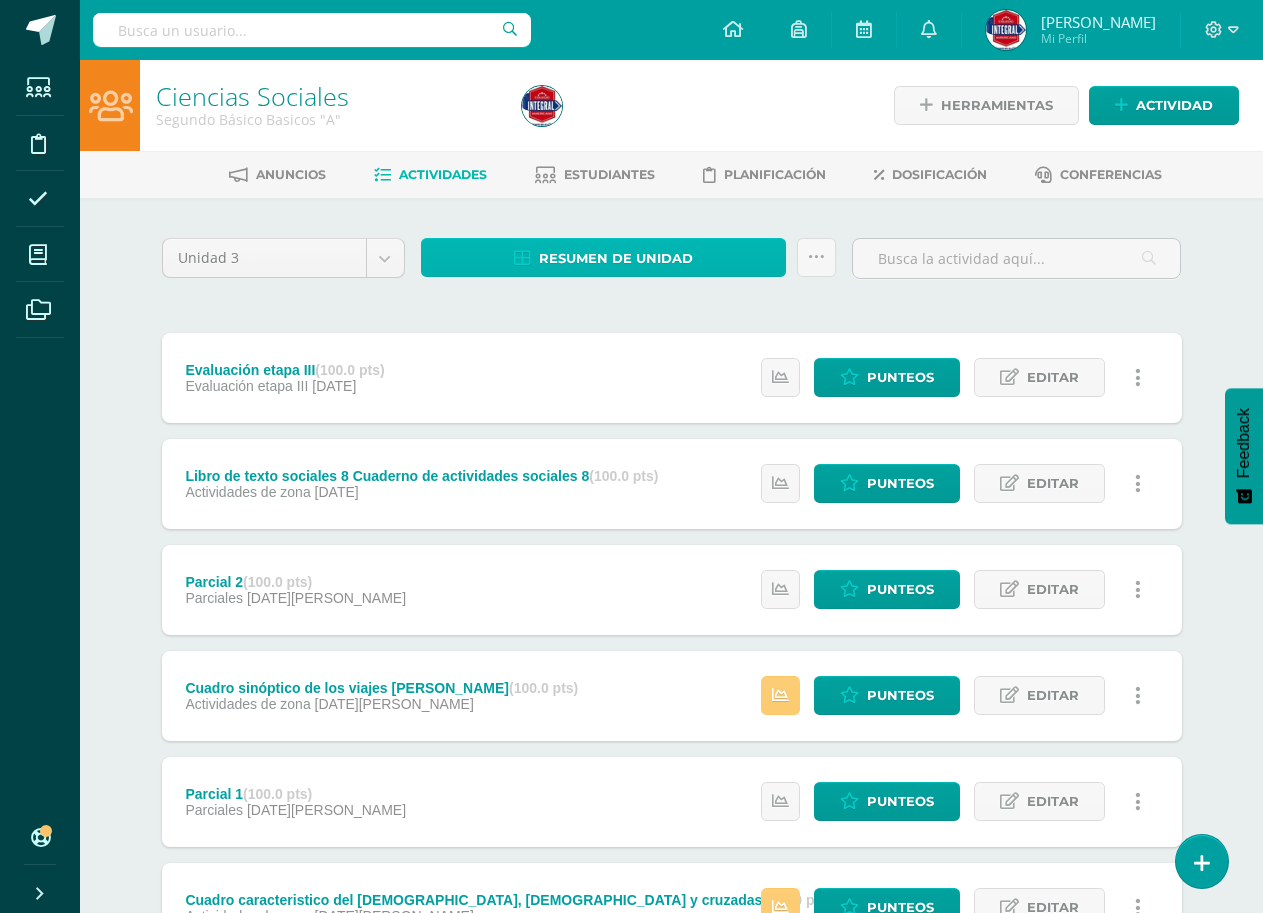 click on "Resumen de unidad" at bounding box center (616, 258) 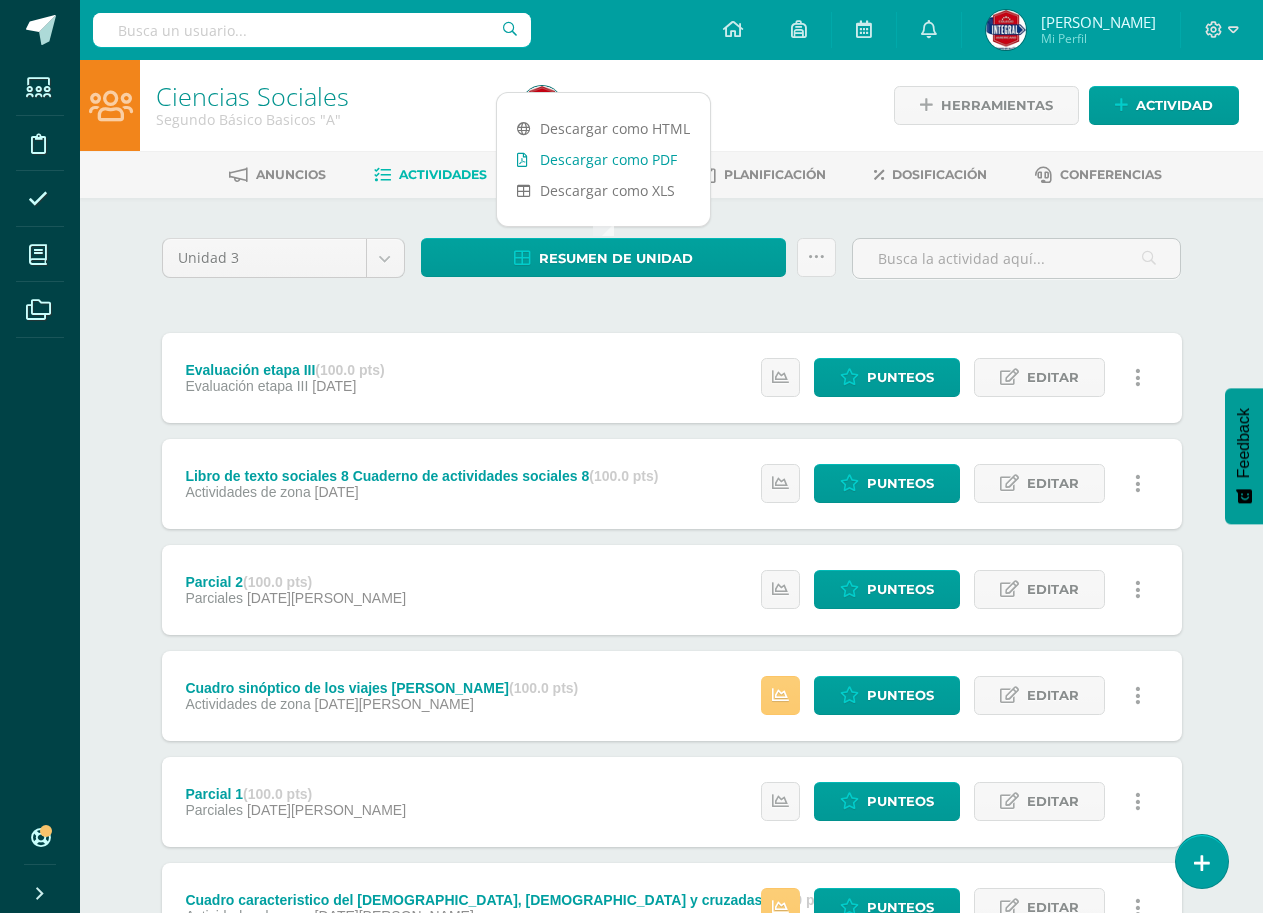 click on "Descargar como PDF" at bounding box center [603, 159] 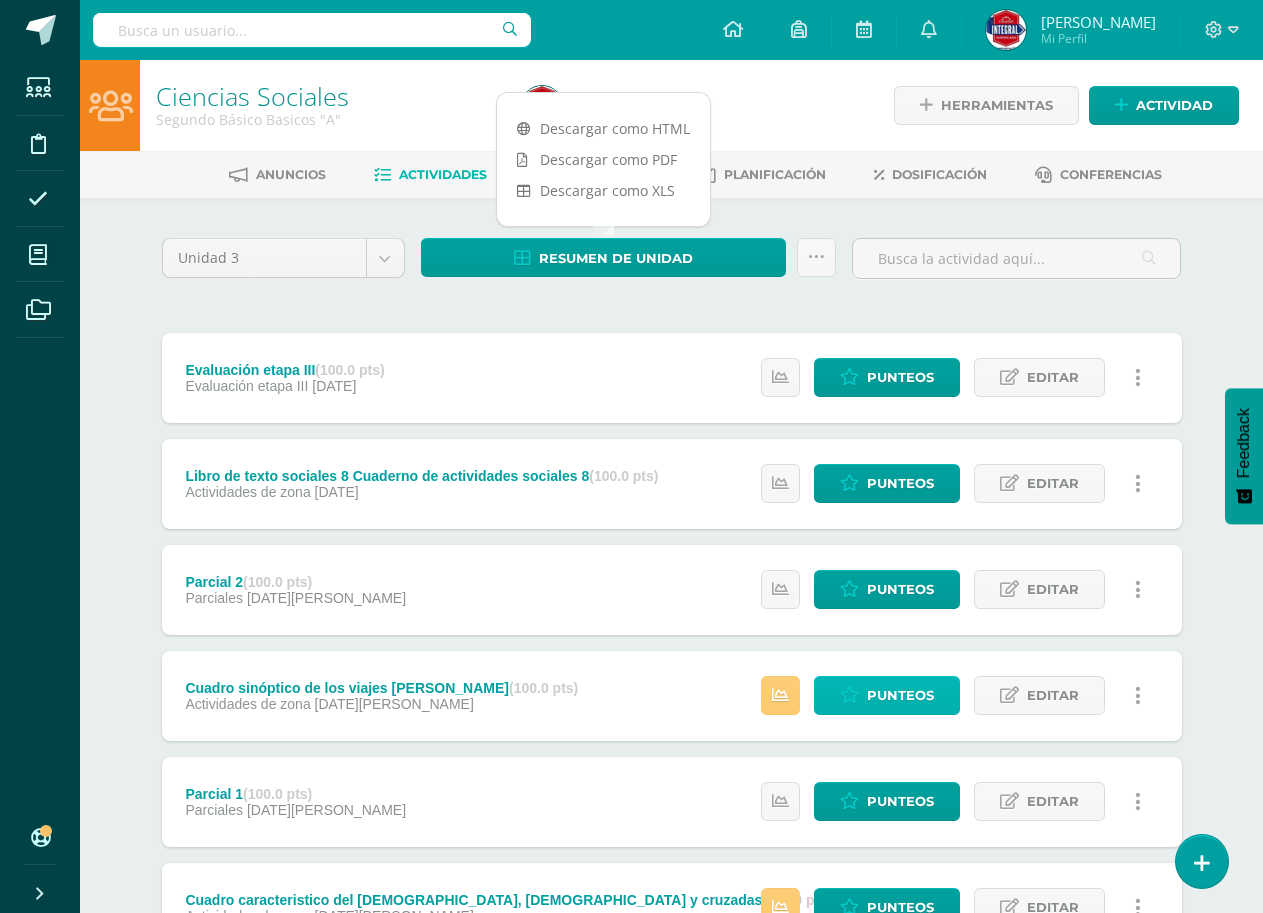 click on "Punteos" at bounding box center (900, 695) 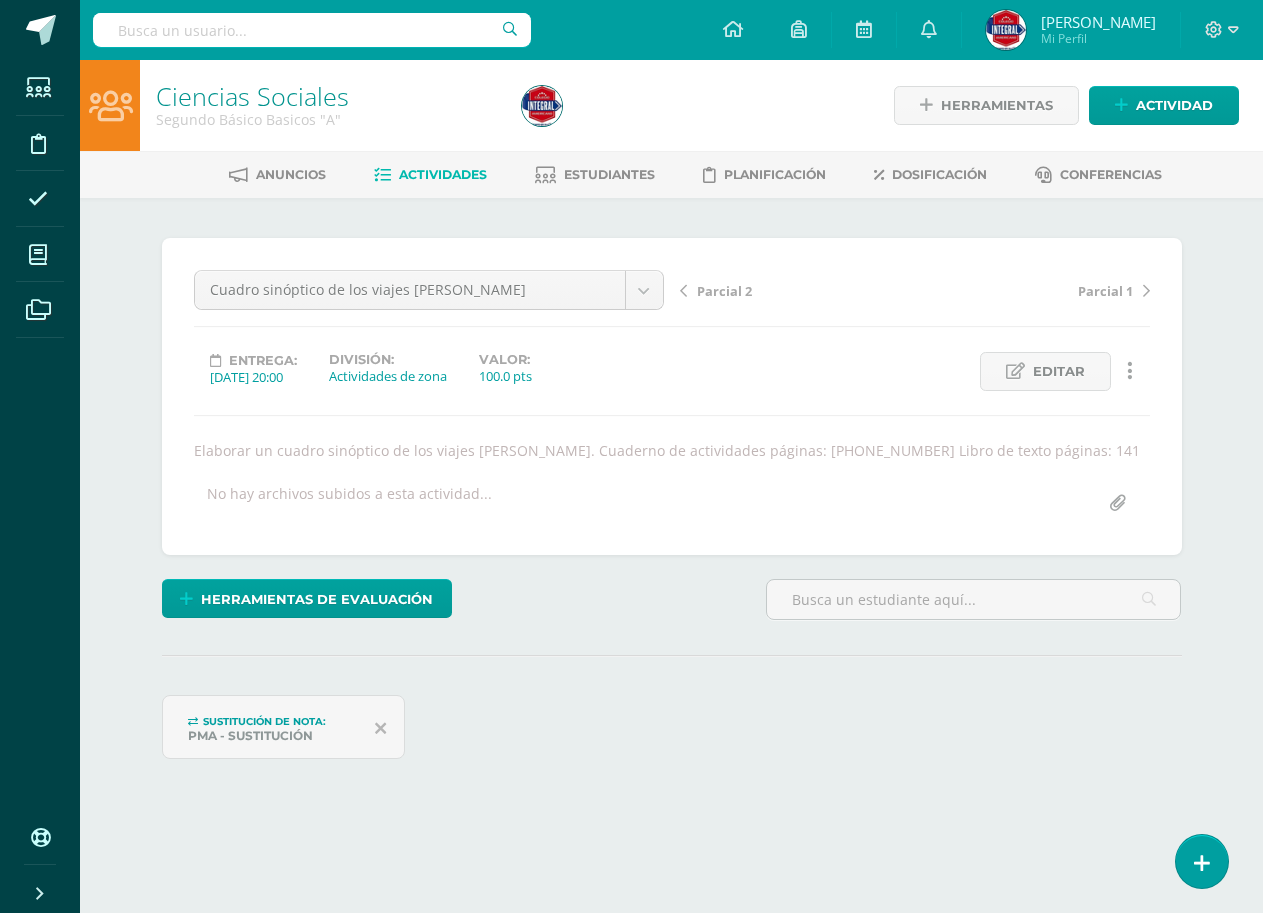 scroll, scrollTop: 154, scrollLeft: 0, axis: vertical 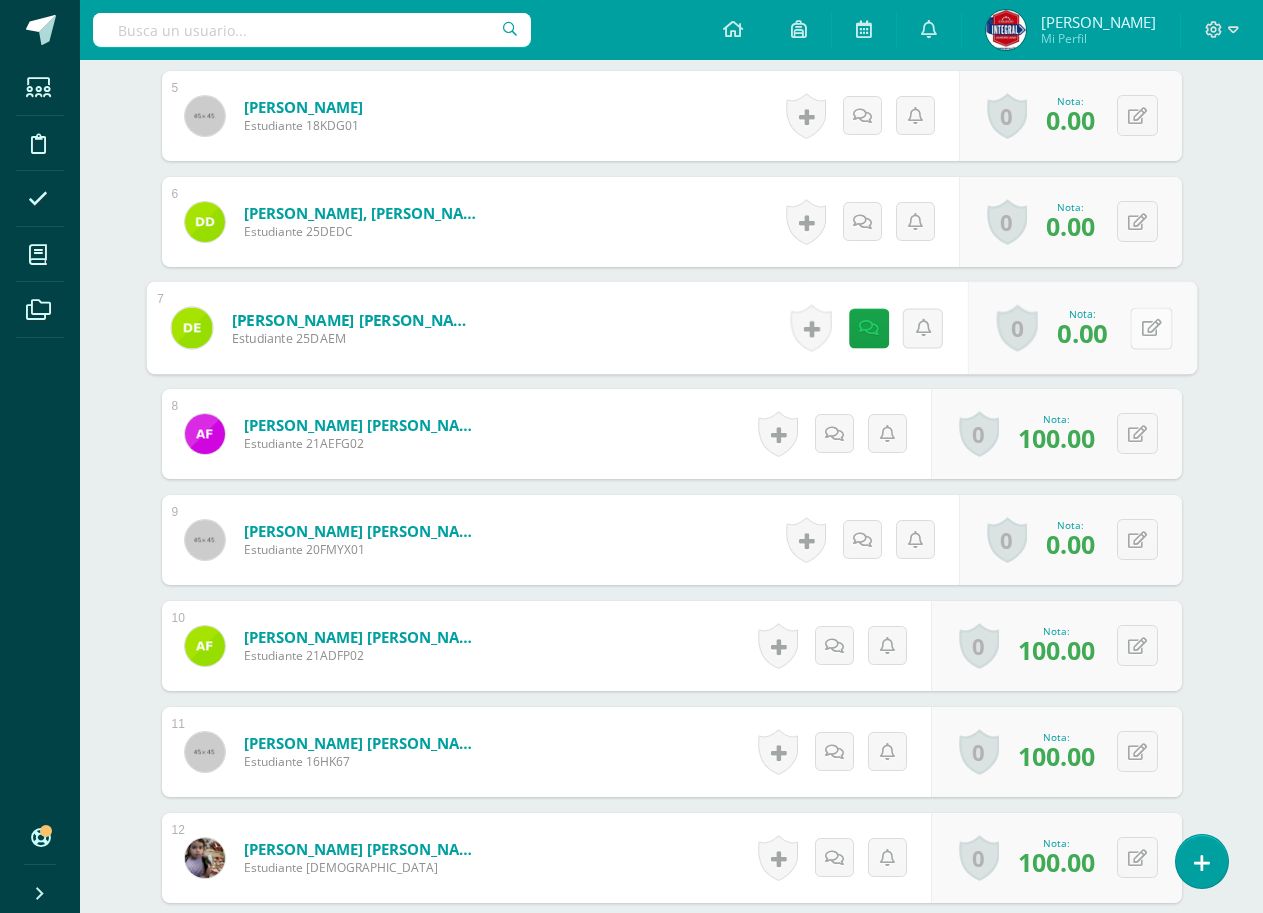 click at bounding box center (1151, 328) 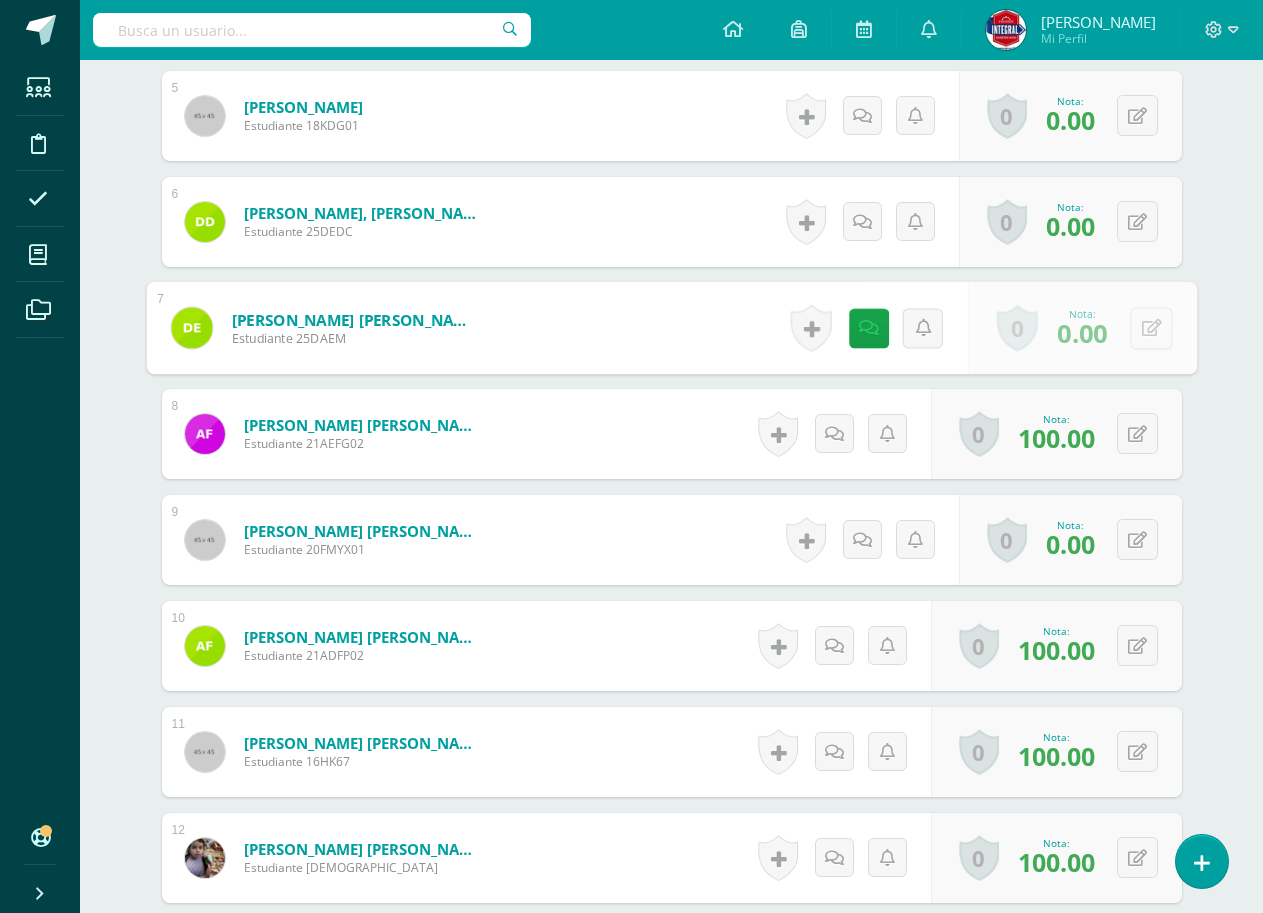 scroll, scrollTop: 1148, scrollLeft: 0, axis: vertical 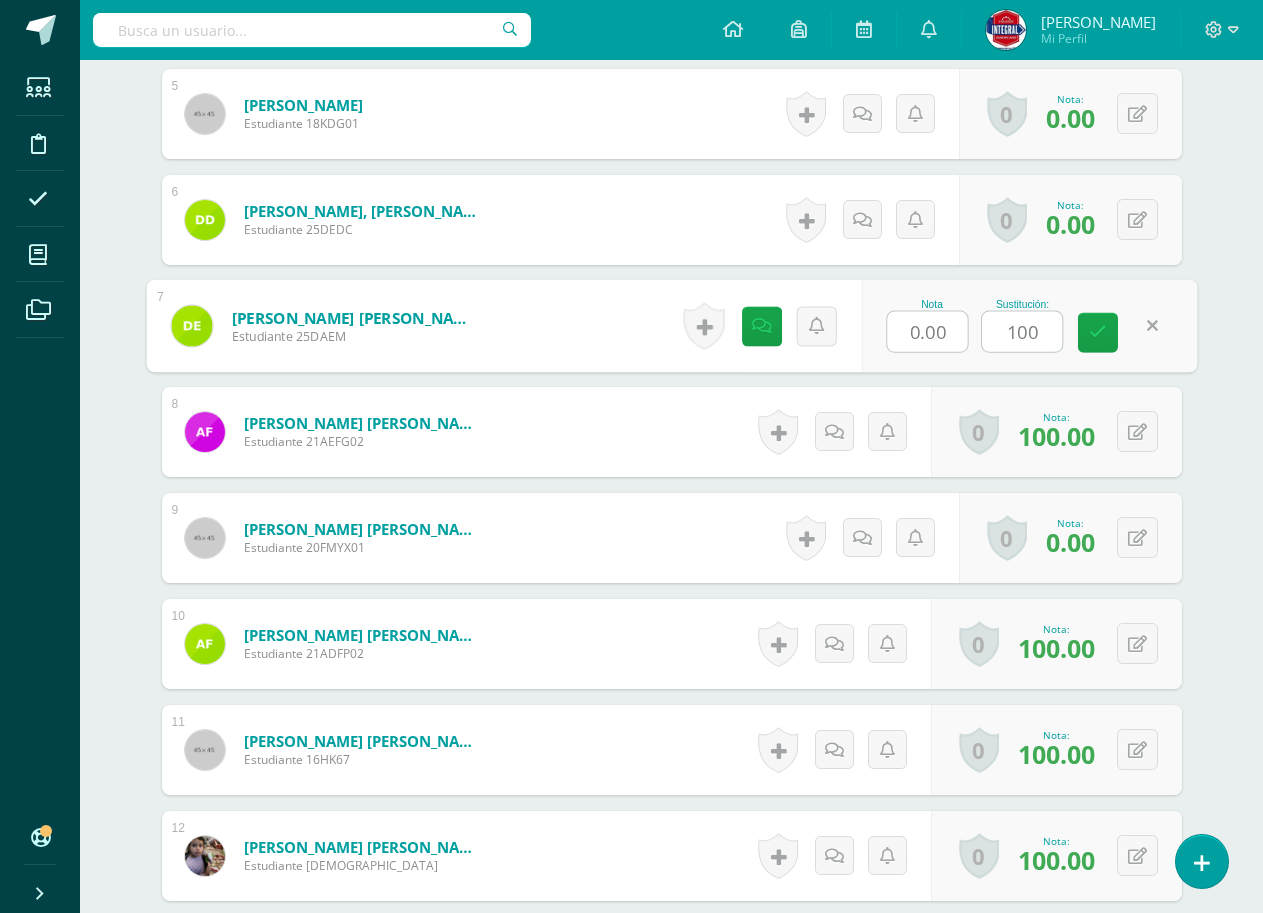 type on "100" 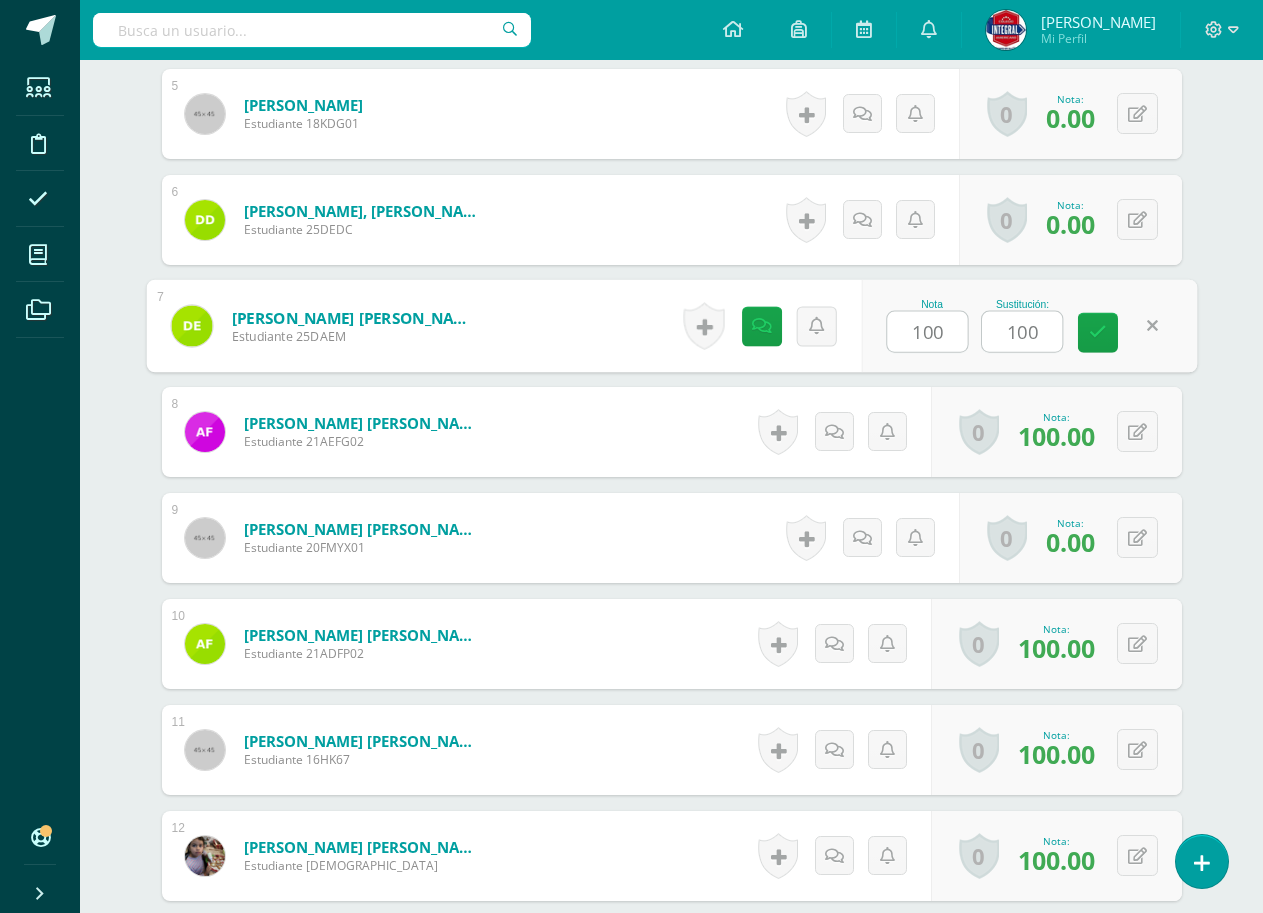 type on "100" 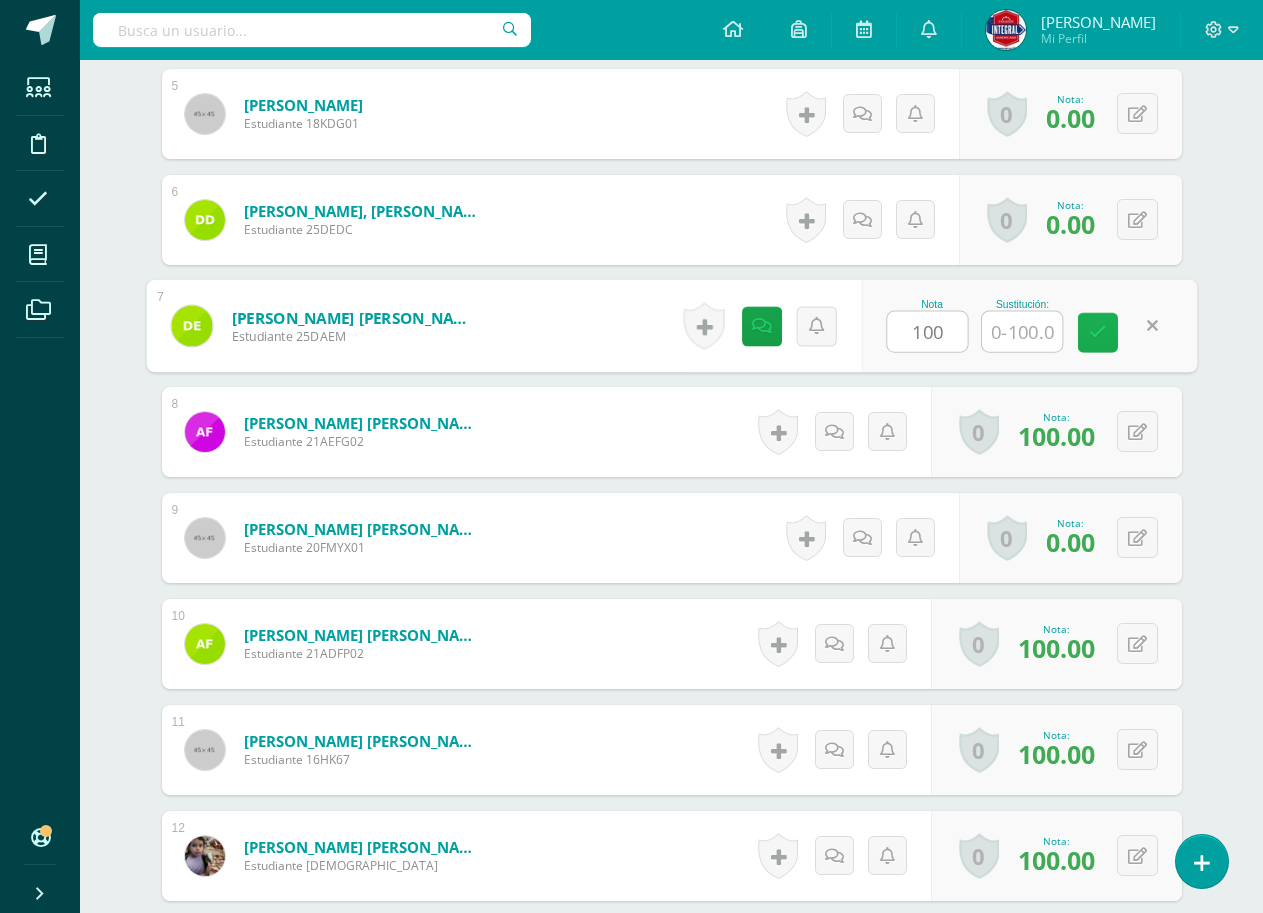 click at bounding box center (1098, 332) 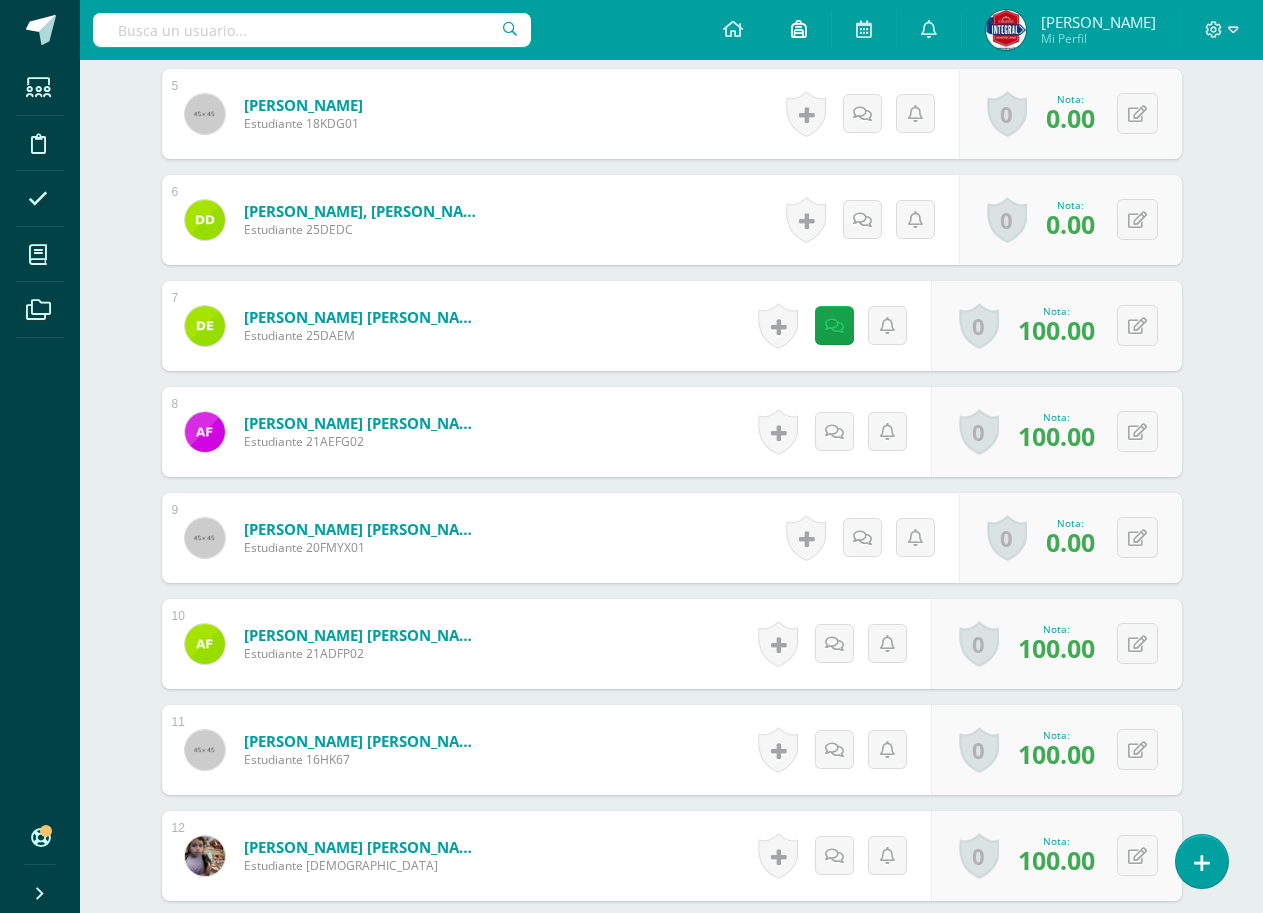 scroll, scrollTop: 49, scrollLeft: 0, axis: vertical 